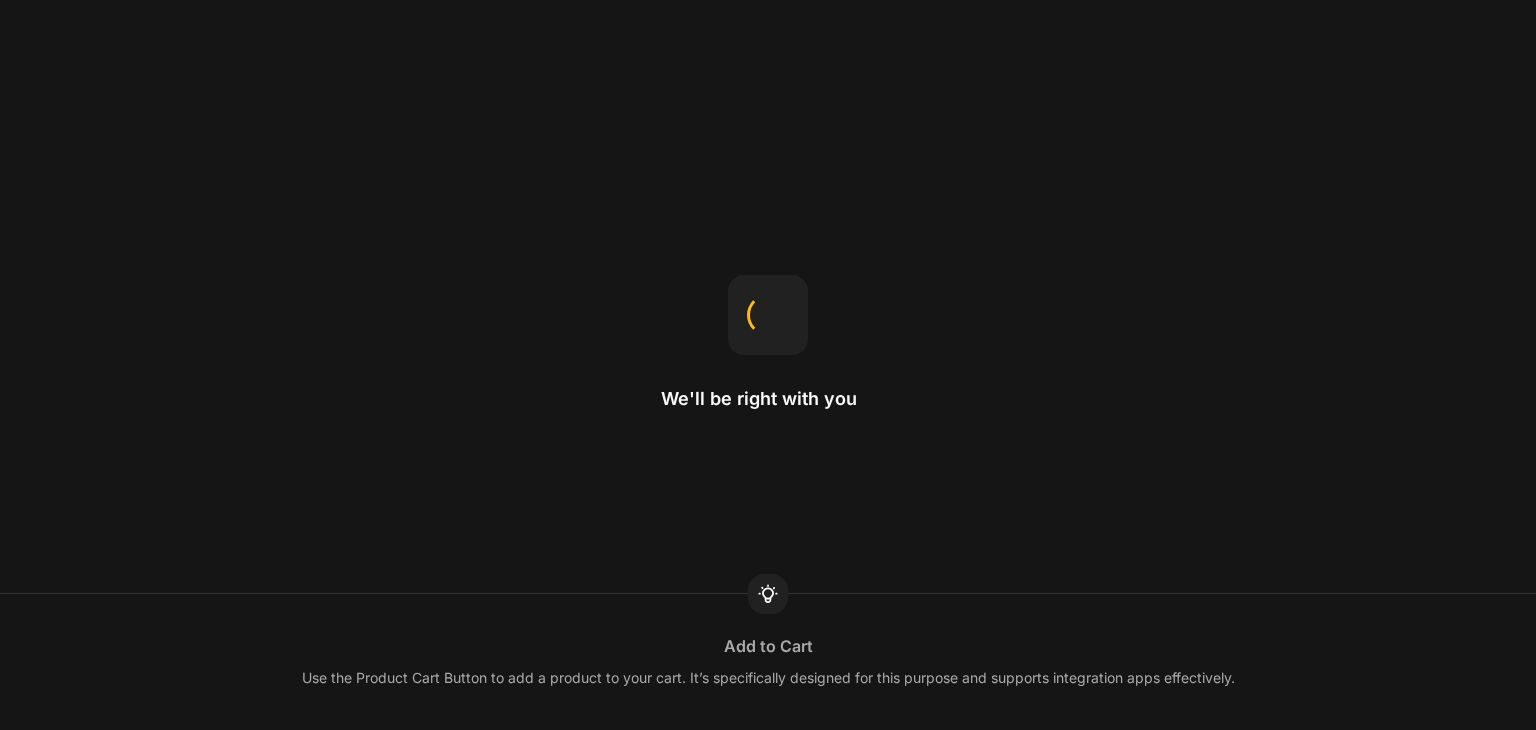 scroll, scrollTop: 0, scrollLeft: 0, axis: both 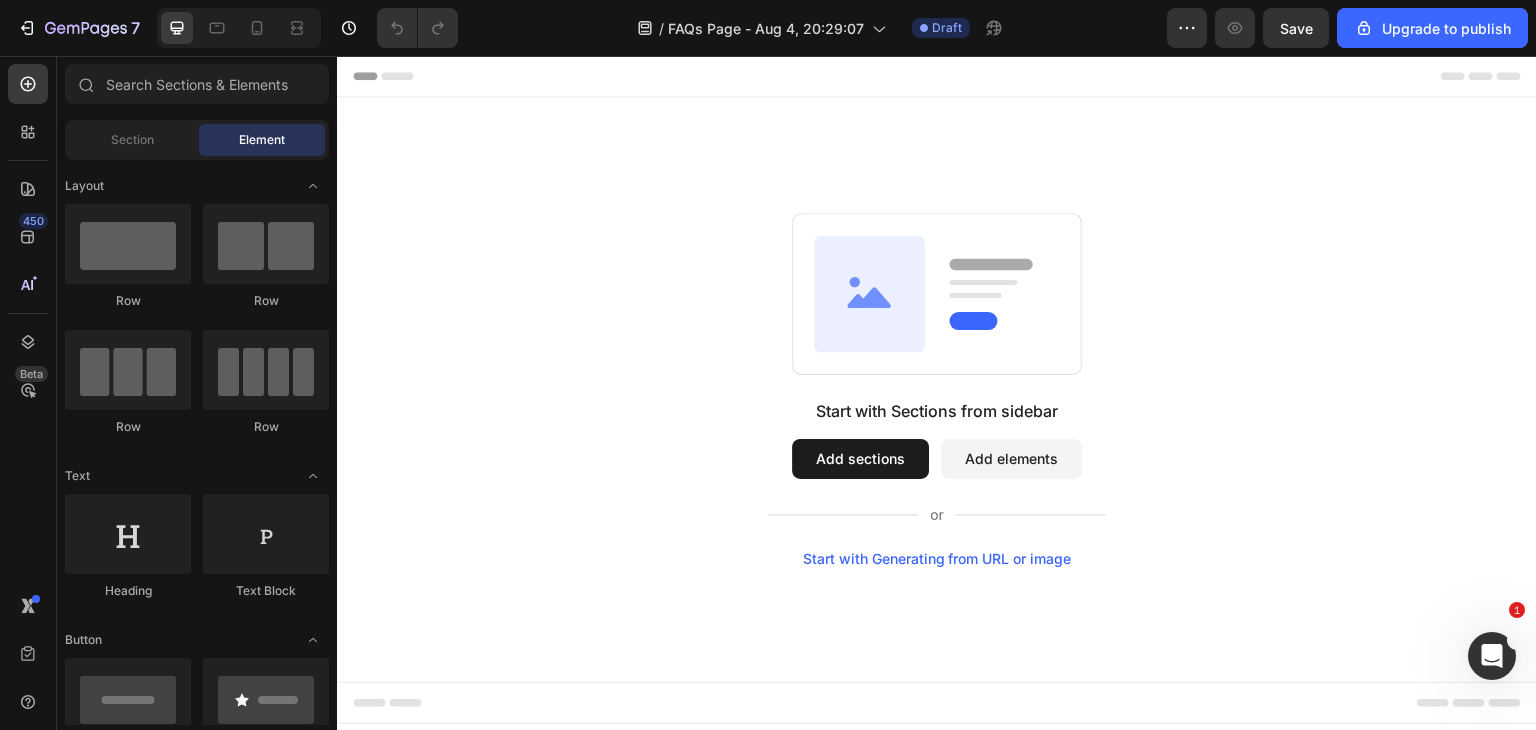 click on "Add sections" at bounding box center (860, 459) 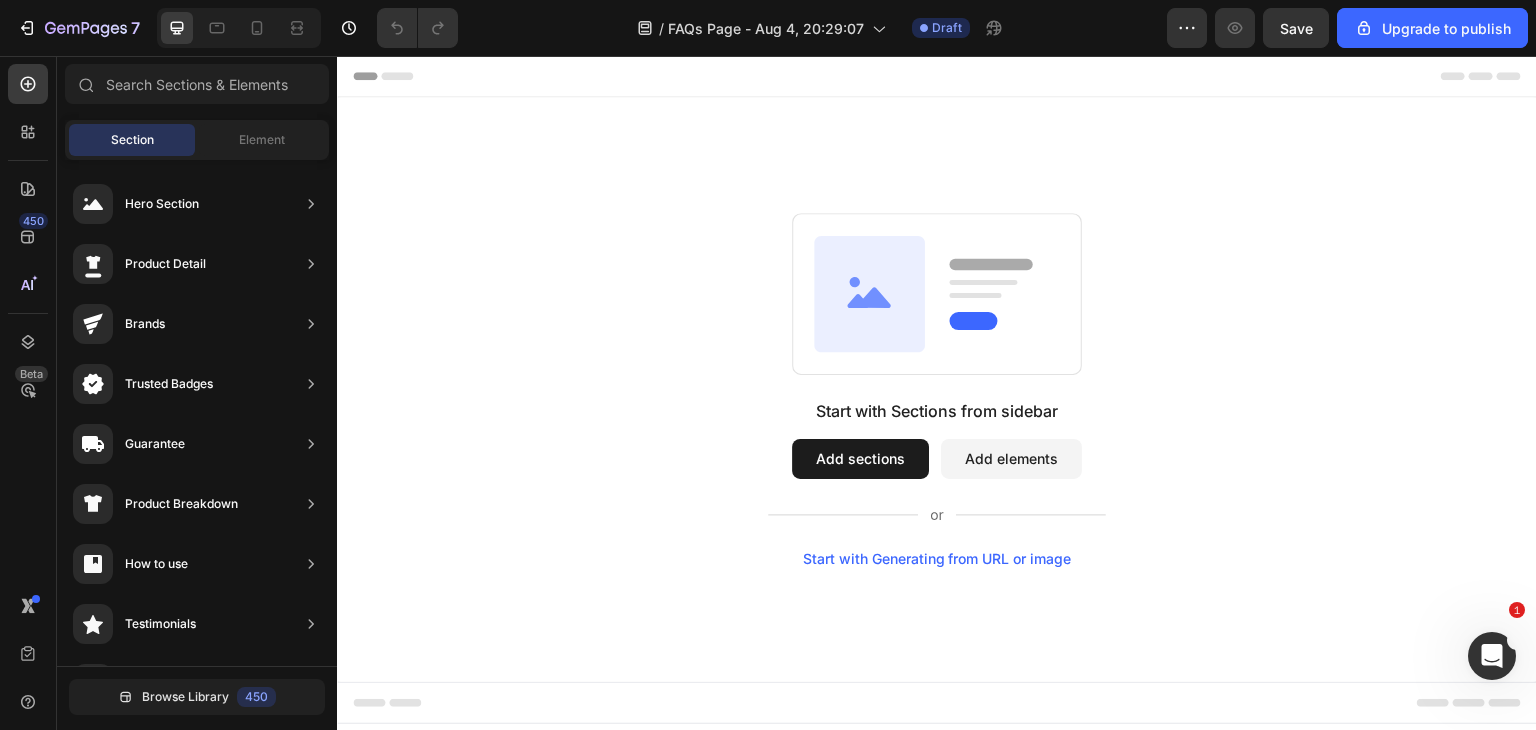 click on "Add elements" at bounding box center (1011, 459) 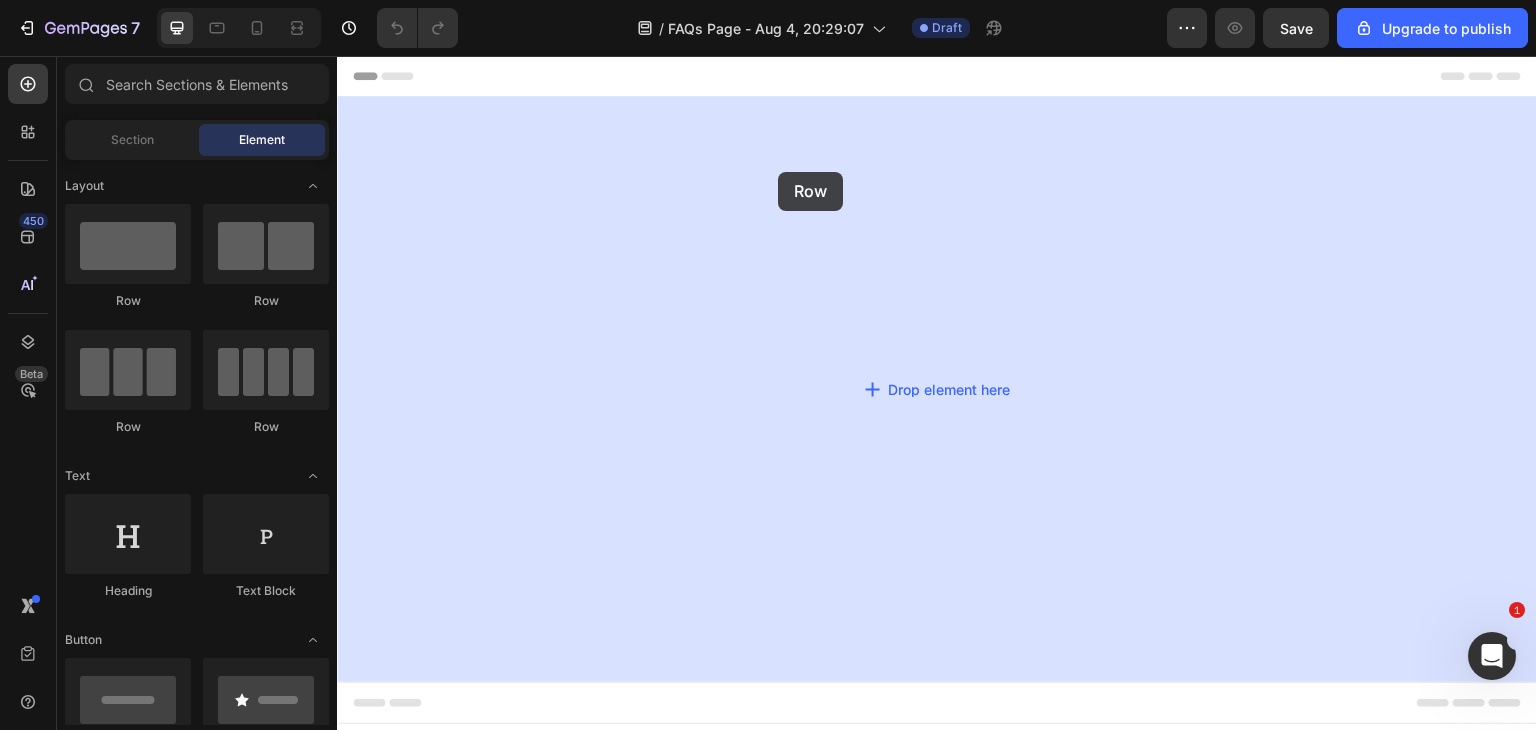 drag, startPoint x: 444, startPoint y: 335, endPoint x: 778, endPoint y: 172, distance: 371.65173 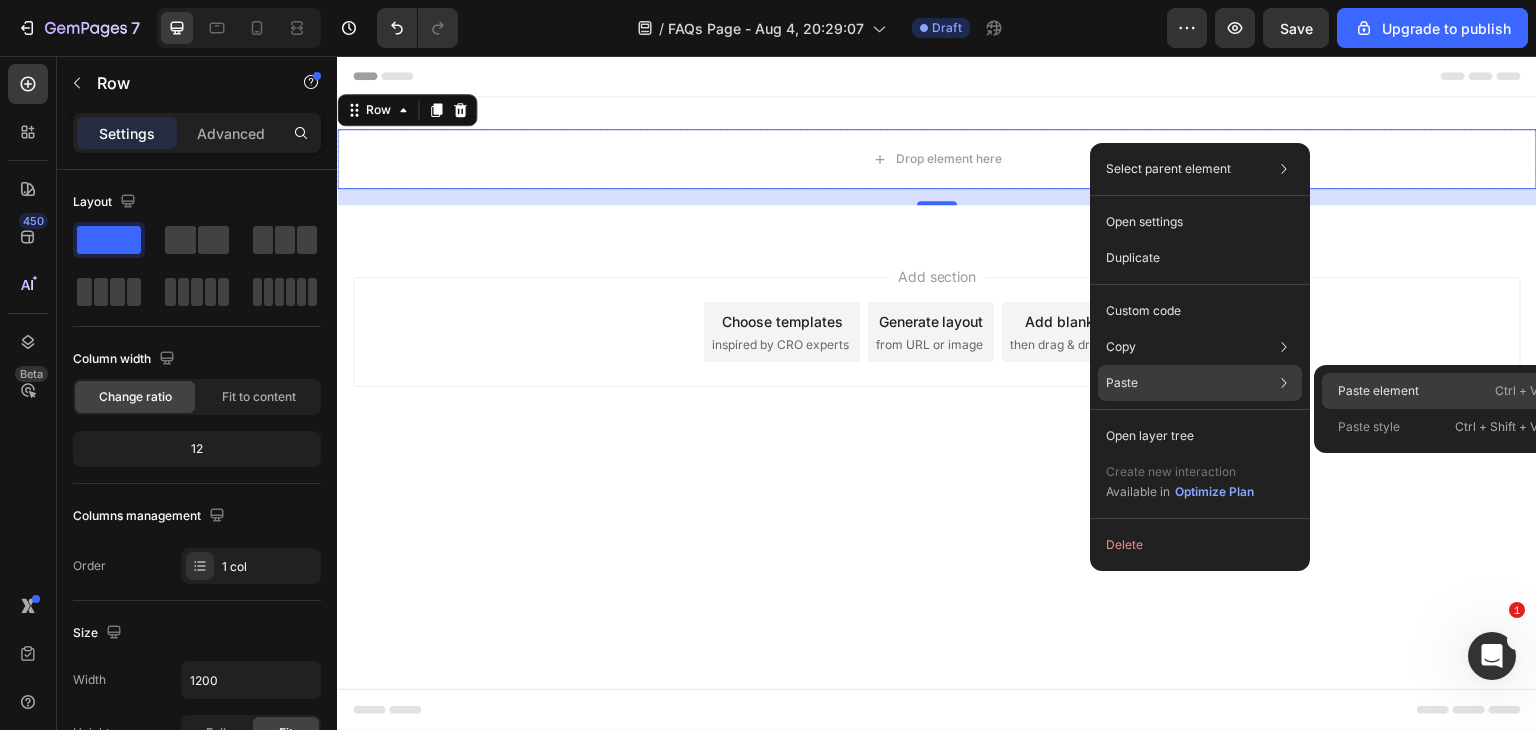 click on "Paste element" at bounding box center (1378, 391) 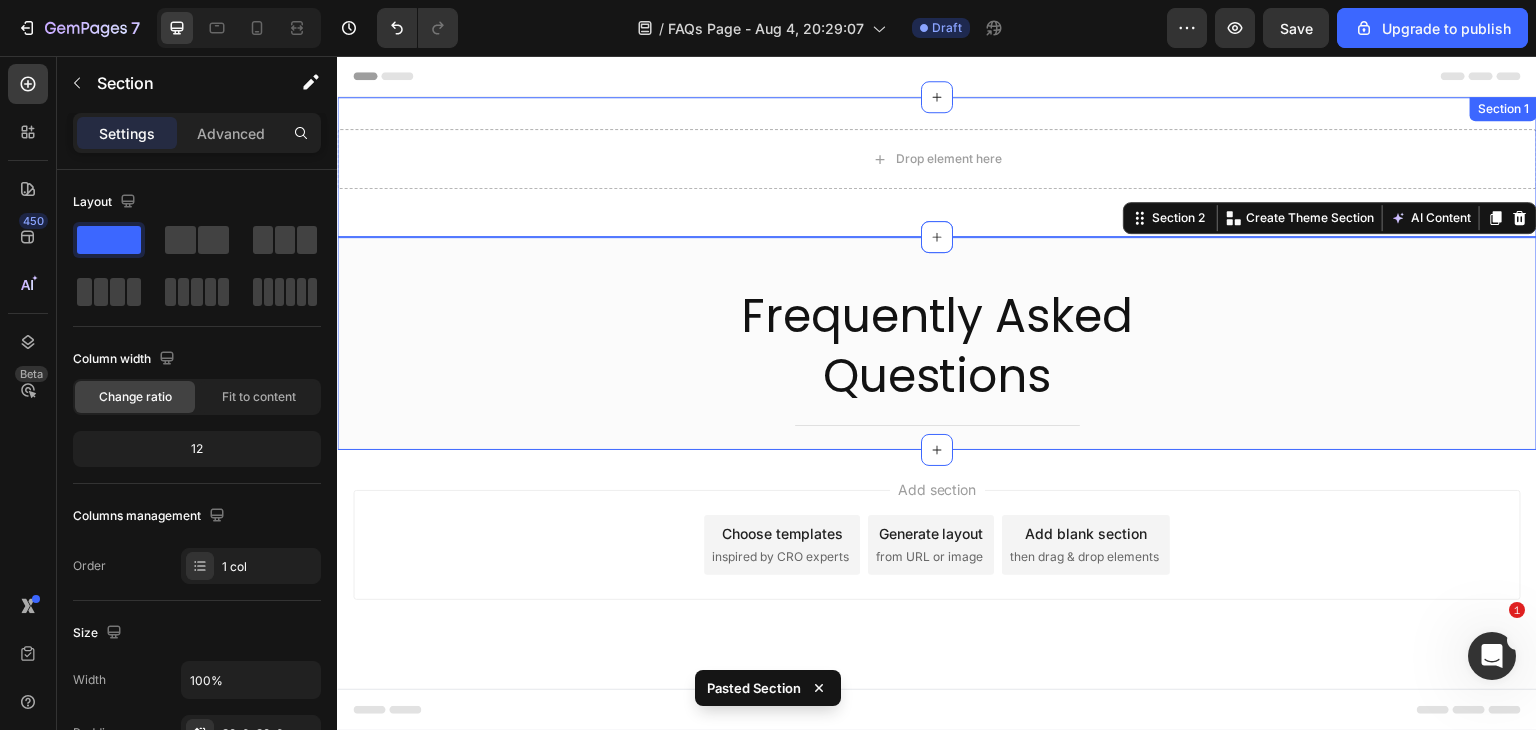 click on "Drop element here Row Section 1" at bounding box center (937, 167) 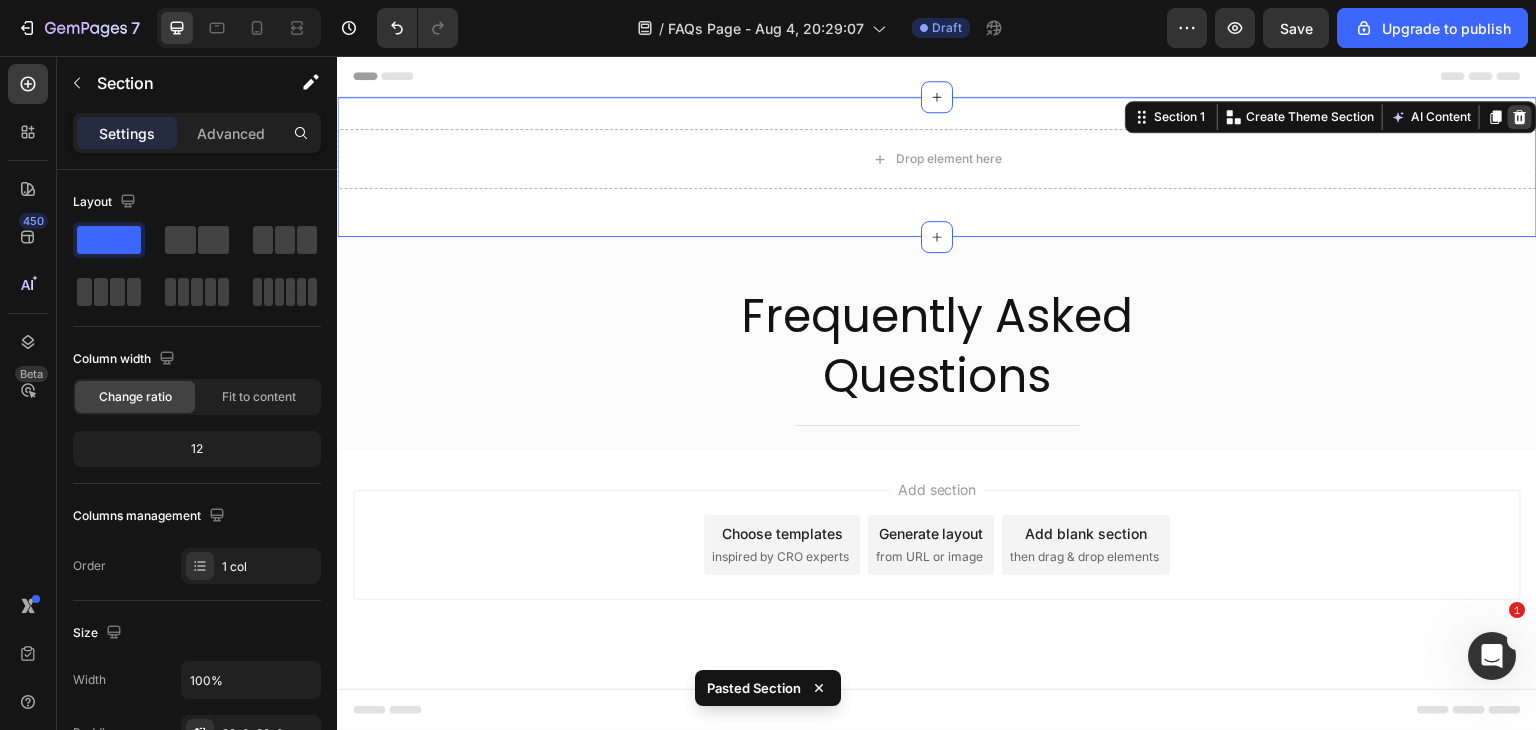 click 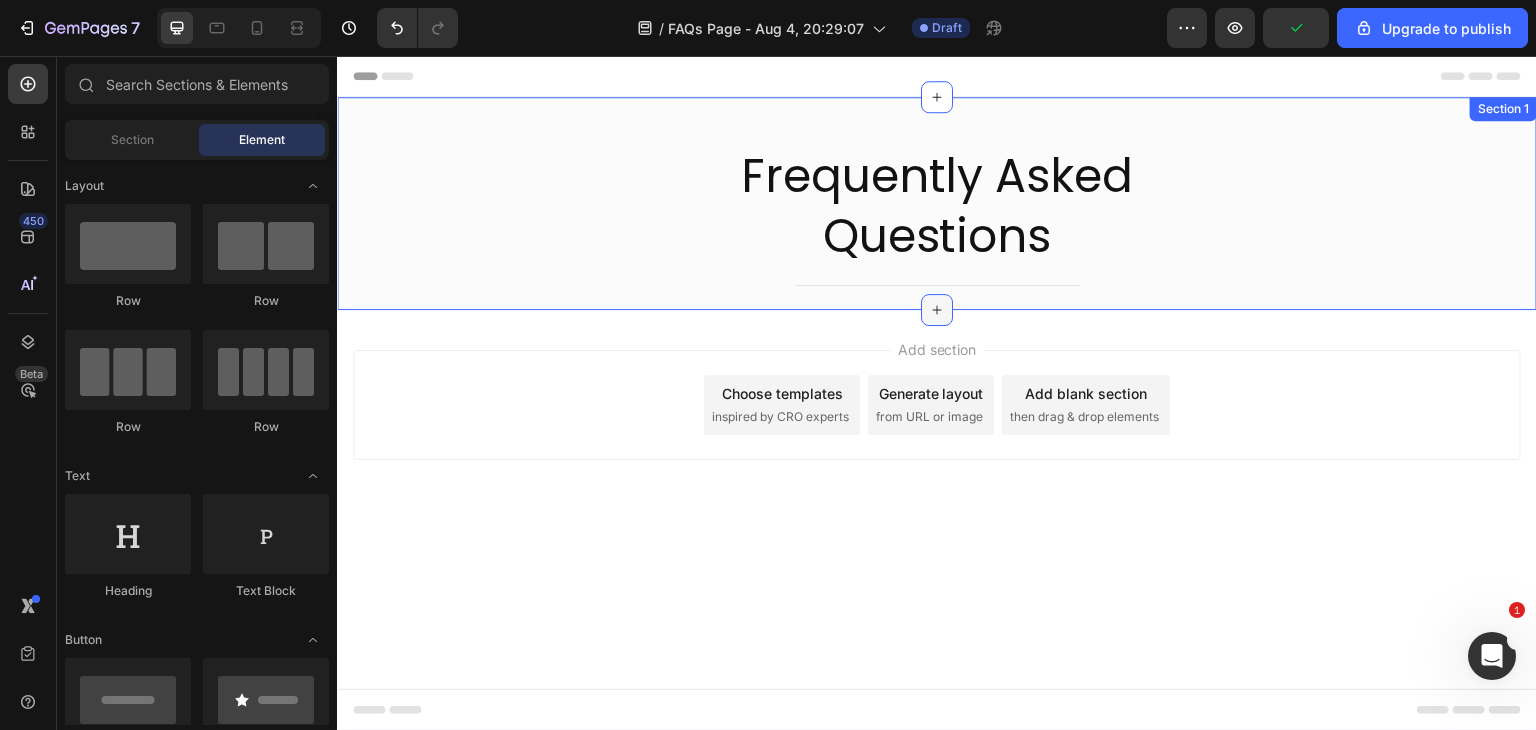 click 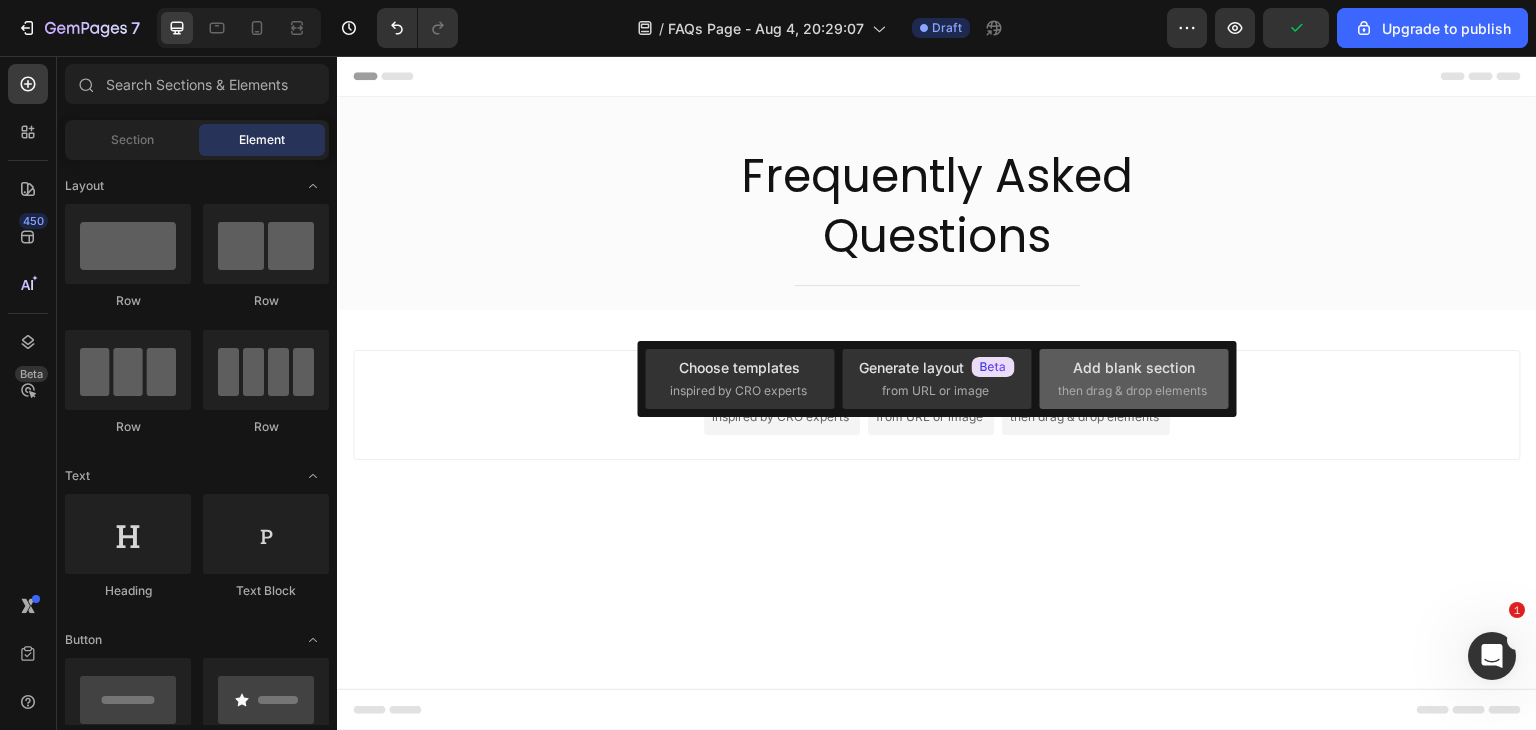 click on "Add blank section  then drag & drop elements" at bounding box center [1134, 378] 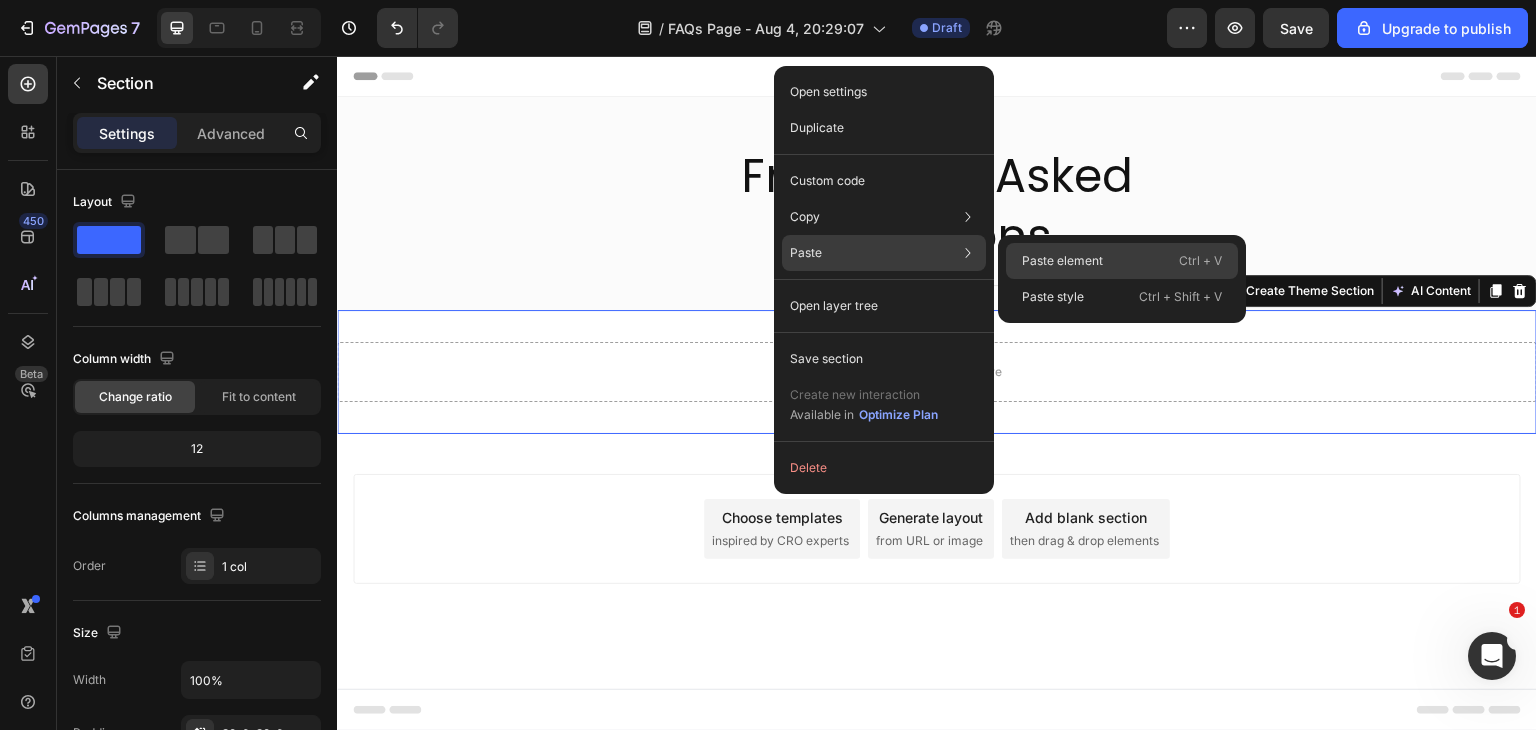 click on "Paste element" at bounding box center (1062, 261) 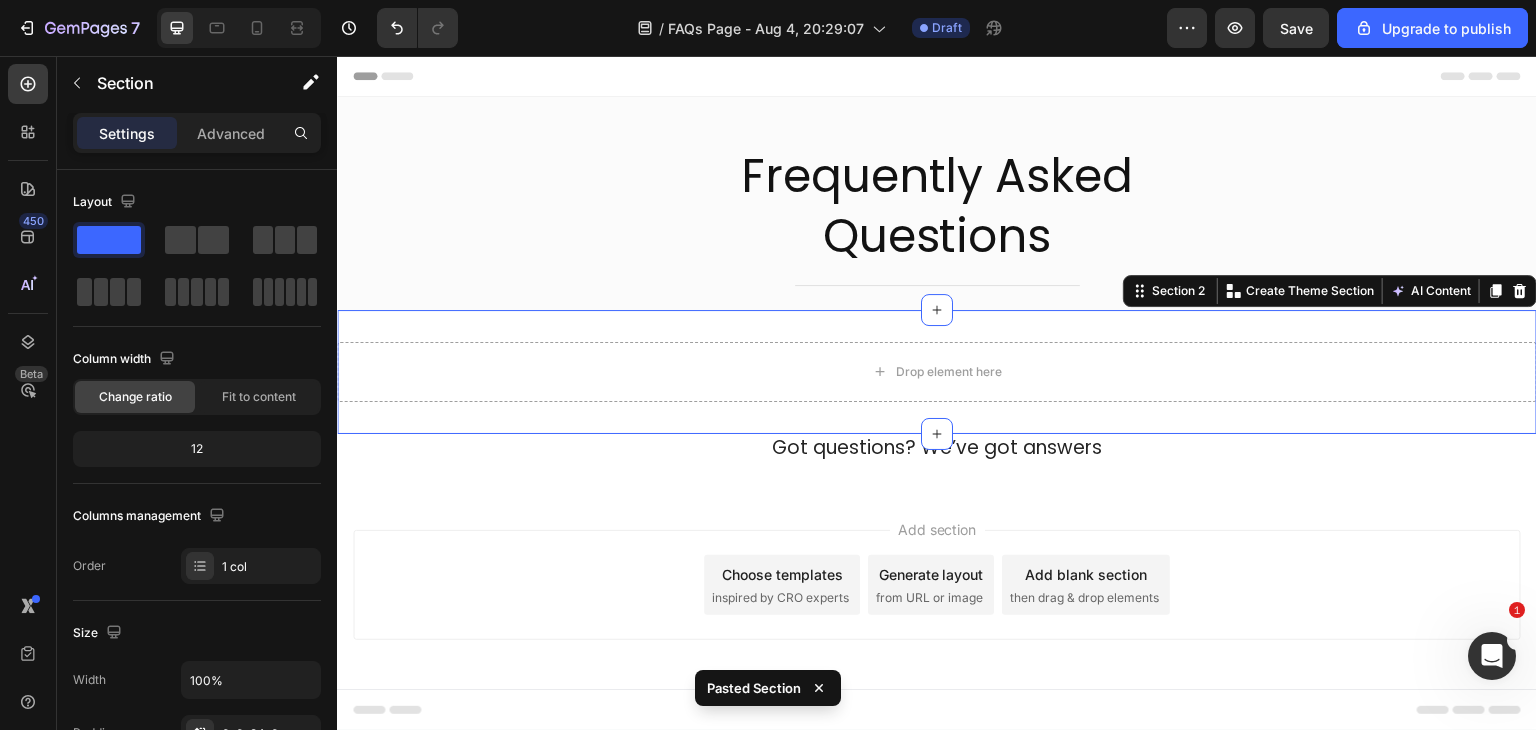click on "Drop element here Section 2   You can create reusable sections Create Theme Section AI Content Write with GemAI What would you like to describe here? Tone and Voice Persuasive Product Dragon & Cherry Blossoms Notebook Show more Generate" at bounding box center [937, 372] 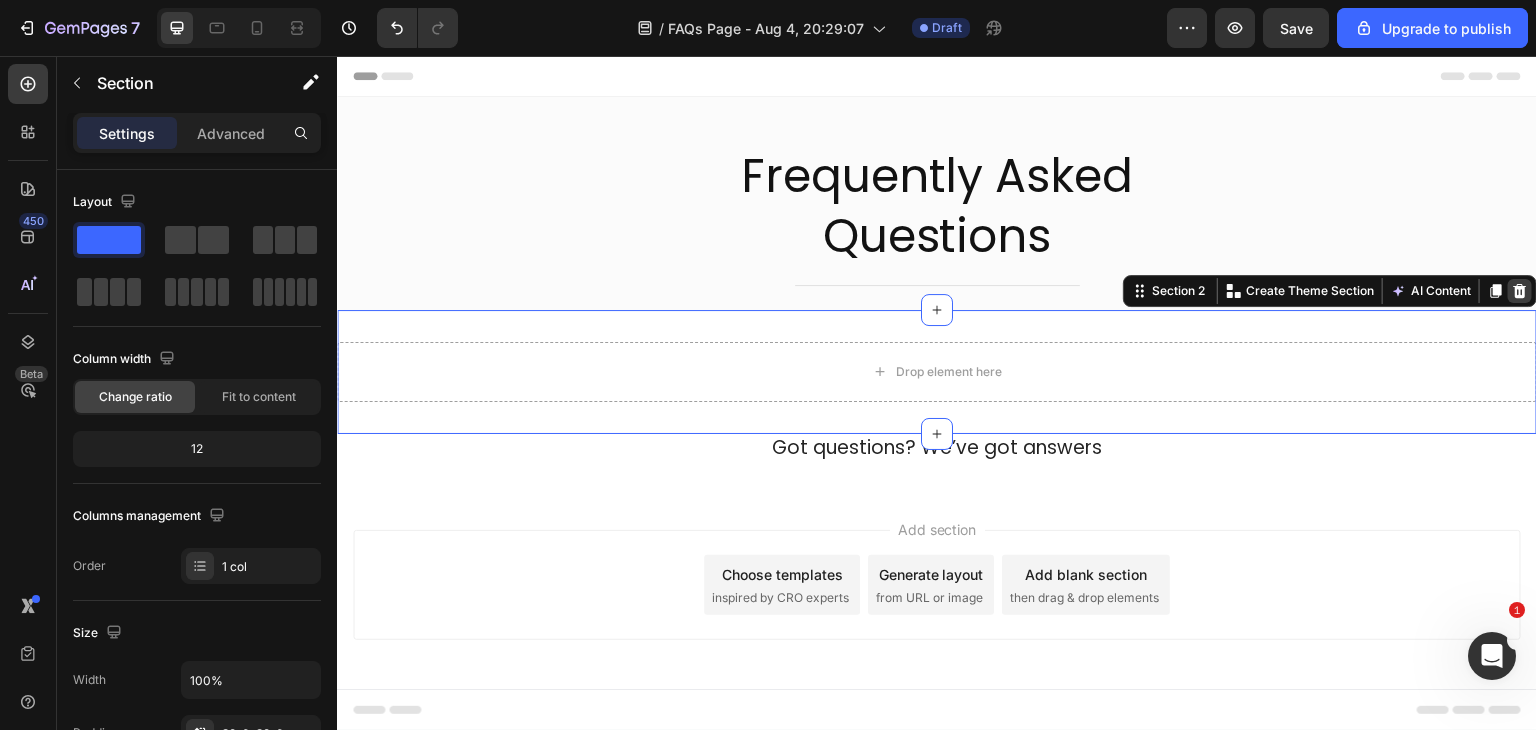 click at bounding box center [1520, 291] 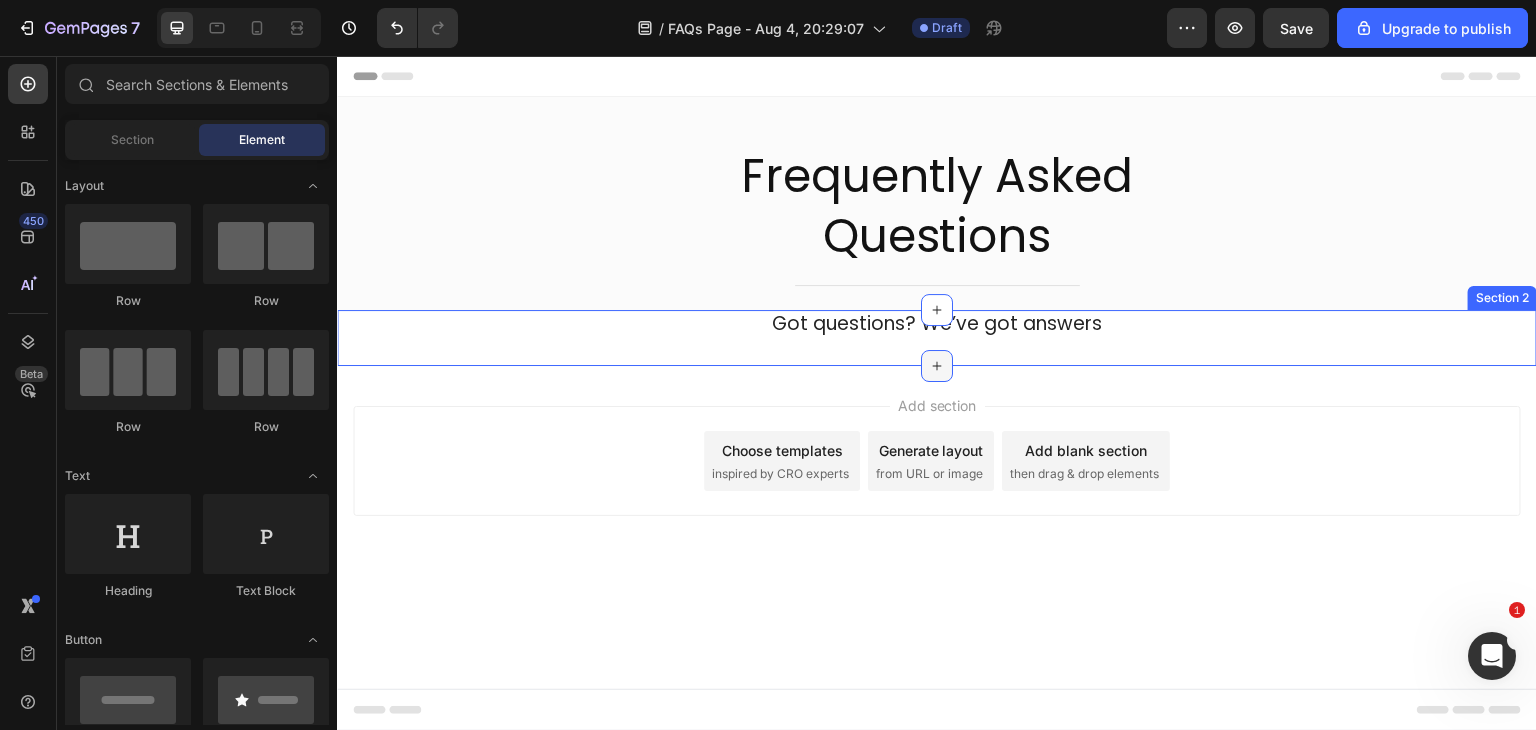 click 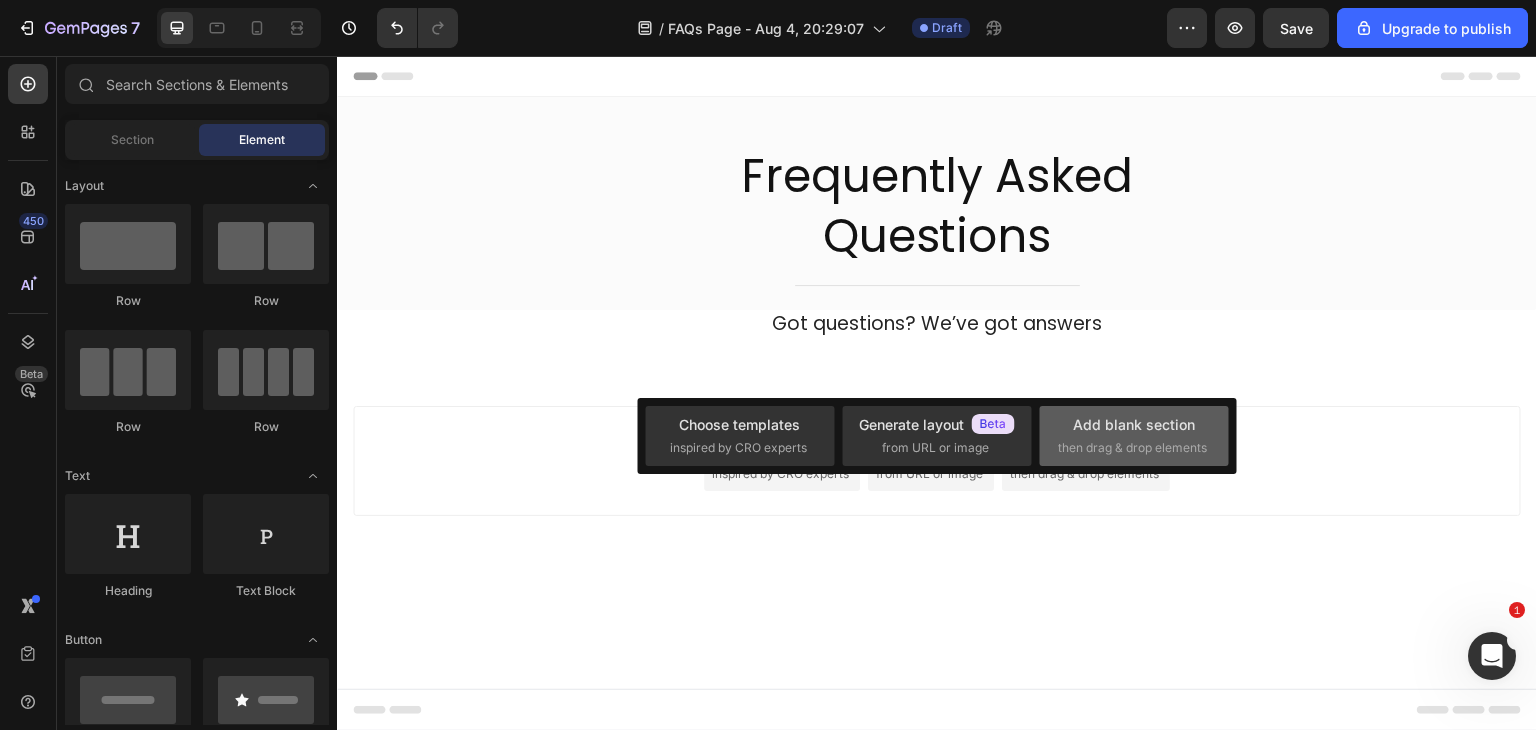 click on "Add blank section" at bounding box center [1134, 424] 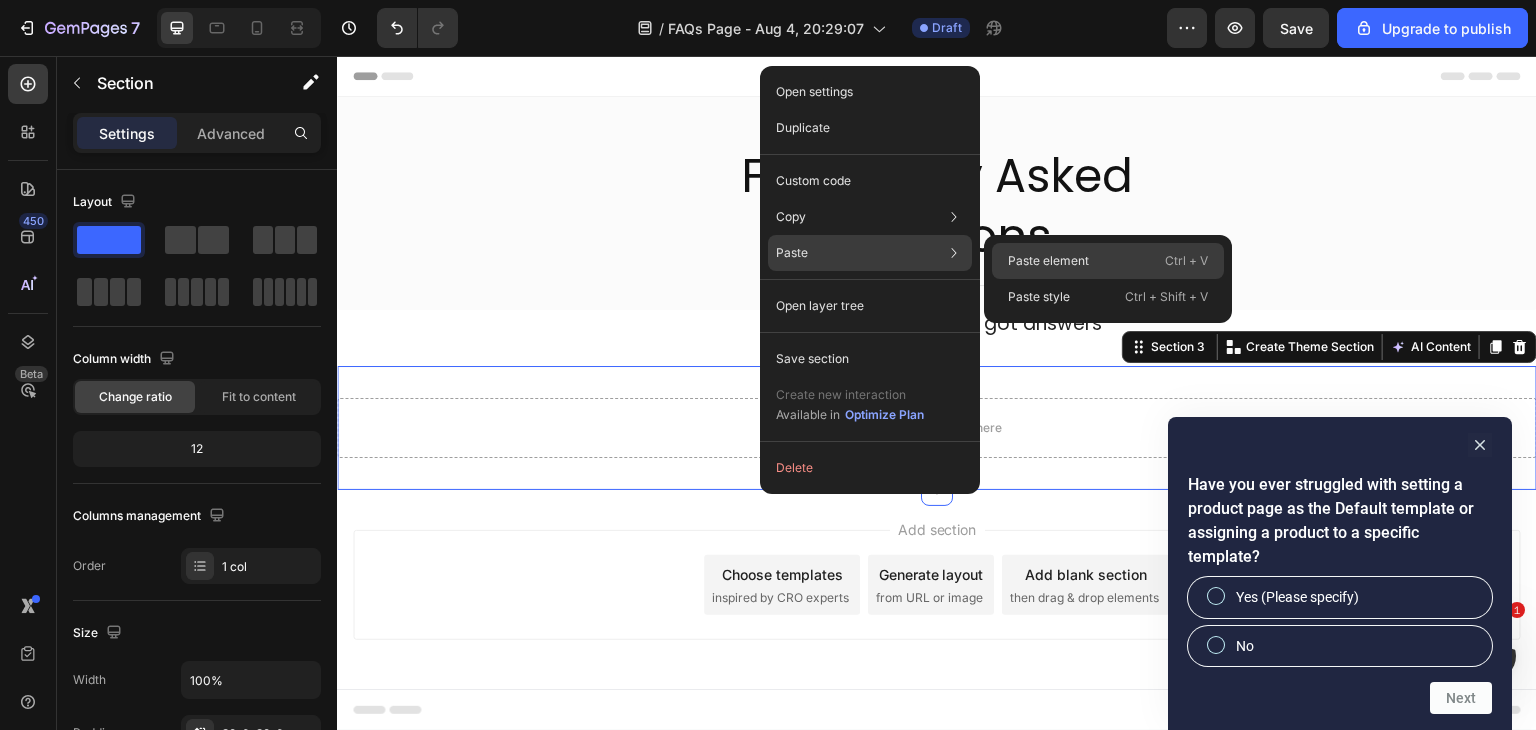 click on "Paste element" at bounding box center (1048, 261) 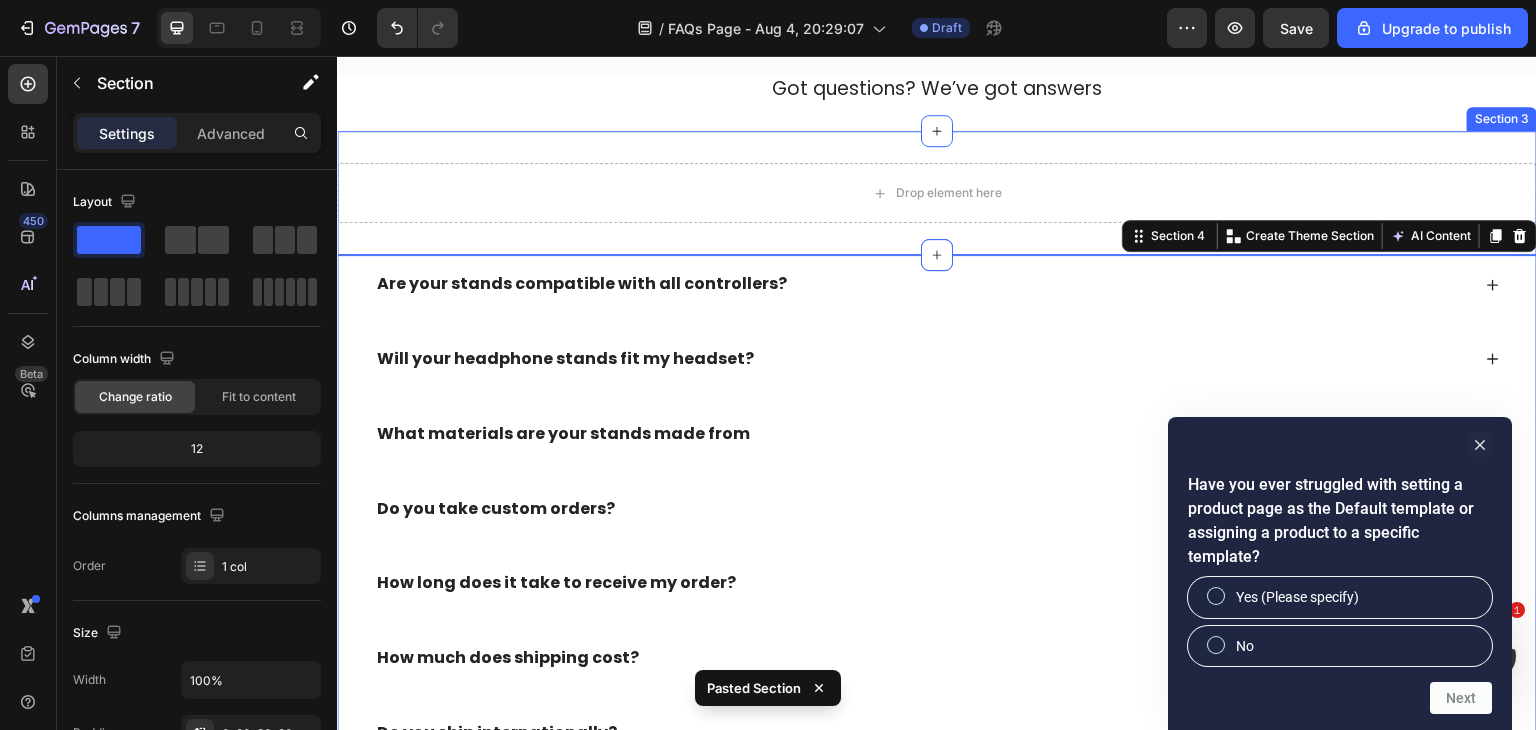 scroll, scrollTop: 197, scrollLeft: 0, axis: vertical 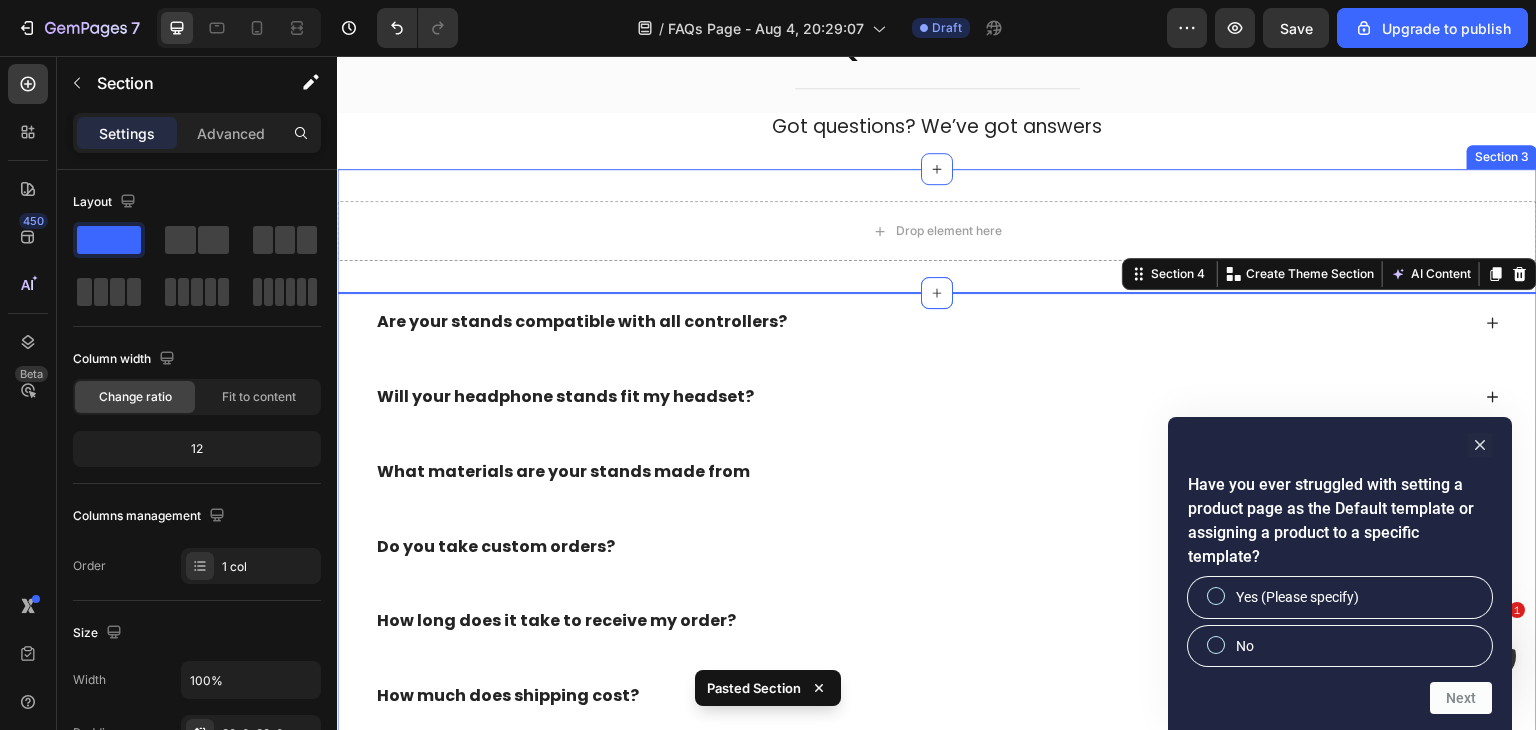 click on "Drop element here Section 3" at bounding box center (937, 231) 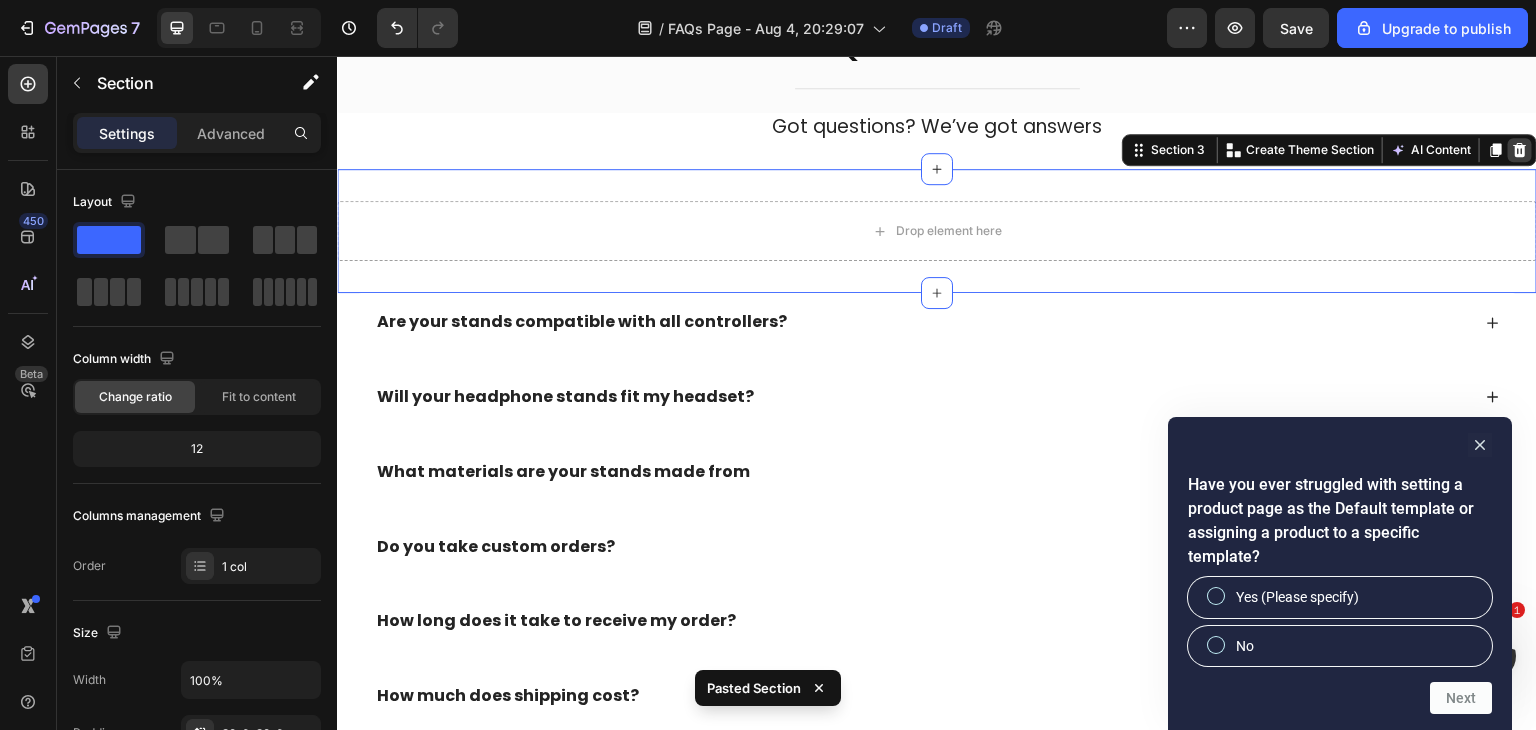 click 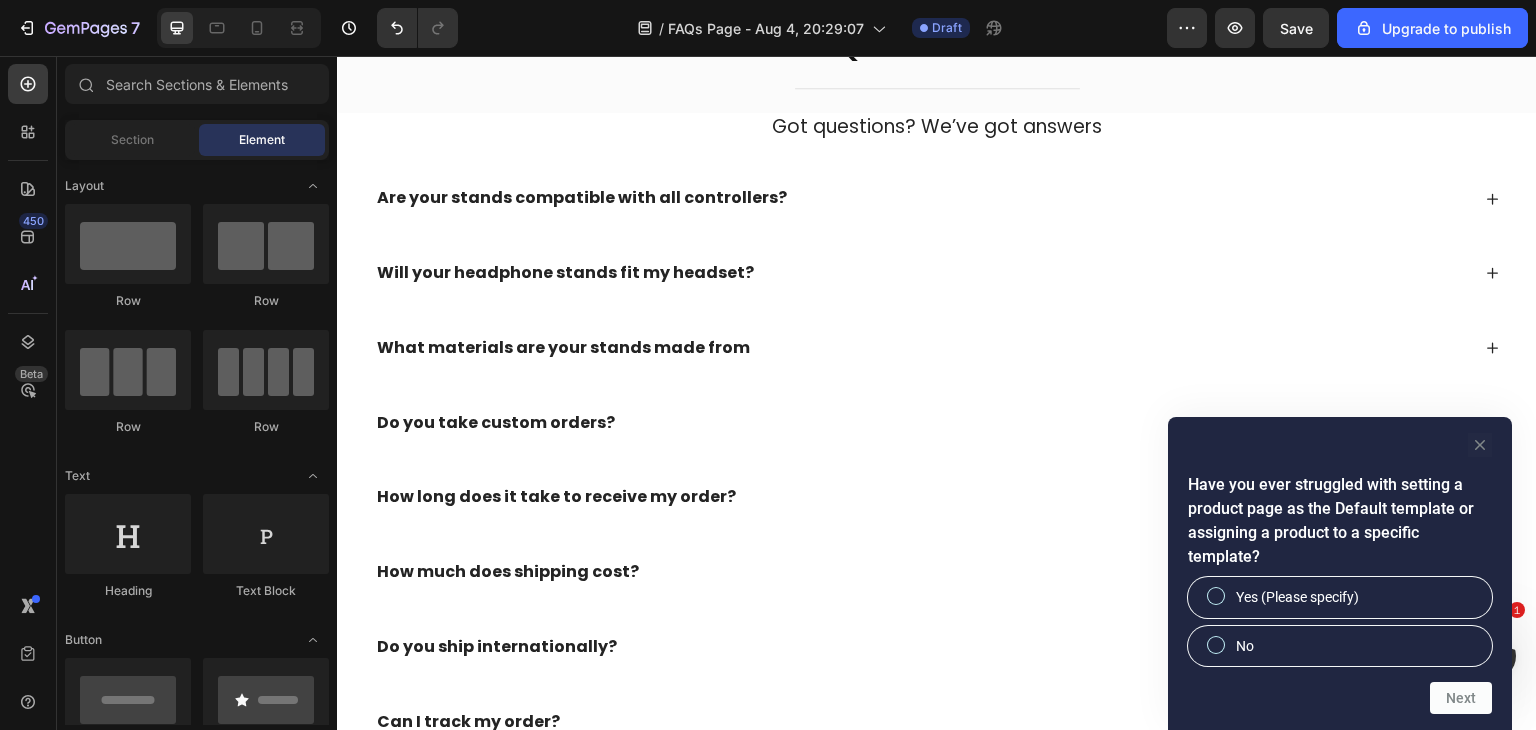 click 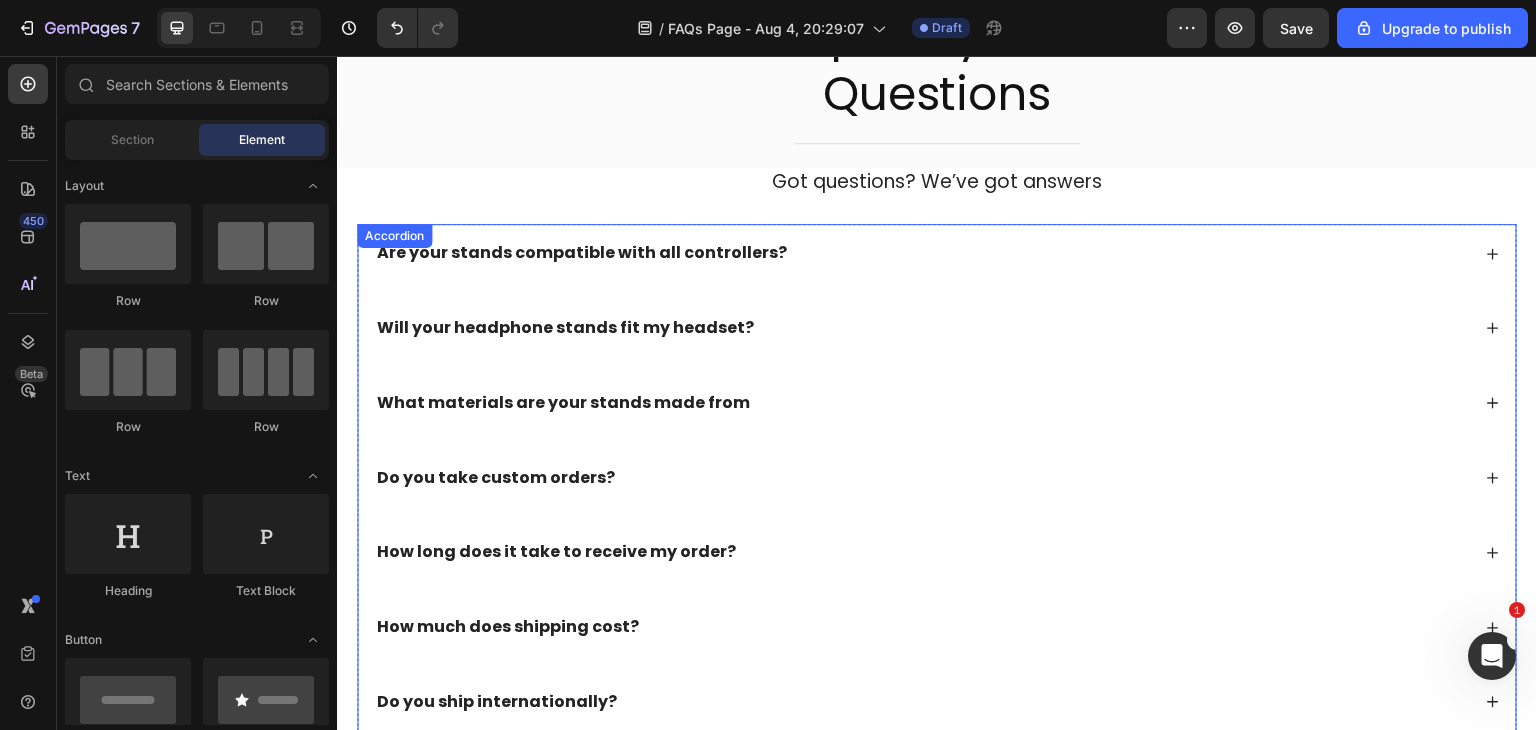 scroll, scrollTop: 0, scrollLeft: 0, axis: both 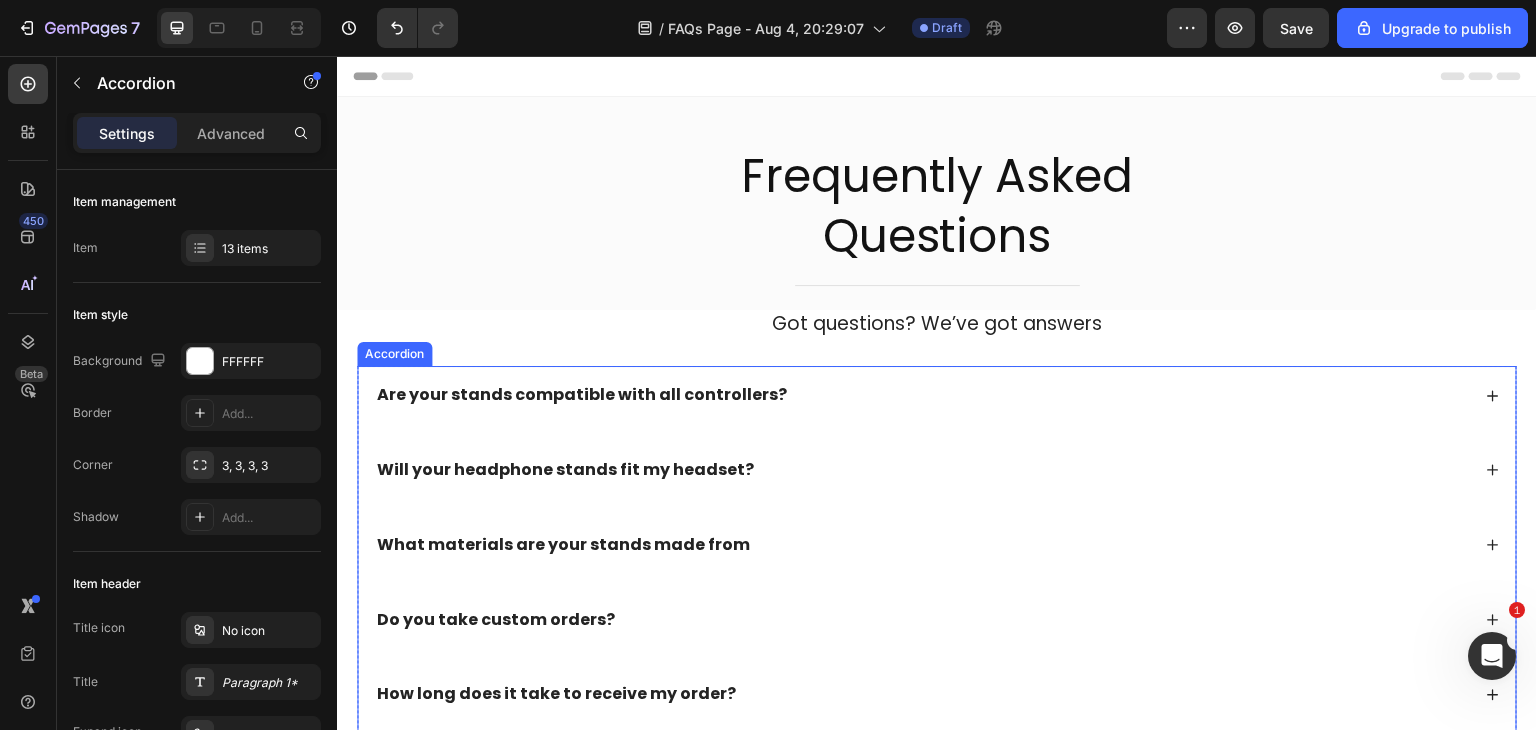 click on "Are your stands compatible with all controllers?" at bounding box center (582, 394) 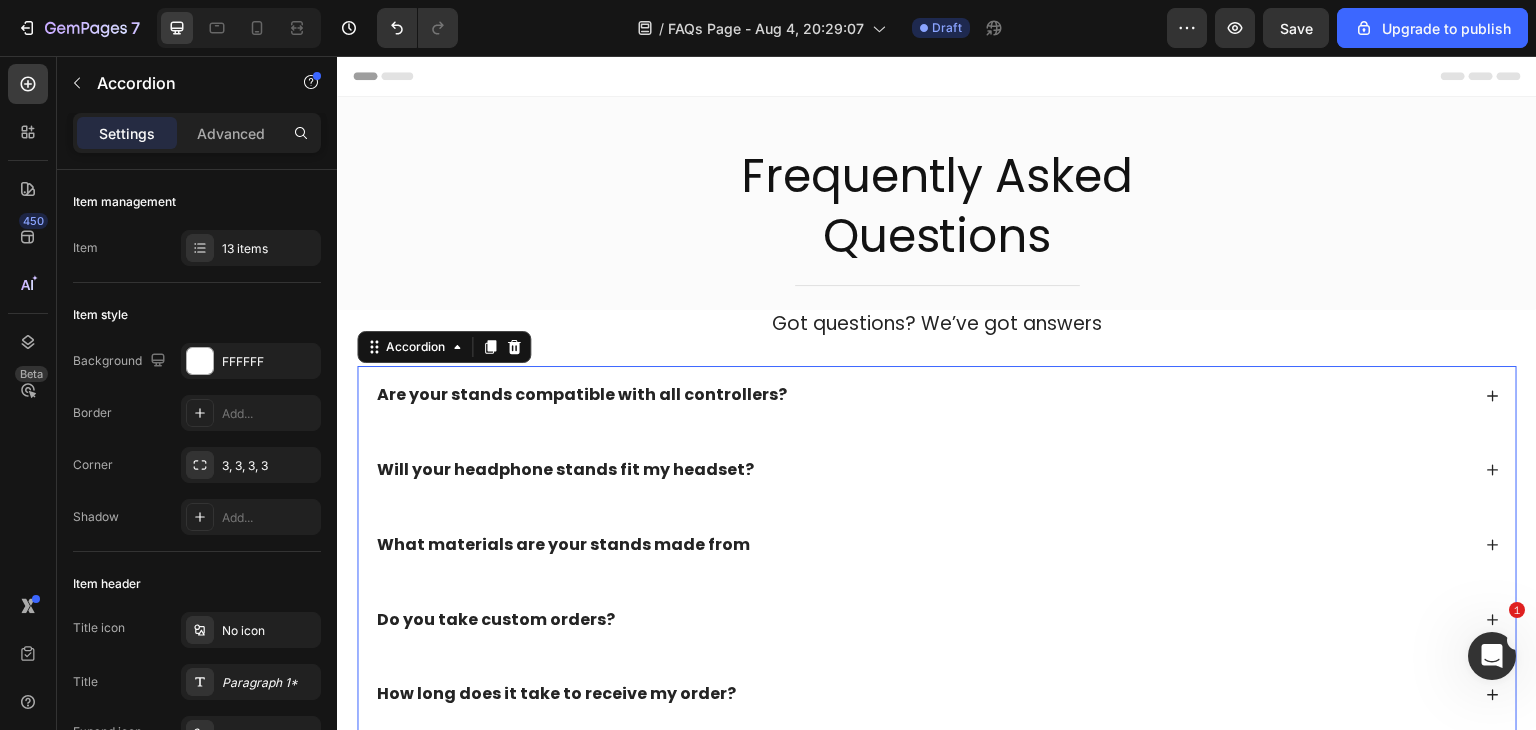 click on "Are your stands compatible with all controllers?" at bounding box center (582, 394) 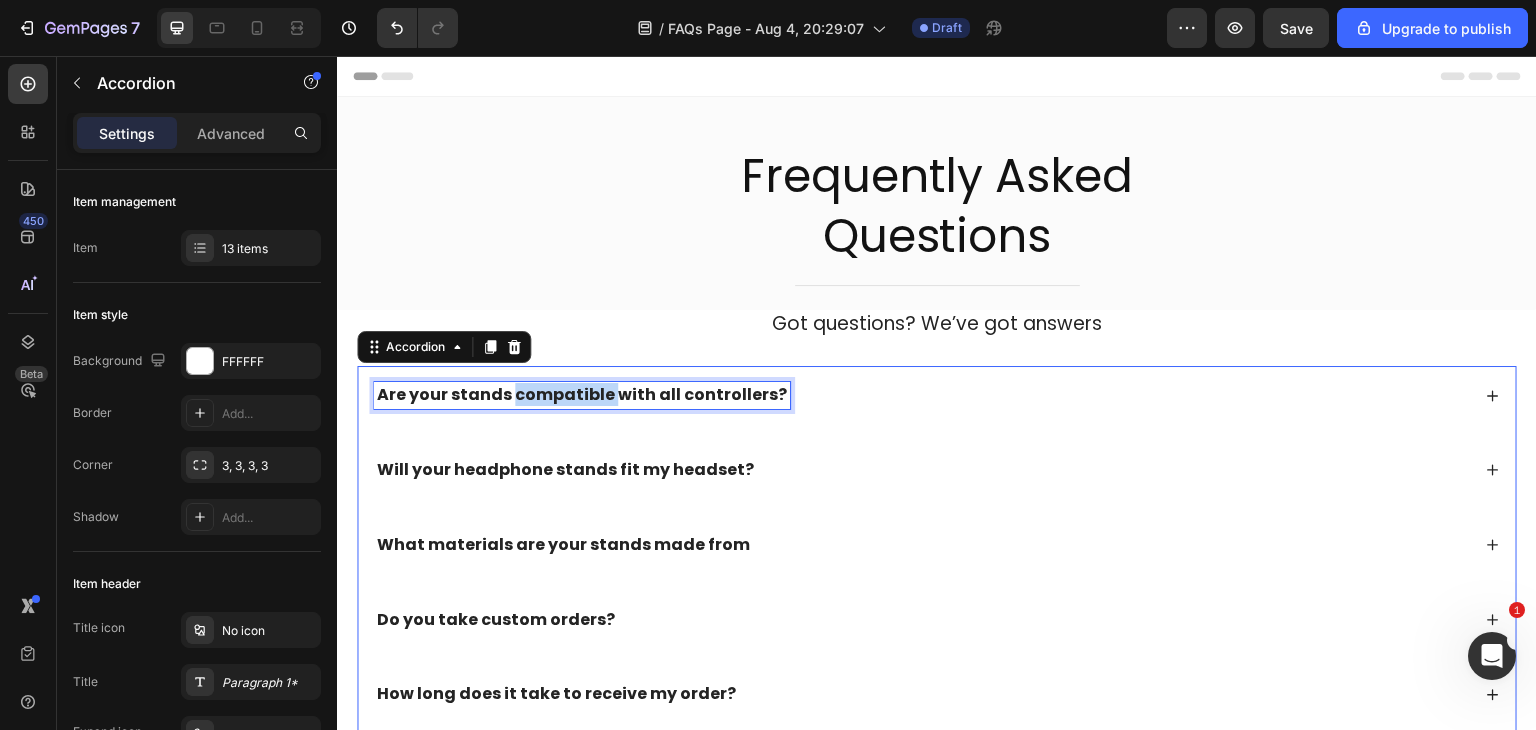 click on "Are your stands compatible with all controllers?" at bounding box center [582, 394] 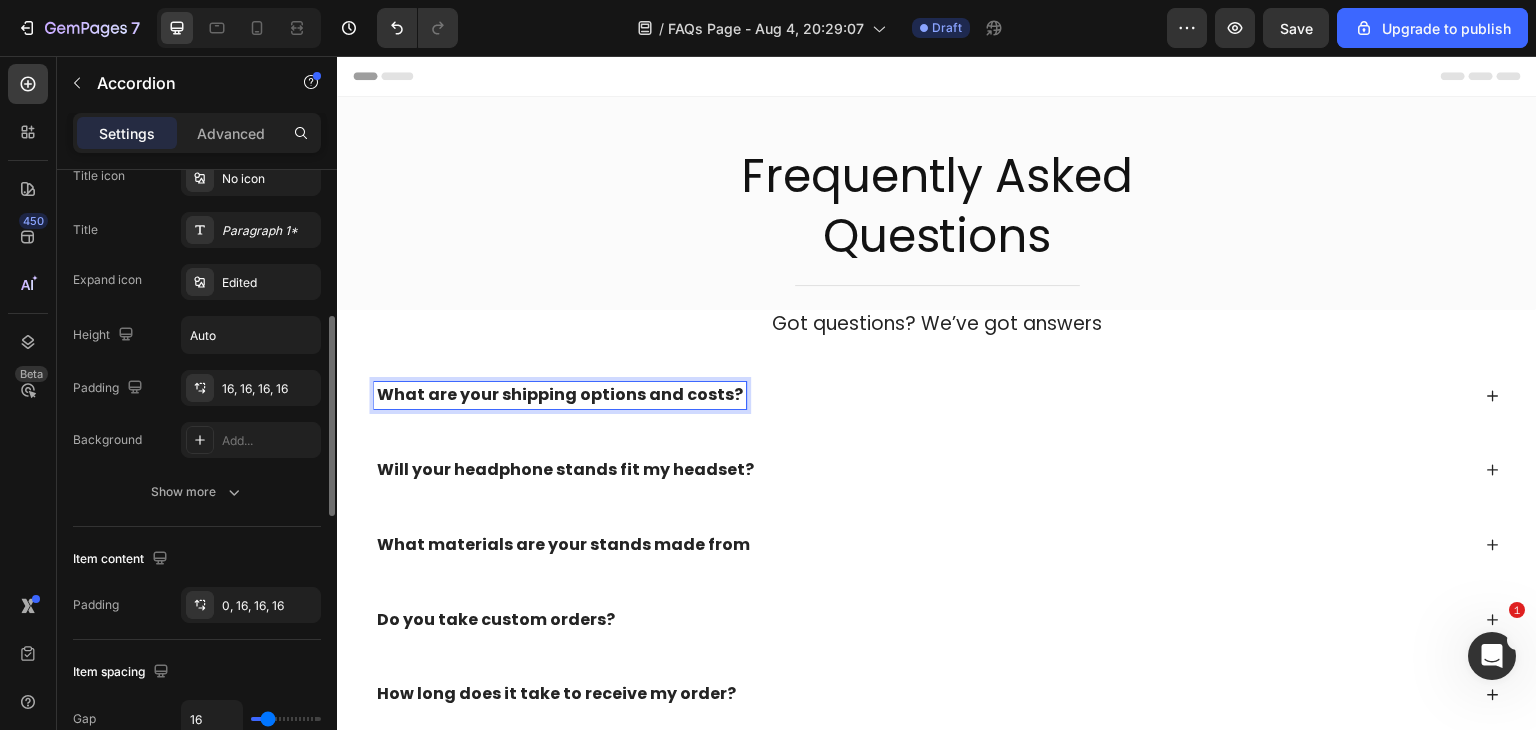 scroll, scrollTop: 0, scrollLeft: 0, axis: both 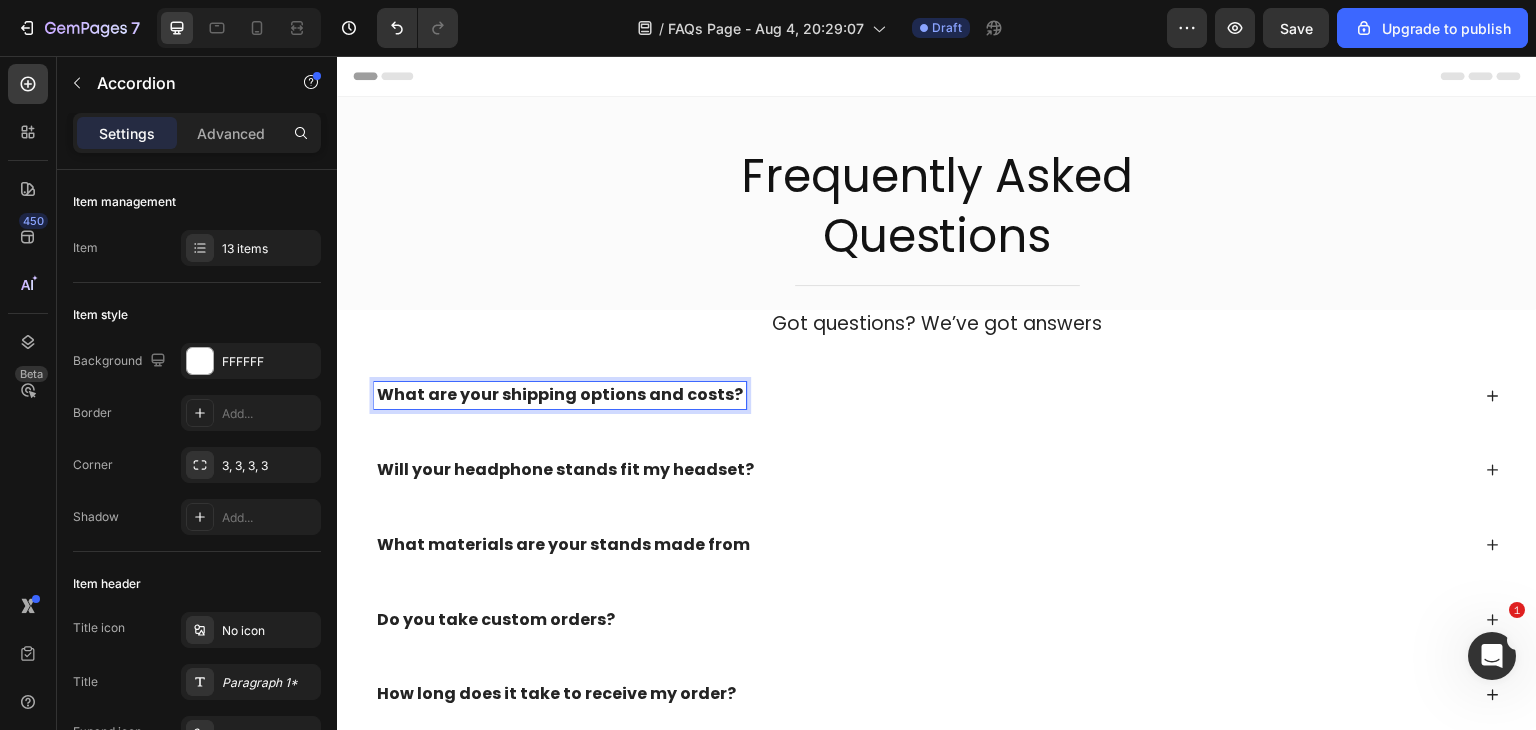click on "What are your shipping options and costs?" at bounding box center [937, 395] 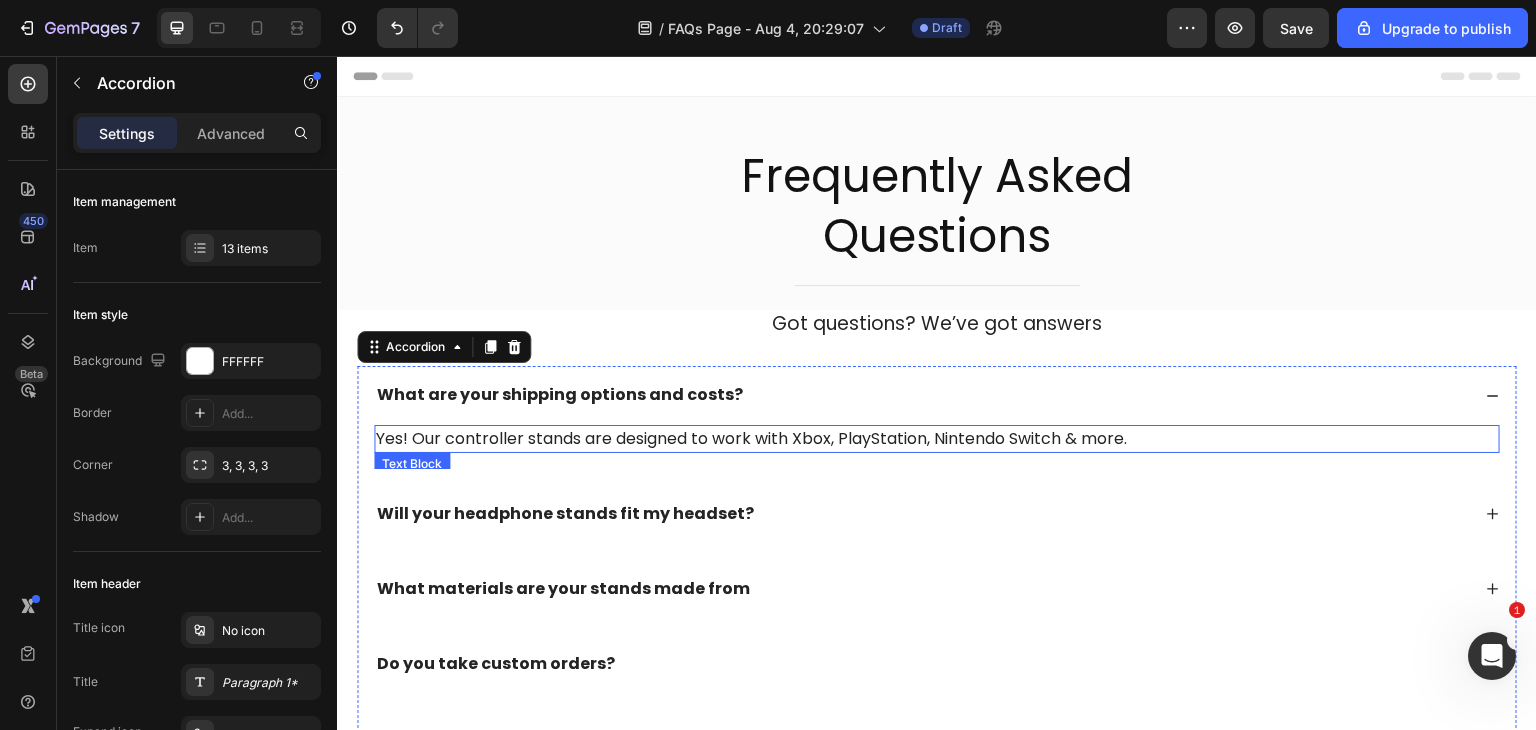 click on "Yes! Our controller stands are designed to work with Xbox, PlayStation, Nintendo Switch & more." at bounding box center (937, 439) 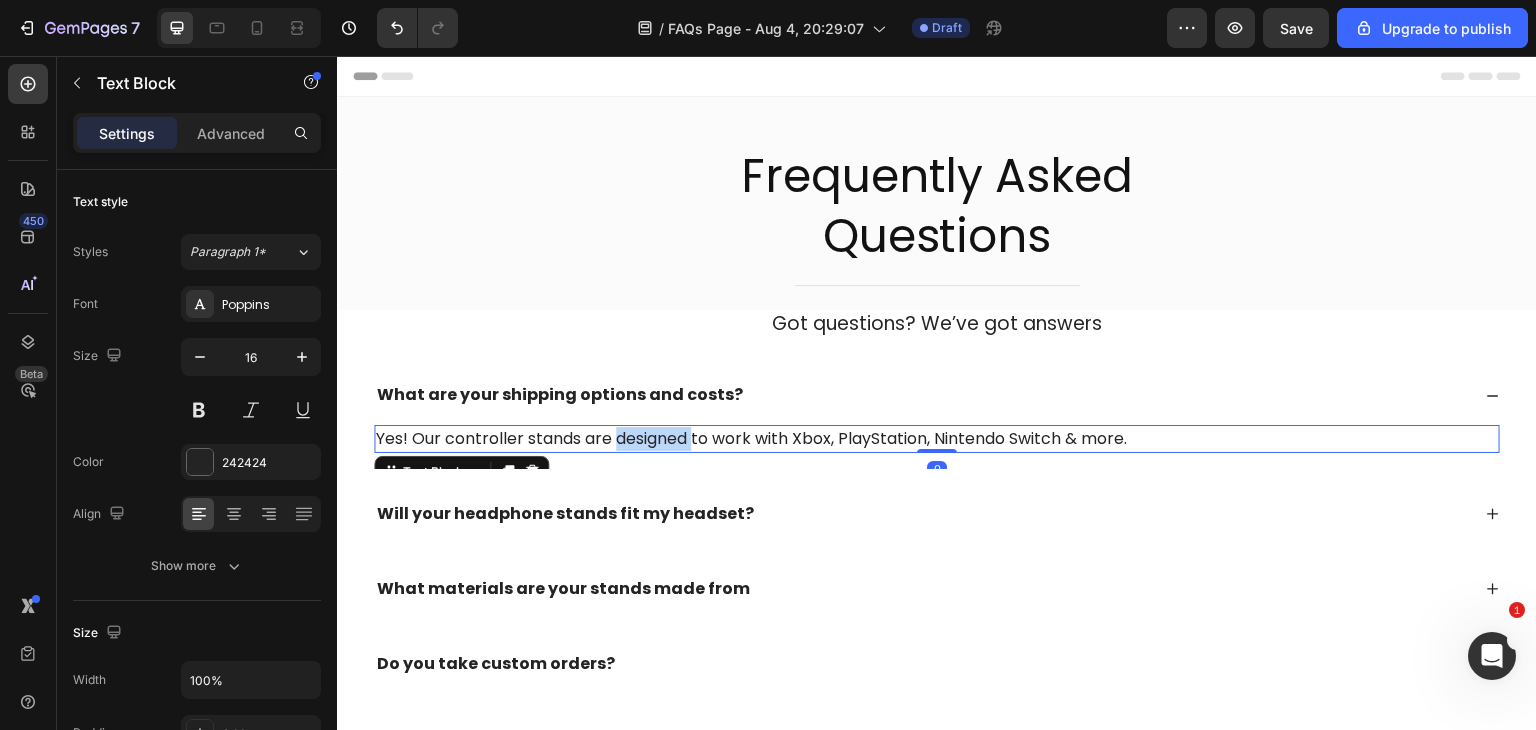 click on "Yes! Our controller stands are designed to work with Xbox, PlayStation, Nintendo Switch & more." at bounding box center (937, 439) 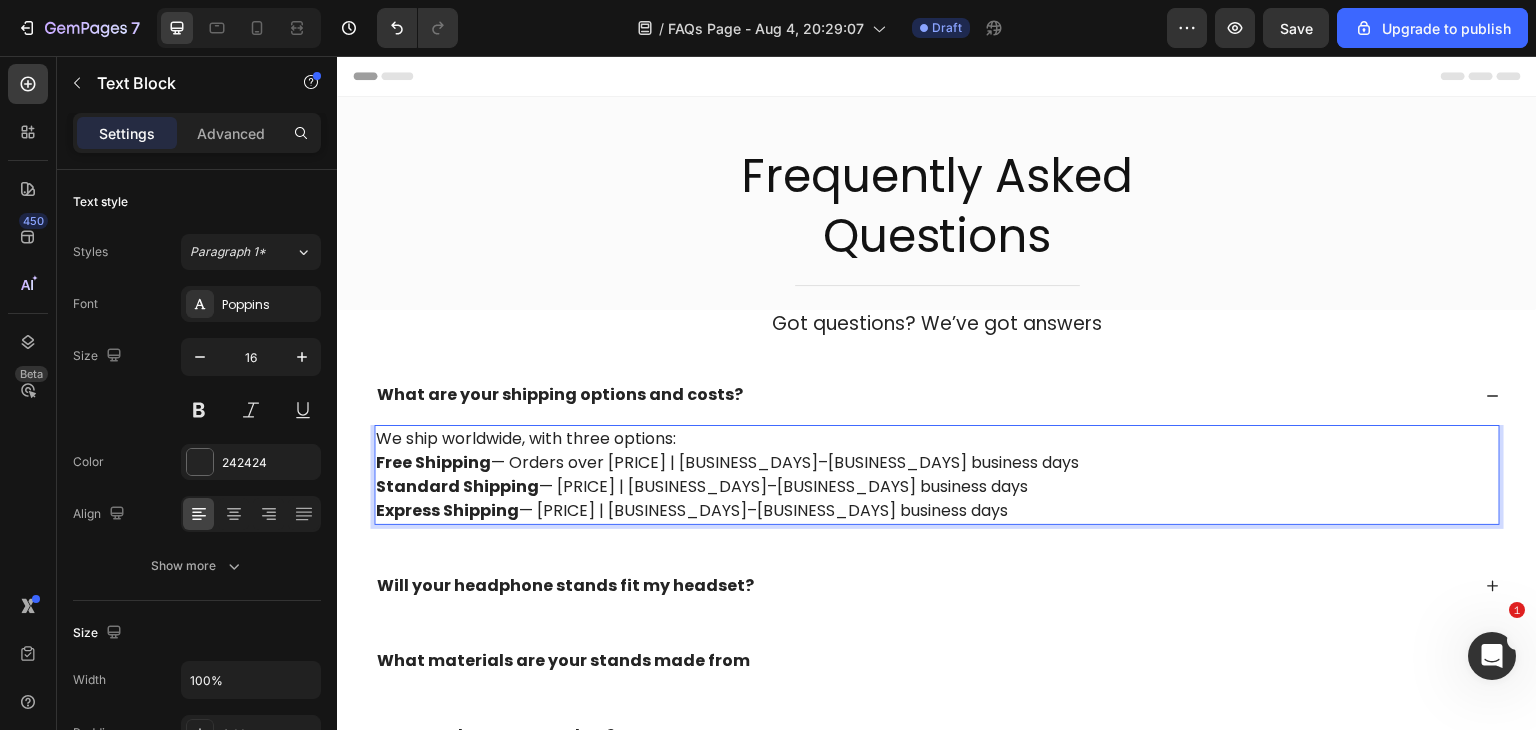 scroll, scrollTop: 166, scrollLeft: 0, axis: vertical 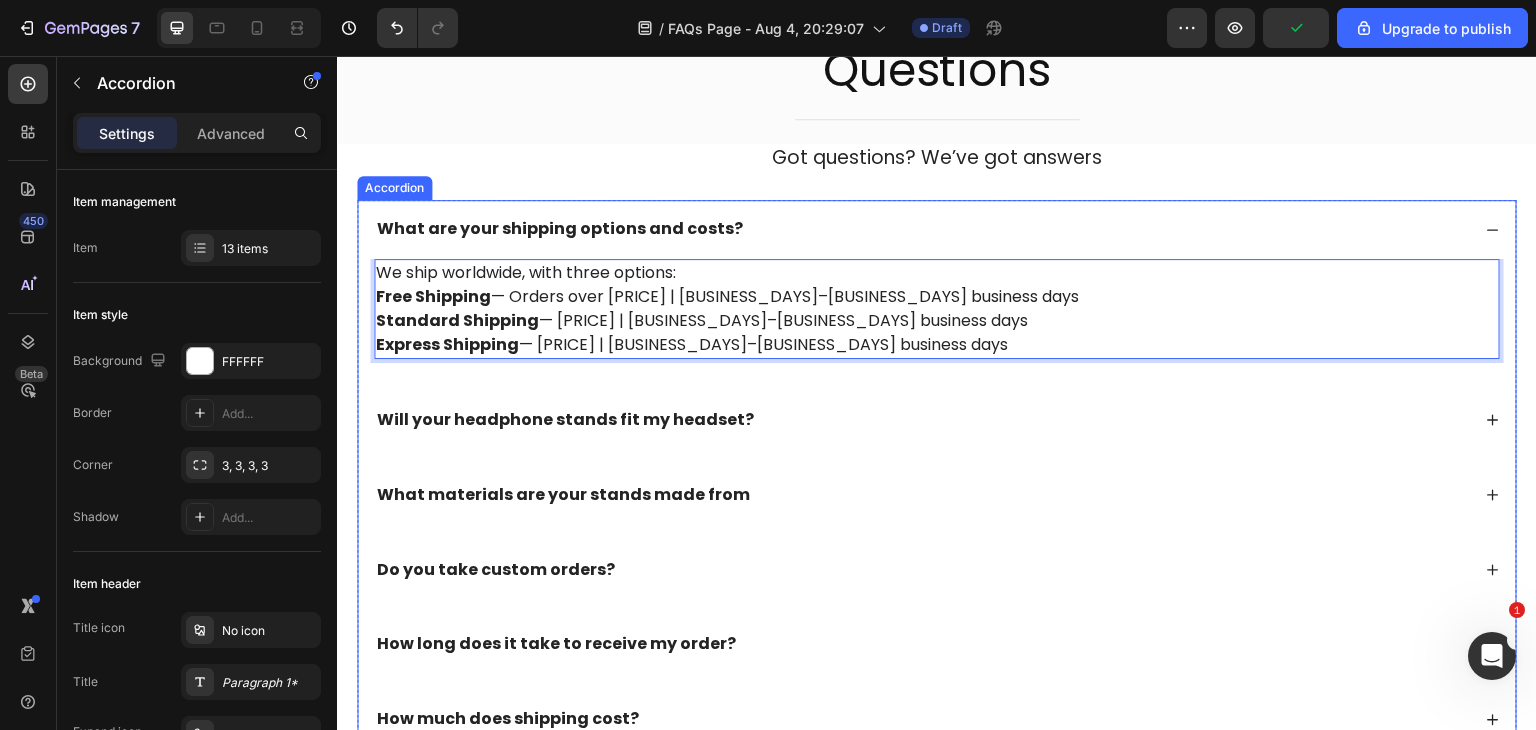 click on "Will your headphone stands fit my headset?" at bounding box center (937, 420) 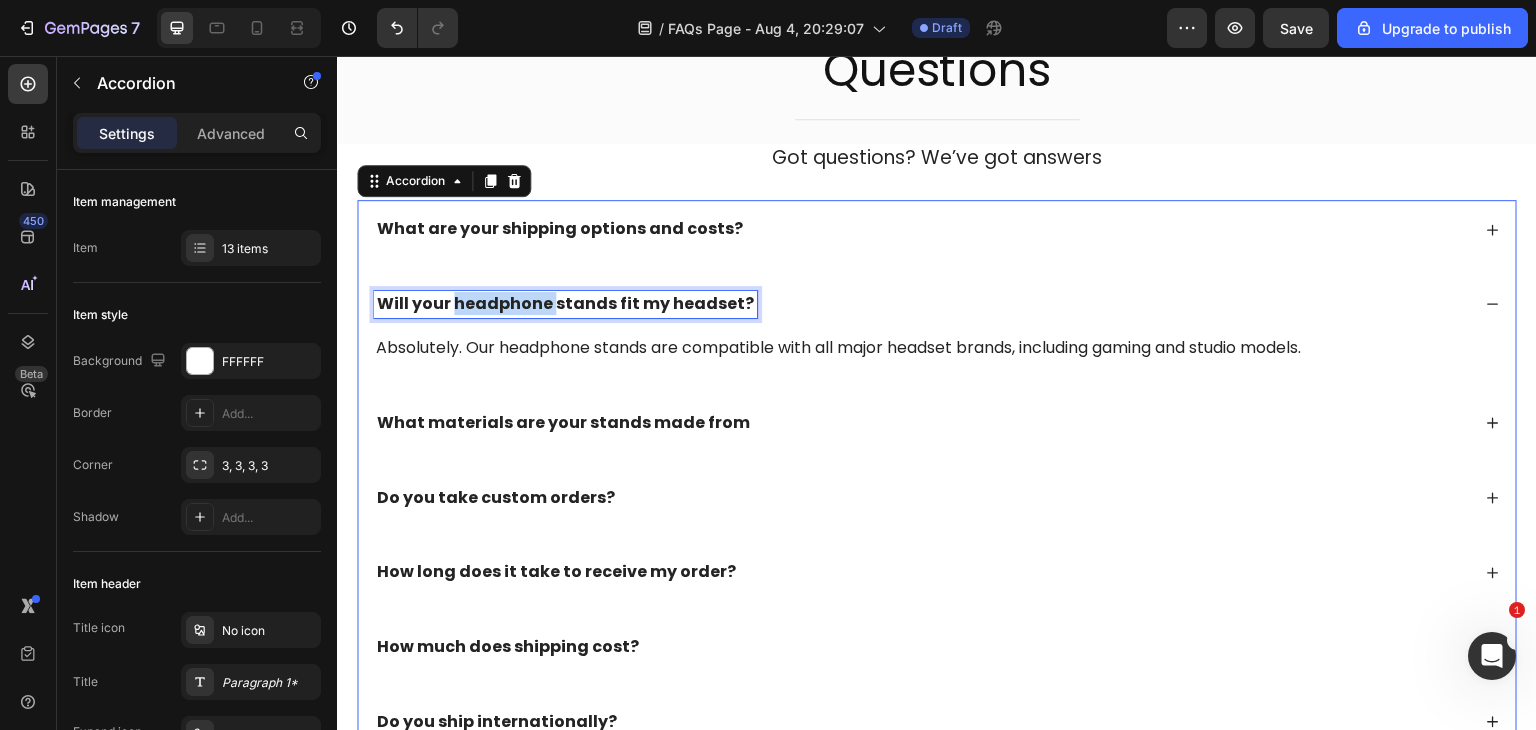 click on "Will your headphone stands fit my headset?" at bounding box center [565, 303] 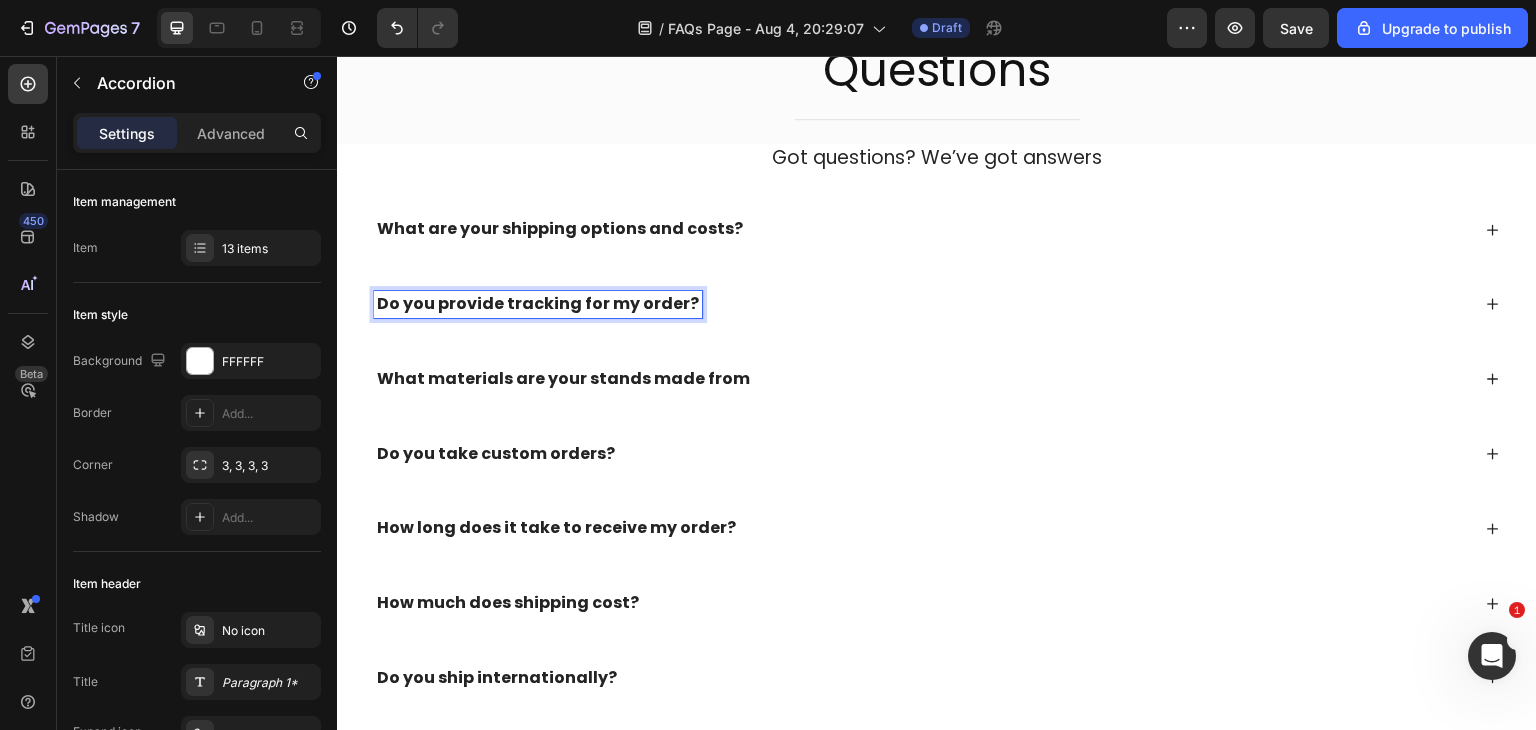 click on "Do you provide tracking for my order?" at bounding box center (937, 304) 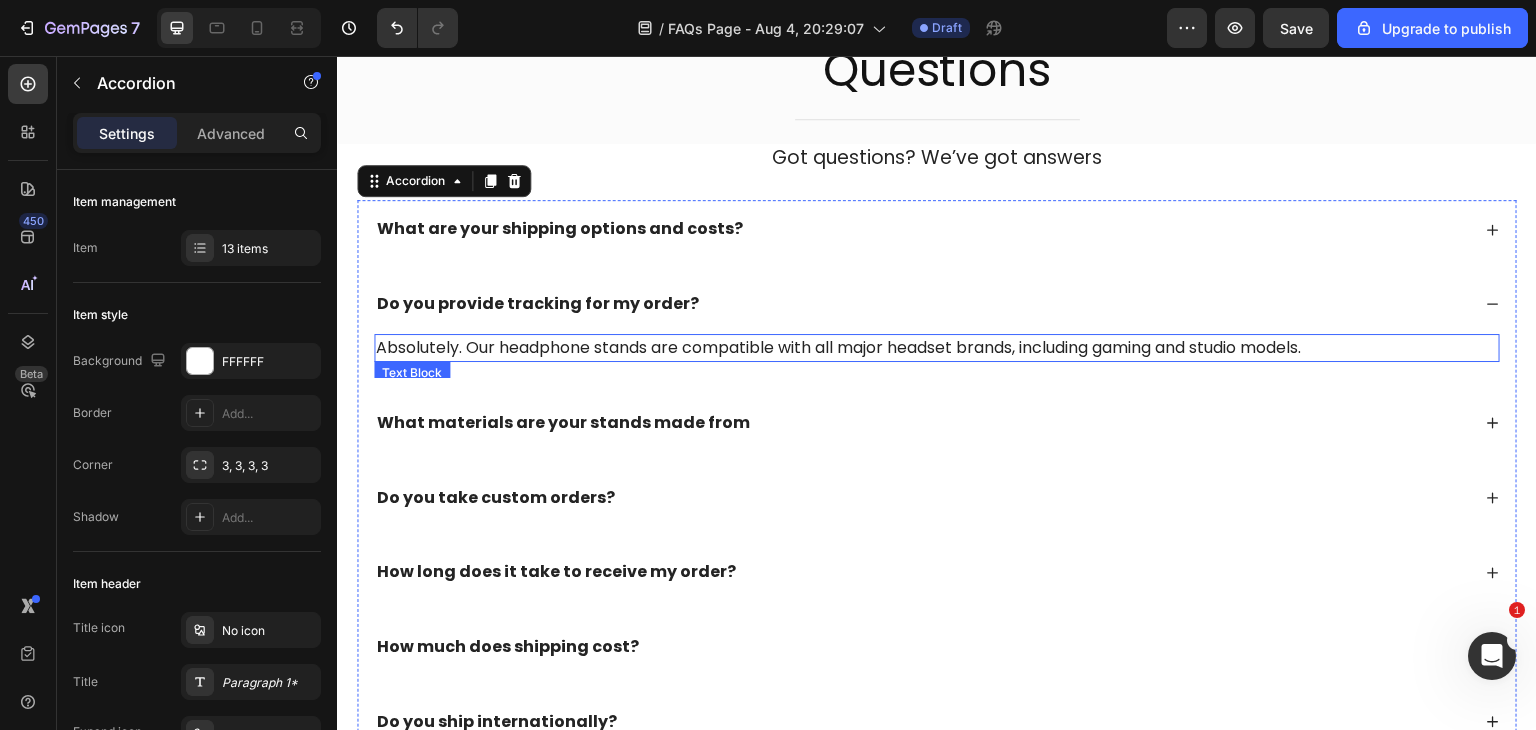 click on "Absolutely. Our headphone stands are compatible with all major headset brands, including gaming and studio models." at bounding box center [937, 348] 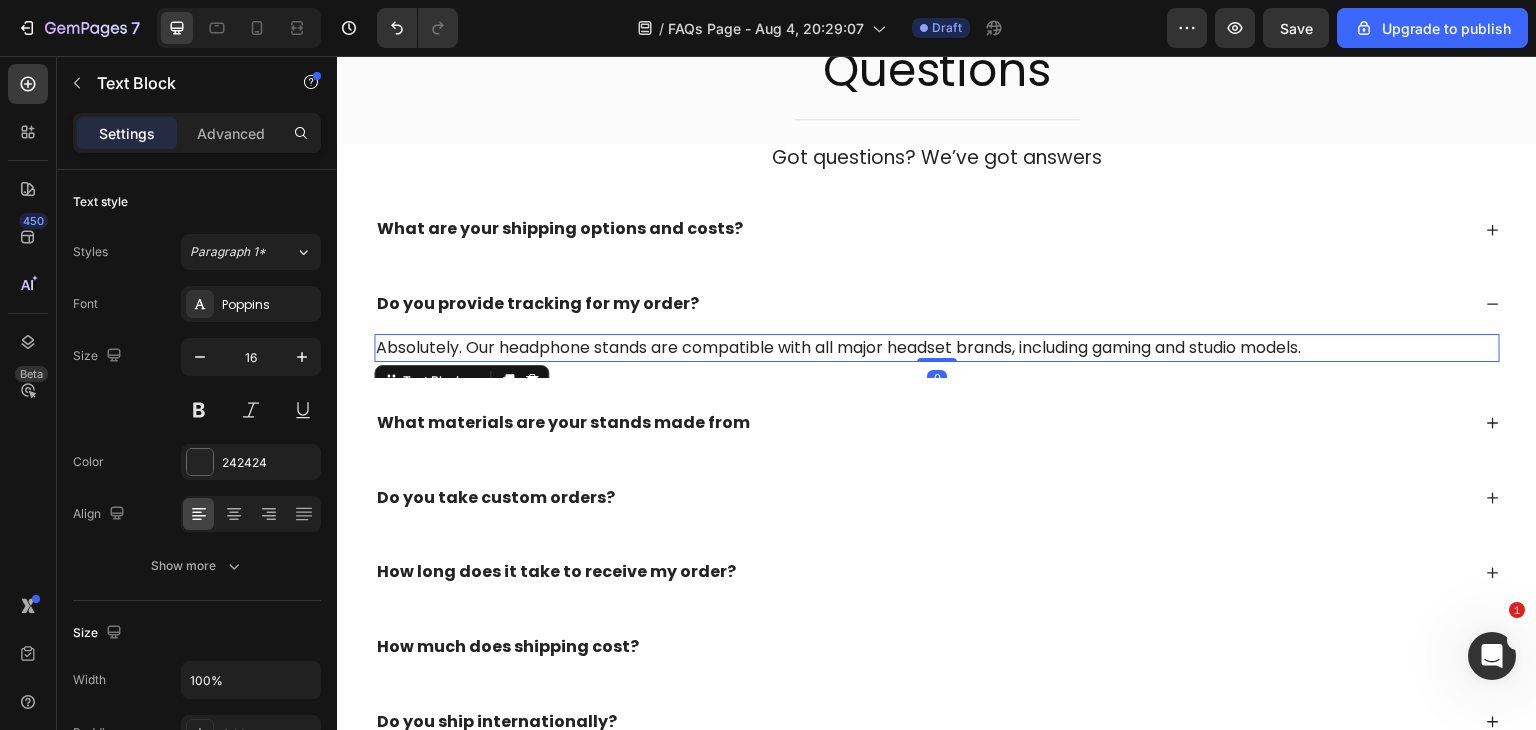 click on "Absolutely. Our headphone stands are compatible with all major headset brands, including gaming and studio models." at bounding box center [937, 348] 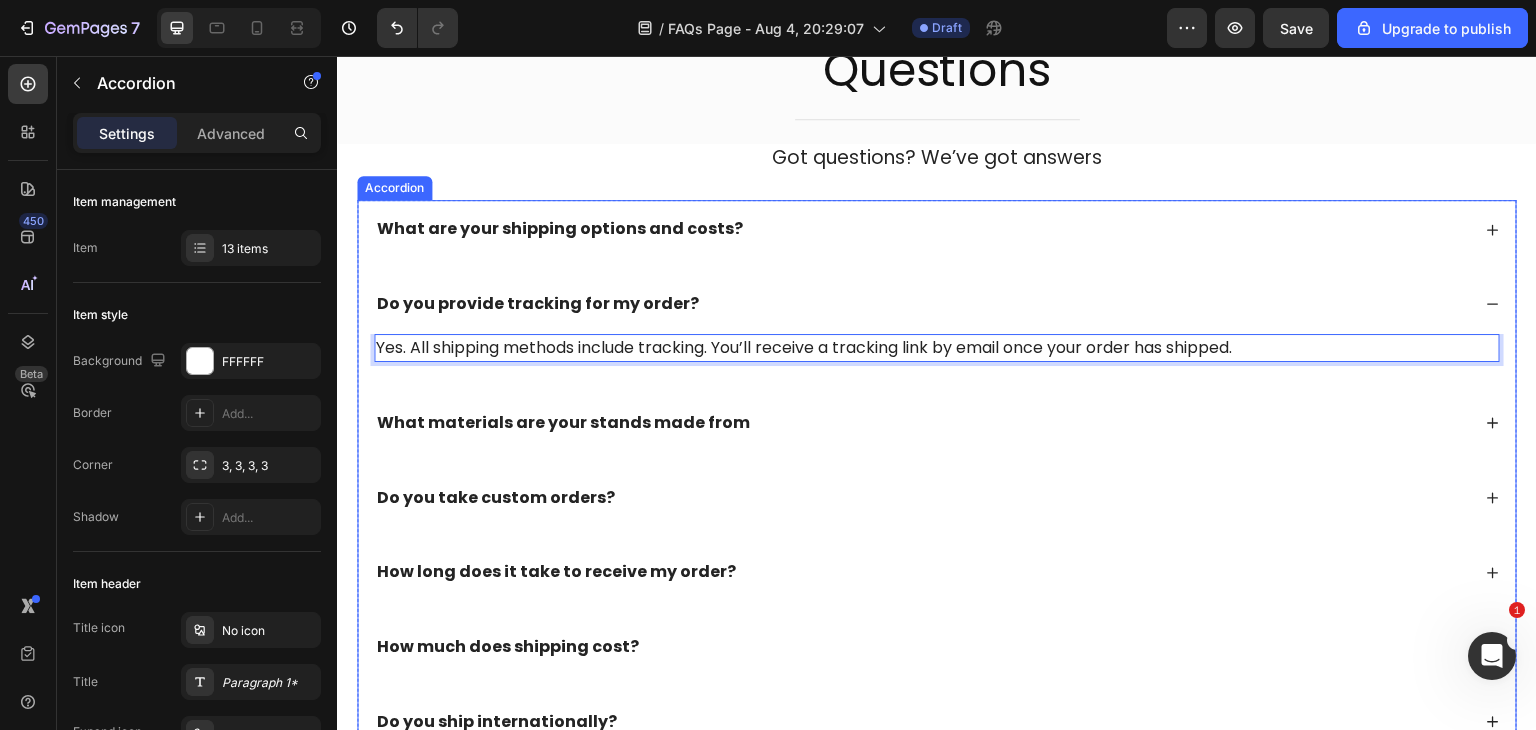 click on "What materials are your stands made from" at bounding box center (563, 422) 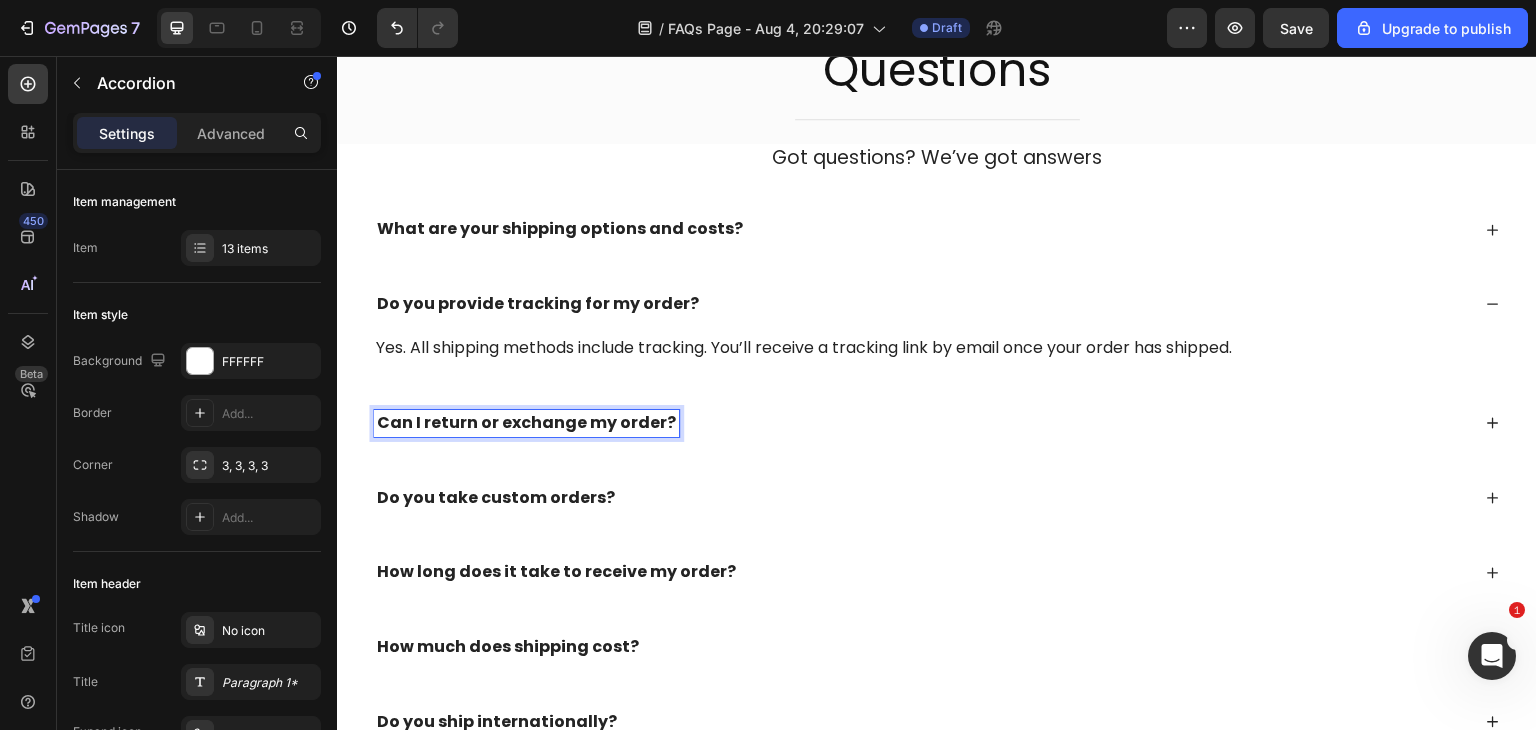 click on "Can I return or exchange my order?" at bounding box center (922, 423) 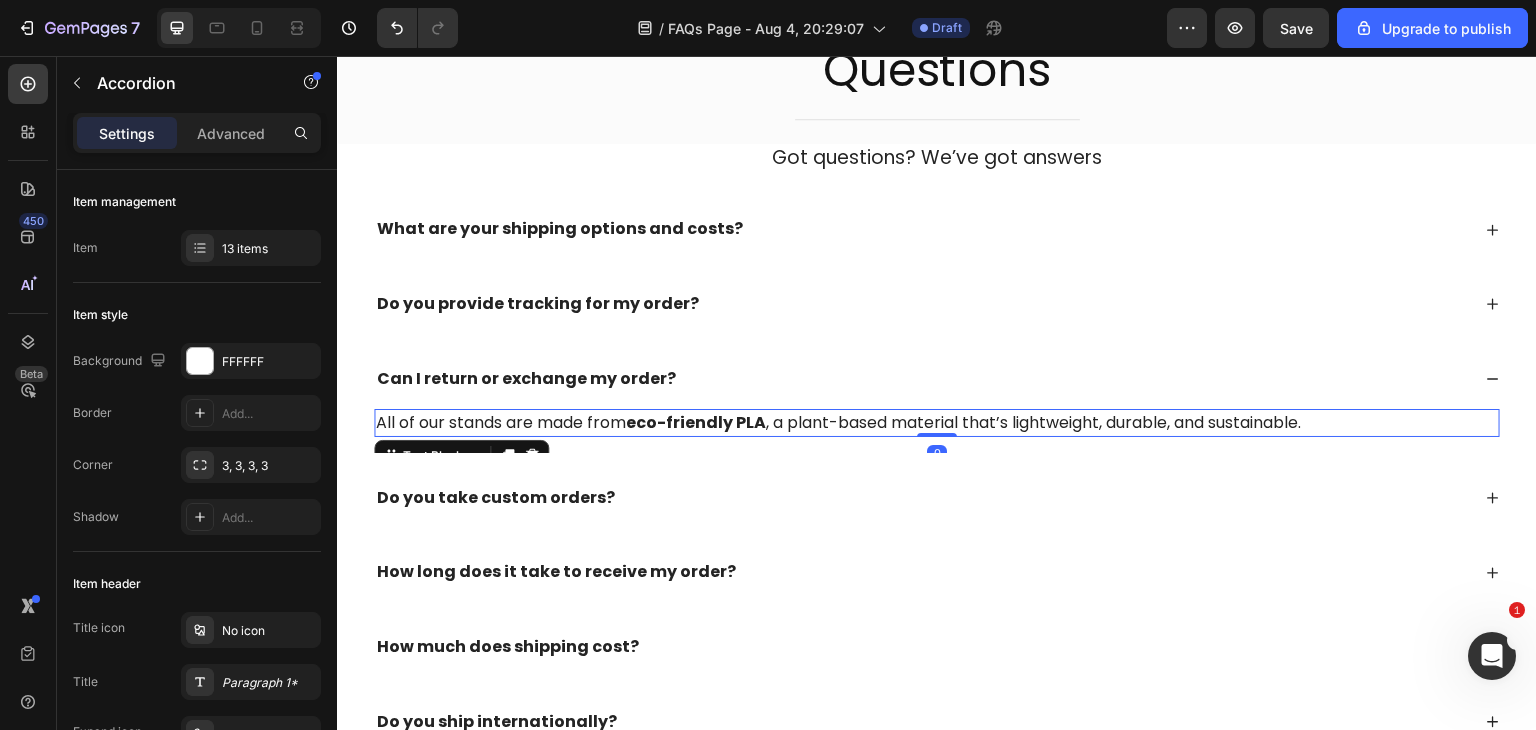 click on "All of our stands are made from  eco-friendly PLA , a plant-based material that’s lightweight, durable, and sustainable." at bounding box center (937, 423) 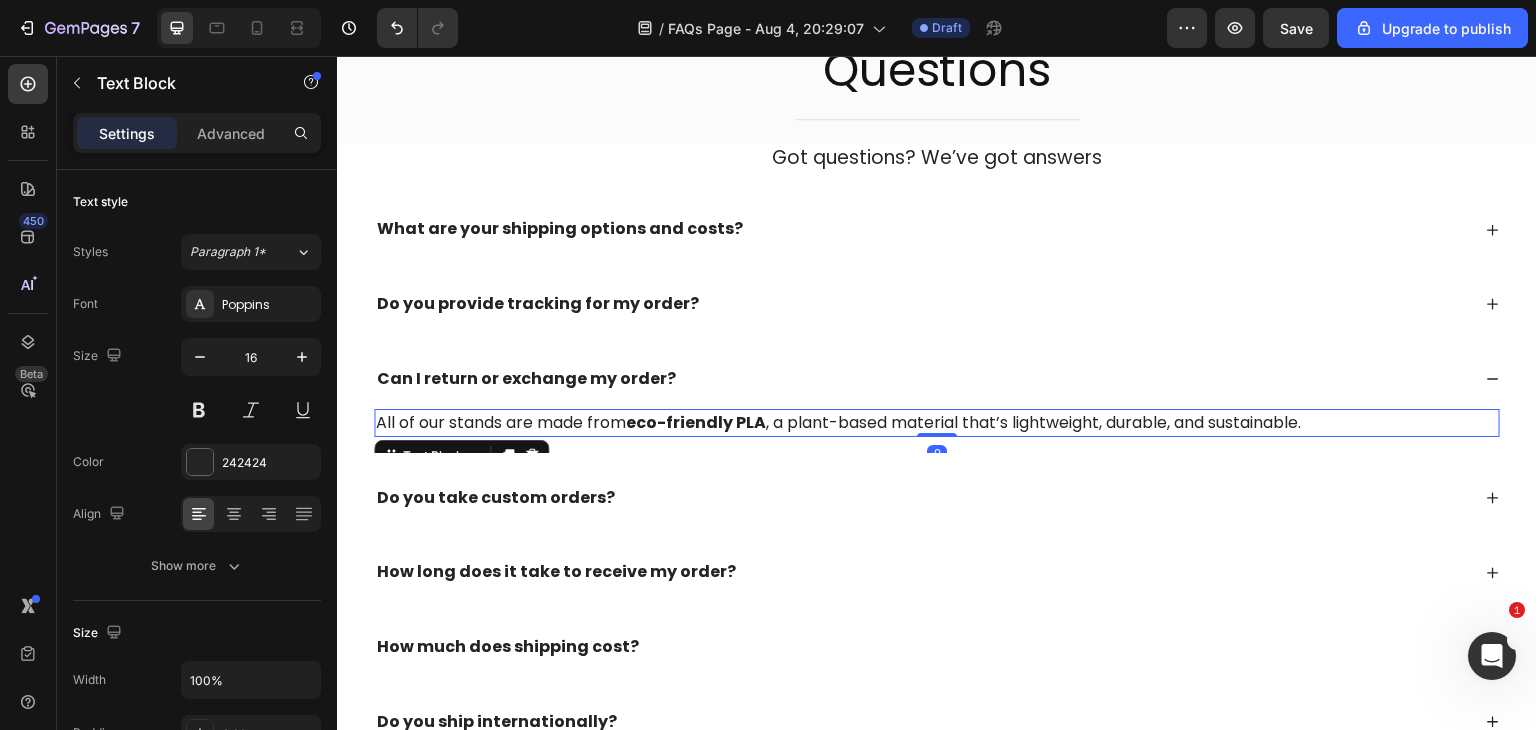 click on "All of our stands are made from  eco-friendly PLA , a plant-based material that’s lightweight, durable, and sustainable." at bounding box center [937, 423] 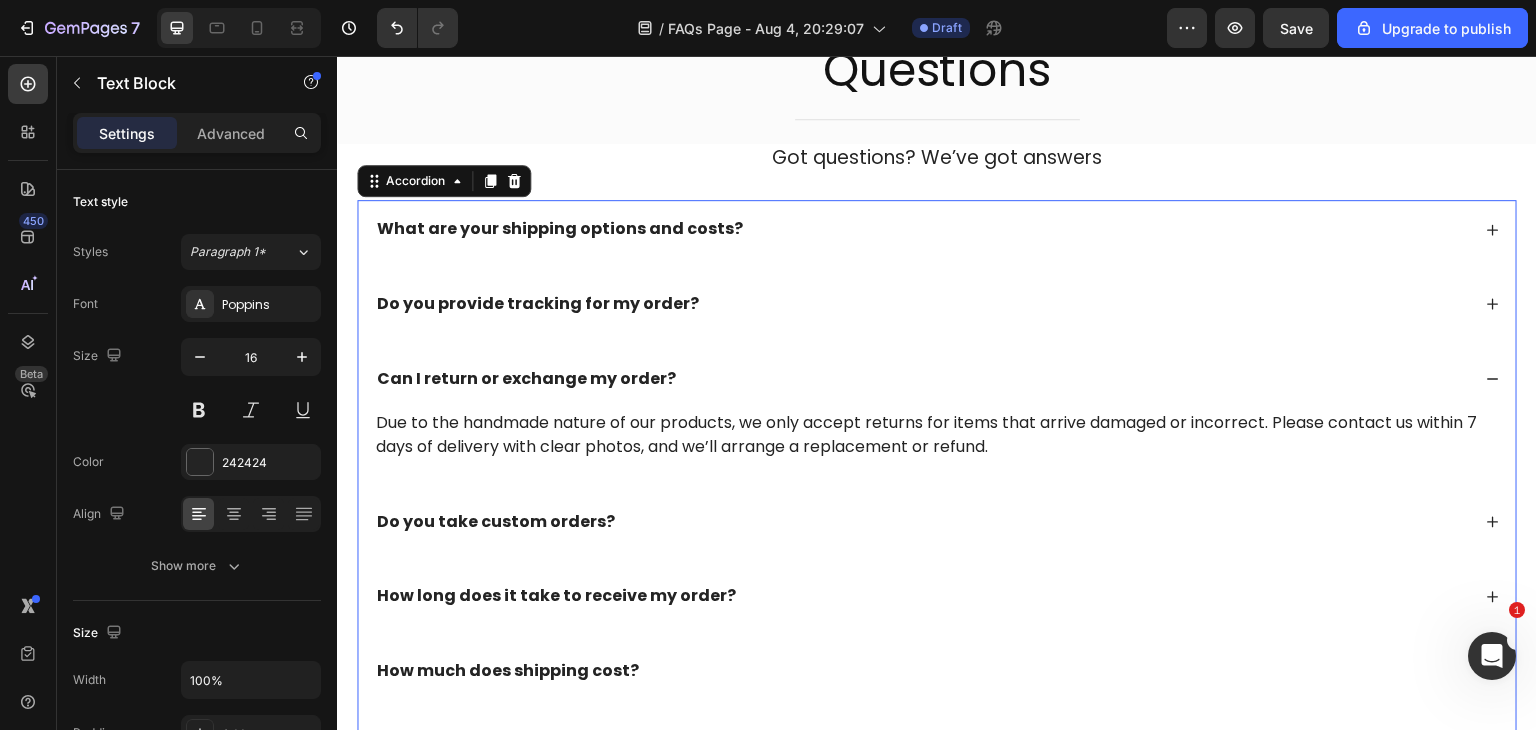 click on "Do you take custom orders?" at bounding box center [496, 521] 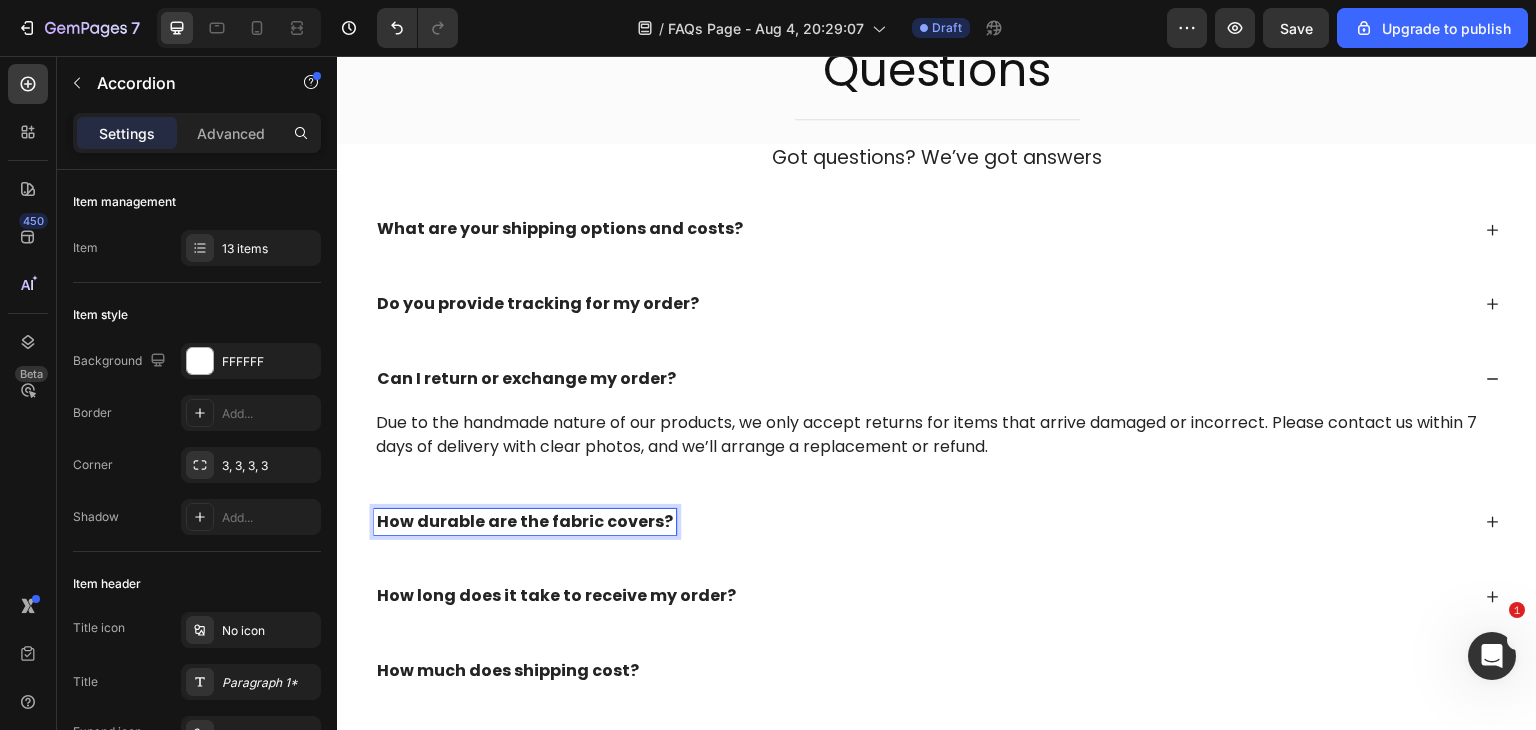 click on "How durable are the fabric covers?" at bounding box center [922, 522] 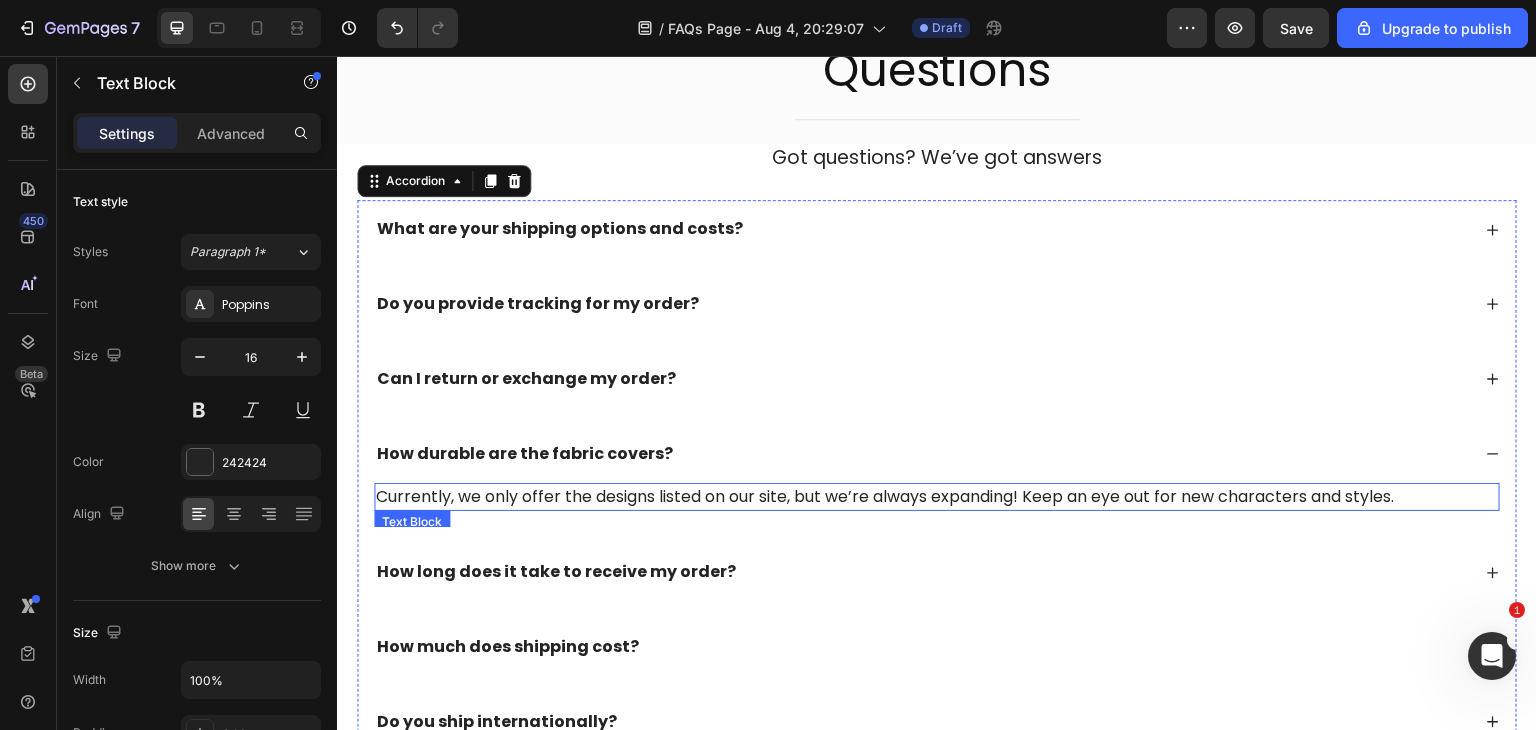 click on "Currently, we only offer the designs listed on our site, but we’re always expanding! Keep an eye out for new characters and styles." at bounding box center (937, 497) 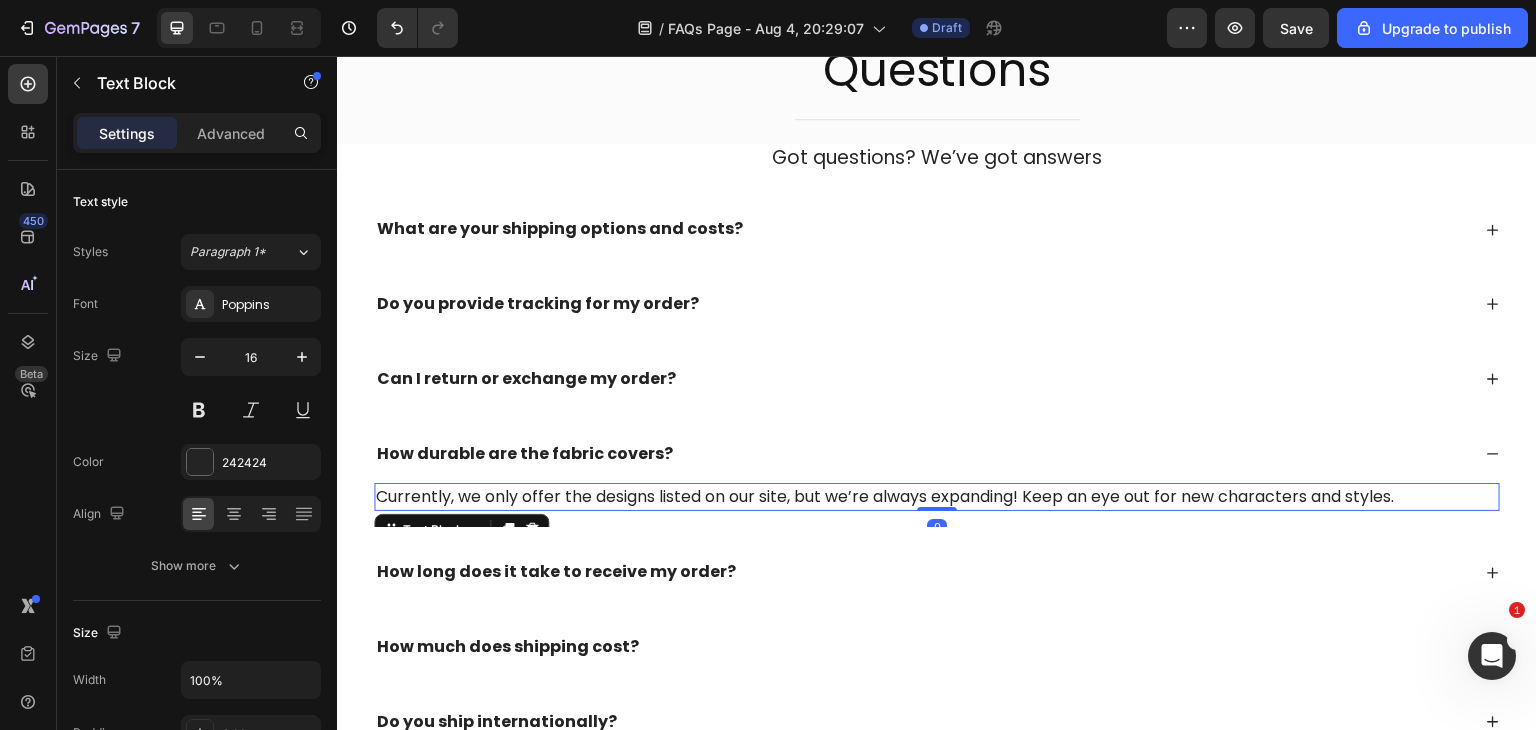 click on "Currently, we only offer the designs listed on our site, but we’re always expanding! Keep an eye out for new characters and styles." at bounding box center [937, 497] 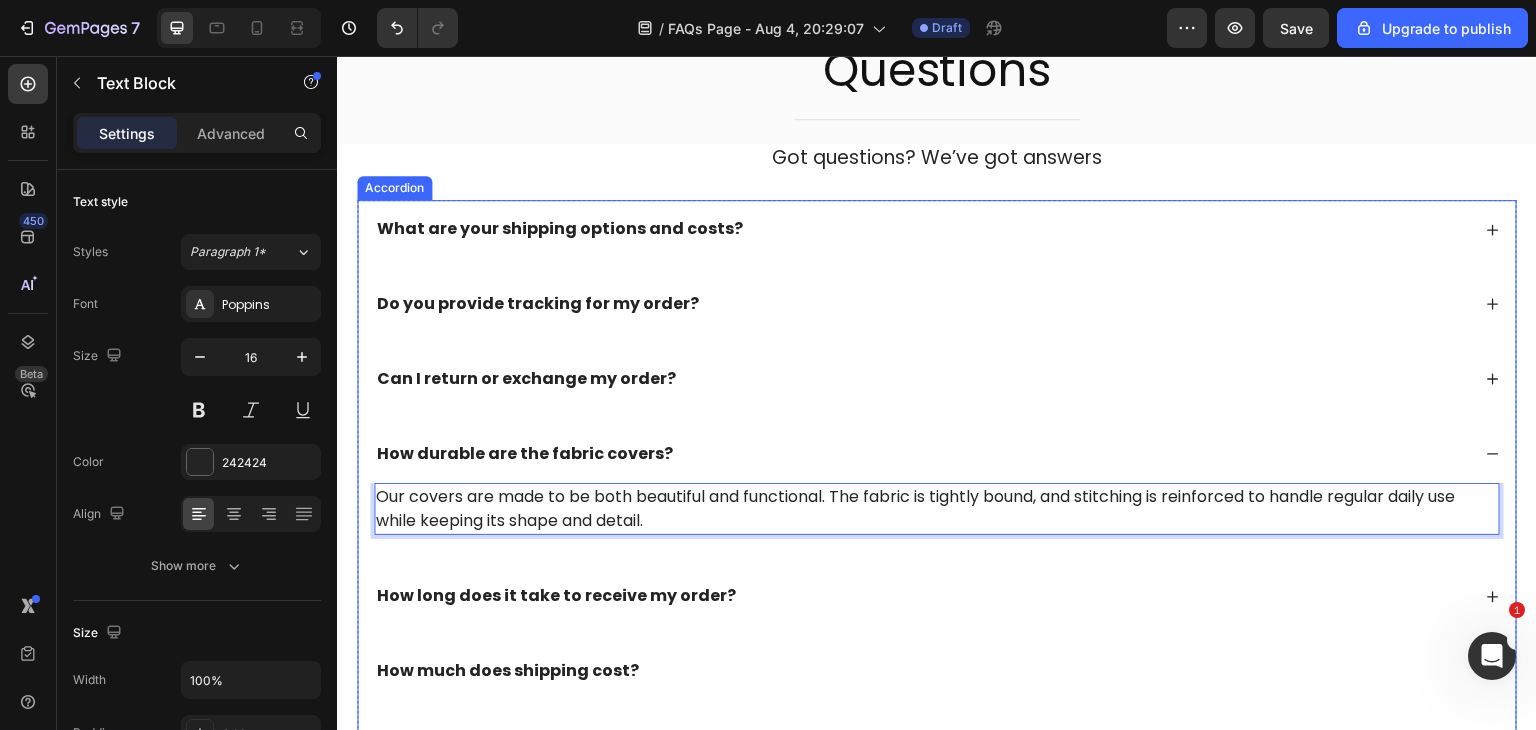 click on "How long does it take to receive my order?" at bounding box center (556, 595) 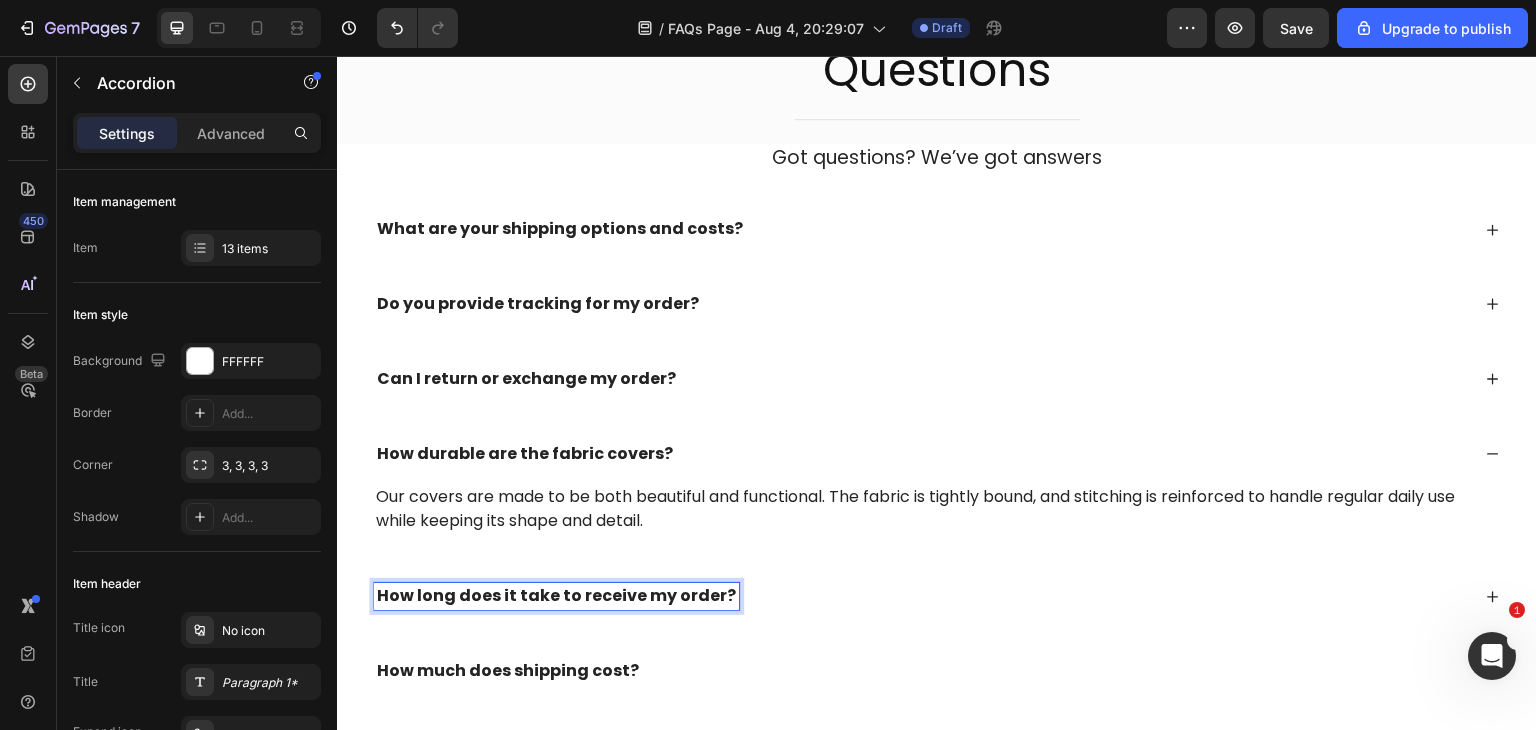 click on "How long does it take to receive my order?" at bounding box center (556, 595) 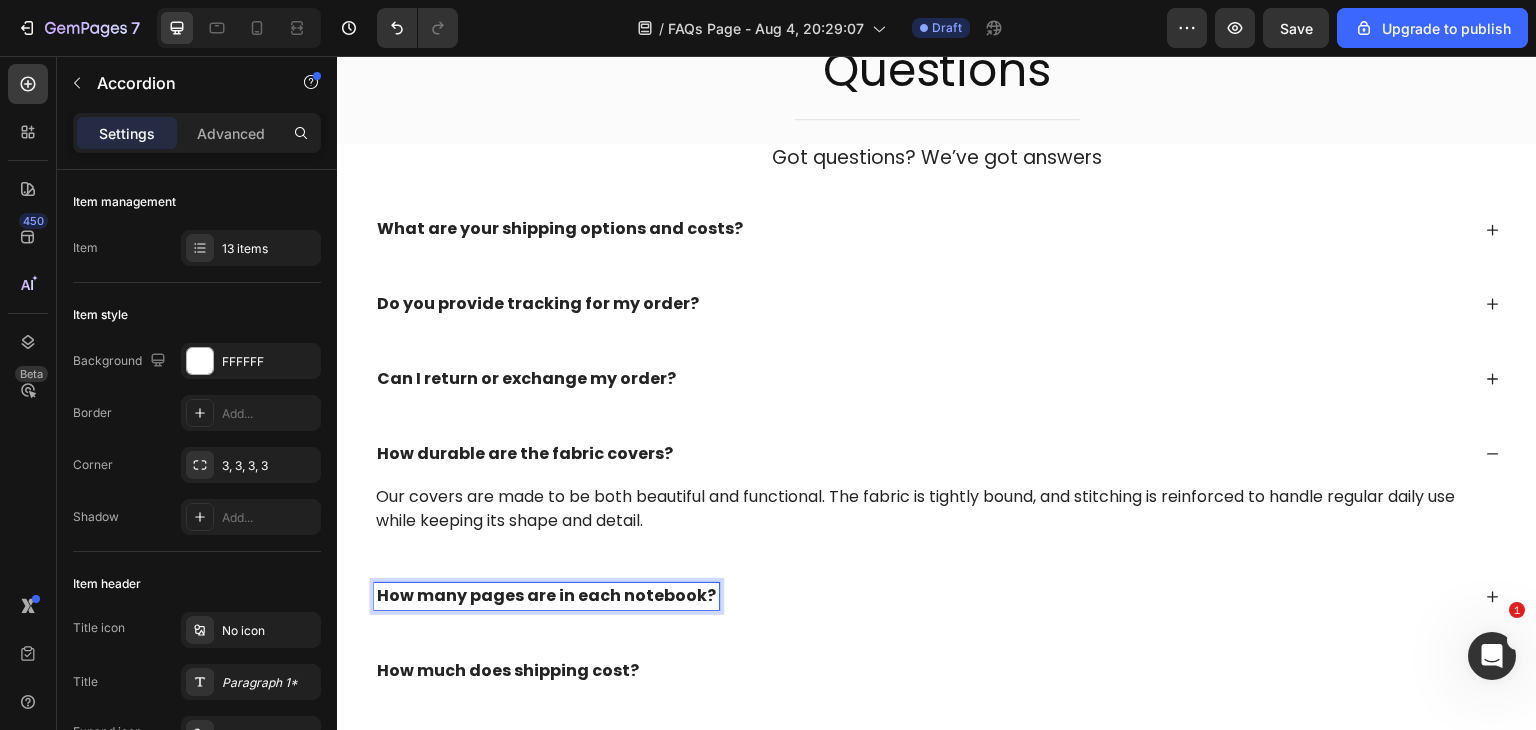 click on "How many pages are in each notebook?" at bounding box center (937, 596) 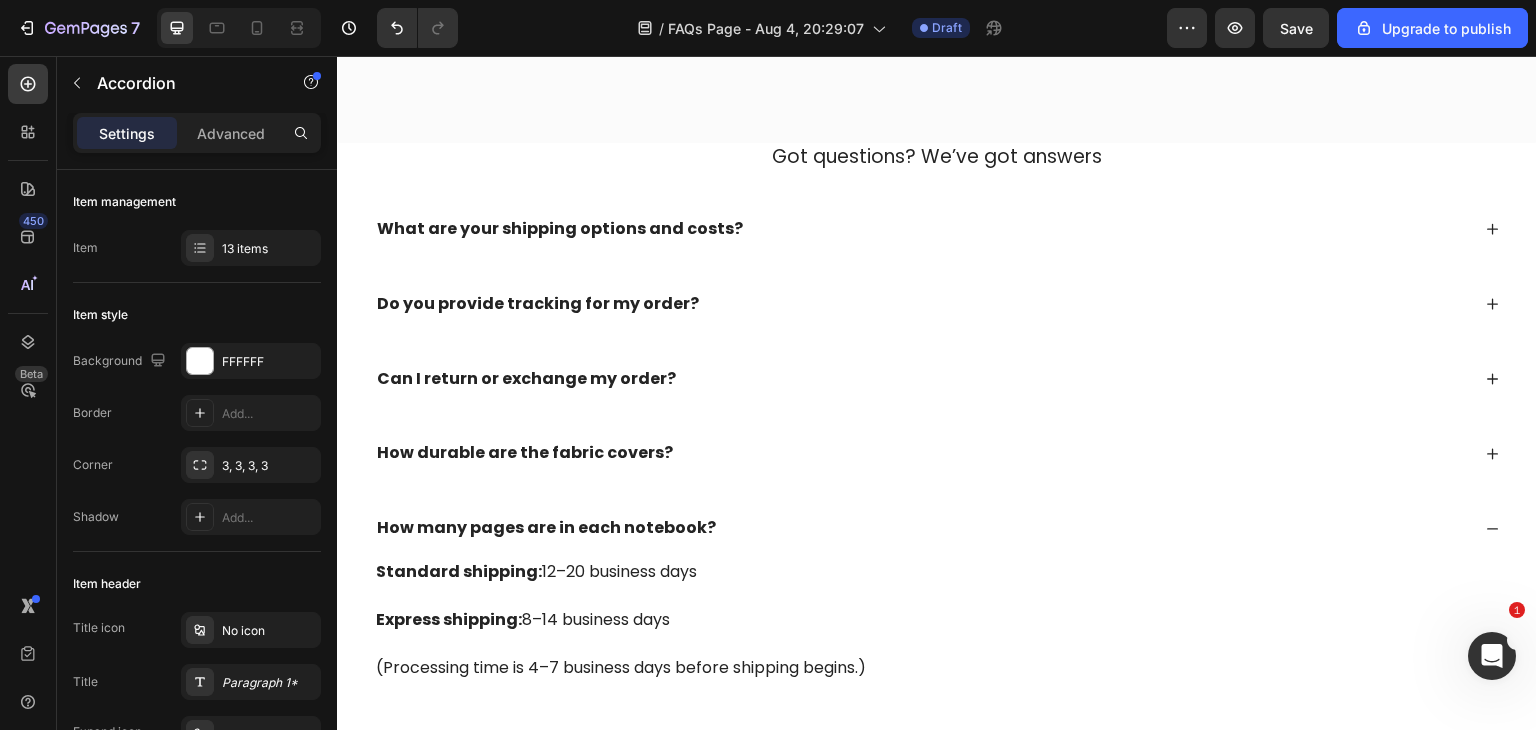 scroll, scrollTop: 333, scrollLeft: 0, axis: vertical 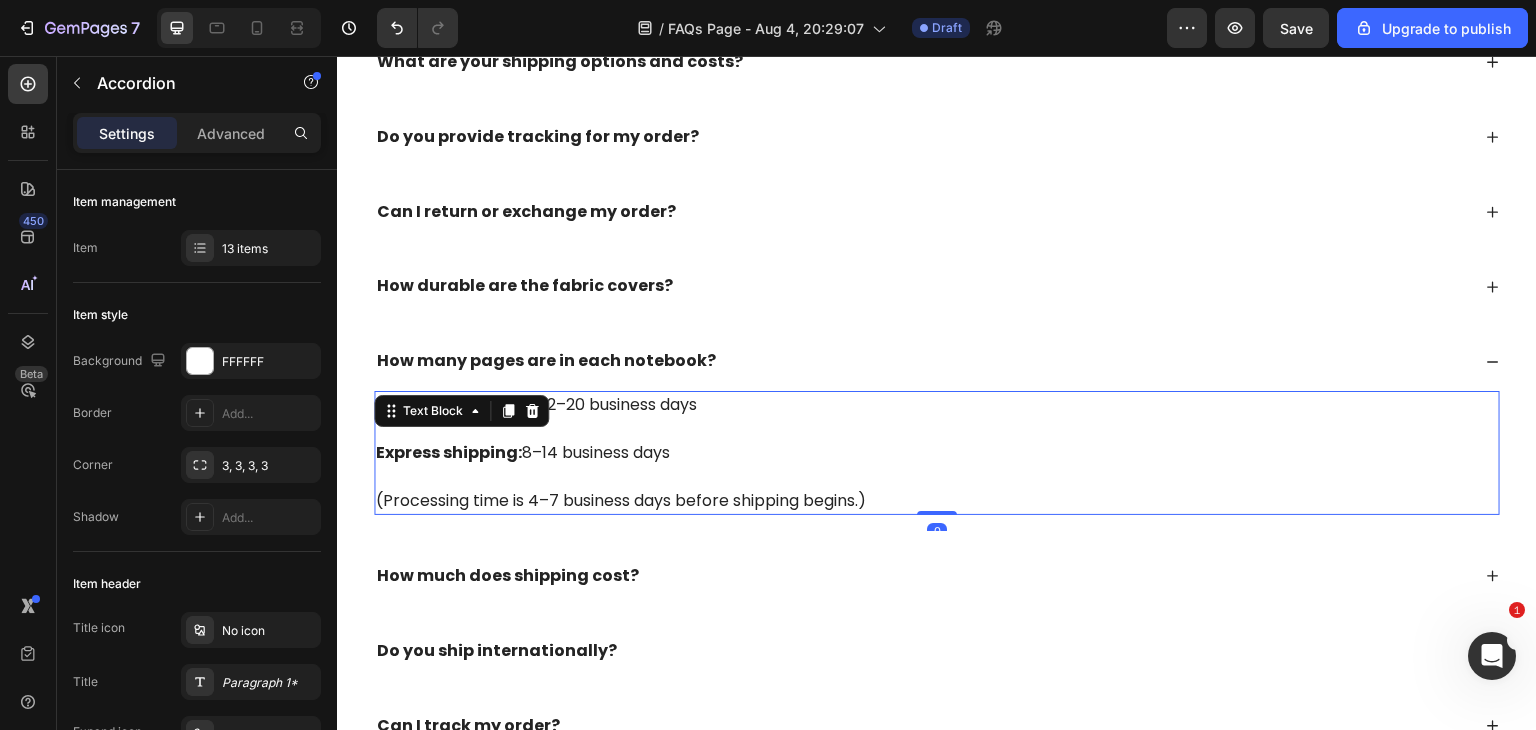 click at bounding box center [937, 429] 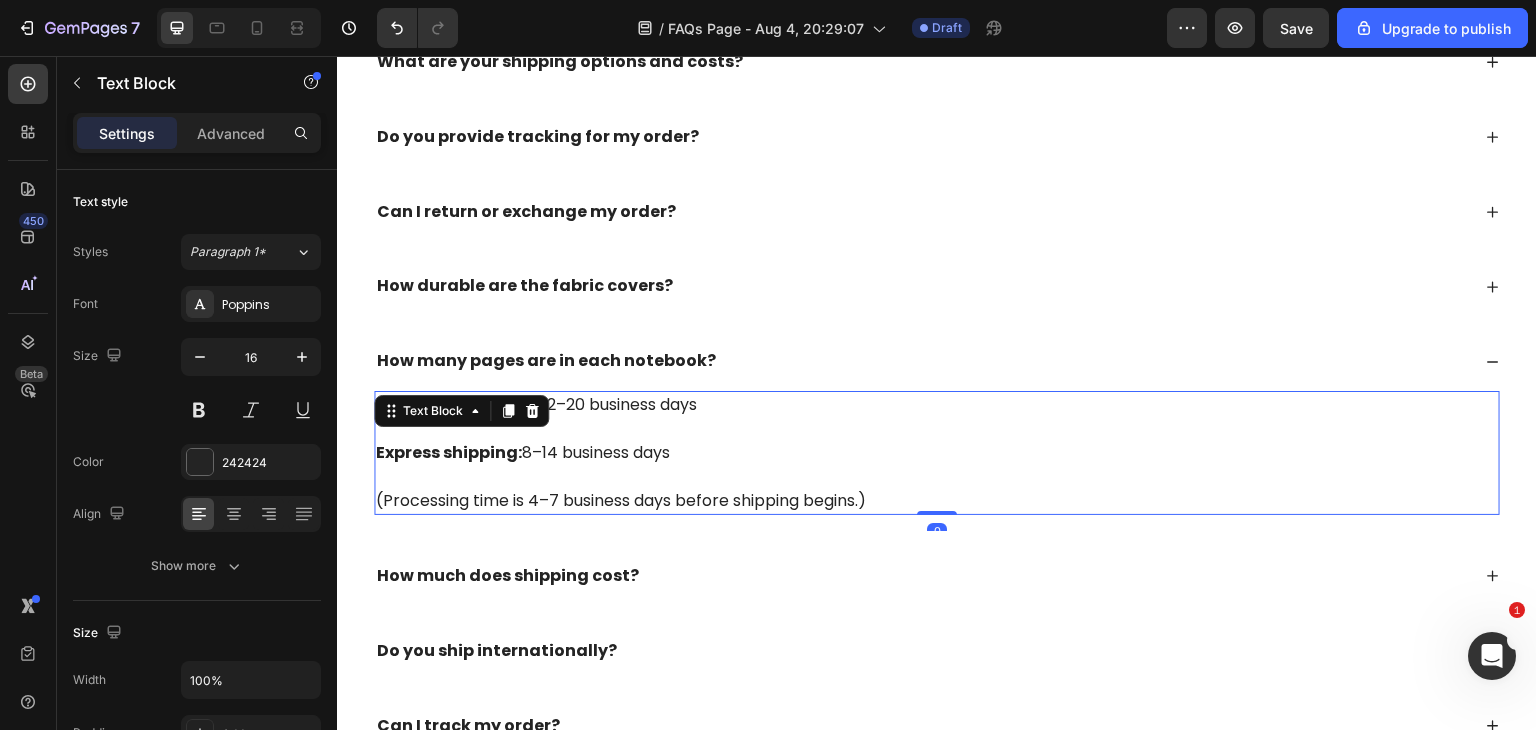 click at bounding box center (937, 429) 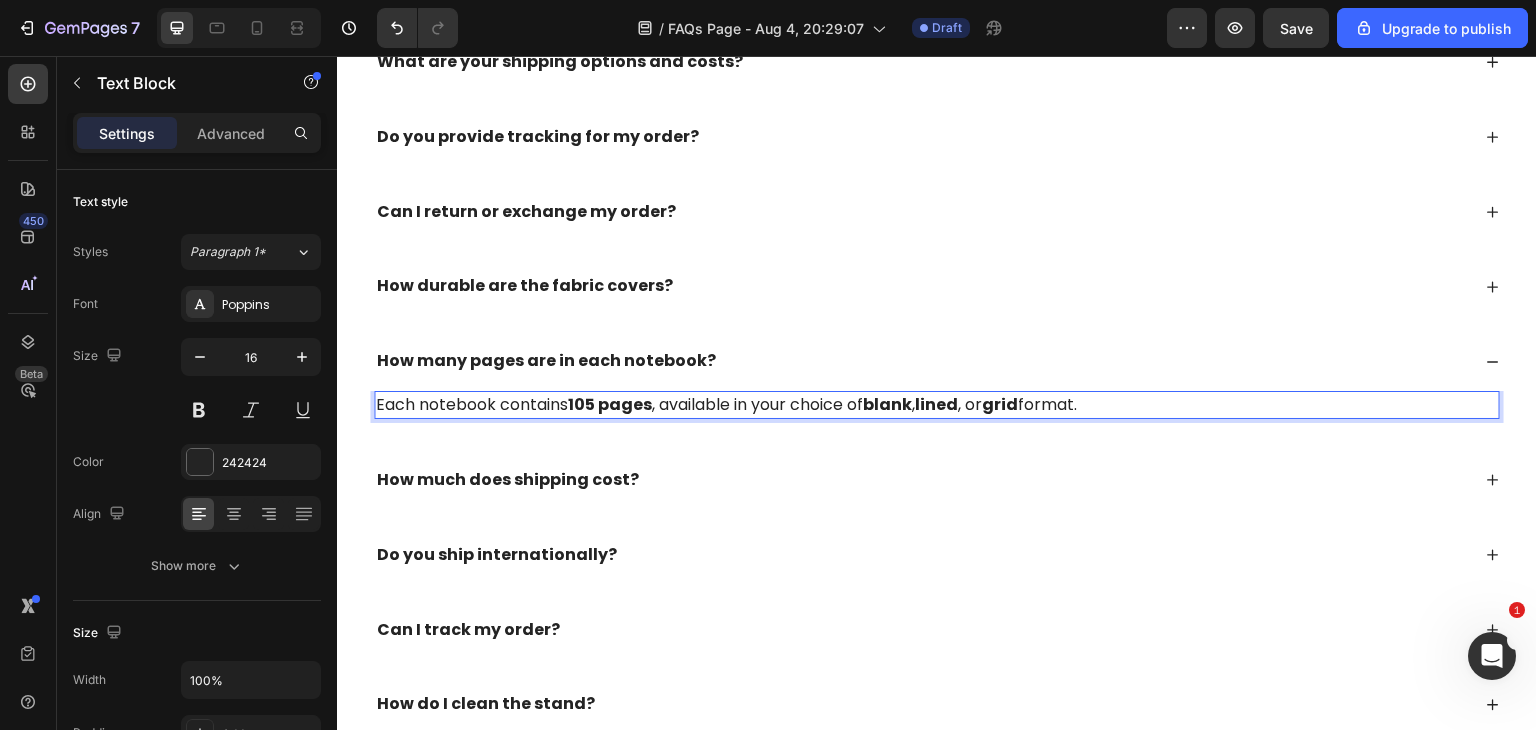 click on "Each notebook contains  105 pages , available in your choice of  blank ,  lined , or  grid  format." at bounding box center (937, 405) 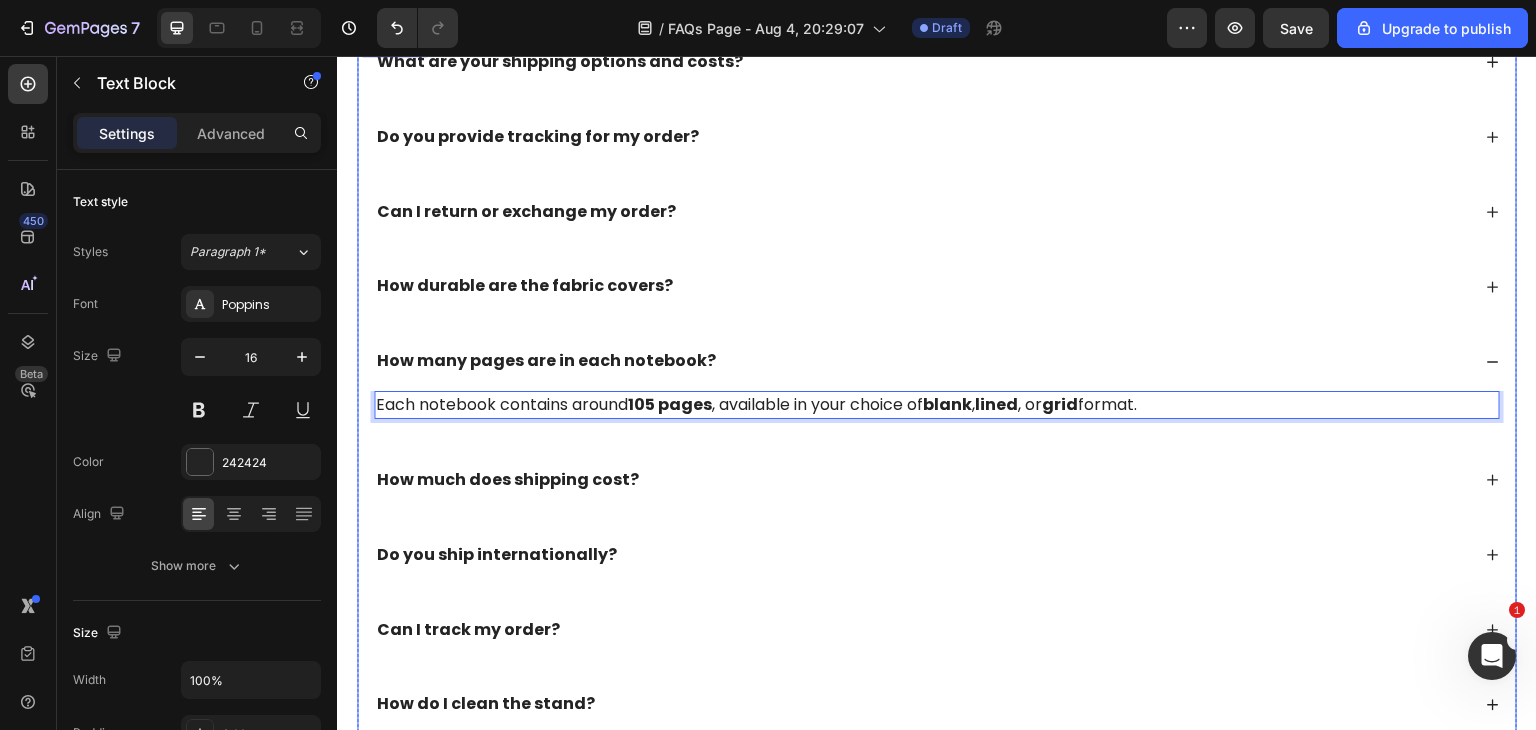 click on "How much does shipping cost?" at bounding box center (937, 480) 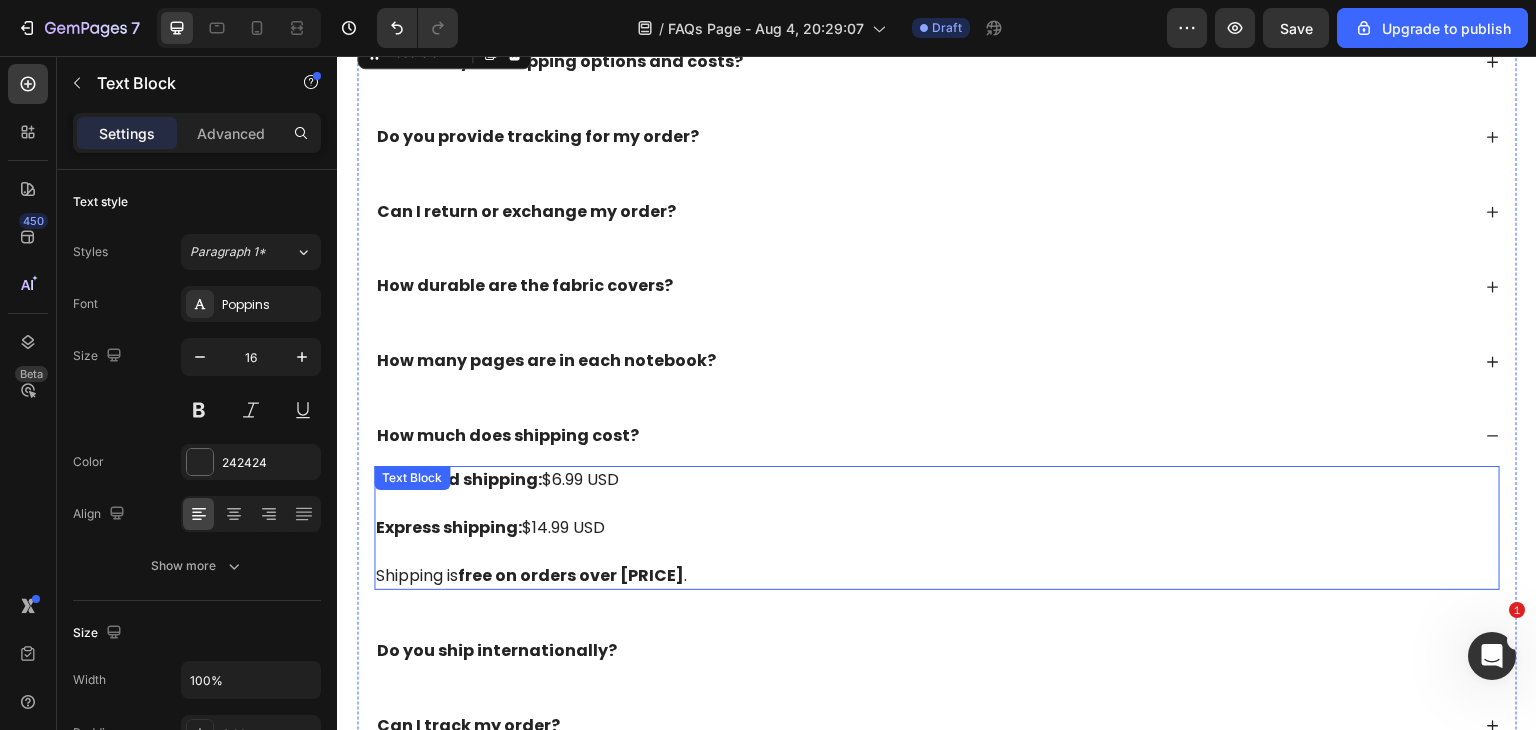 click at bounding box center [937, 504] 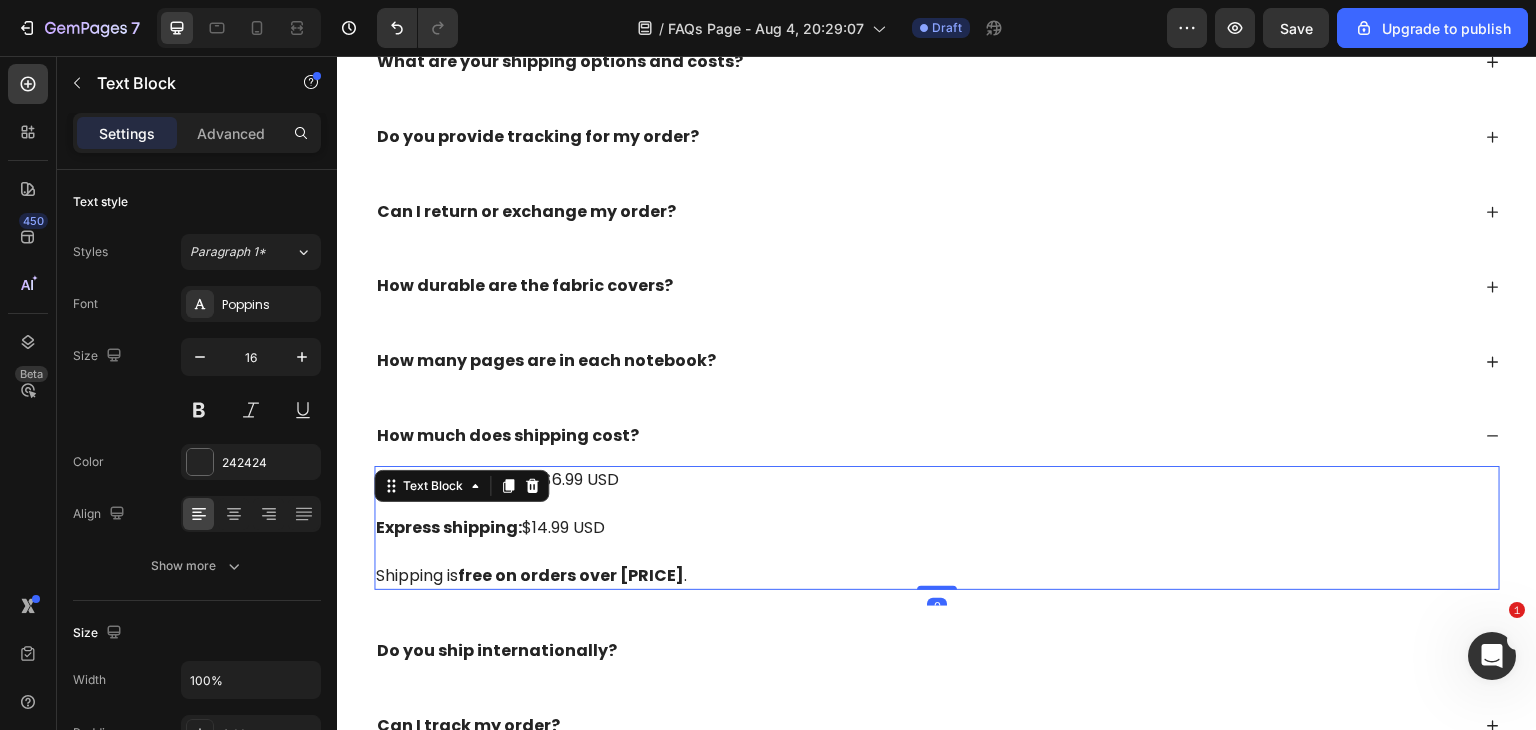 click at bounding box center [937, 504] 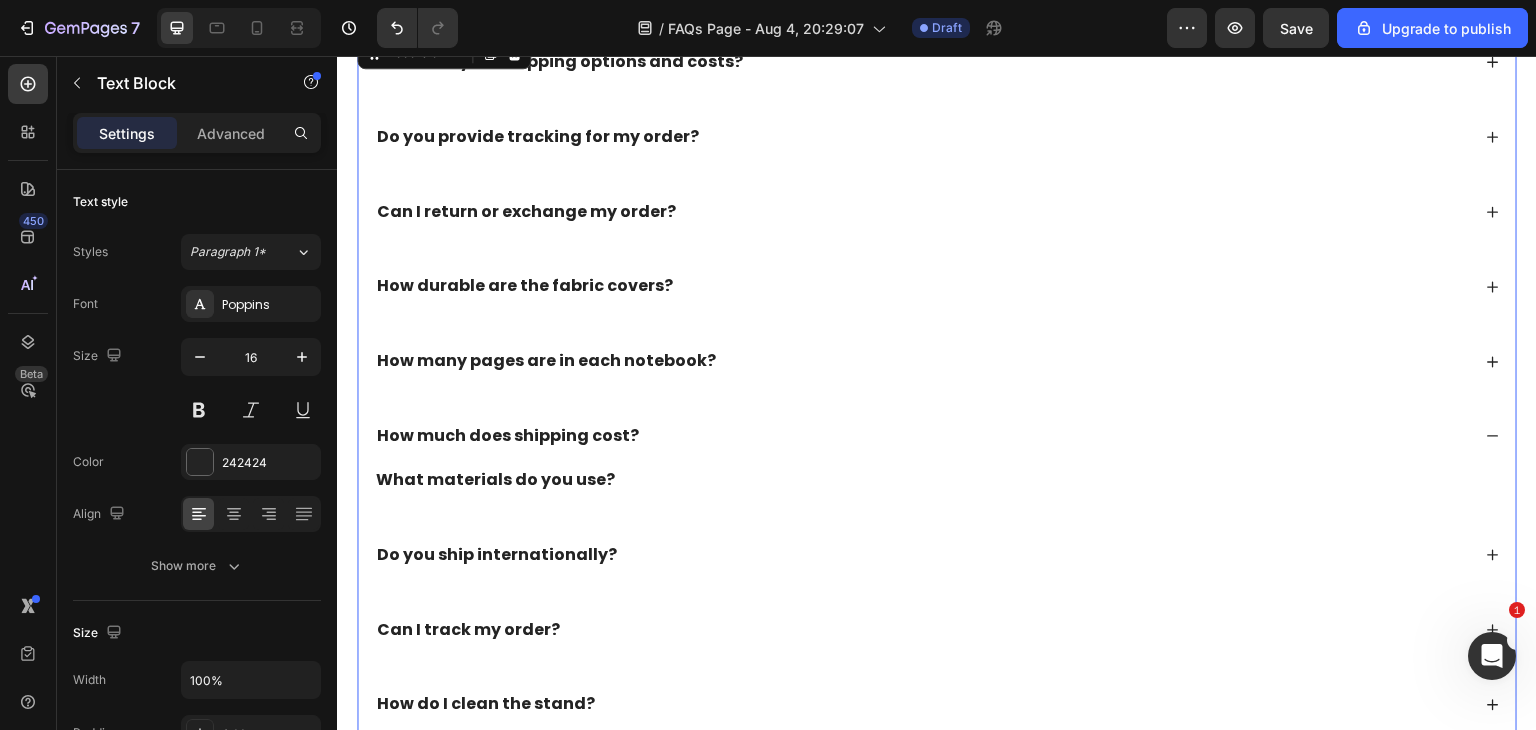 click on "How much does shipping cost?" at bounding box center [508, 435] 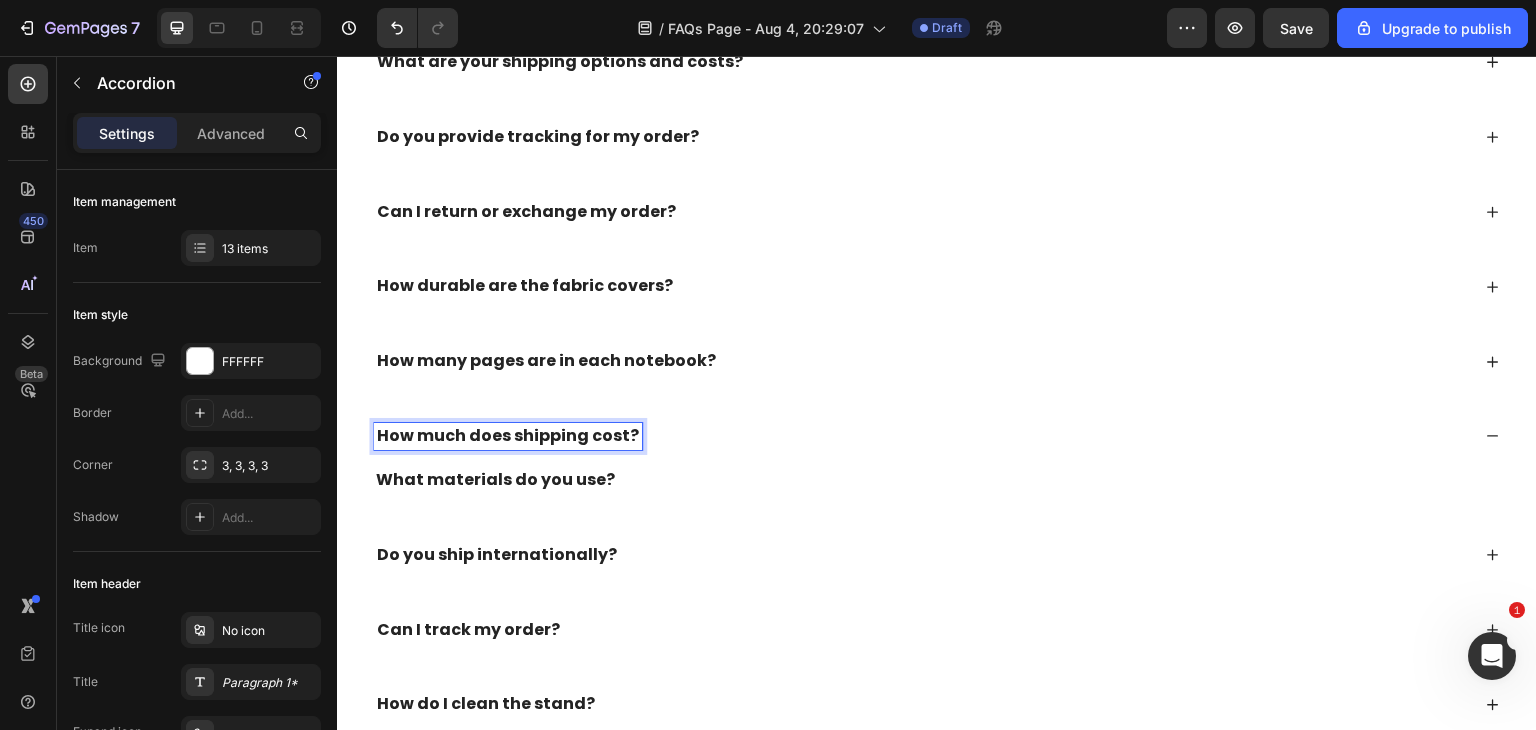 click on "How much does shipping cost?" at bounding box center (508, 435) 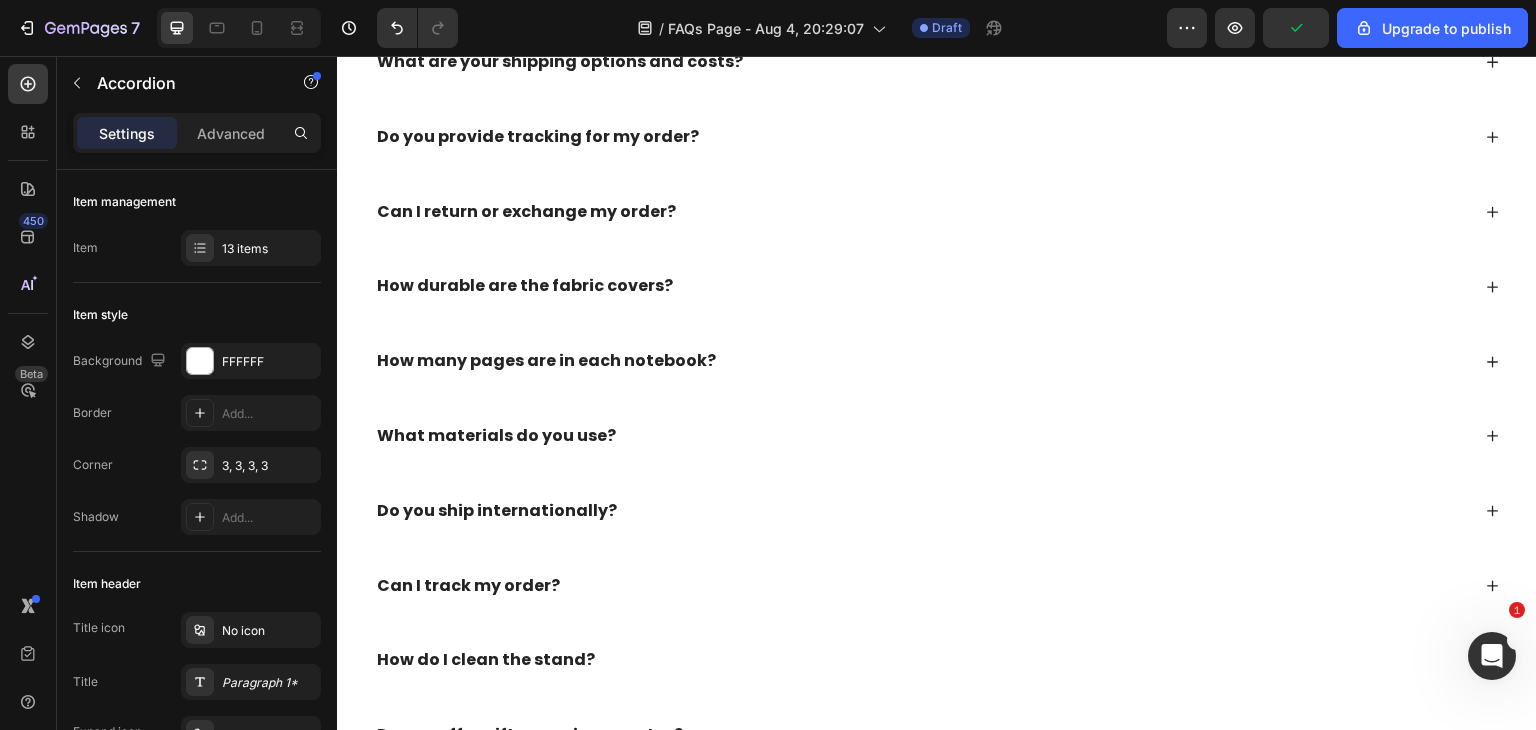 click 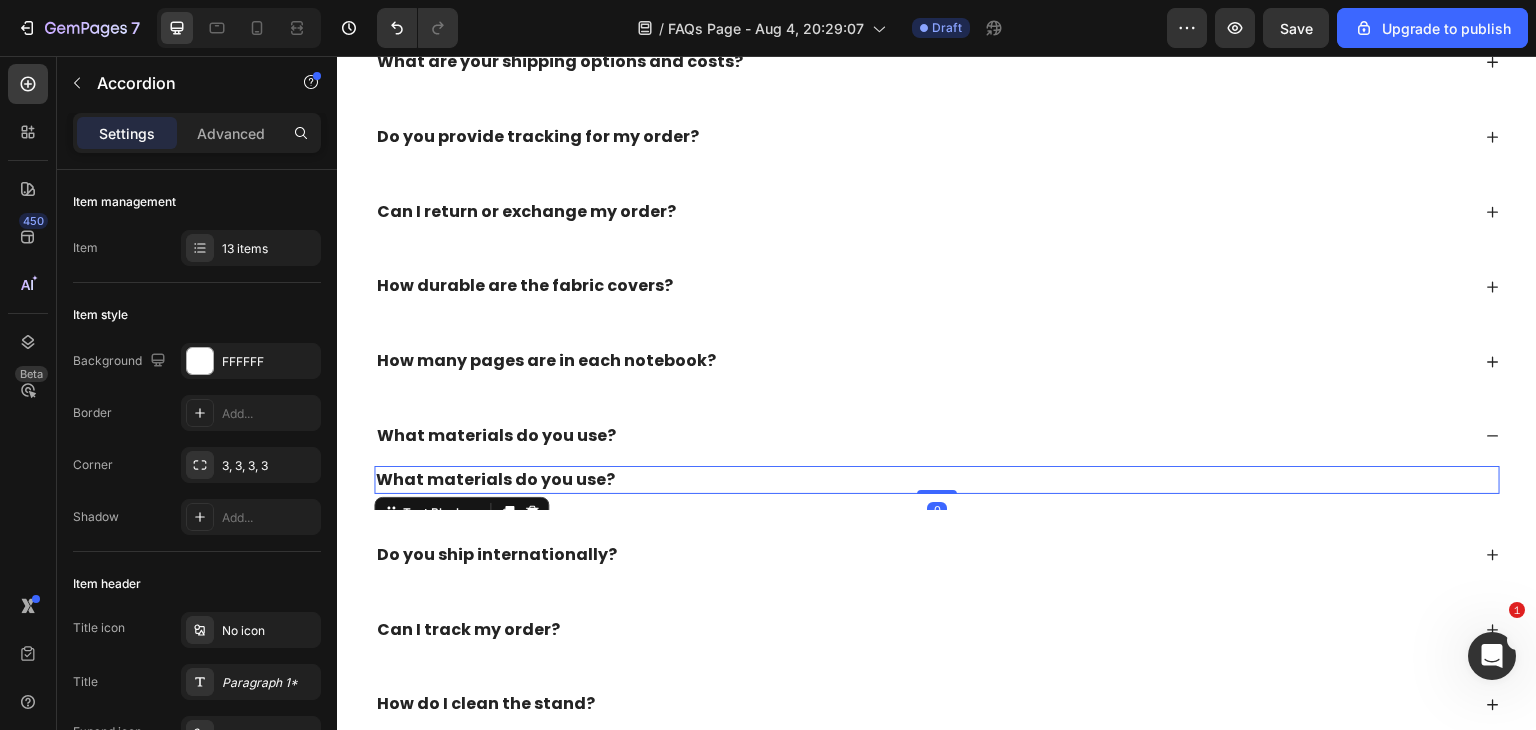click on "What materials do you use?" at bounding box center [495, 479] 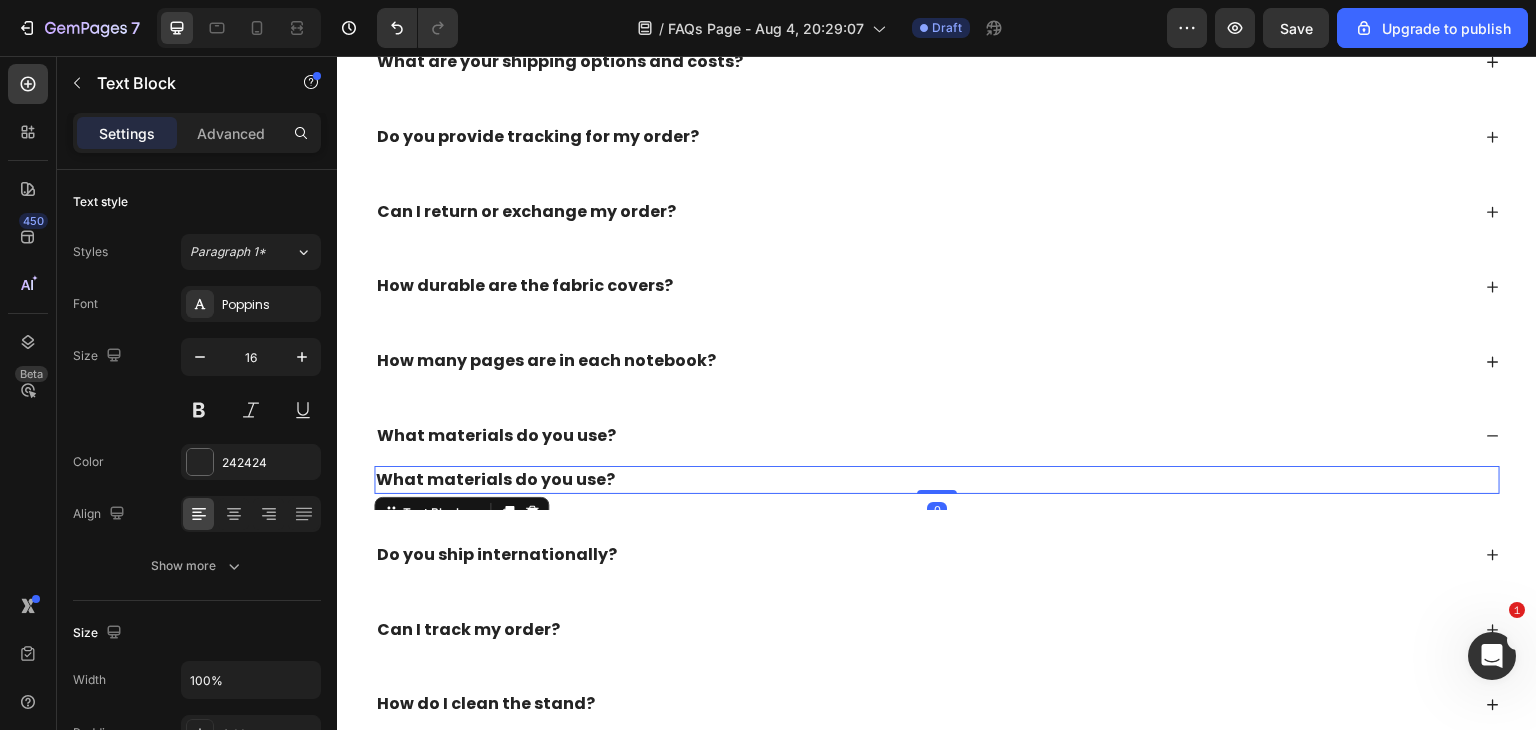 click on "What materials do you use?" at bounding box center (495, 479) 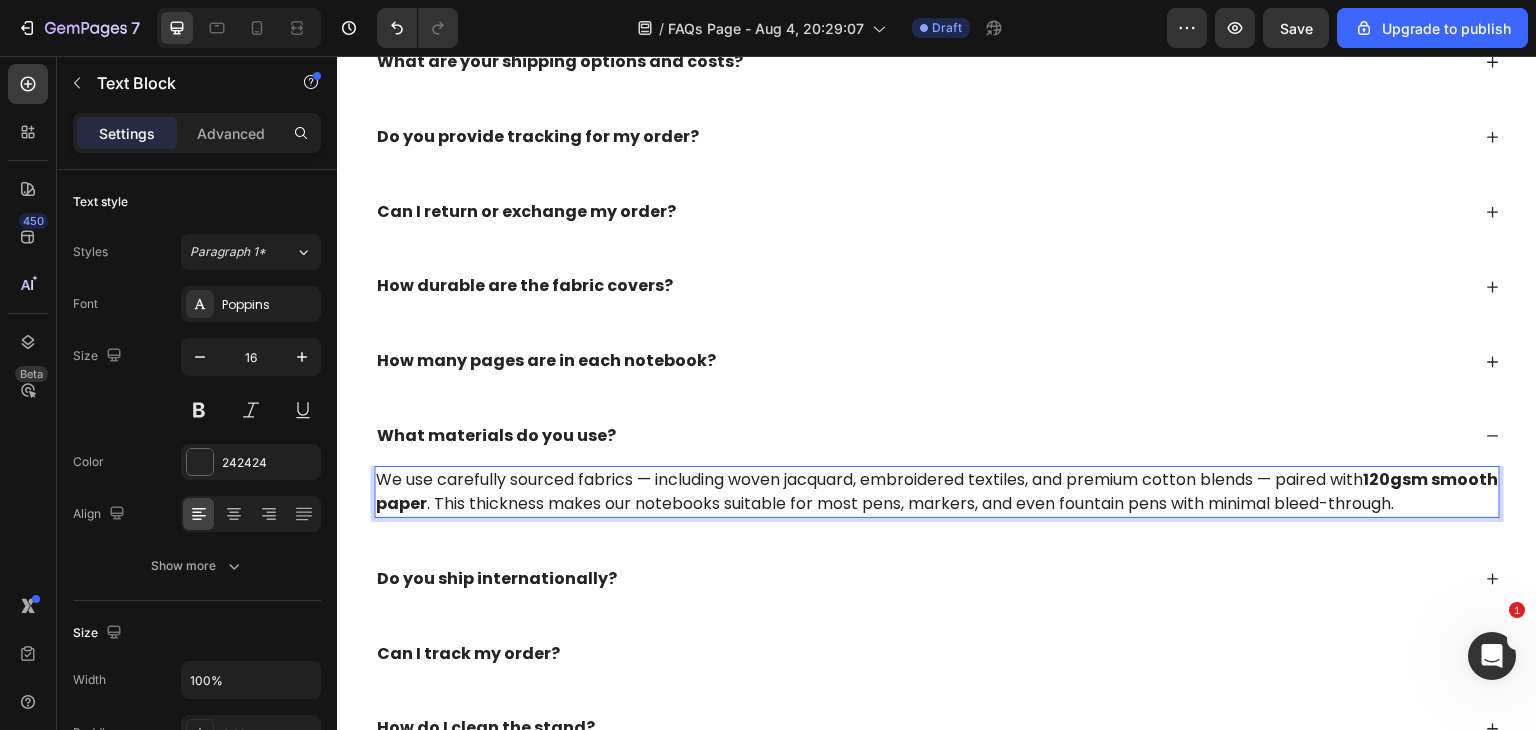 click on "We use carefully sourced fabrics — including woven jacquard, embroidered textiles, and premium cotton blends — paired with  120gsm smooth paper . This thickness makes our notebooks suitable for most pens, markers, and even fountain pens with minimal bleed-through." at bounding box center [937, 492] 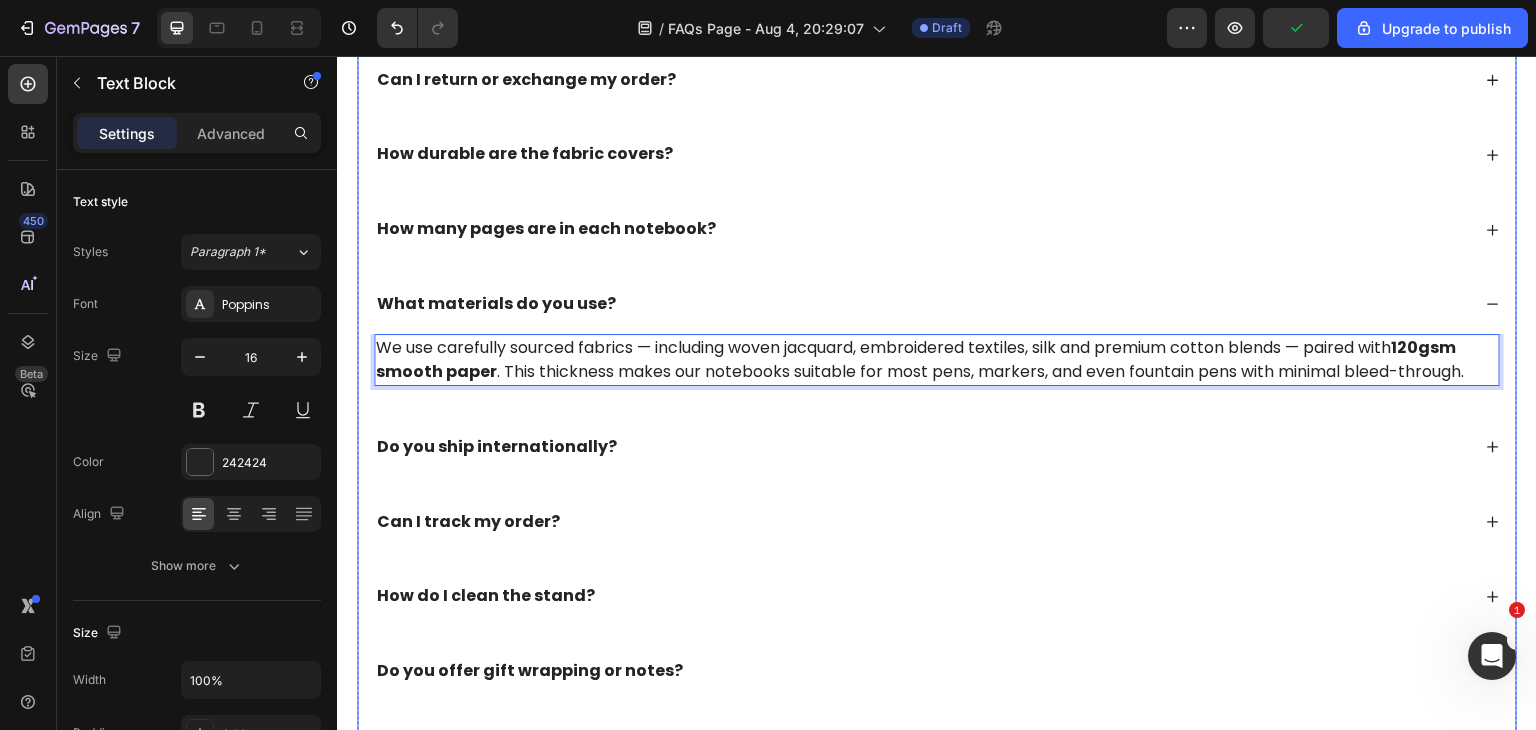 scroll, scrollTop: 500, scrollLeft: 0, axis: vertical 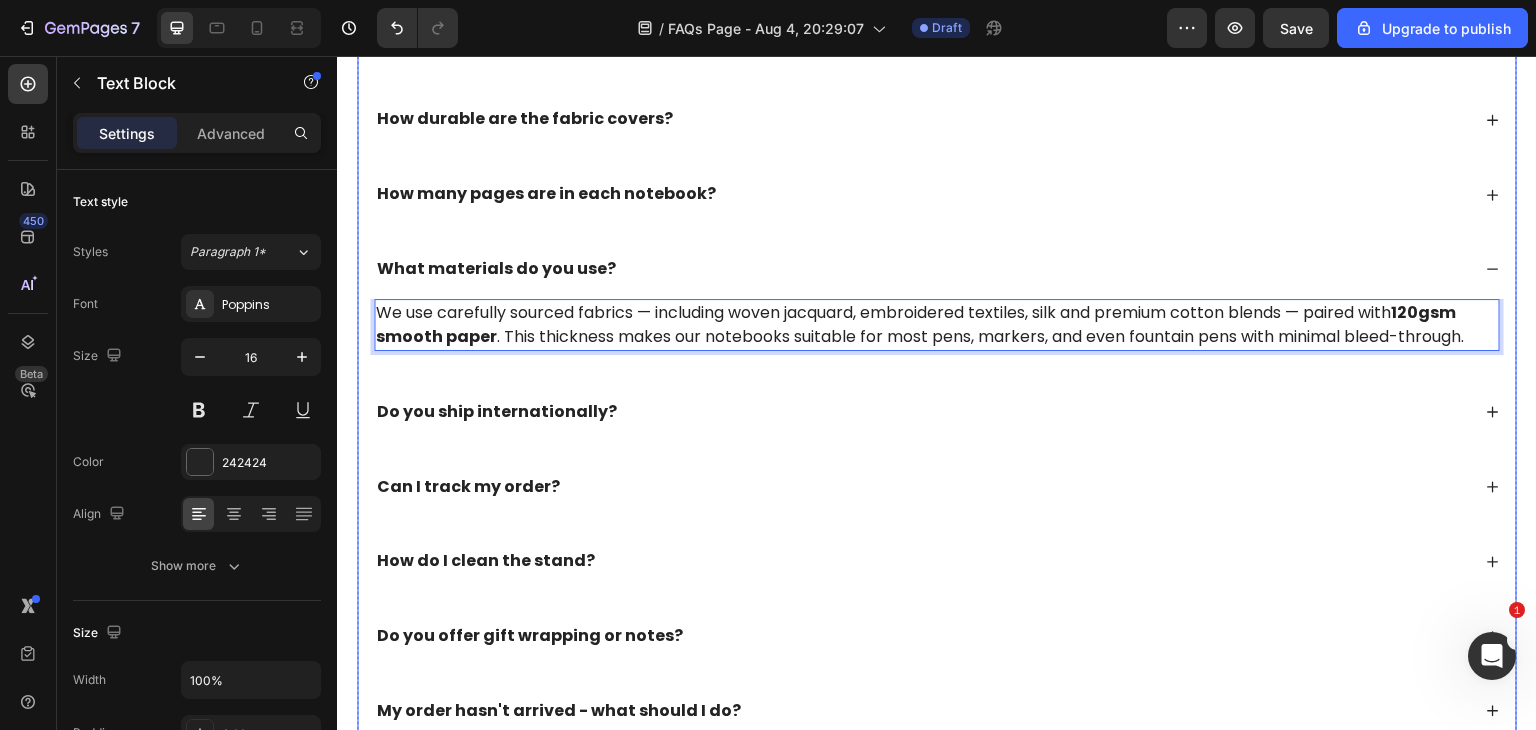 click 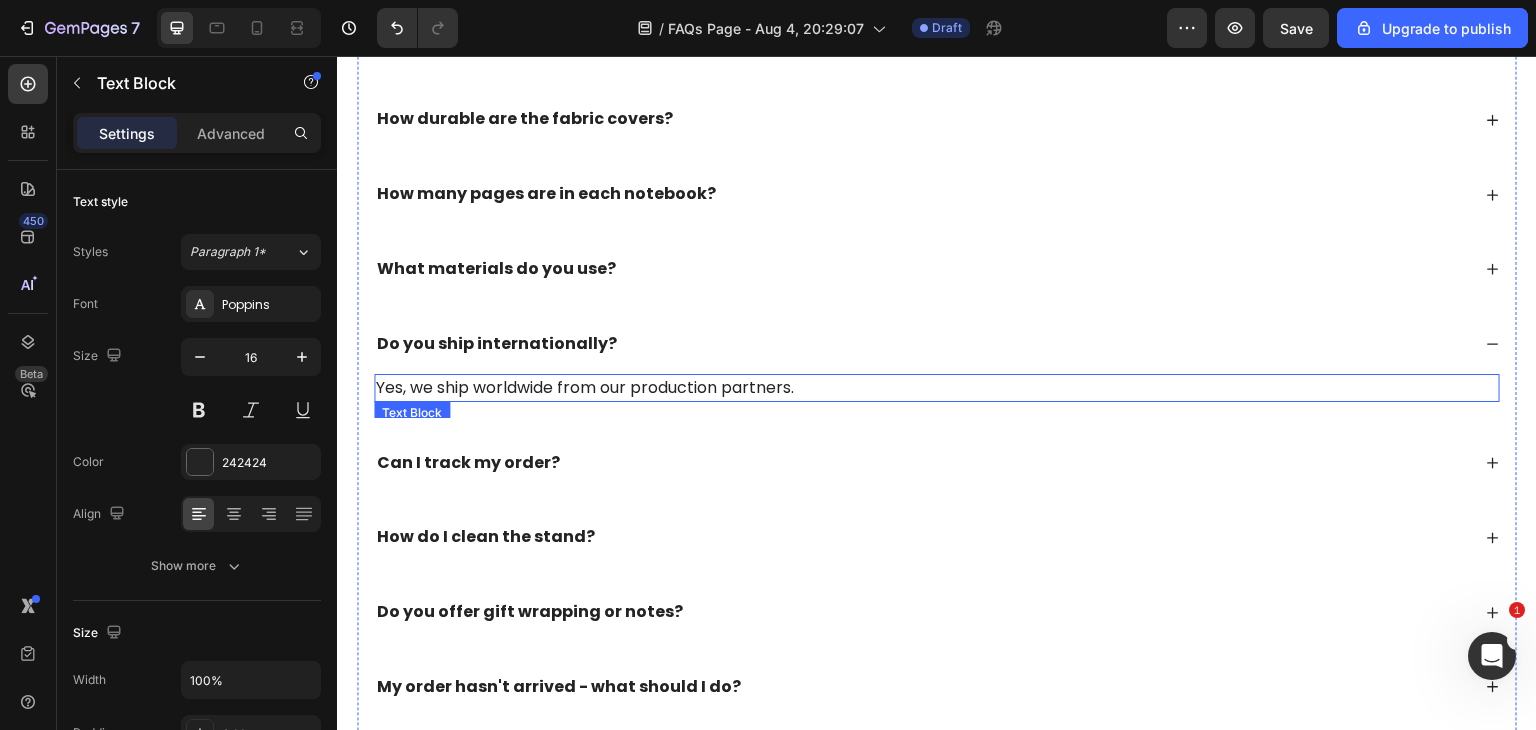 click on "Yes, we ship worldwide from our production partners." at bounding box center [937, 388] 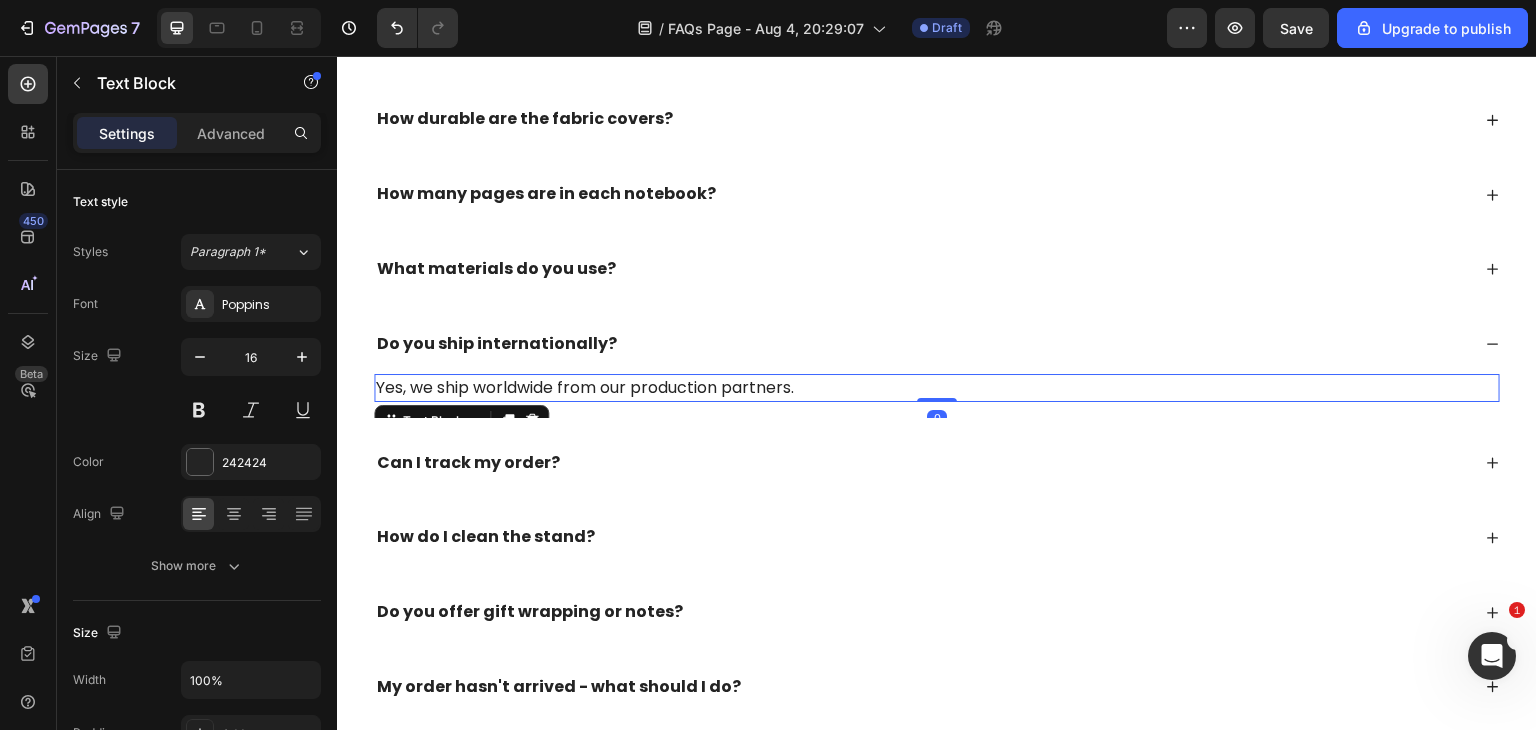 click on "Yes, we ship worldwide from our production partners." at bounding box center (937, 388) 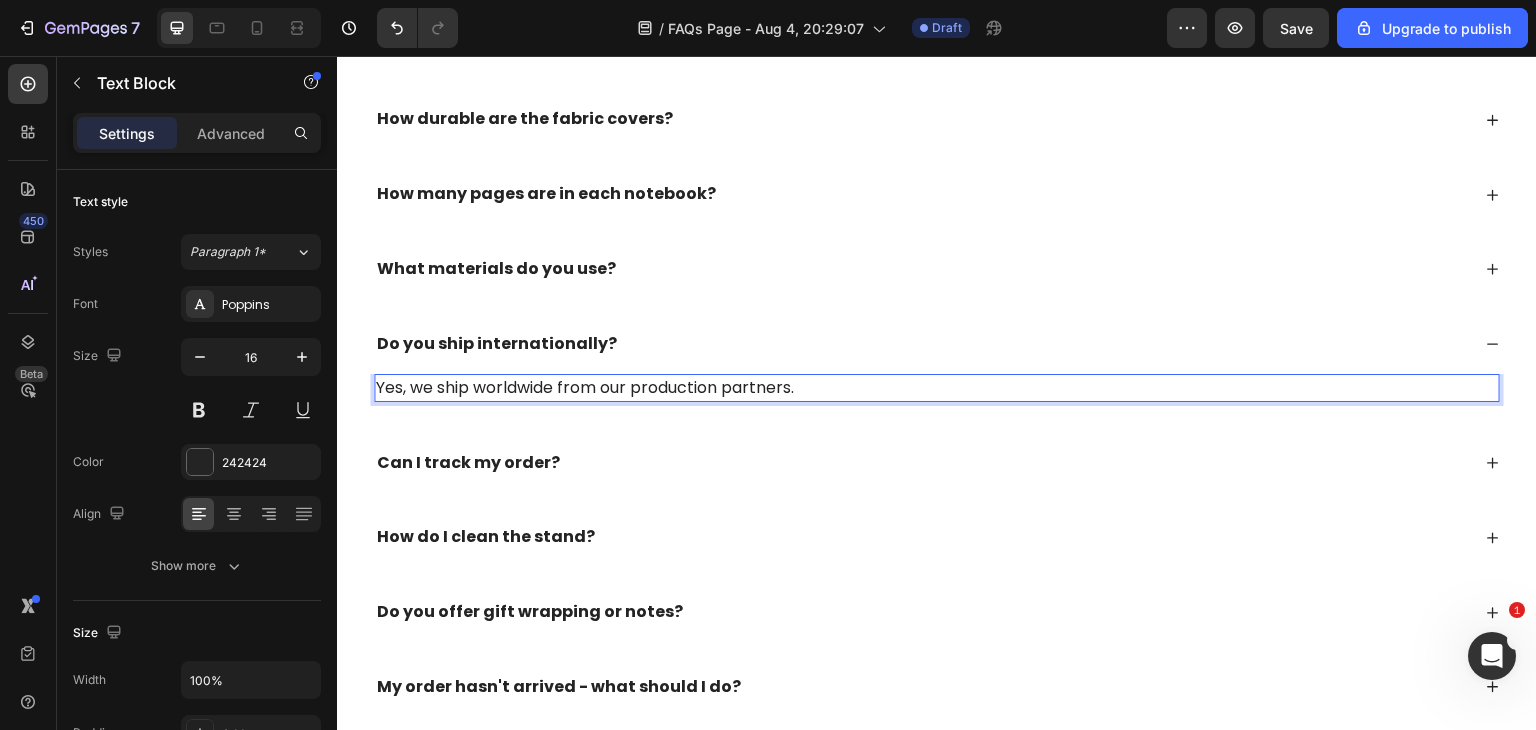 click on "Yes, we ship worldwide from our production partners." at bounding box center [937, 388] 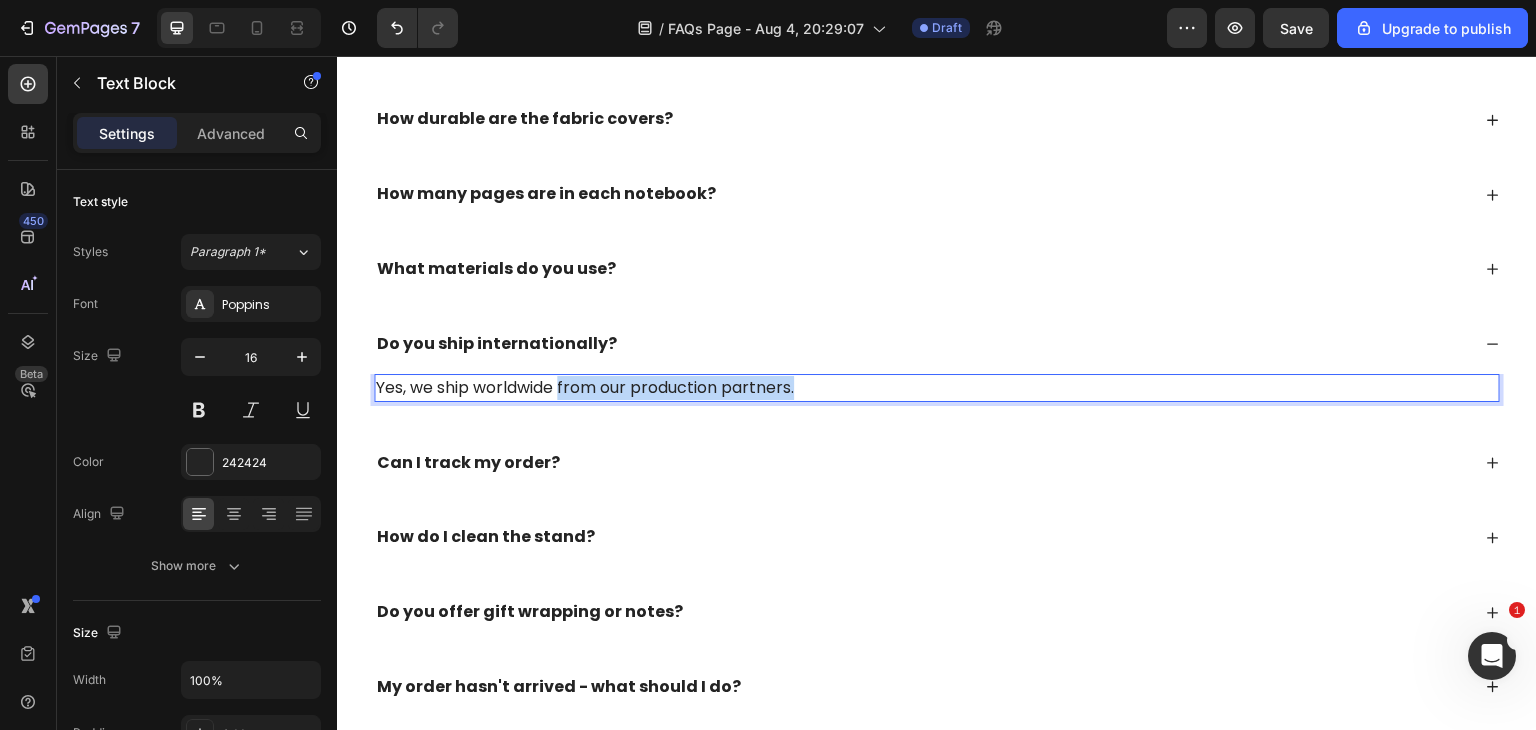 drag, startPoint x: 560, startPoint y: 390, endPoint x: 880, endPoint y: 390, distance: 320 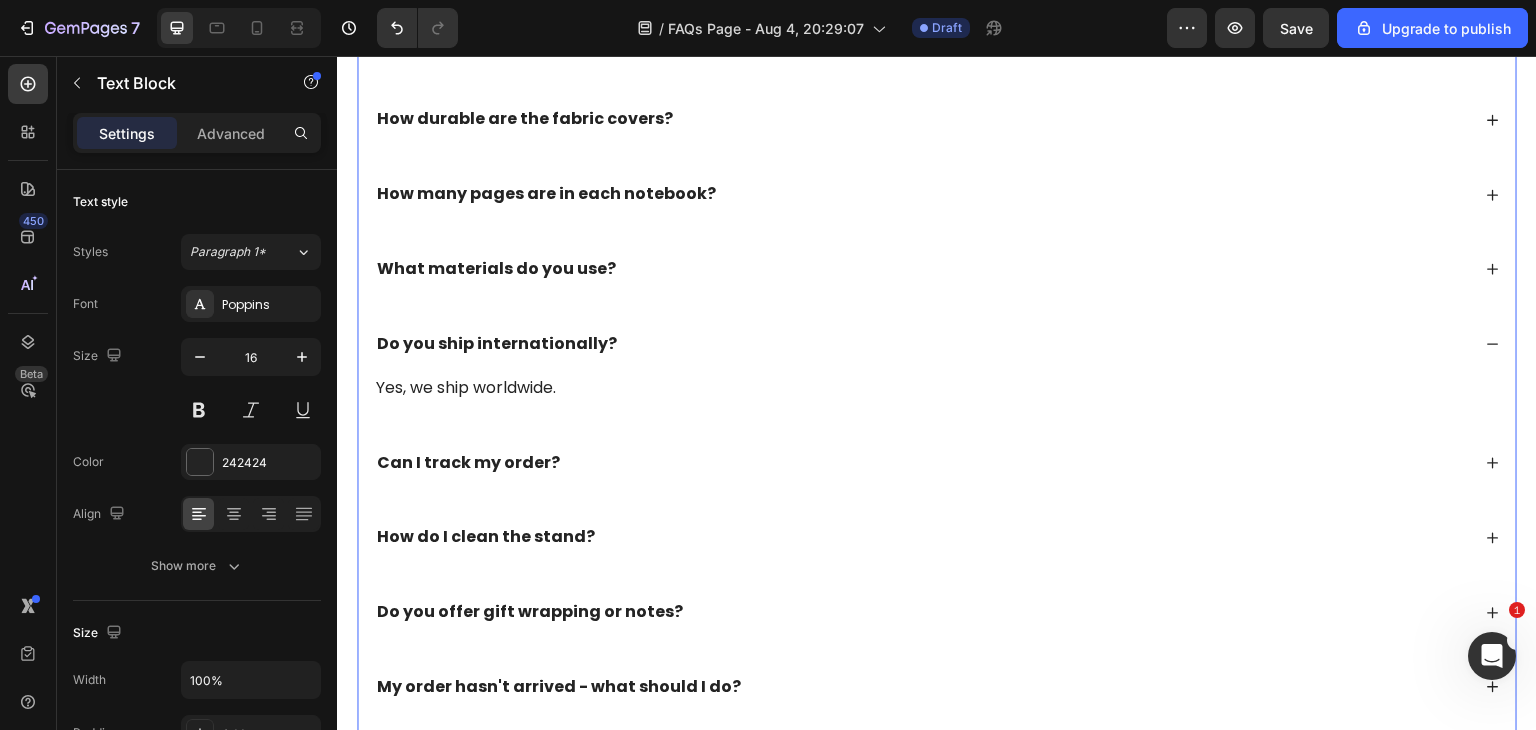click on "What materials do you use?" at bounding box center (937, 269) 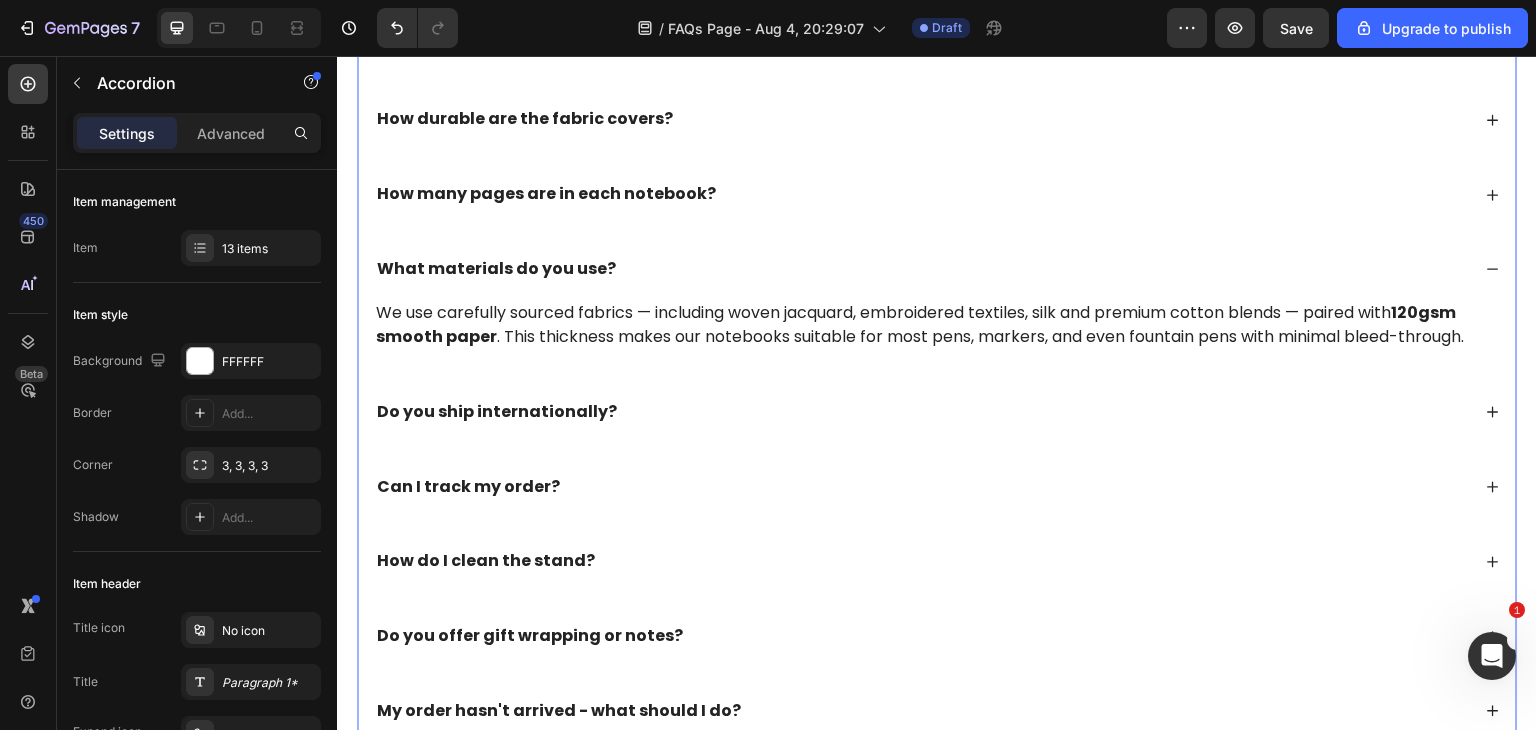click 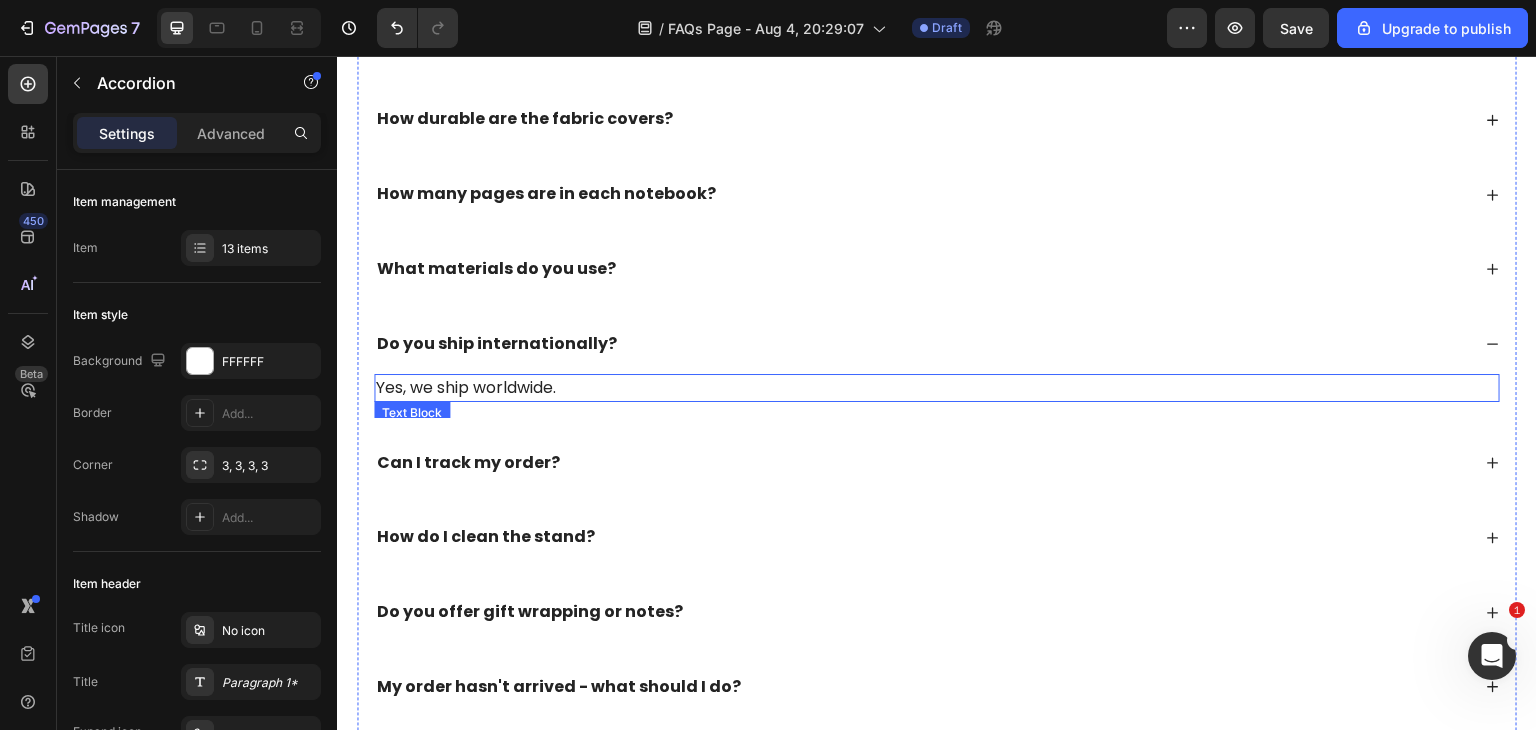 click on "Yes, we ship worldwide." at bounding box center (937, 388) 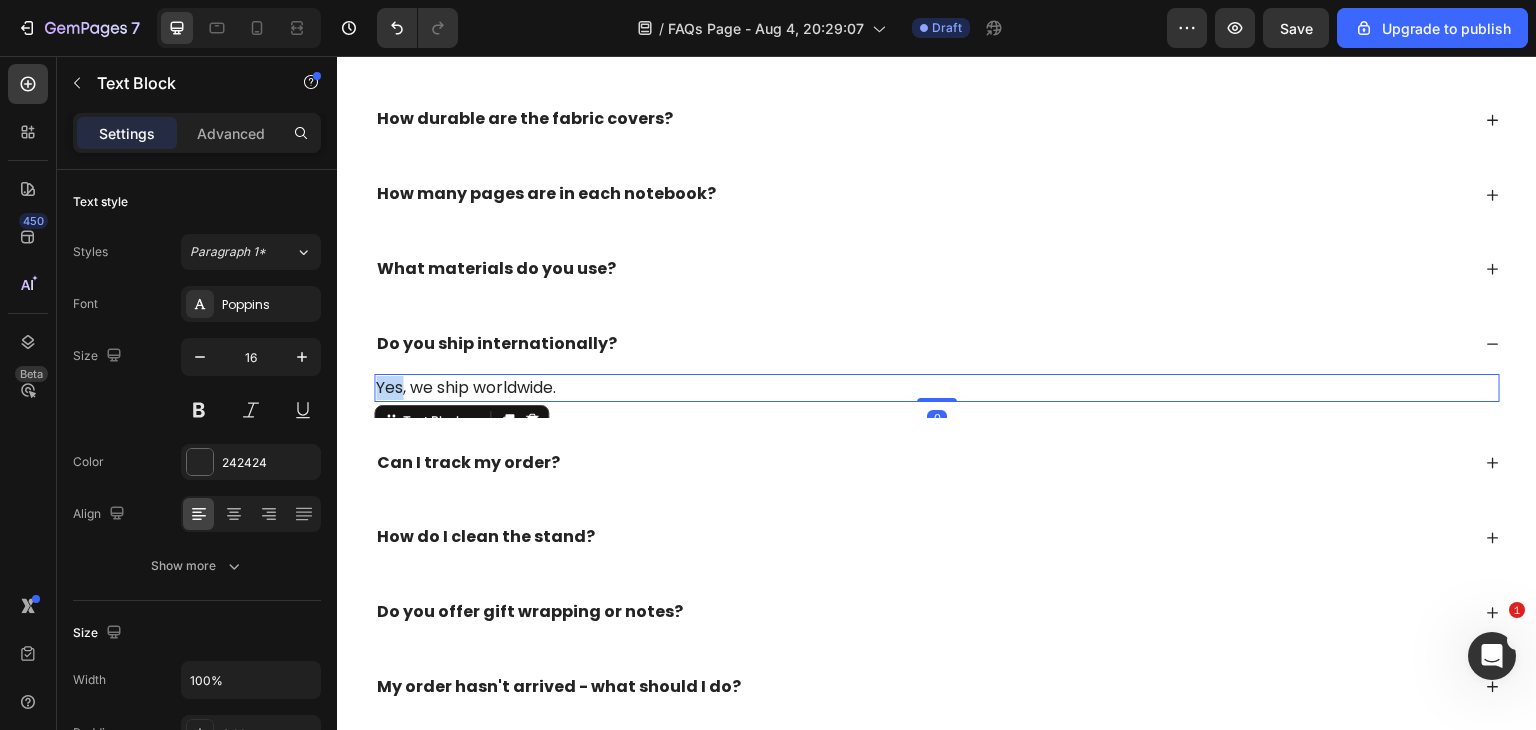 click on "Yes, we ship worldwide." at bounding box center (937, 388) 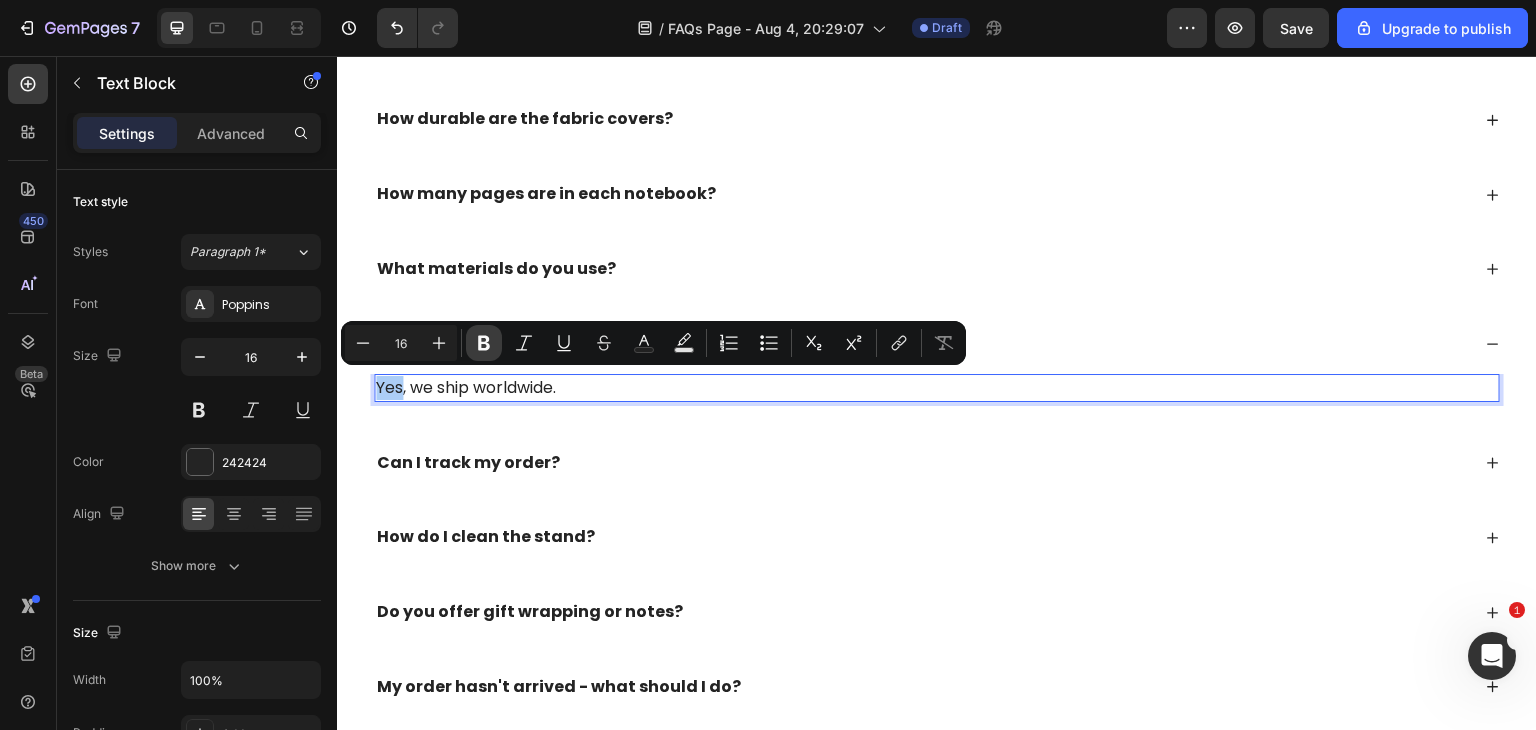 click 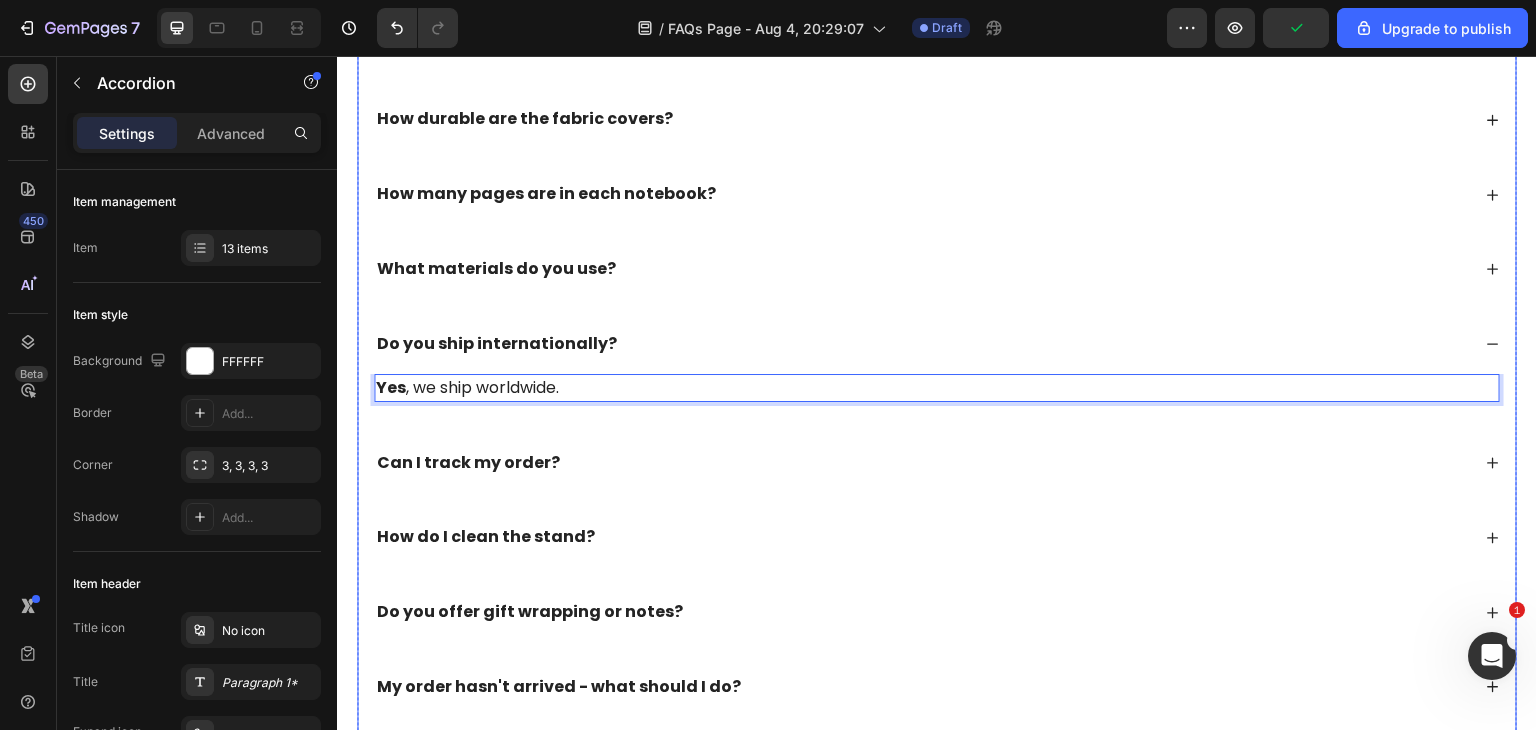 click on "Can I track my order?" at bounding box center [937, 463] 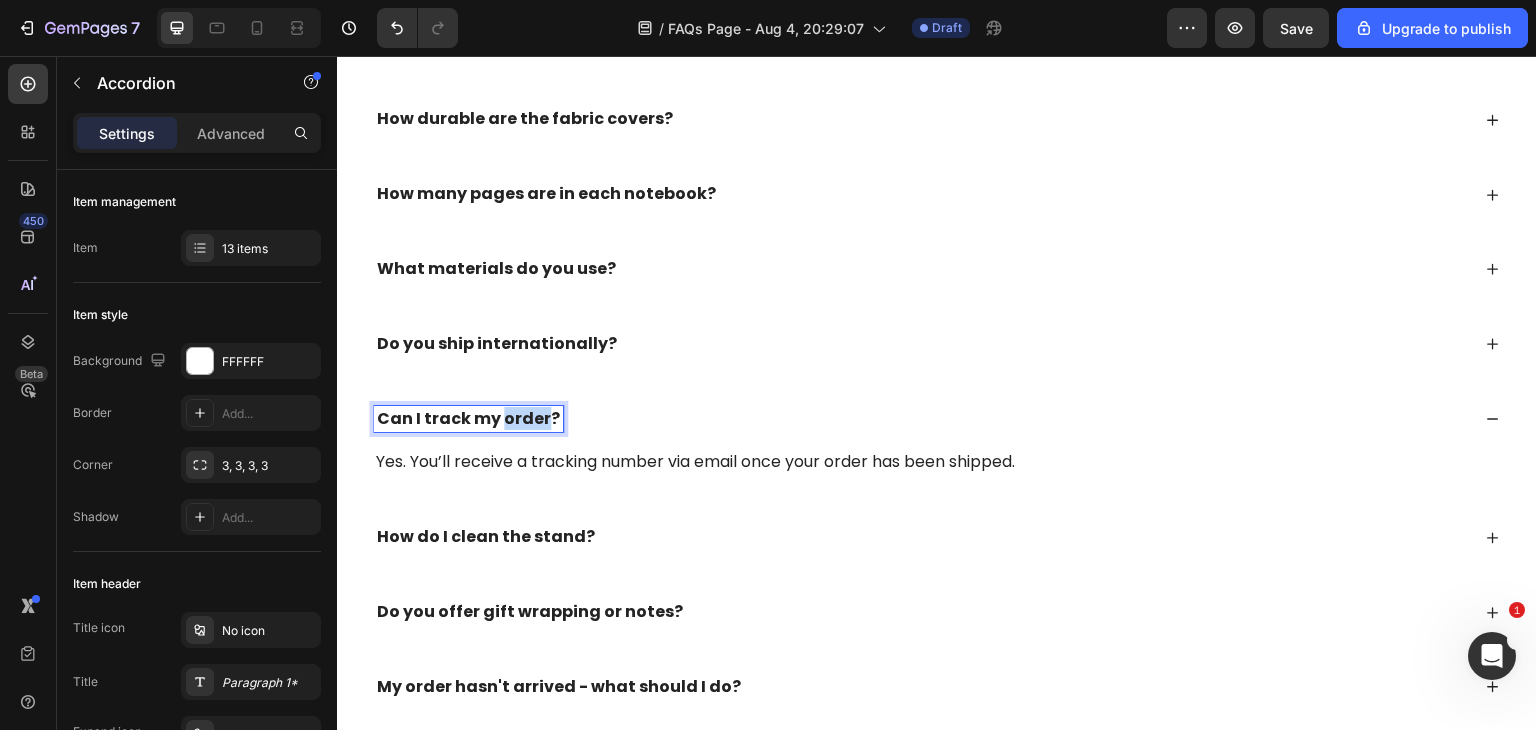 click on "Can I track my order?" at bounding box center [468, 418] 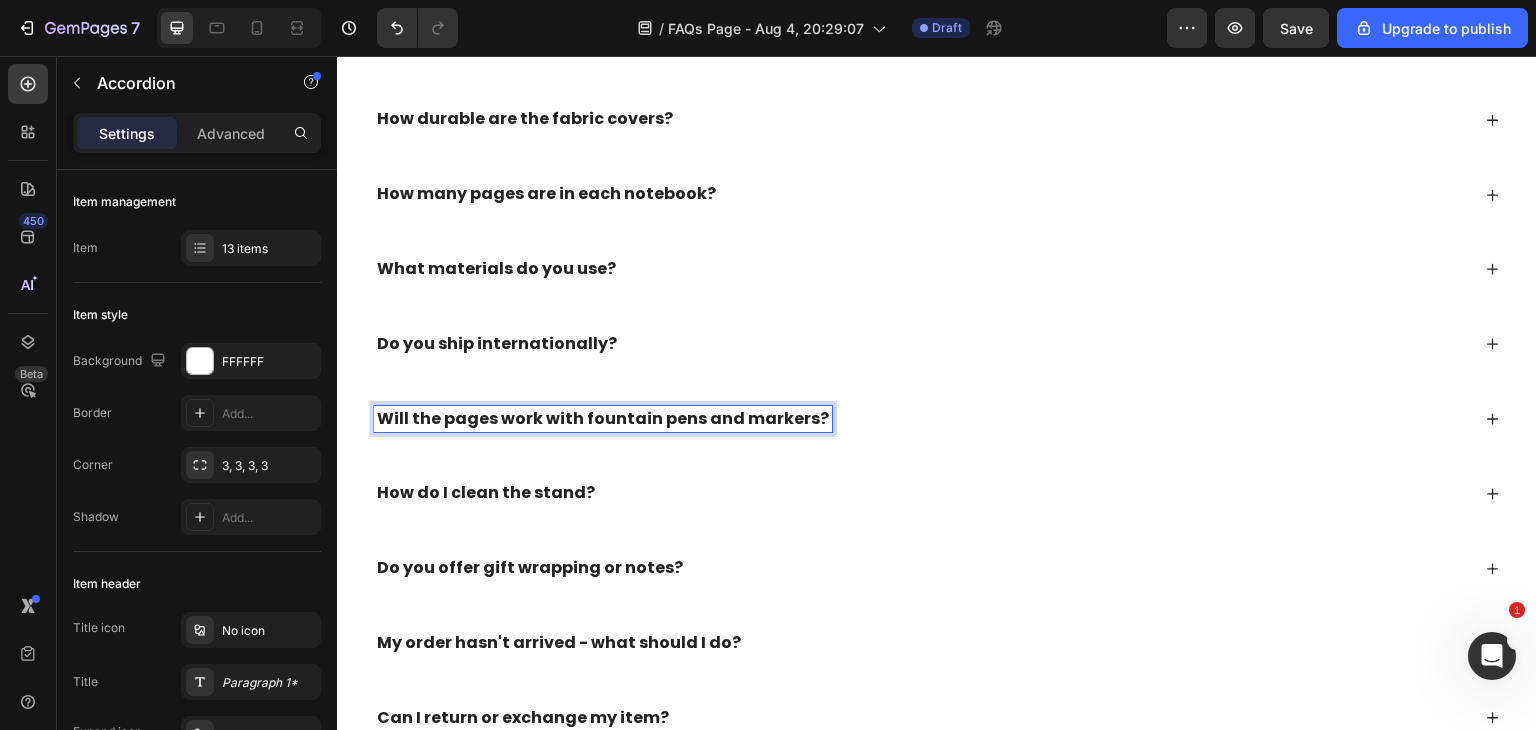 click on "Will the pages work with fountain pens and markers?" at bounding box center (937, 419) 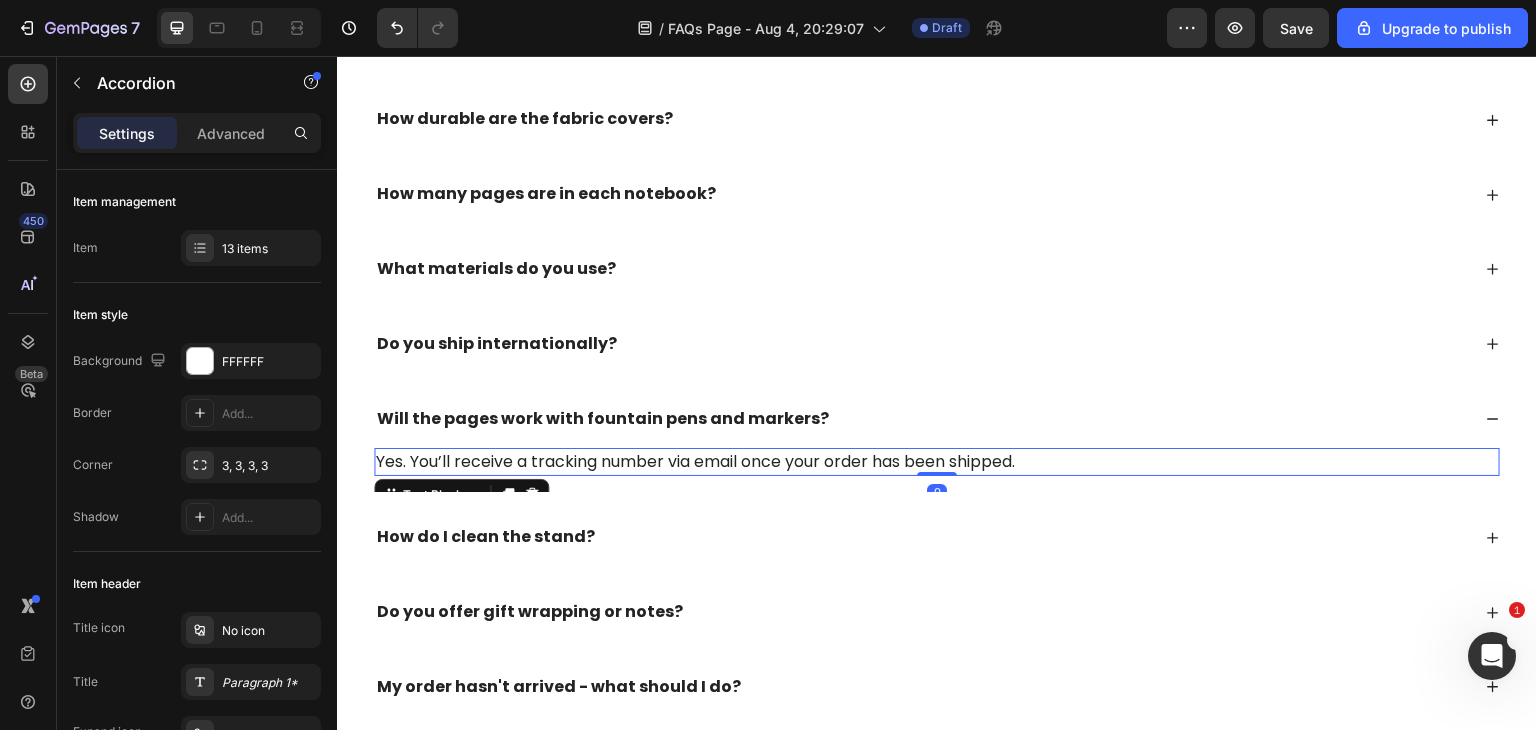 click on "Yes. You’ll receive a tracking number via email once your order has been shipped." at bounding box center [937, 462] 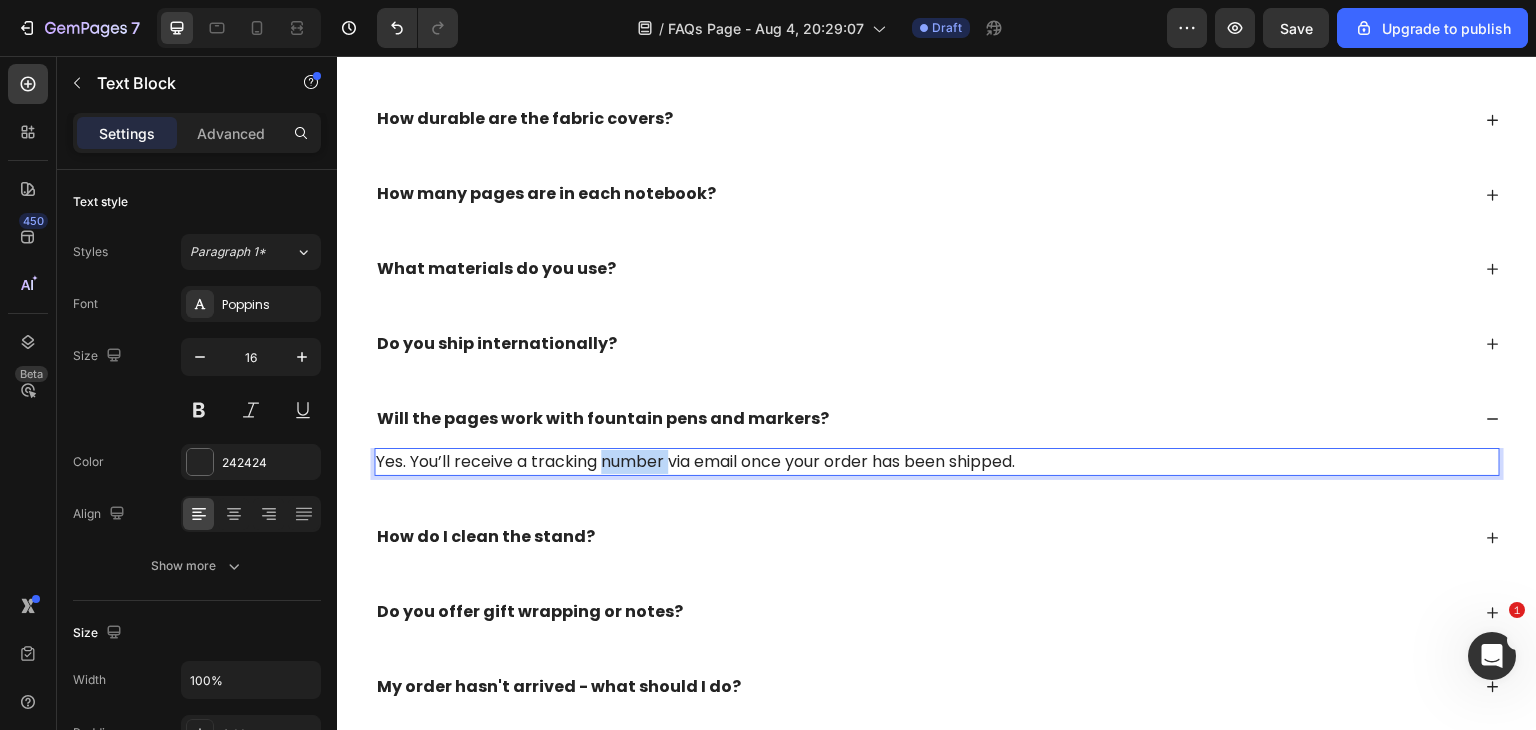 click on "Yes. You’ll receive a tracking number via email once your order has been shipped." at bounding box center [937, 462] 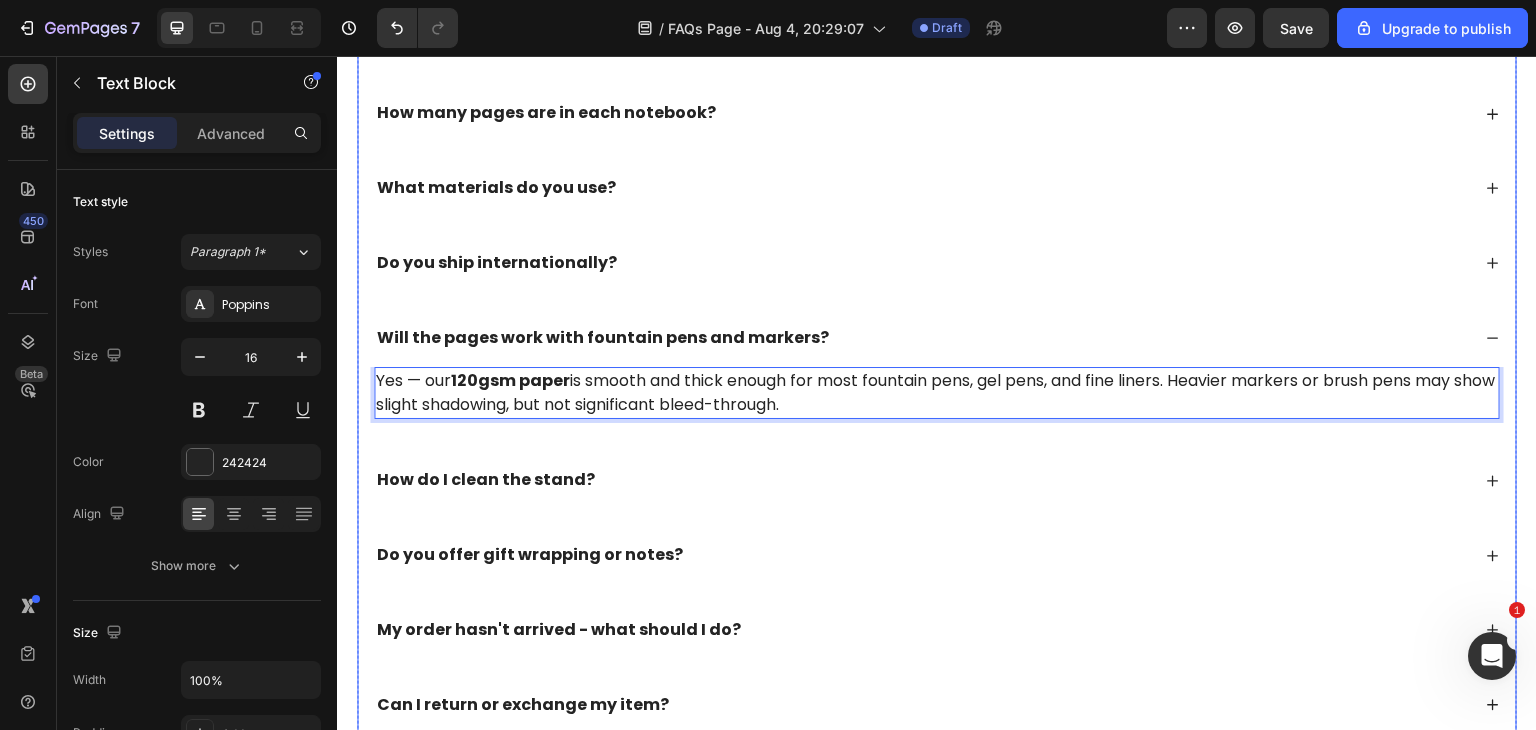 scroll, scrollTop: 666, scrollLeft: 0, axis: vertical 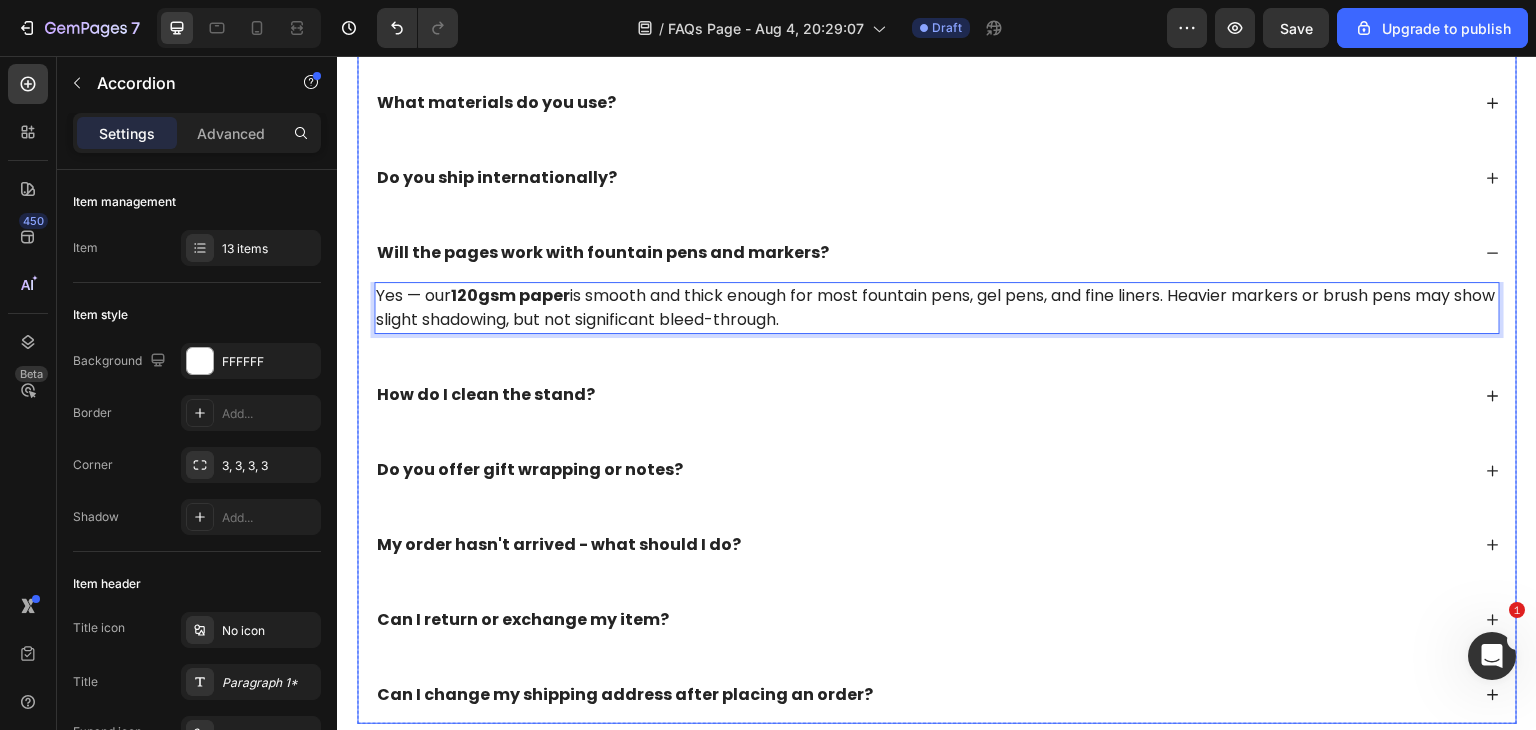 click on "How do I clean the stand?" at bounding box center [486, 394] 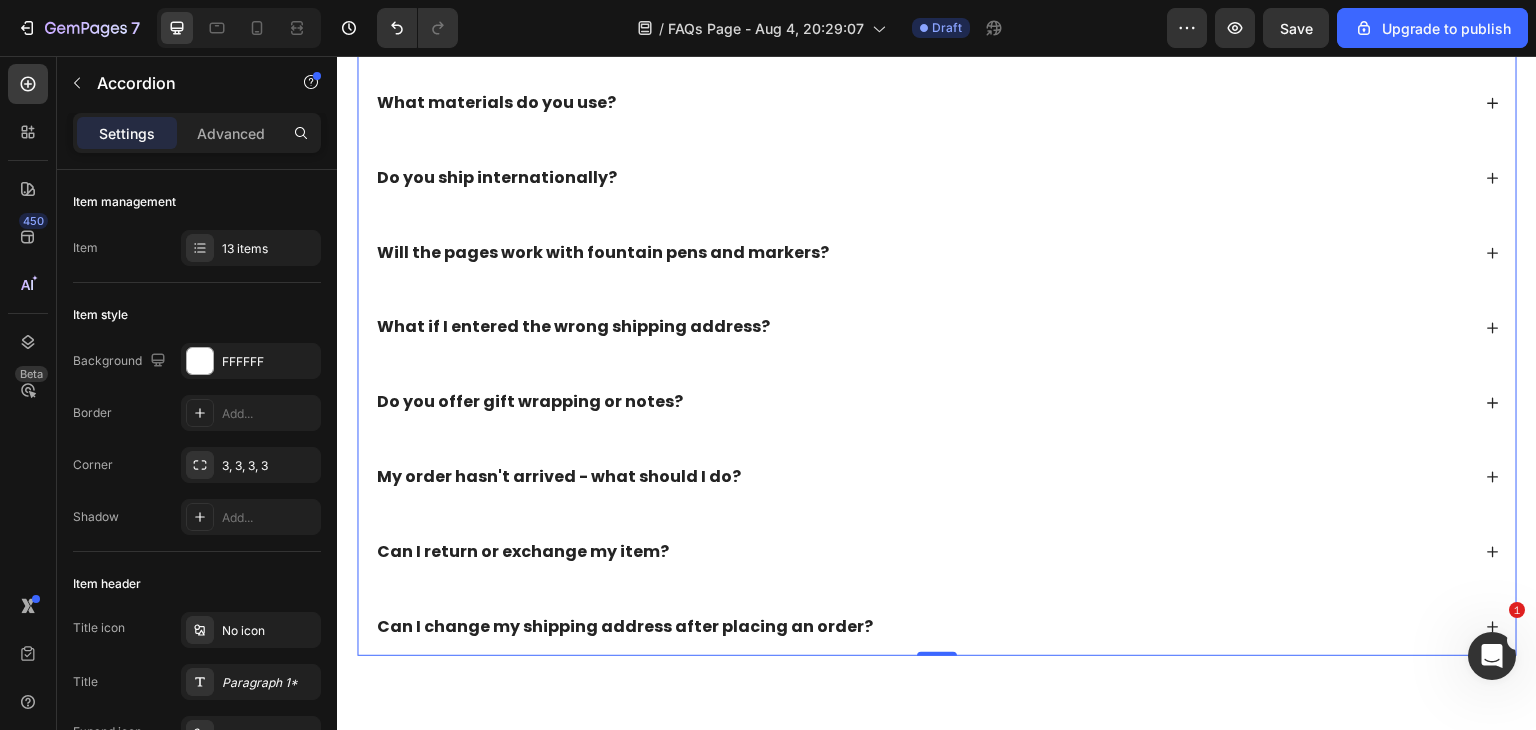 scroll, scrollTop: 598, scrollLeft: 0, axis: vertical 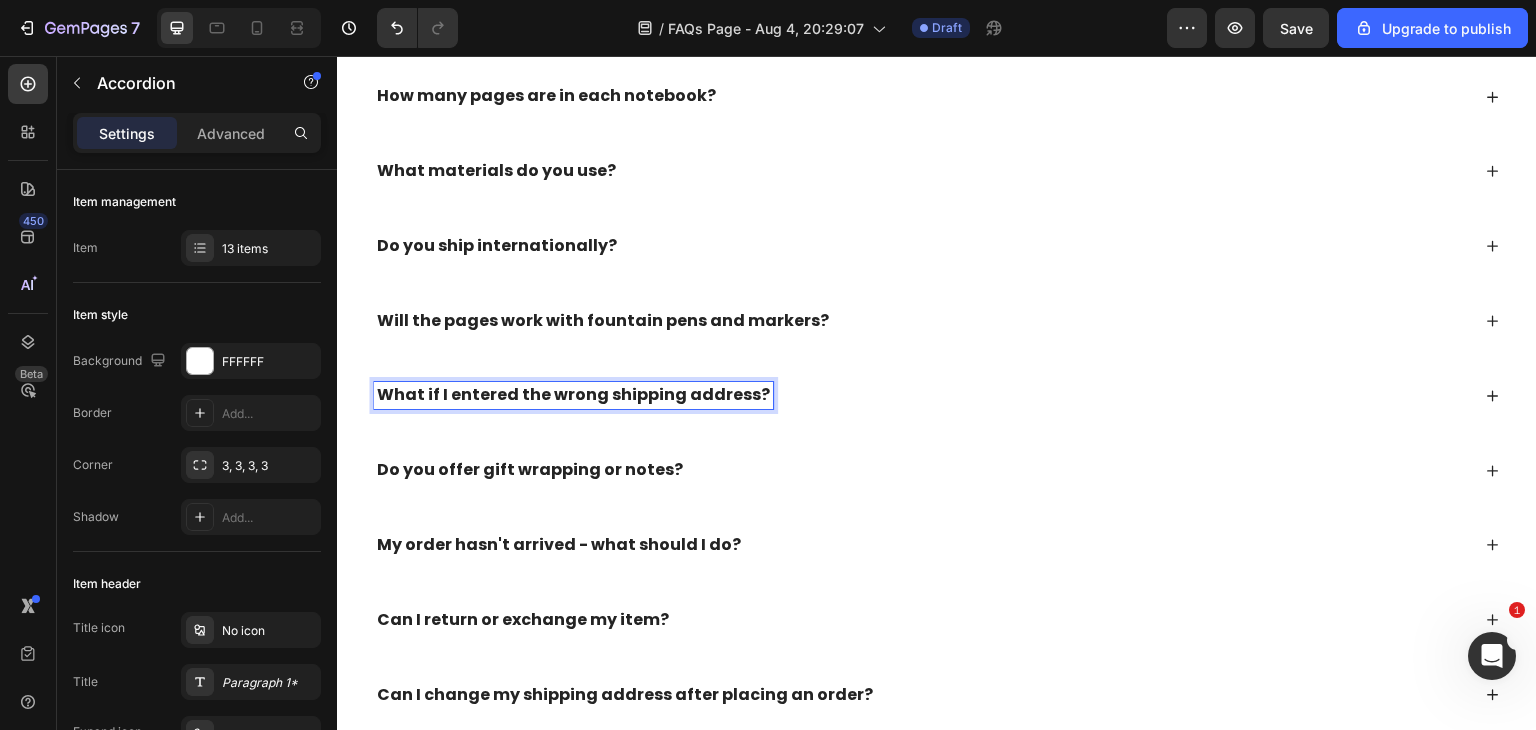 click 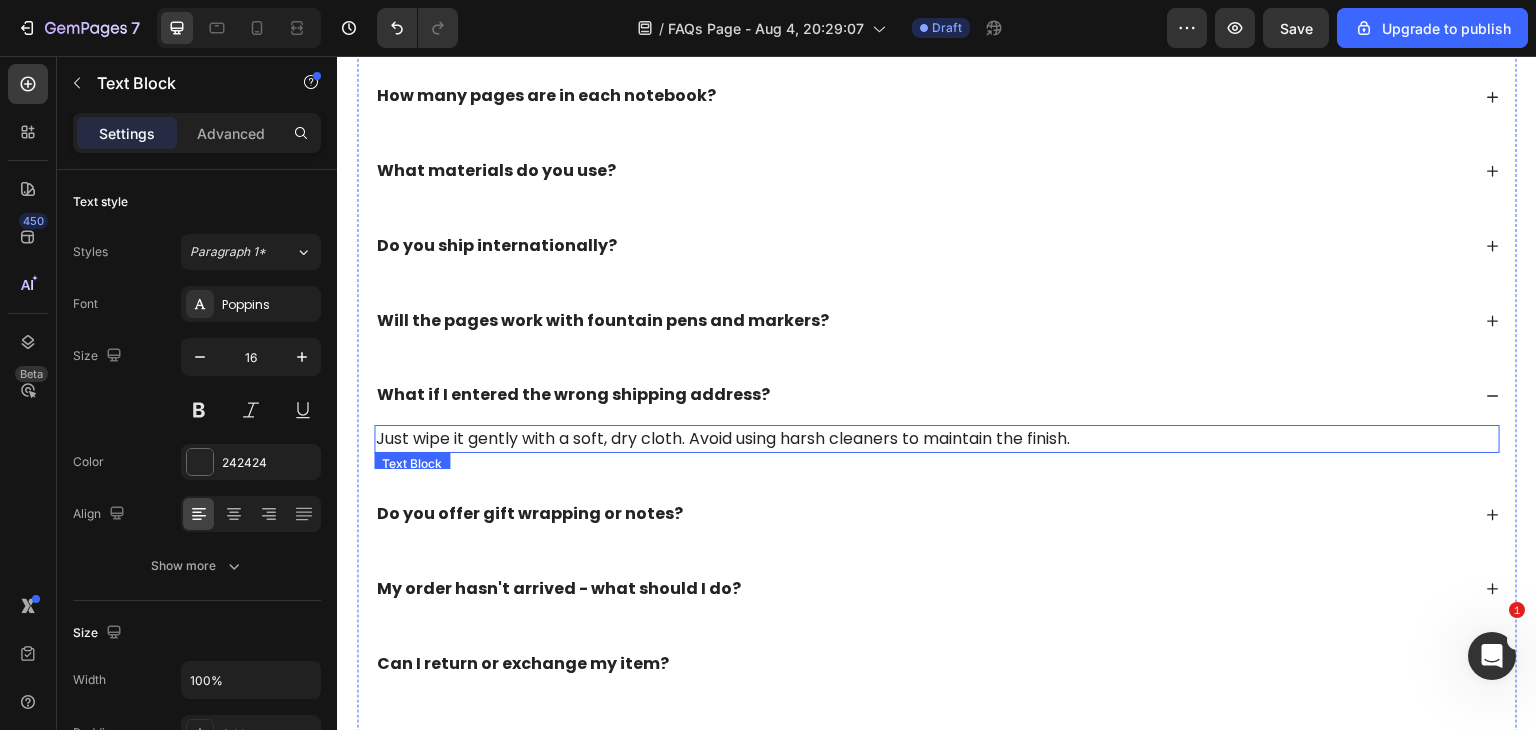 click on "Just wipe it gently with a soft, dry cloth. Avoid using harsh cleaners to maintain the finish." at bounding box center (937, 439) 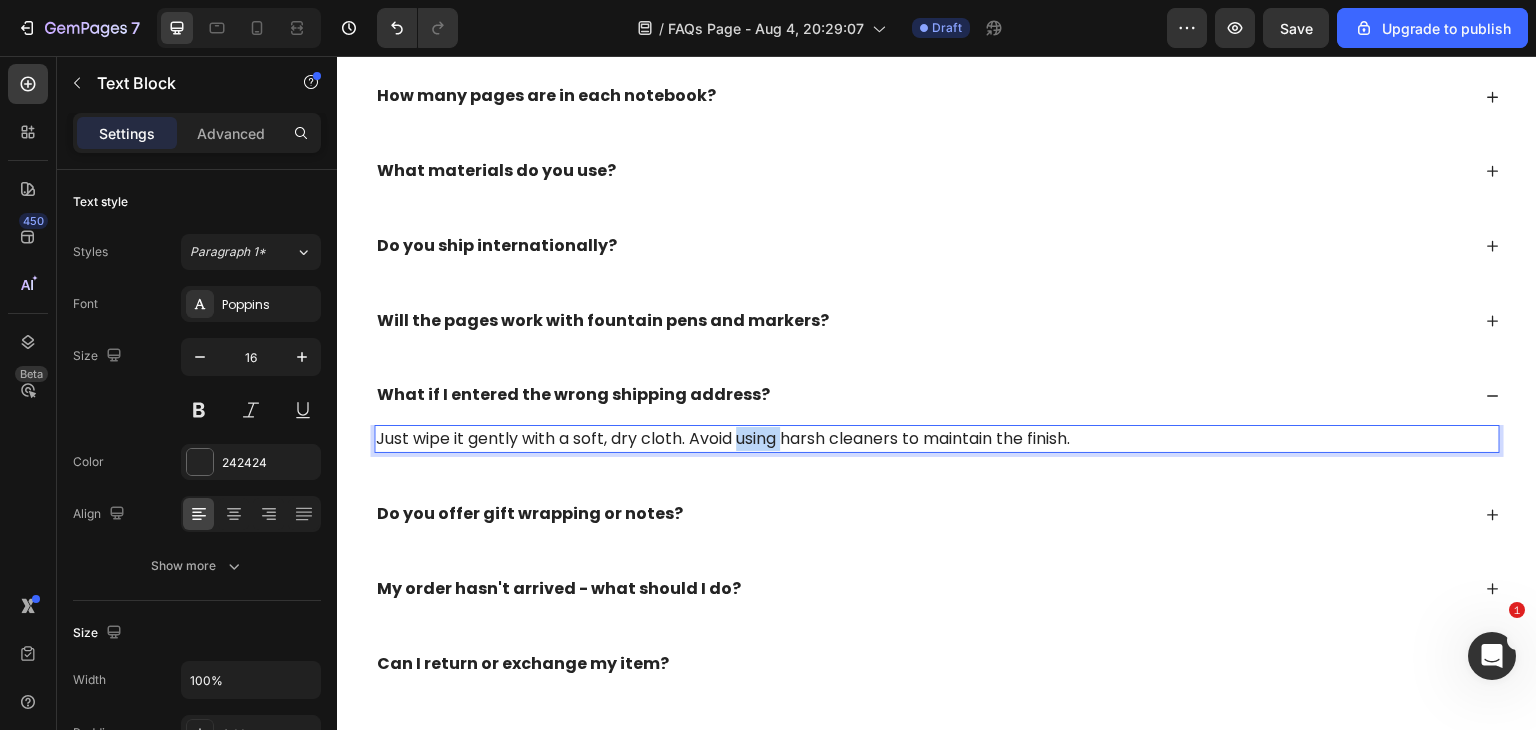 click on "Just wipe it gently with a soft, dry cloth. Avoid using harsh cleaners to maintain the finish." at bounding box center (937, 439) 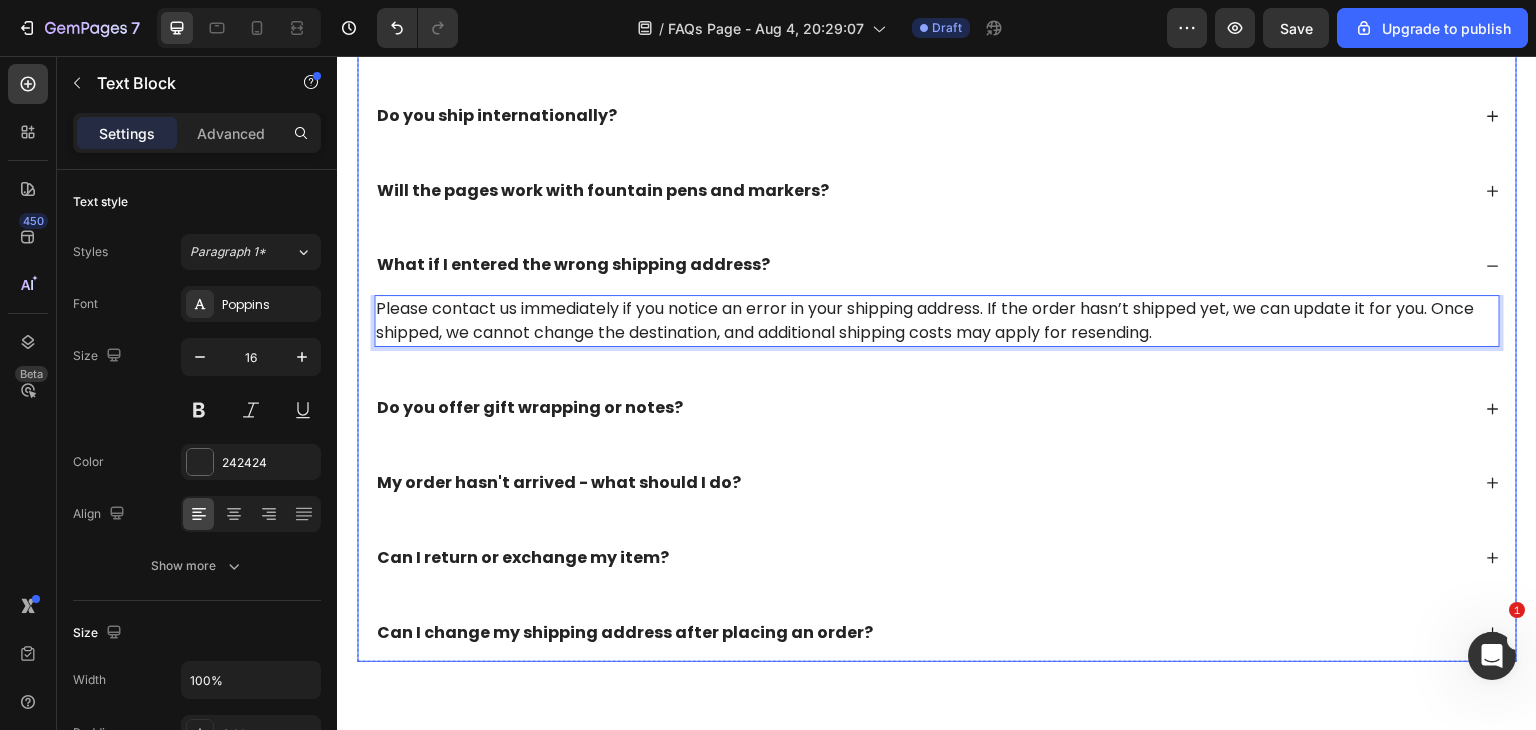 scroll, scrollTop: 765, scrollLeft: 0, axis: vertical 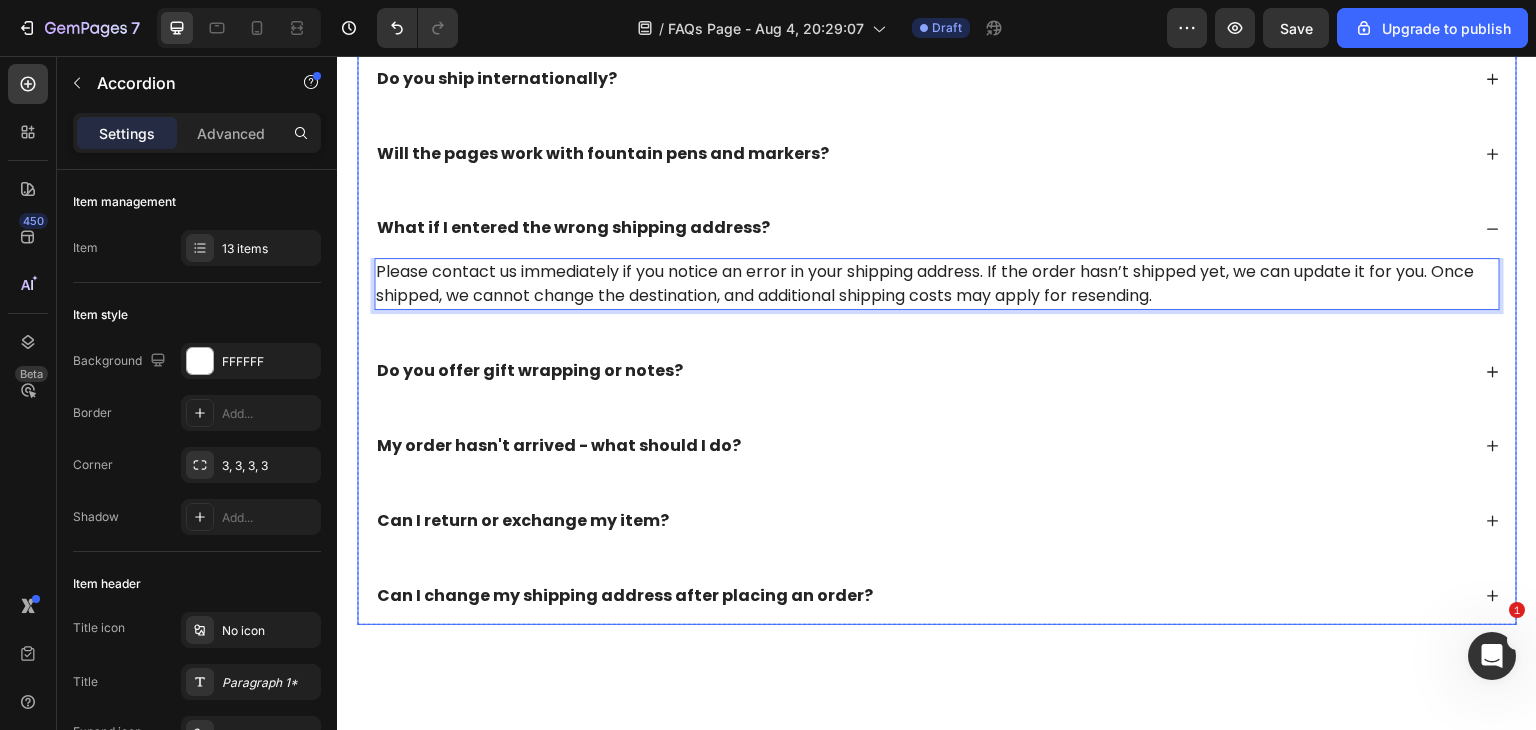 click on "My order hasn't arrived - what should I do?" at bounding box center (559, 445) 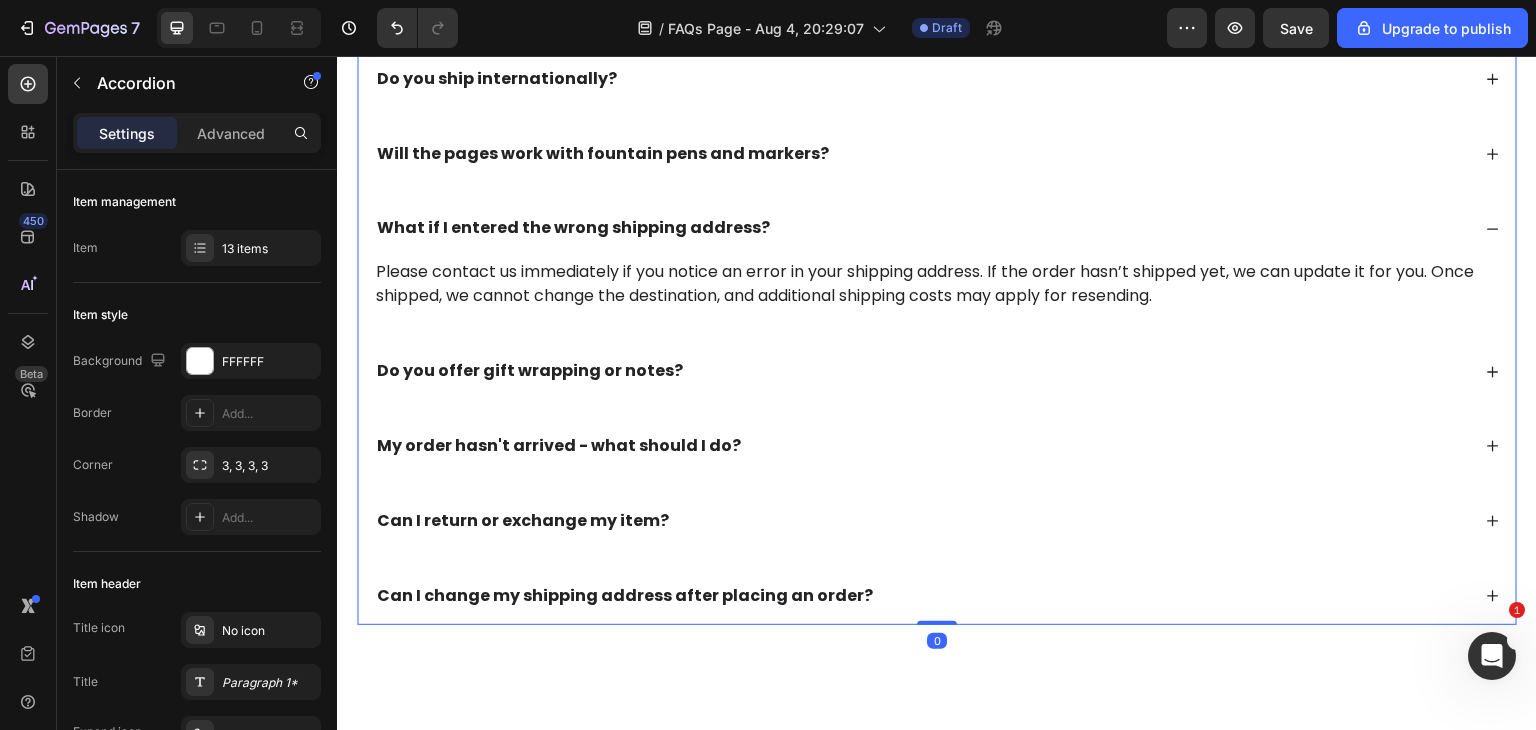 click on "My order hasn't arrived - what should I do?" at bounding box center (937, 446) 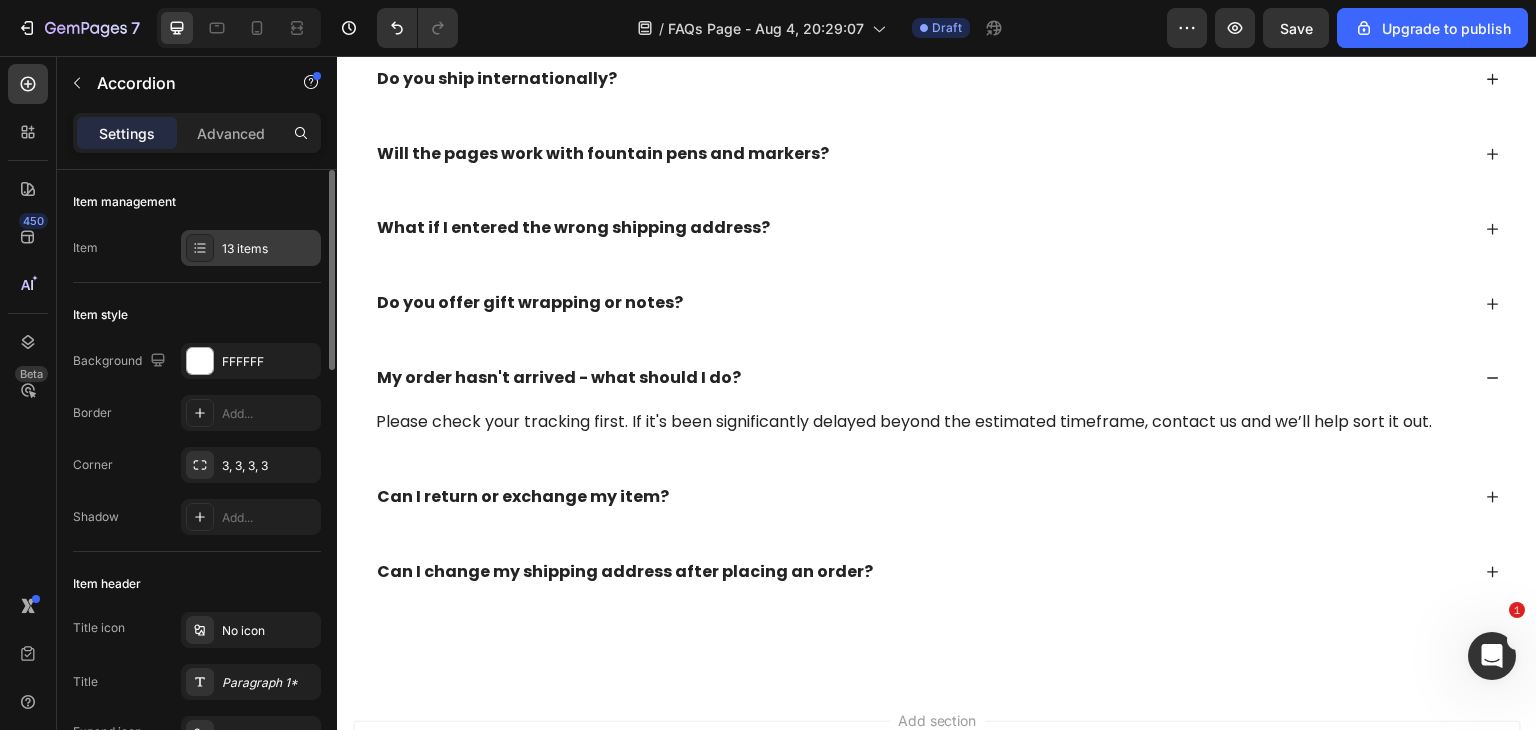 click on "13 items" at bounding box center (251, 248) 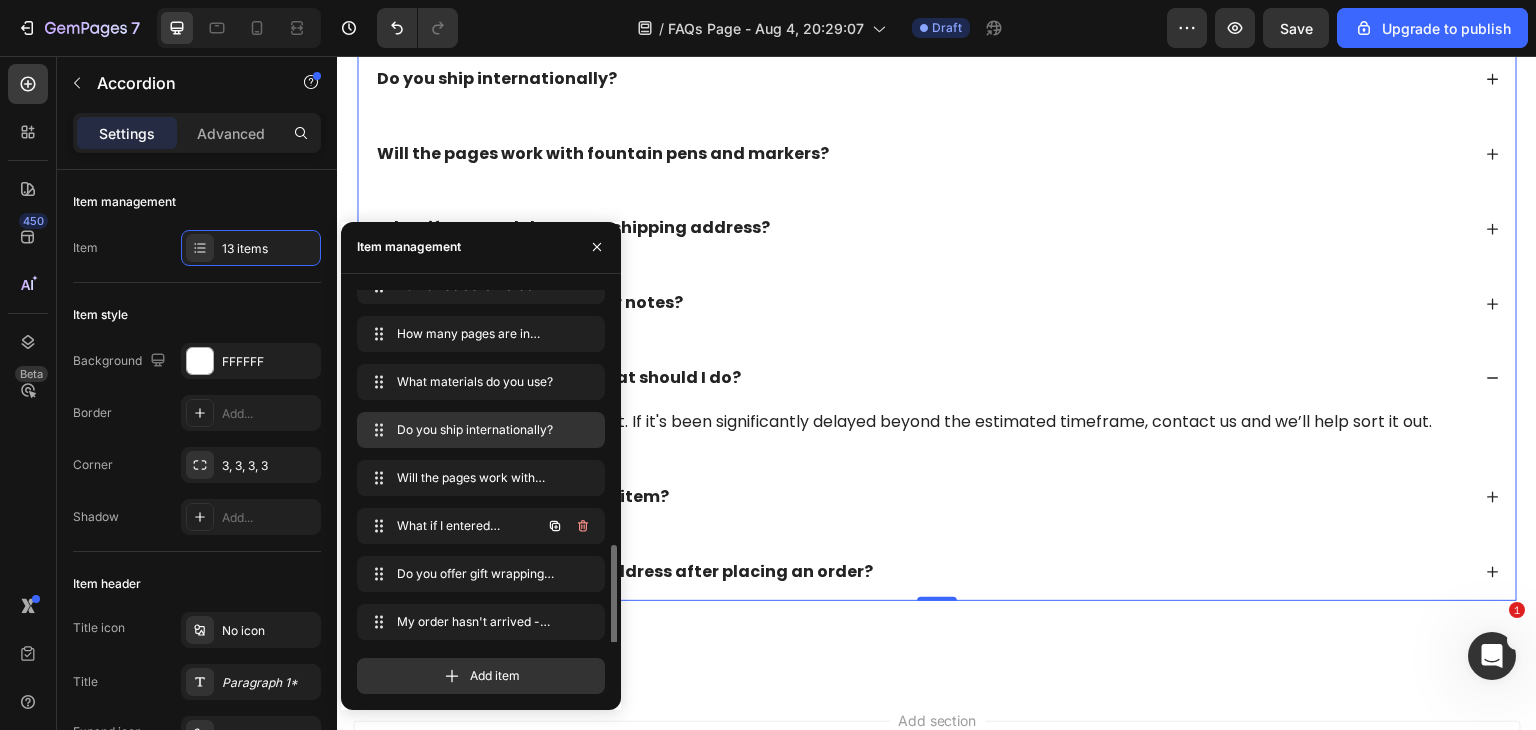 scroll, scrollTop: 268, scrollLeft: 0, axis: vertical 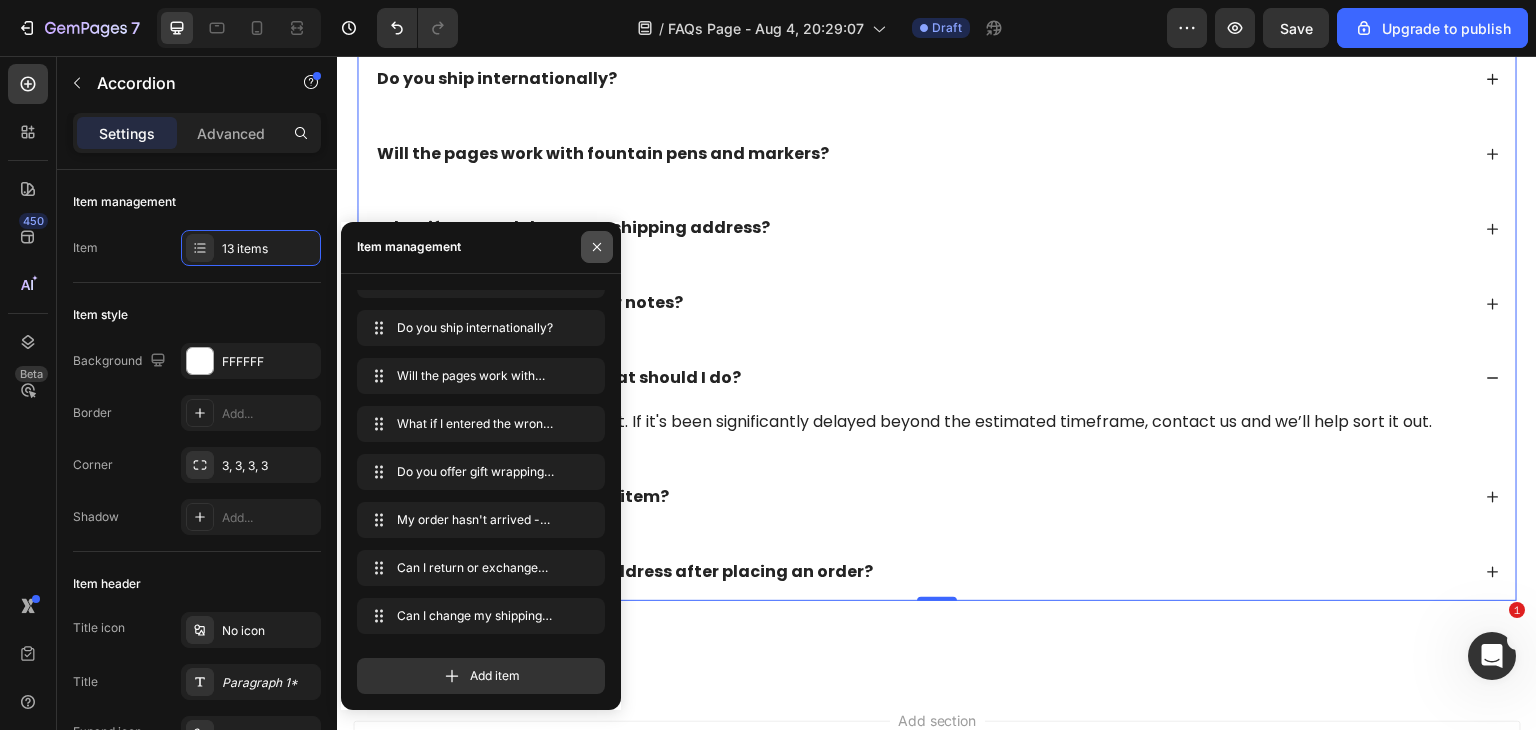 click 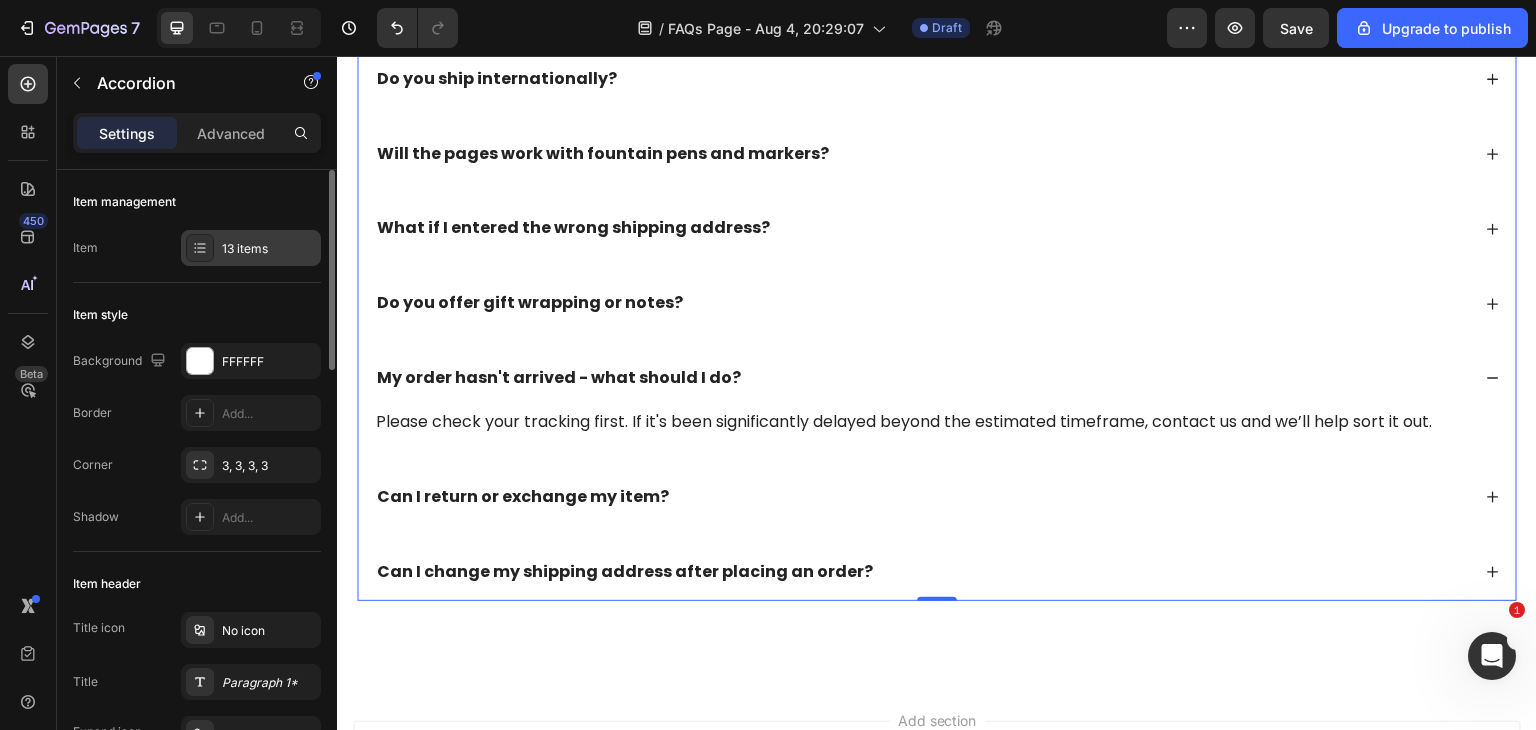 click on "13 items" at bounding box center (251, 248) 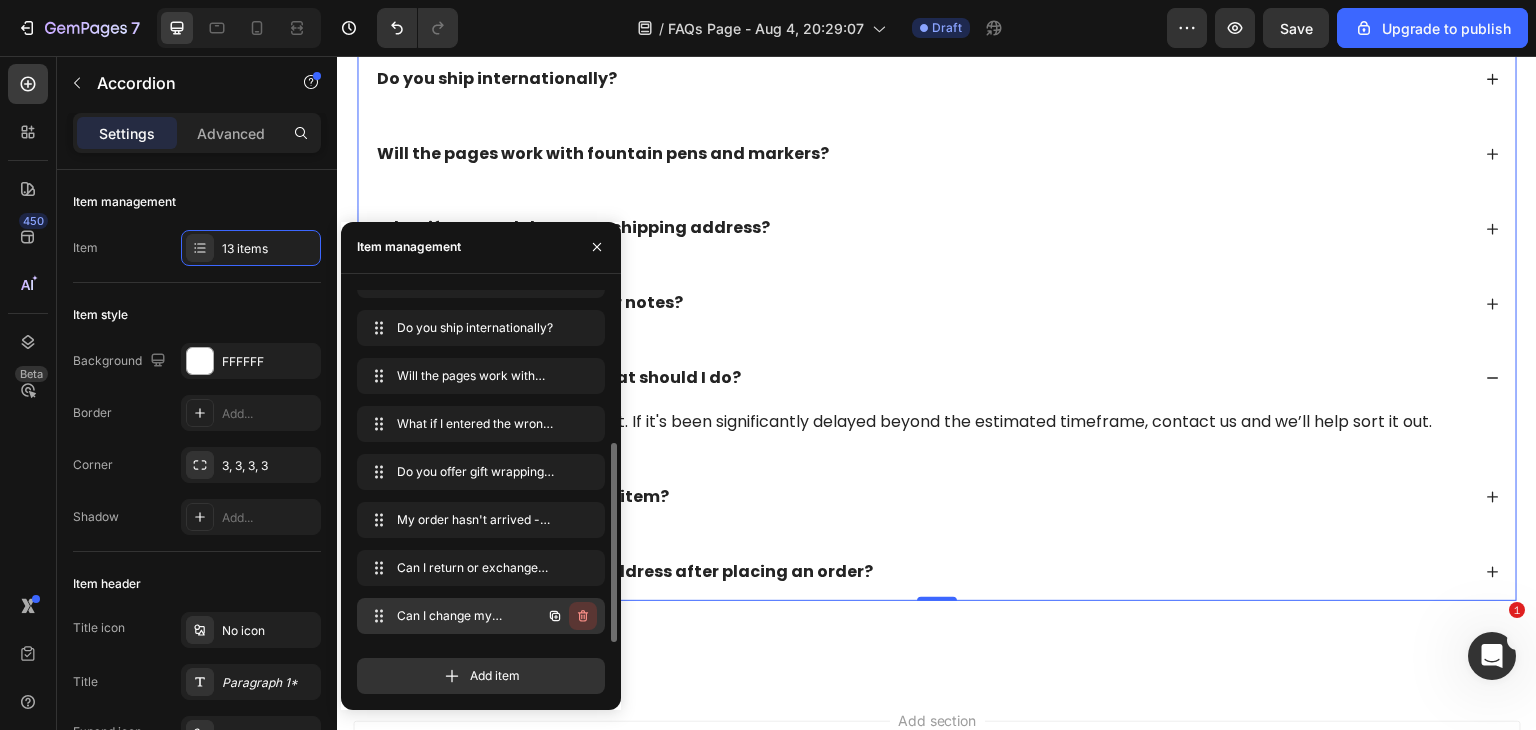 click 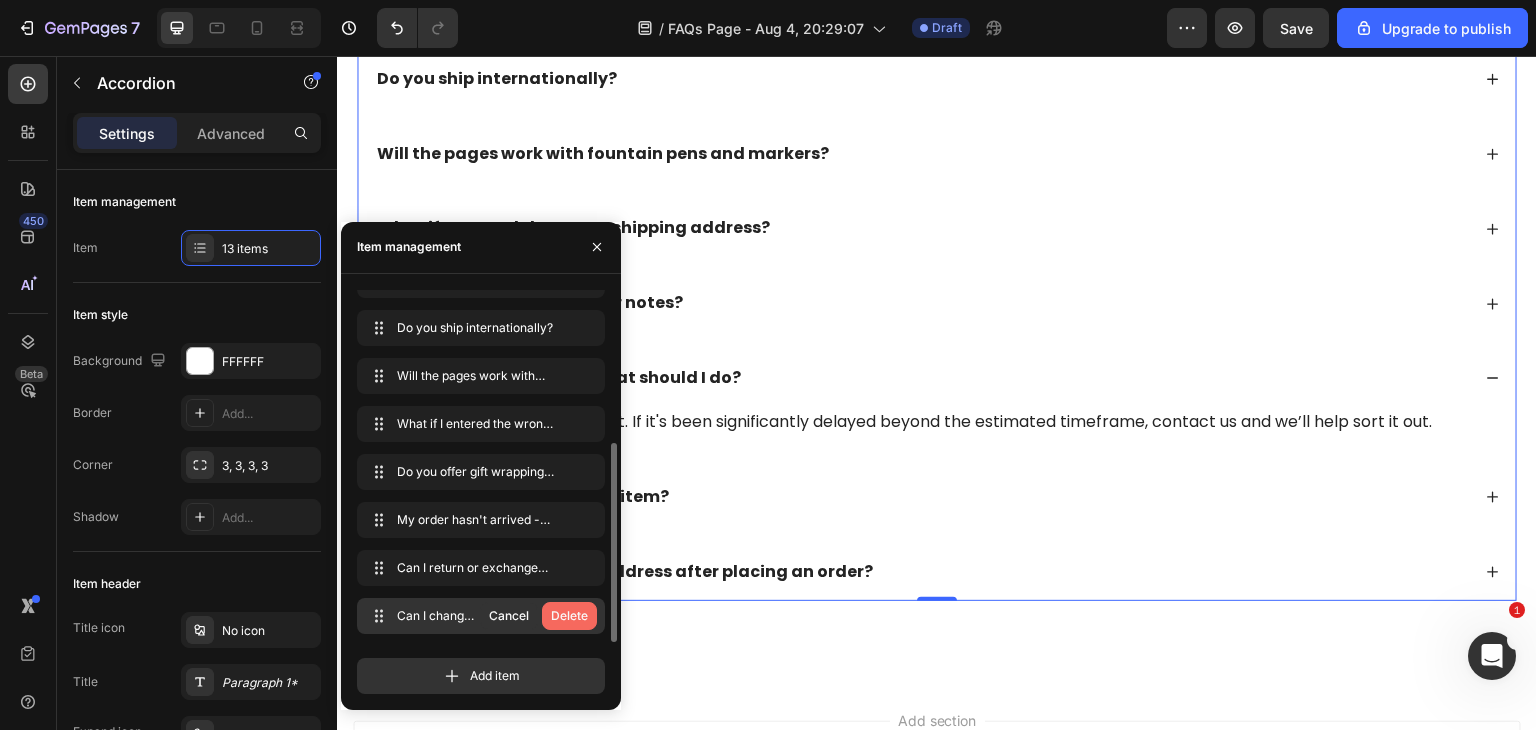 click on "Delete" at bounding box center (569, 616) 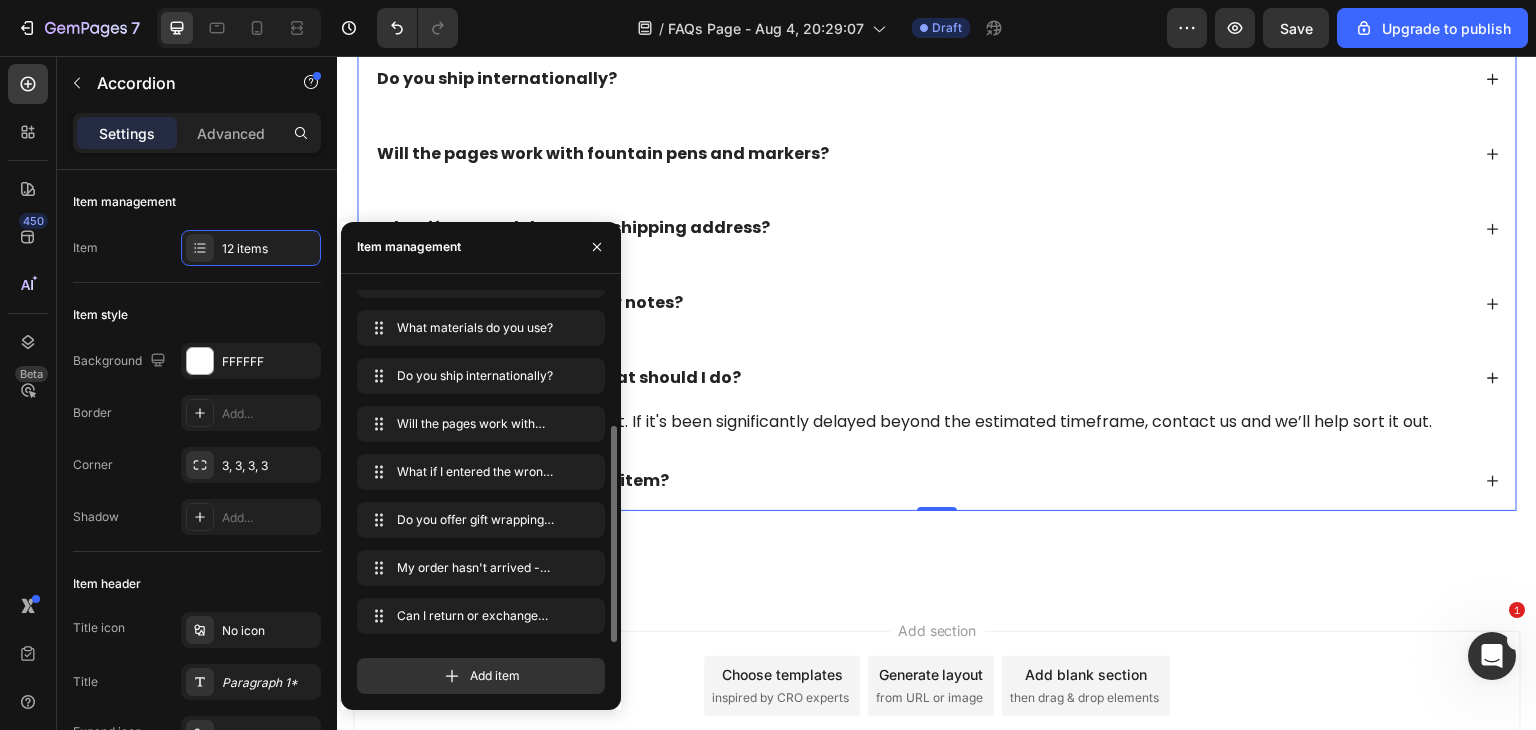 scroll, scrollTop: 220, scrollLeft: 0, axis: vertical 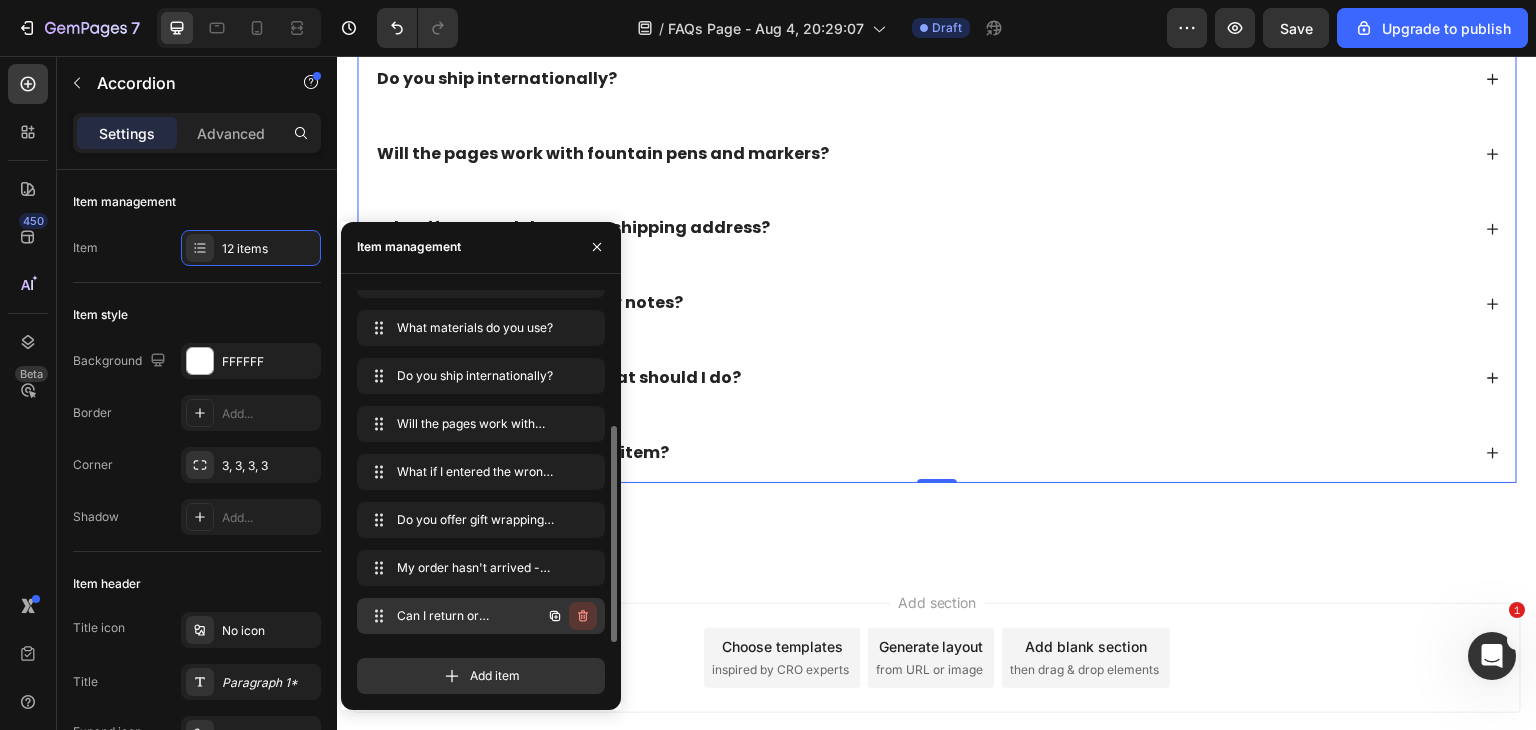 click 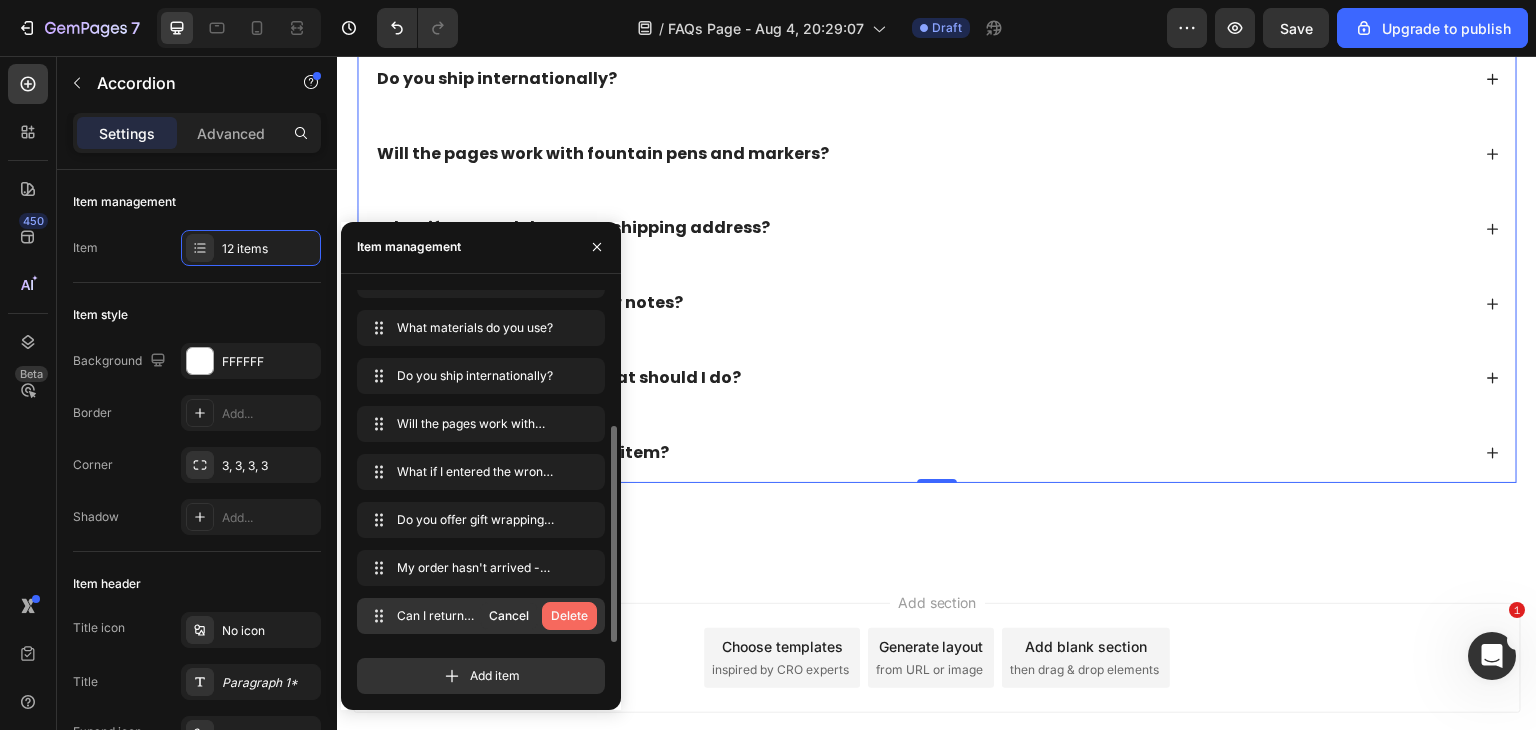 click on "Delete" at bounding box center [569, 616] 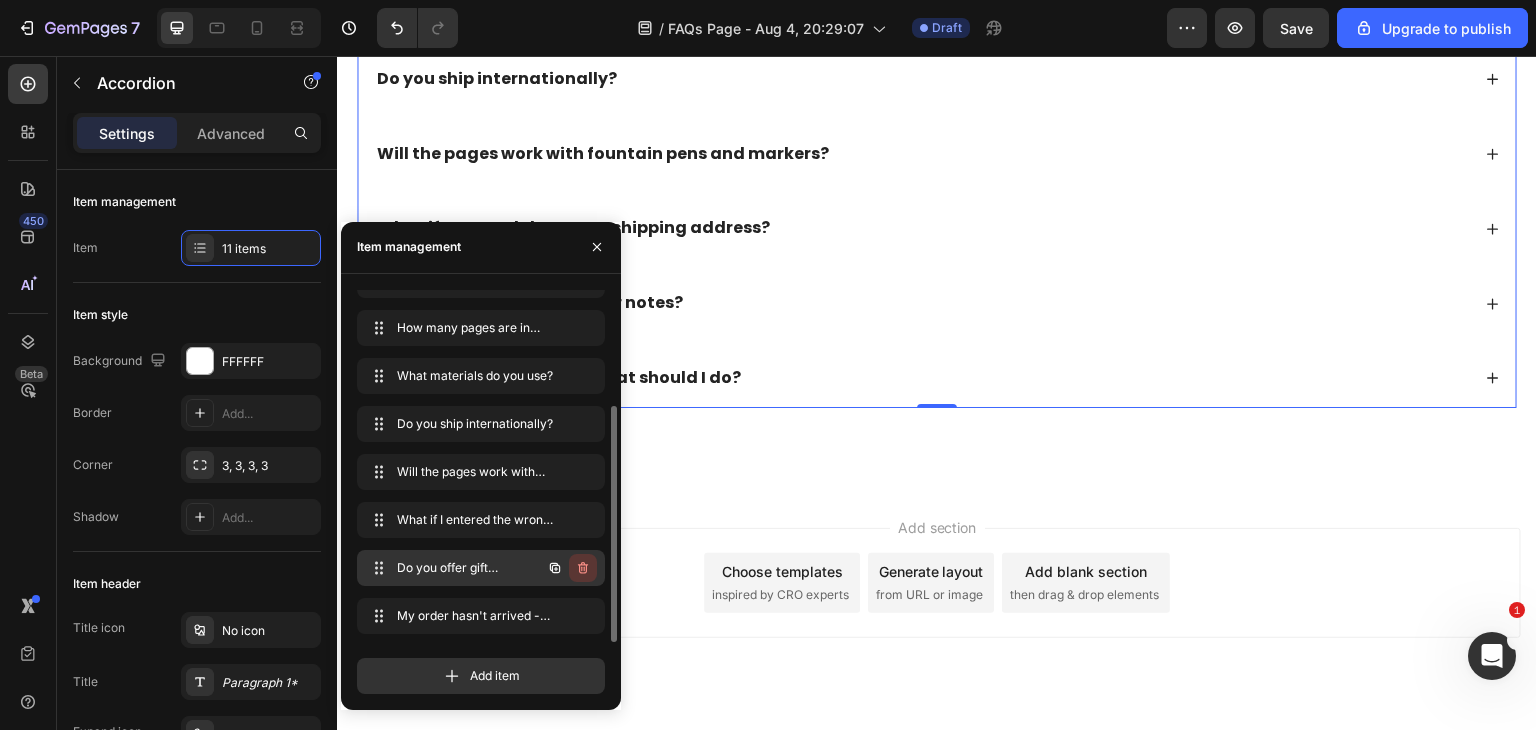 scroll, scrollTop: 172, scrollLeft: 0, axis: vertical 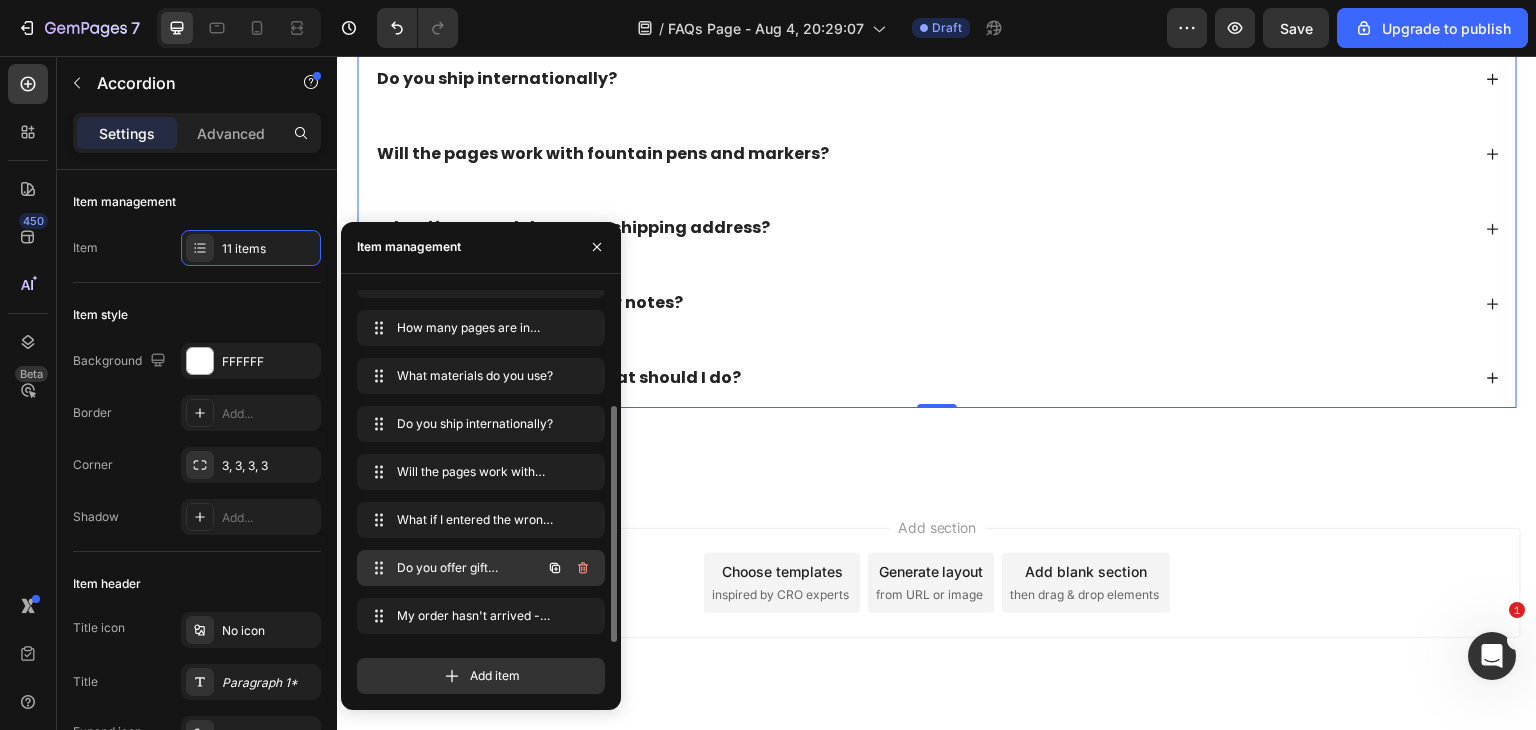 click 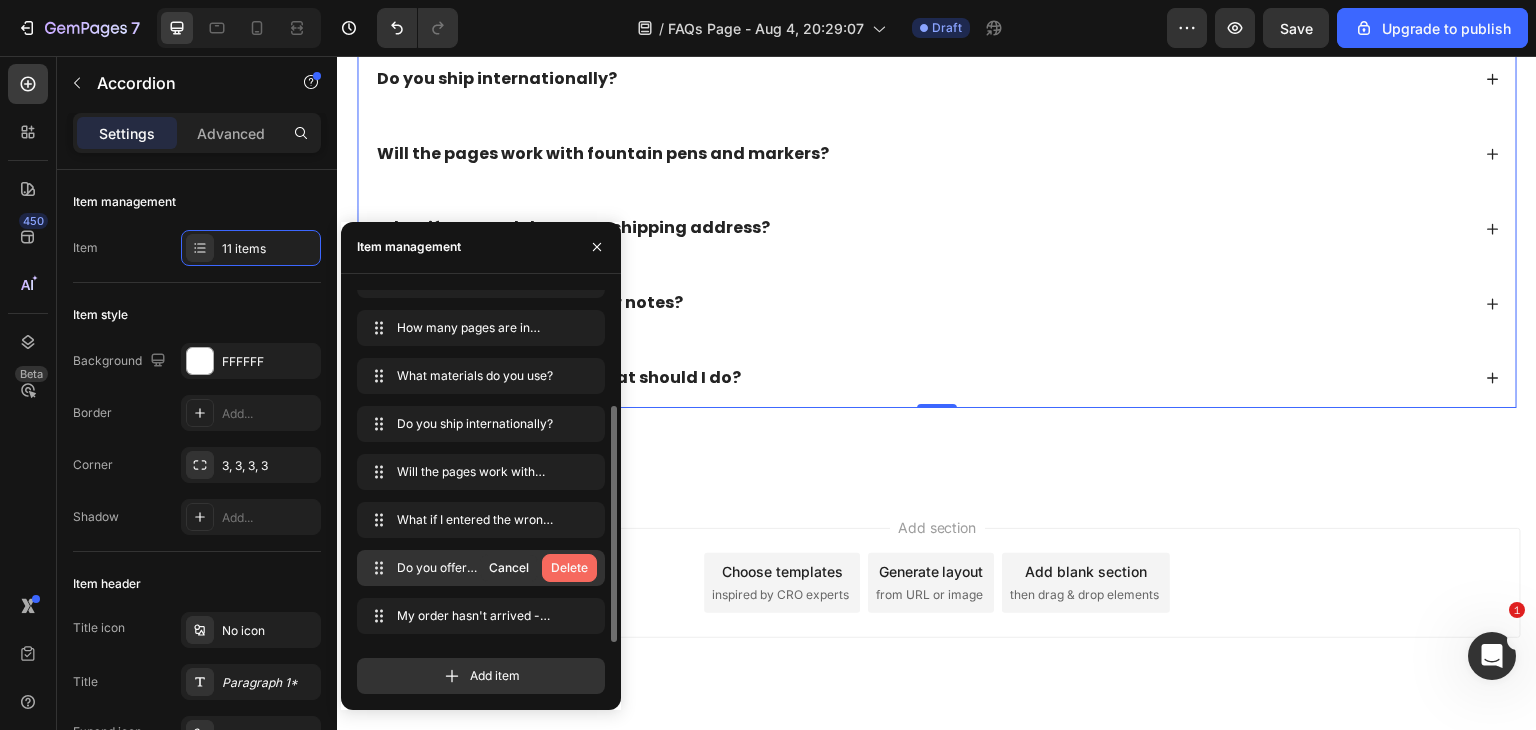 click on "Delete" at bounding box center [569, 568] 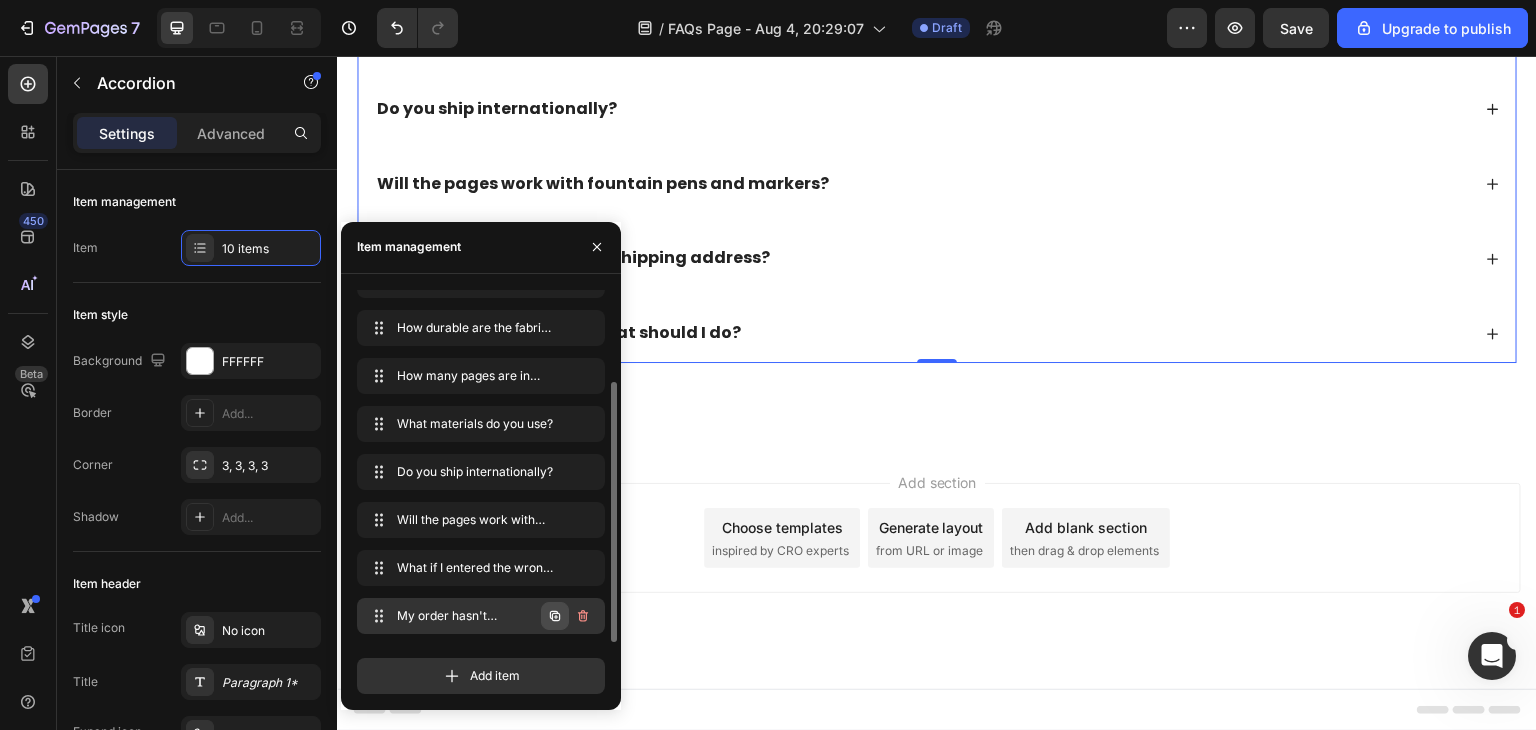 scroll, scrollTop: 730, scrollLeft: 0, axis: vertical 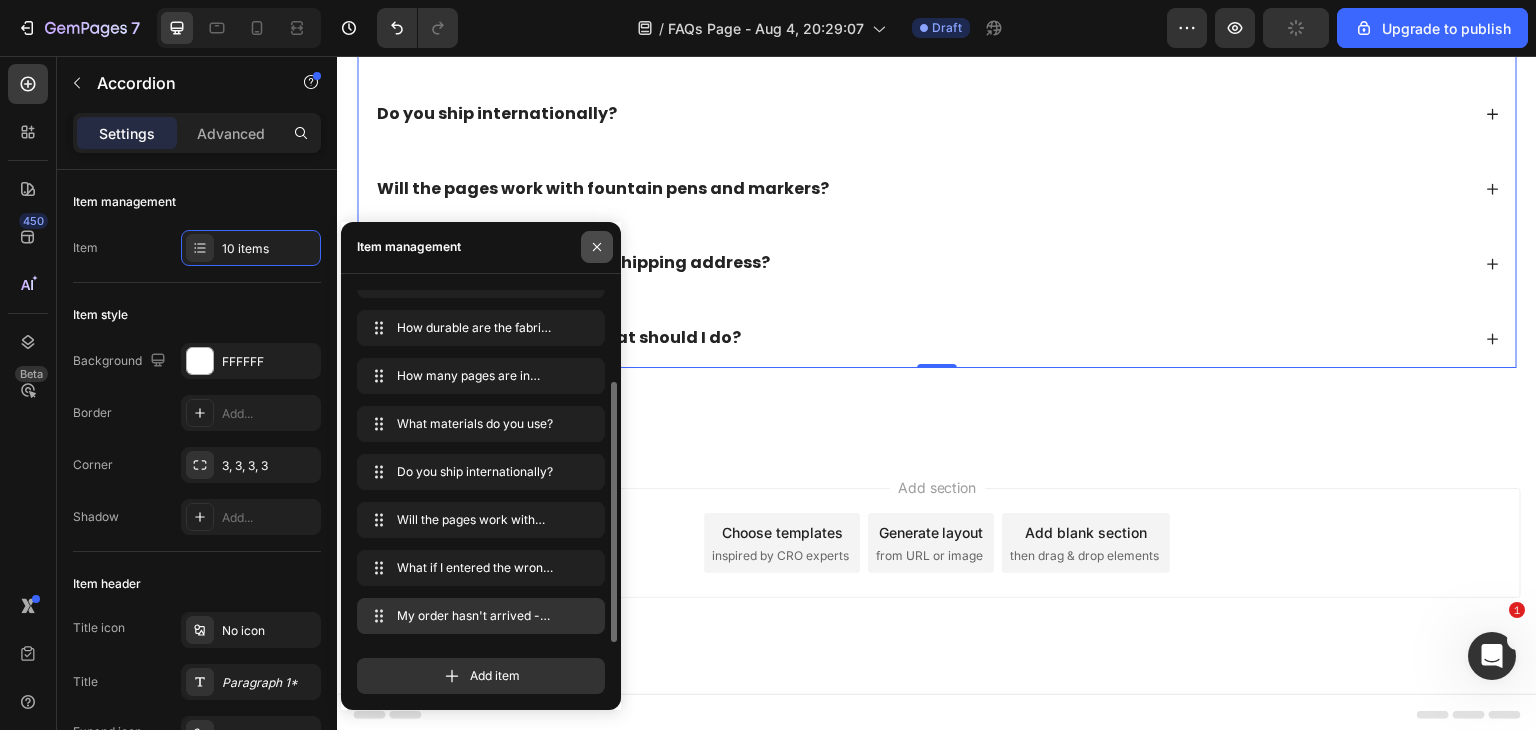 click at bounding box center [597, 247] 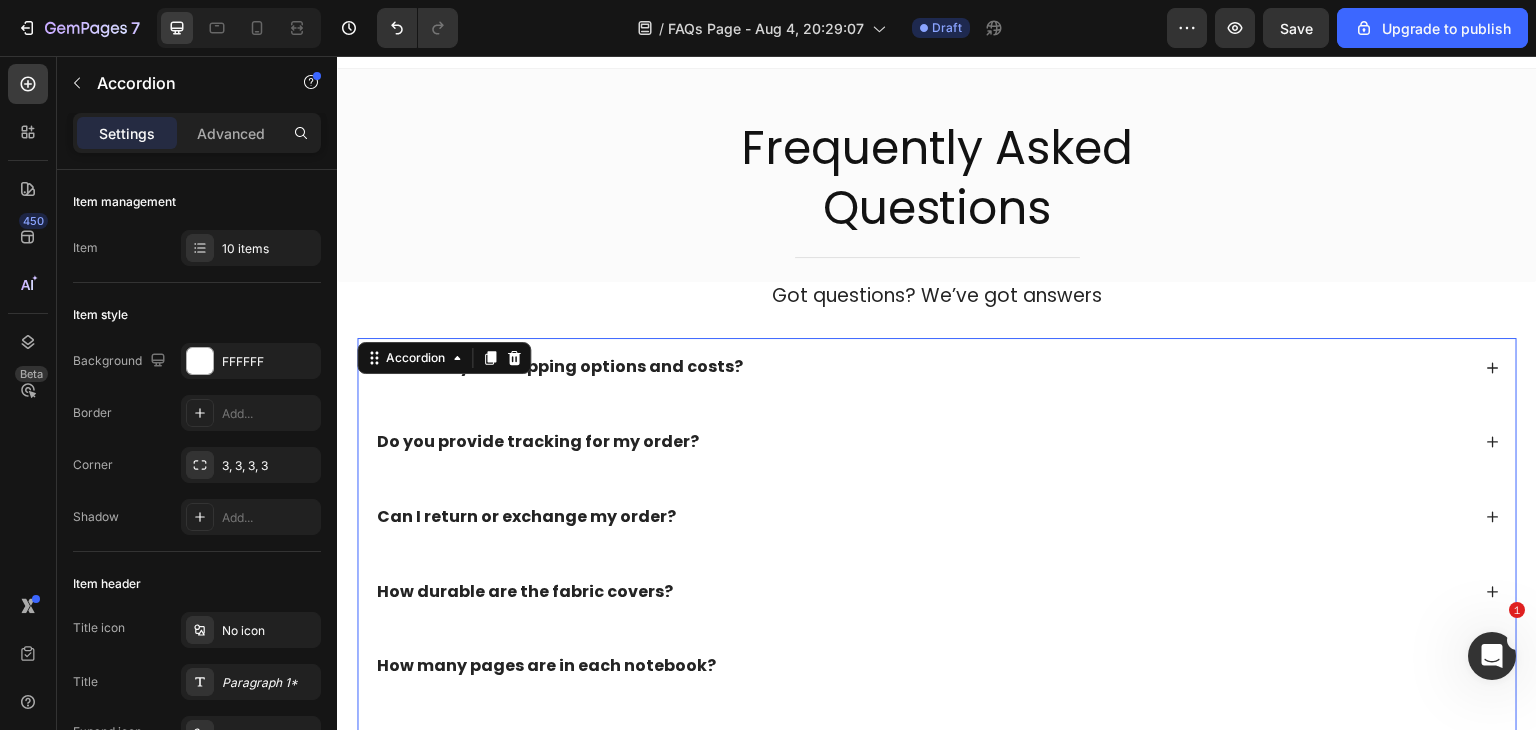 scroll, scrollTop: 0, scrollLeft: 0, axis: both 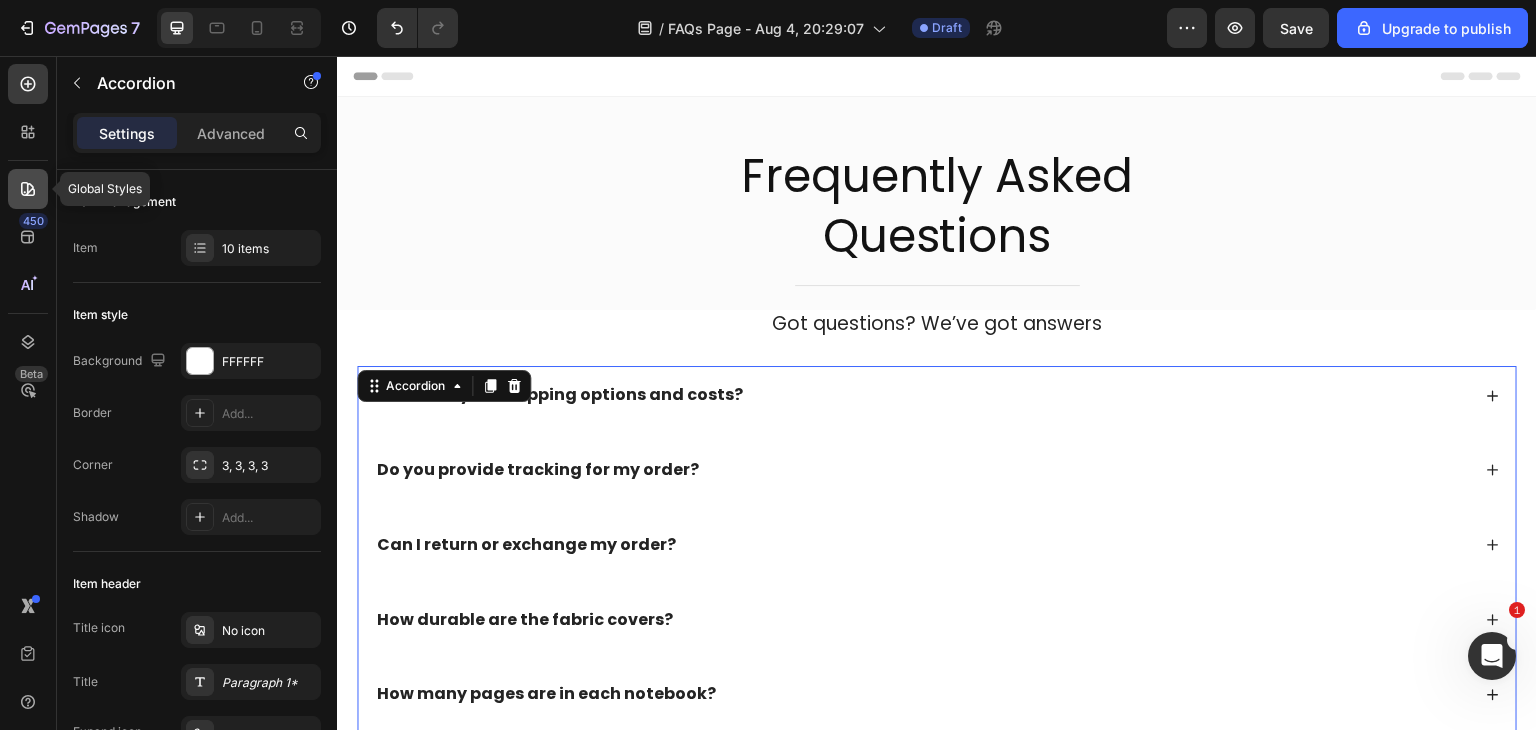click 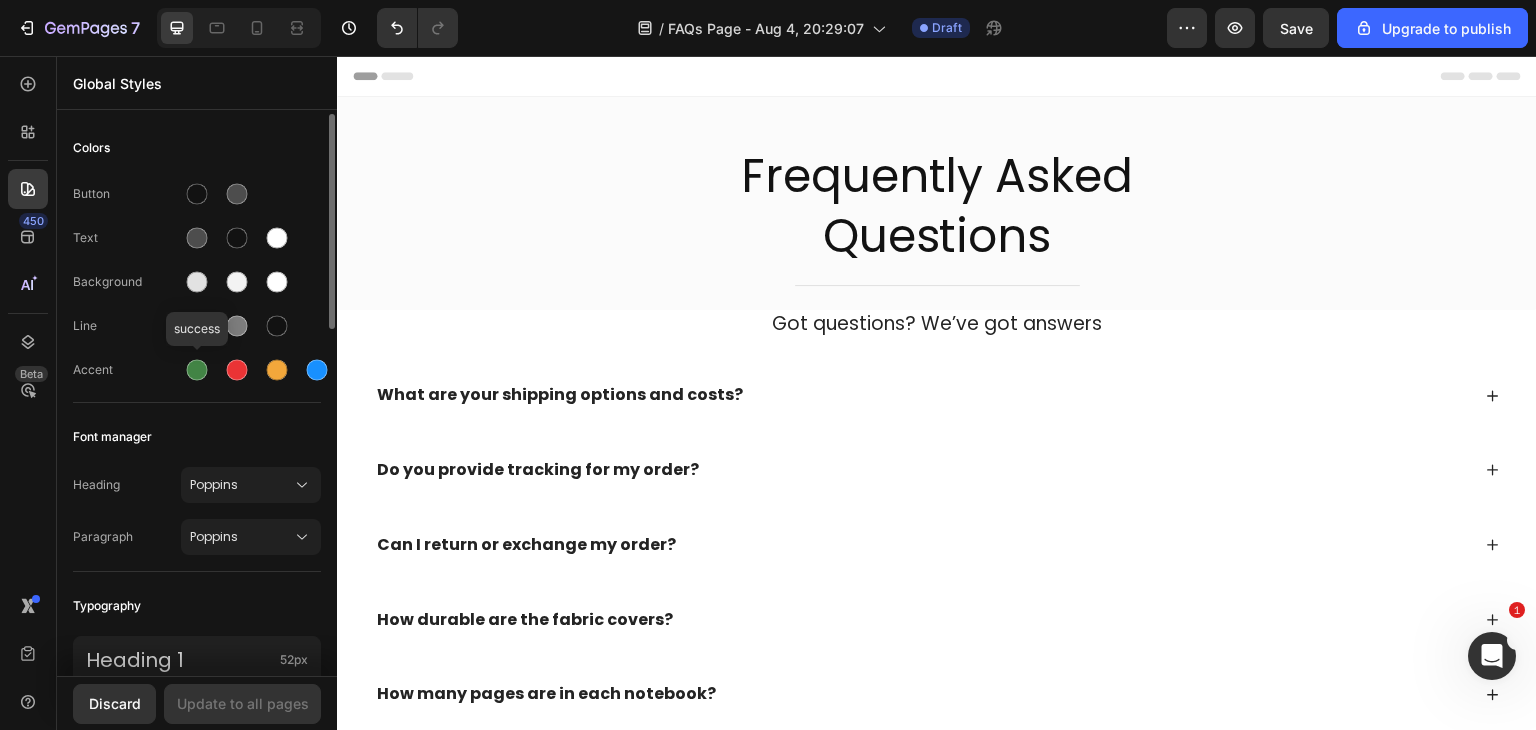 scroll, scrollTop: 332, scrollLeft: 0, axis: vertical 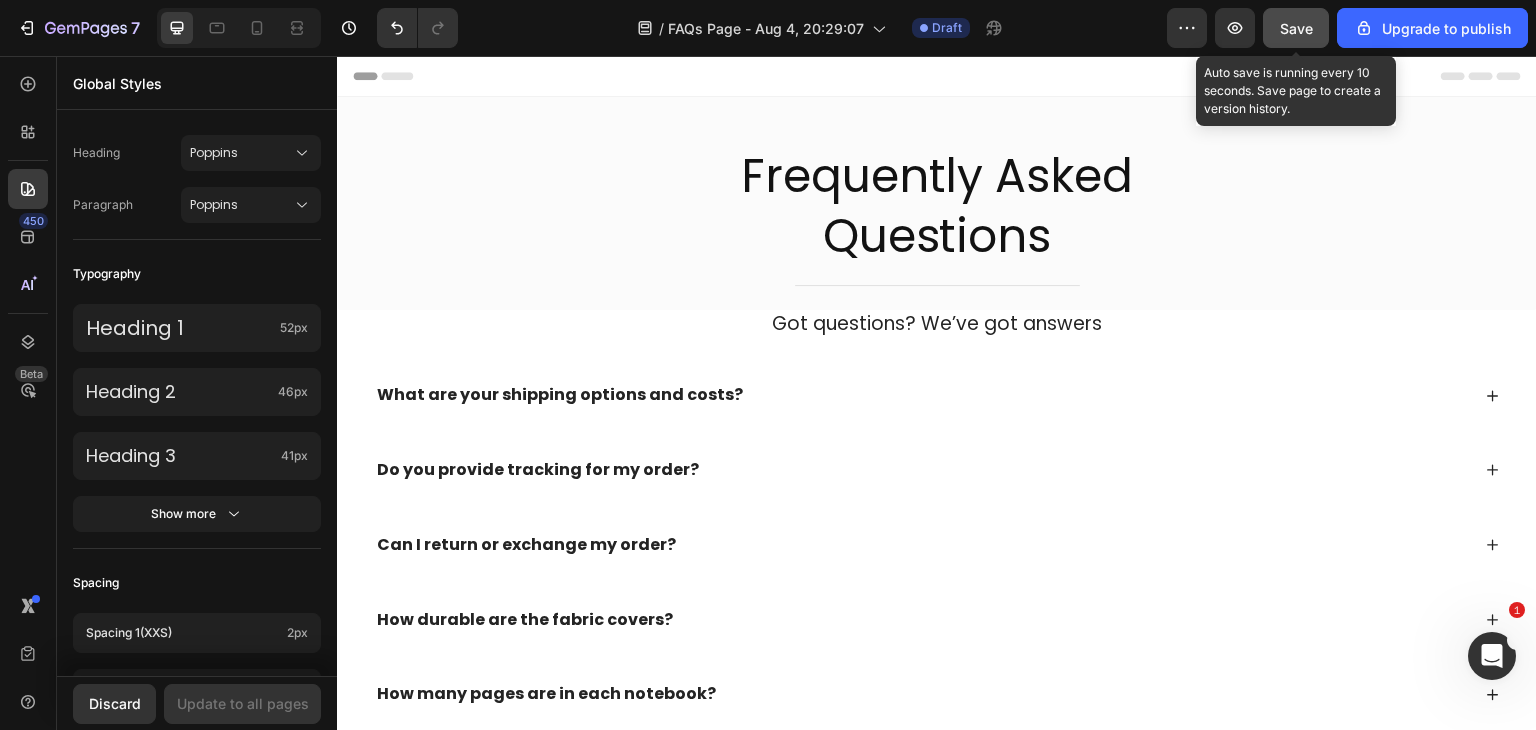 click on "Save" 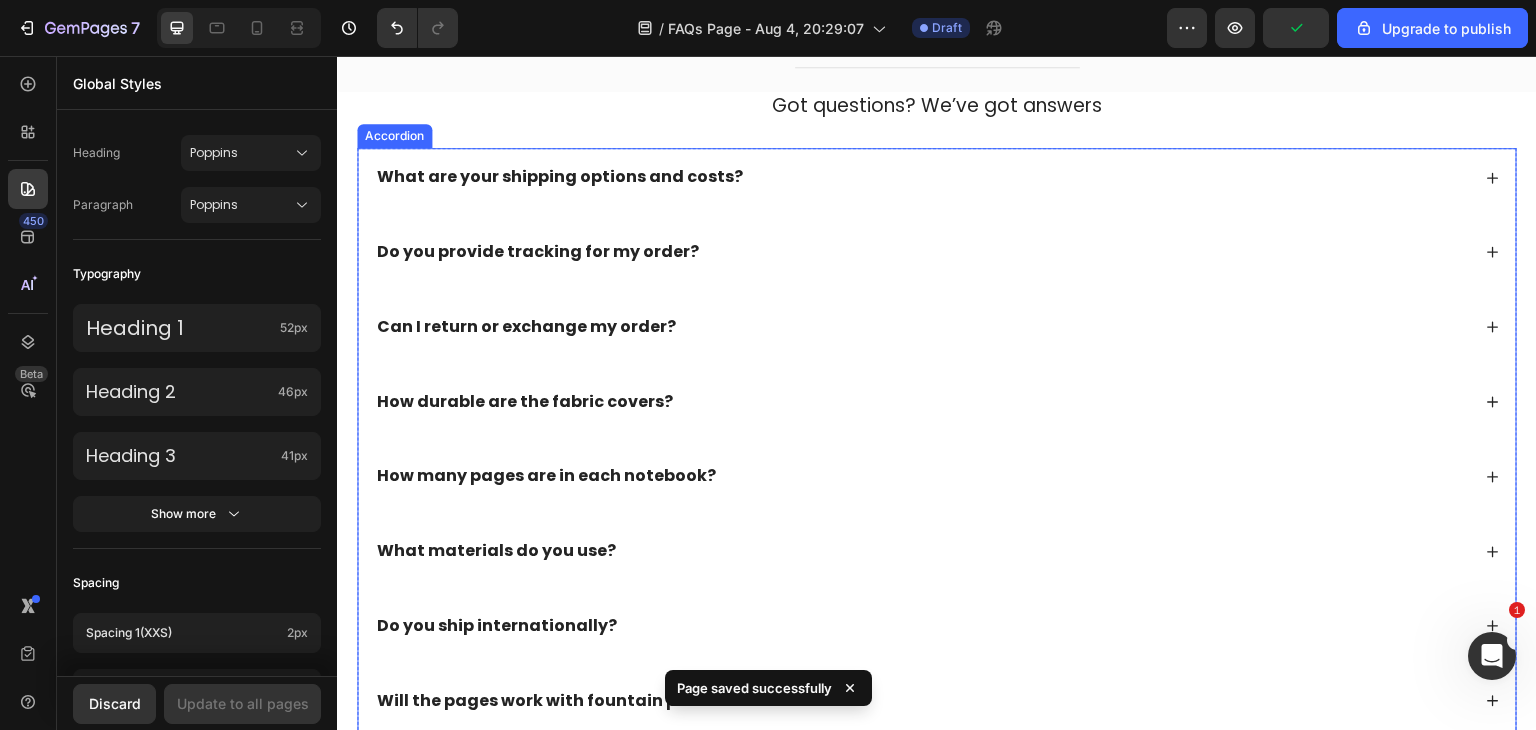 scroll, scrollTop: 500, scrollLeft: 0, axis: vertical 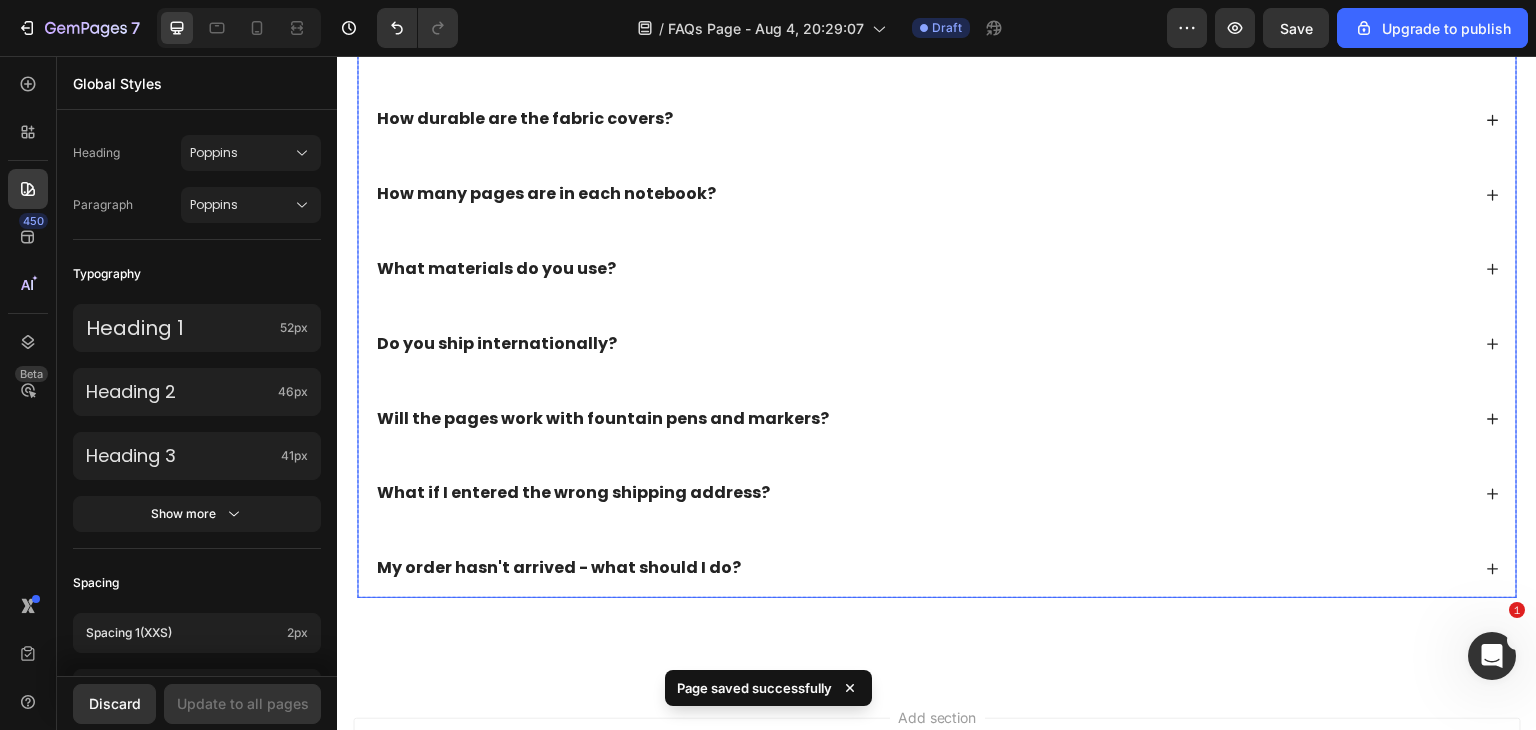click on "What if I entered the wrong shipping address?" at bounding box center (937, 493) 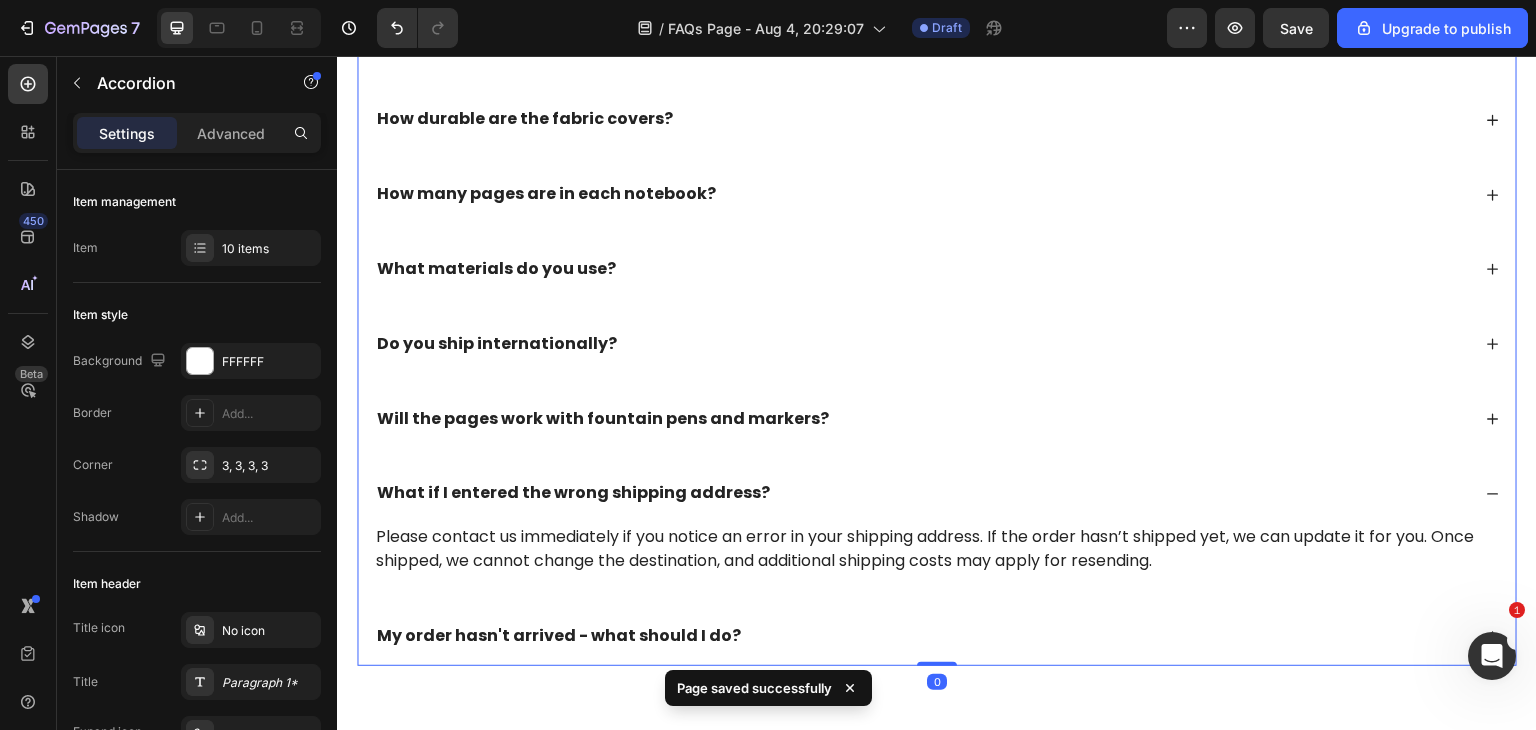 click on "What if I entered the wrong shipping address?" at bounding box center (937, 493) 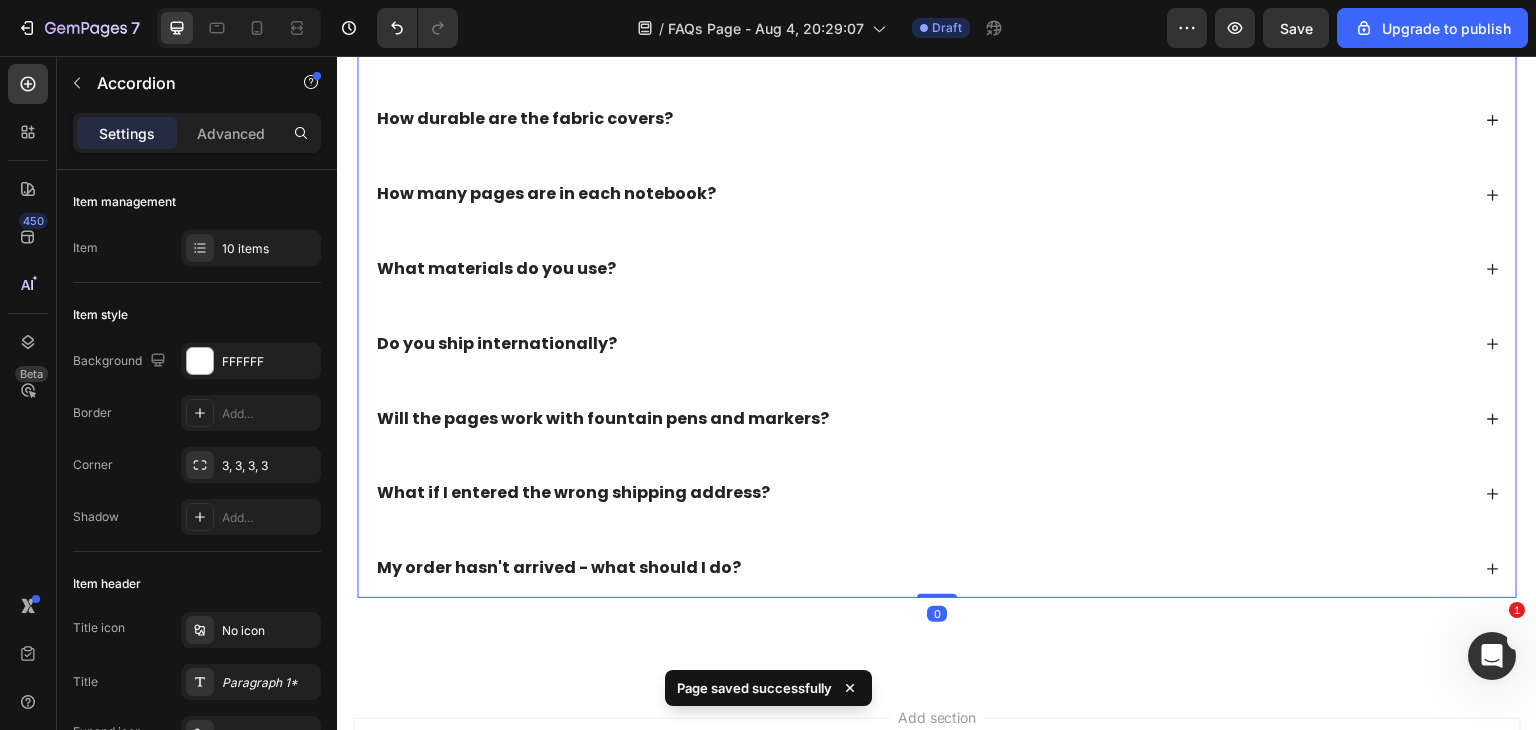 click on "My order hasn't arrived - what should I do?" at bounding box center [937, 568] 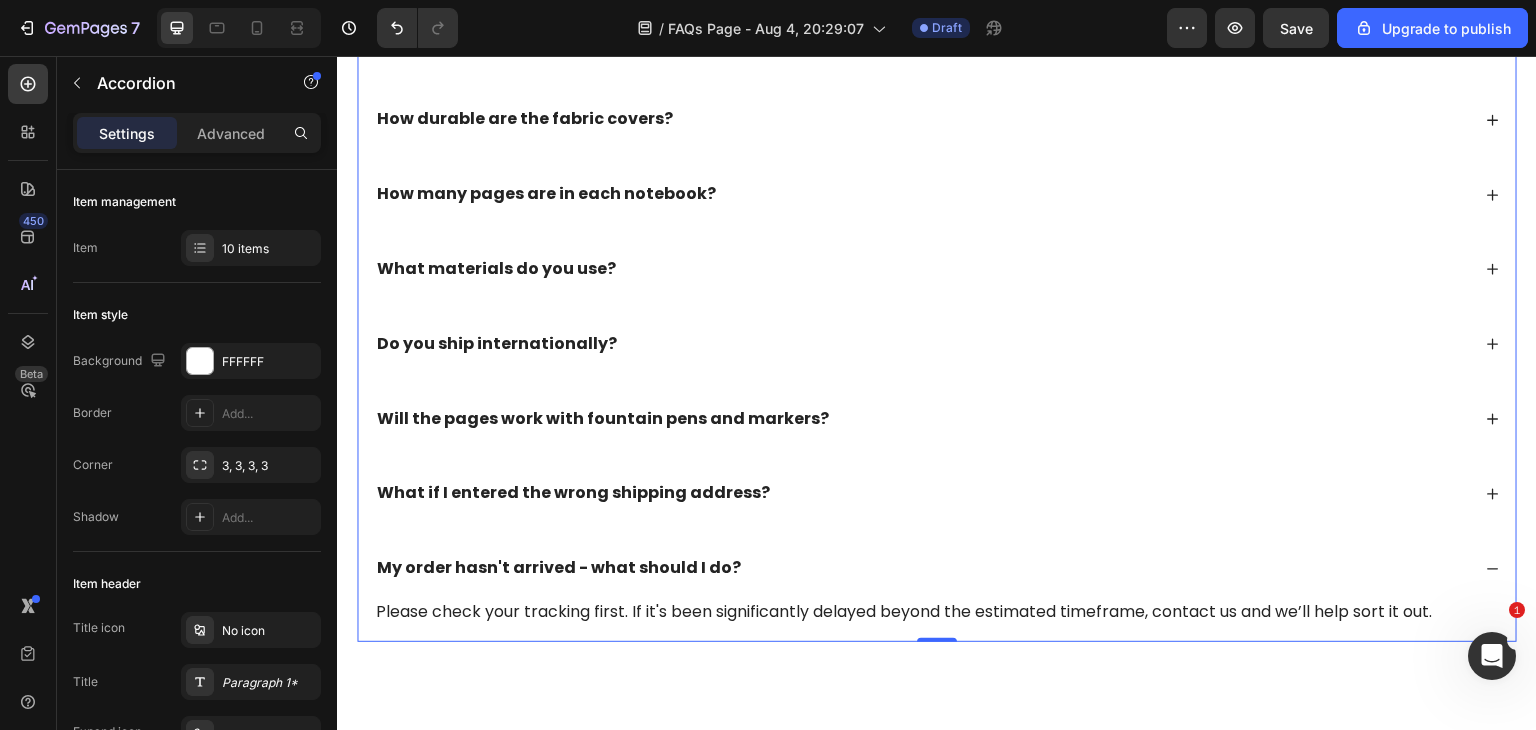 click on "My order hasn't arrived - what should I do?" at bounding box center [937, 568] 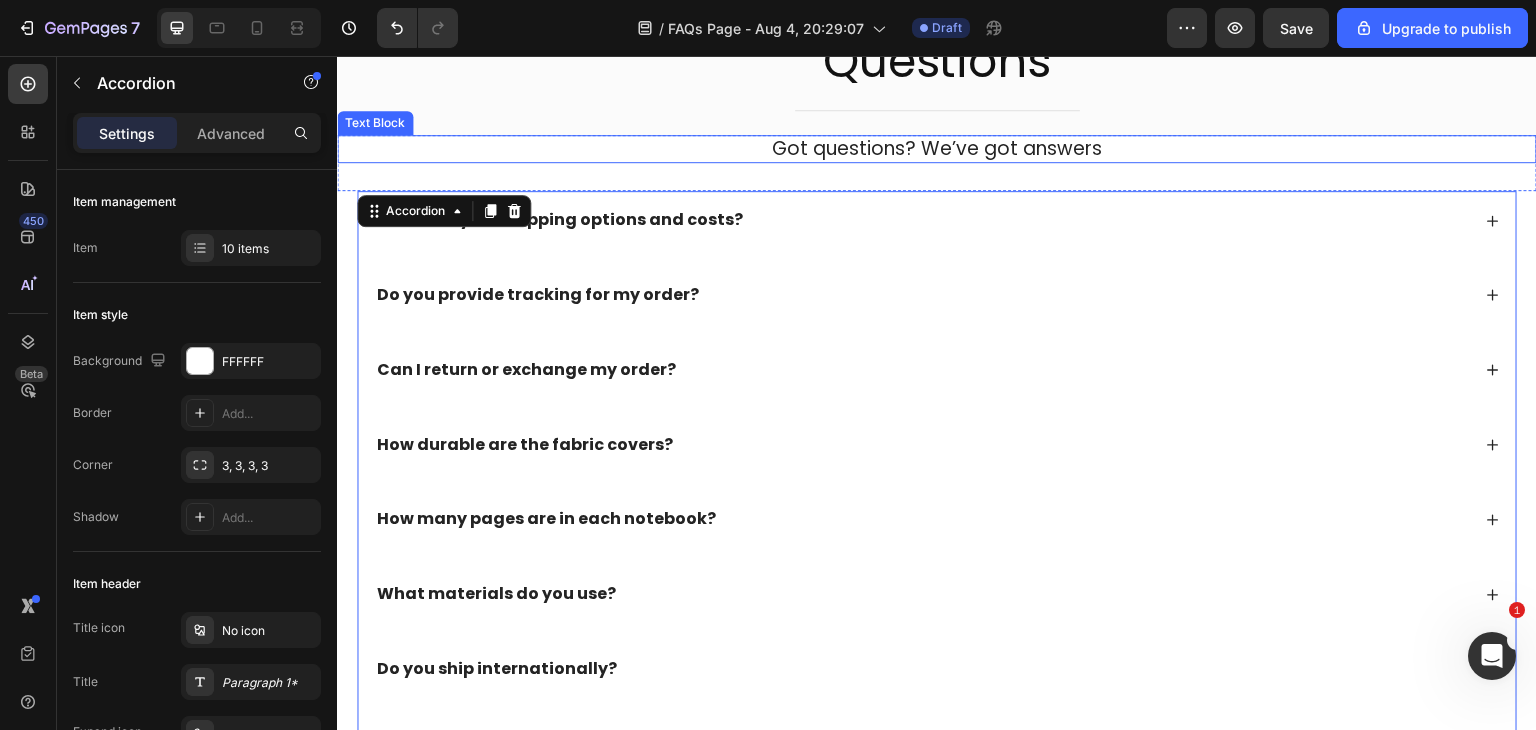 scroll, scrollTop: 0, scrollLeft: 0, axis: both 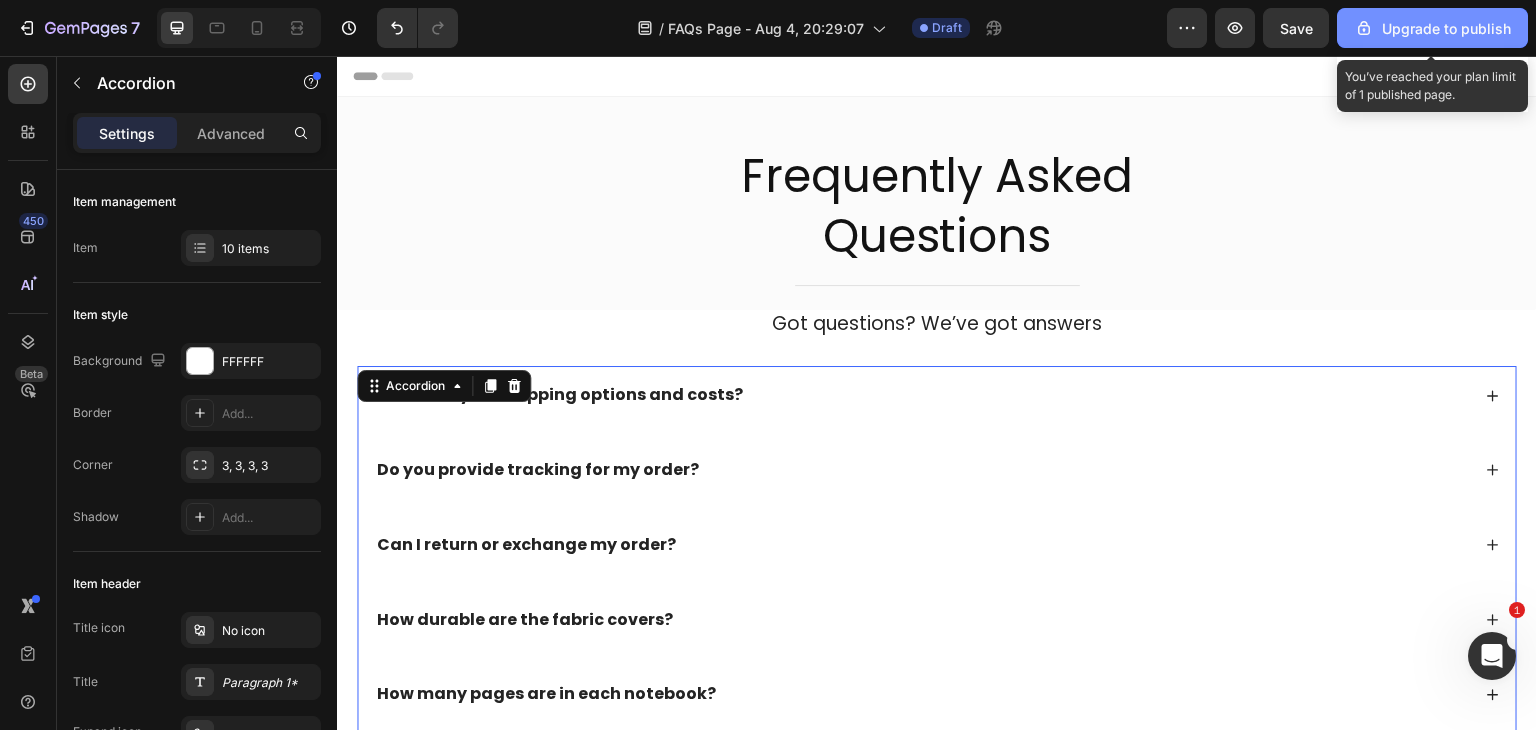click on "Upgrade to publish" at bounding box center [1432, 28] 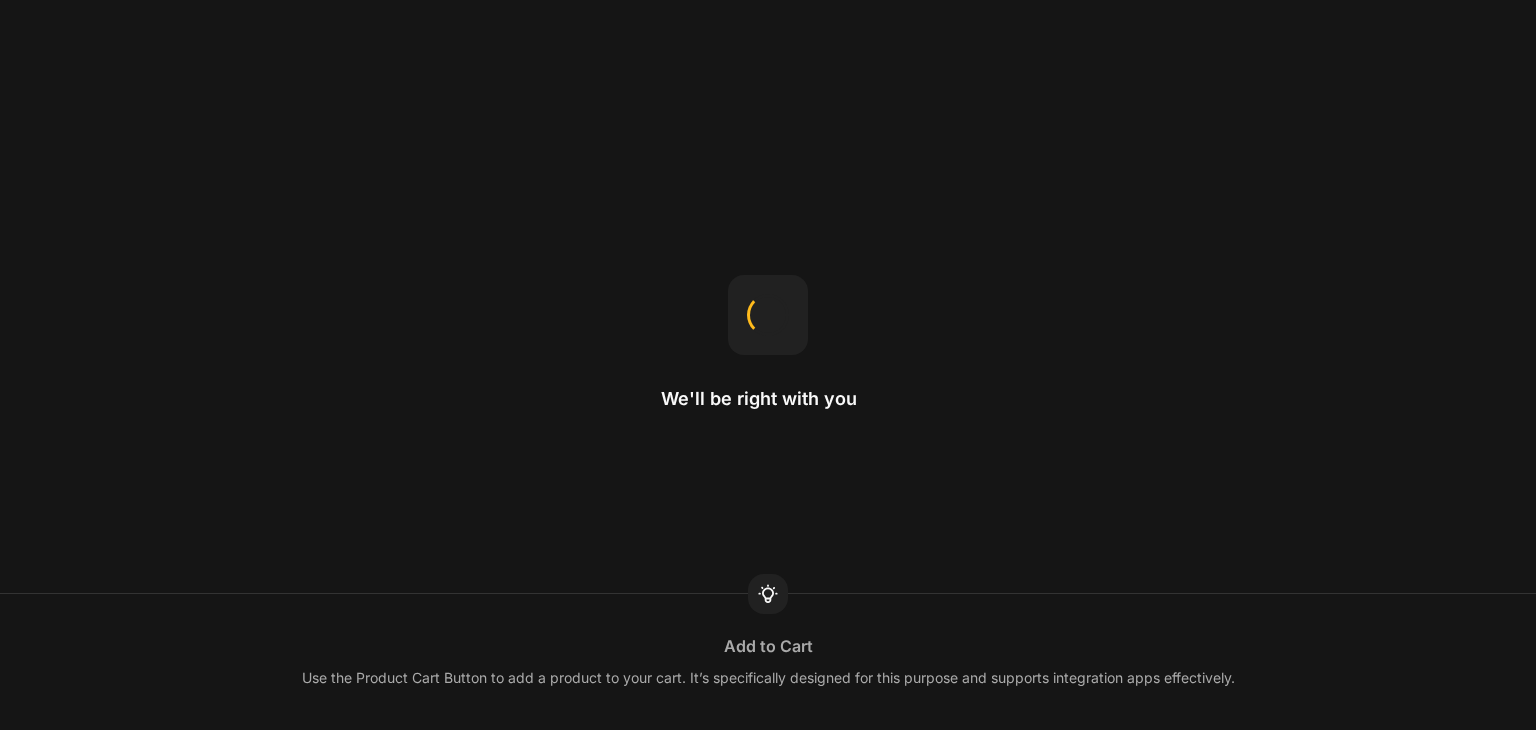 scroll, scrollTop: 0, scrollLeft: 0, axis: both 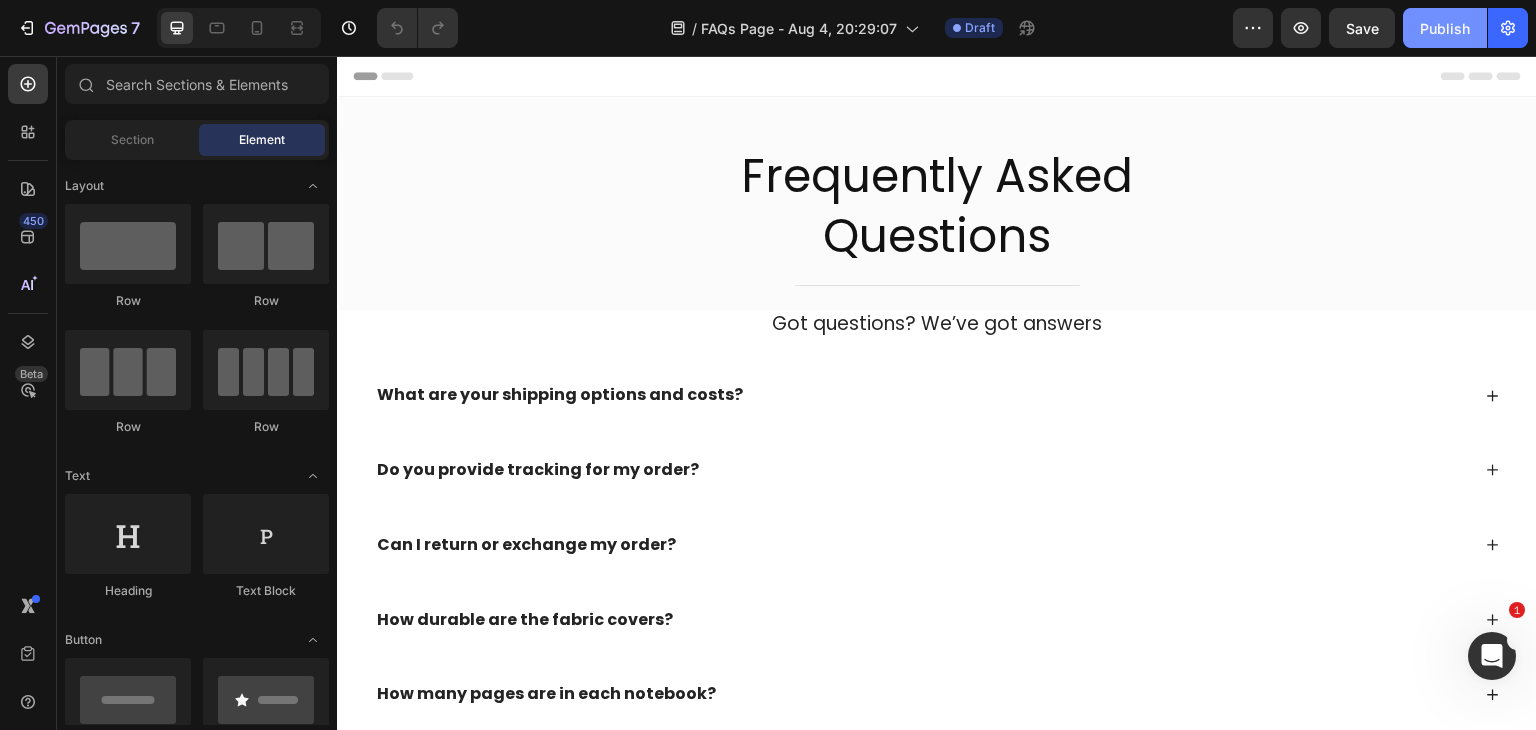 click on "Publish" 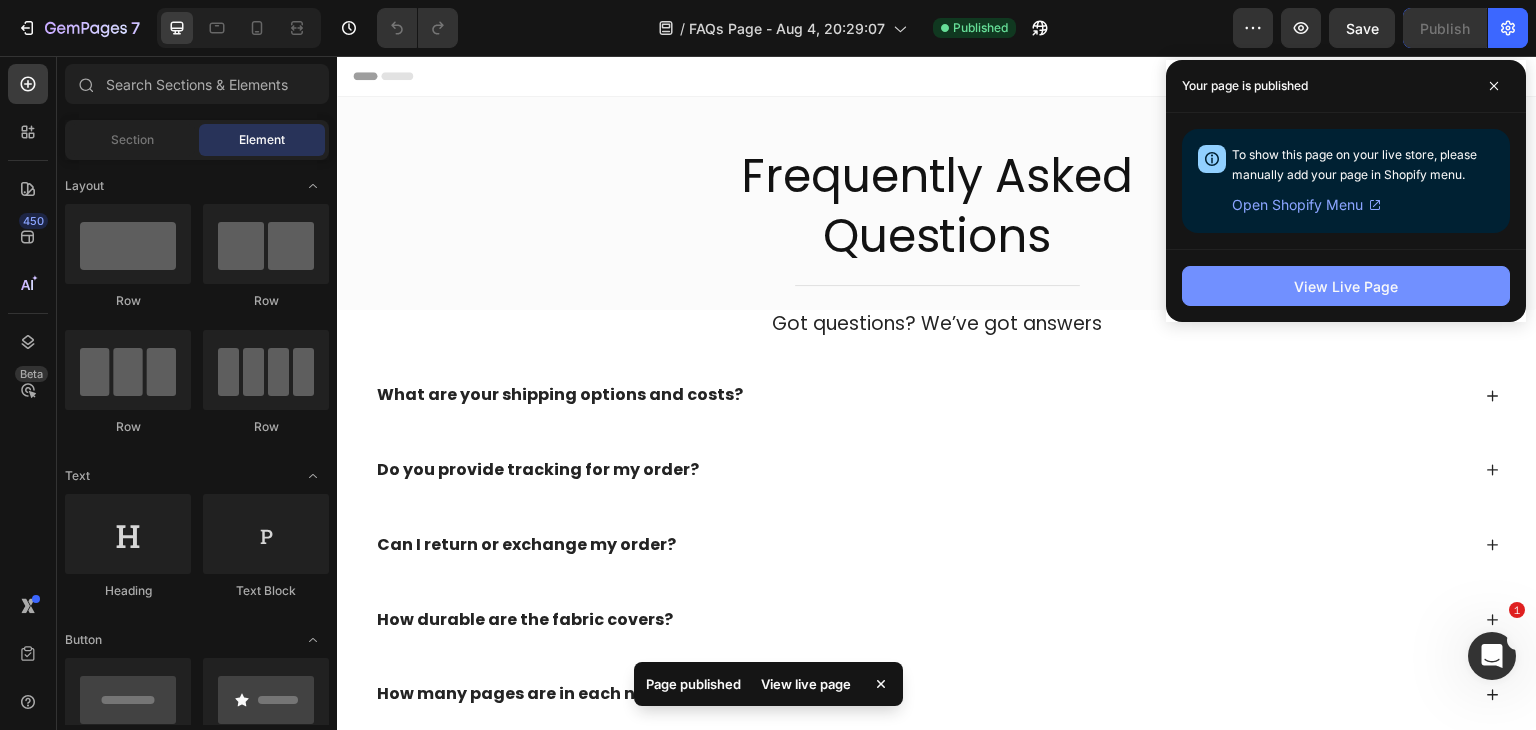 click on "View Live Page" at bounding box center (1346, 286) 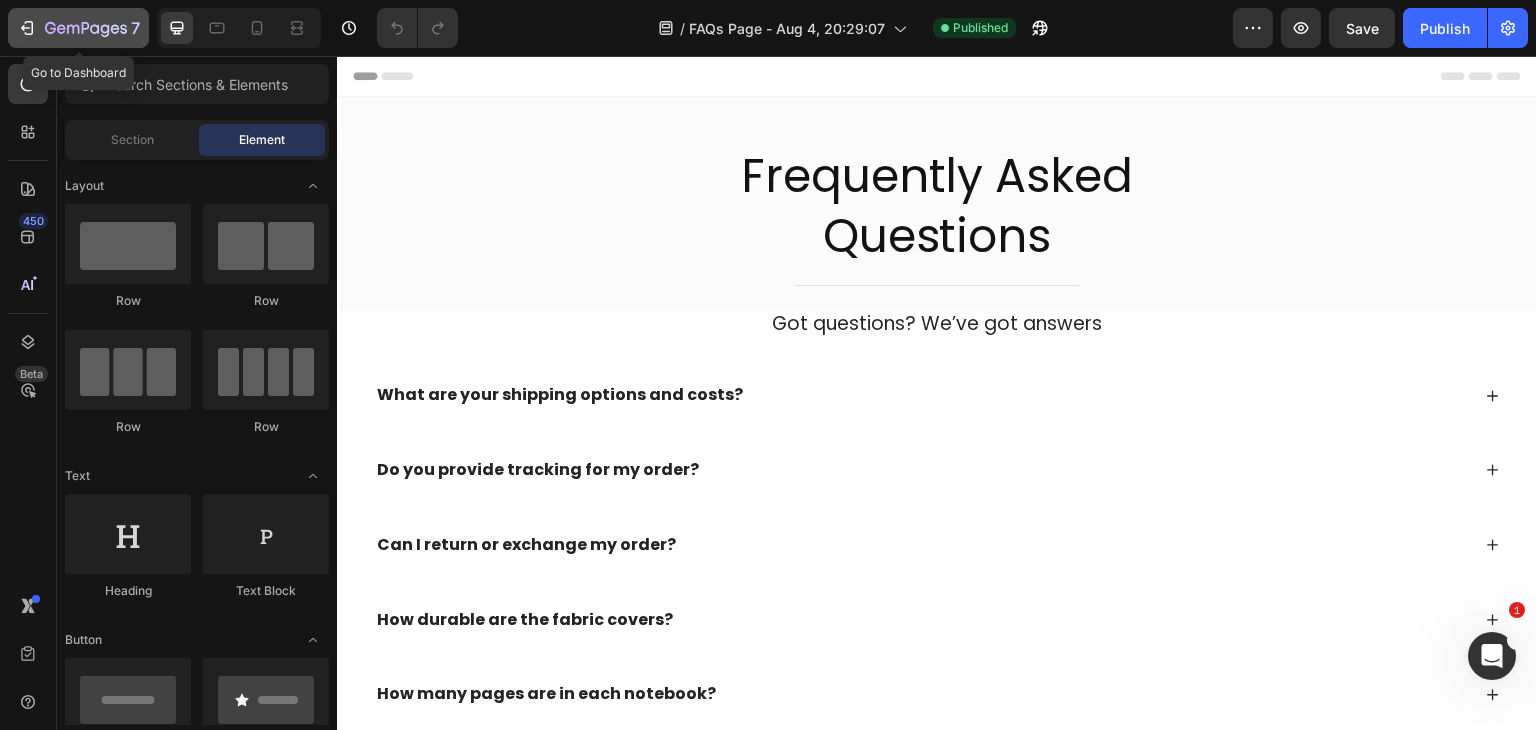 click 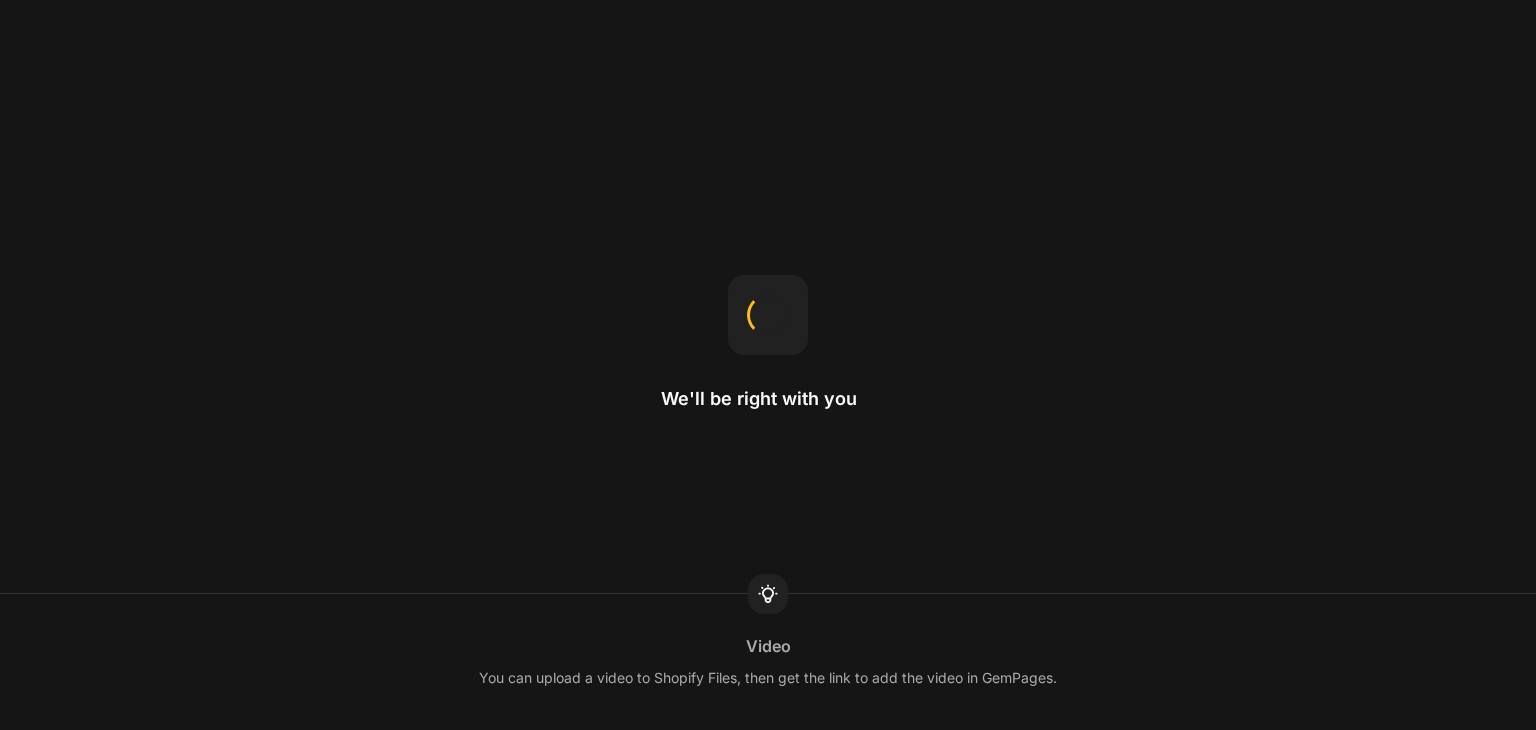 scroll, scrollTop: 0, scrollLeft: 0, axis: both 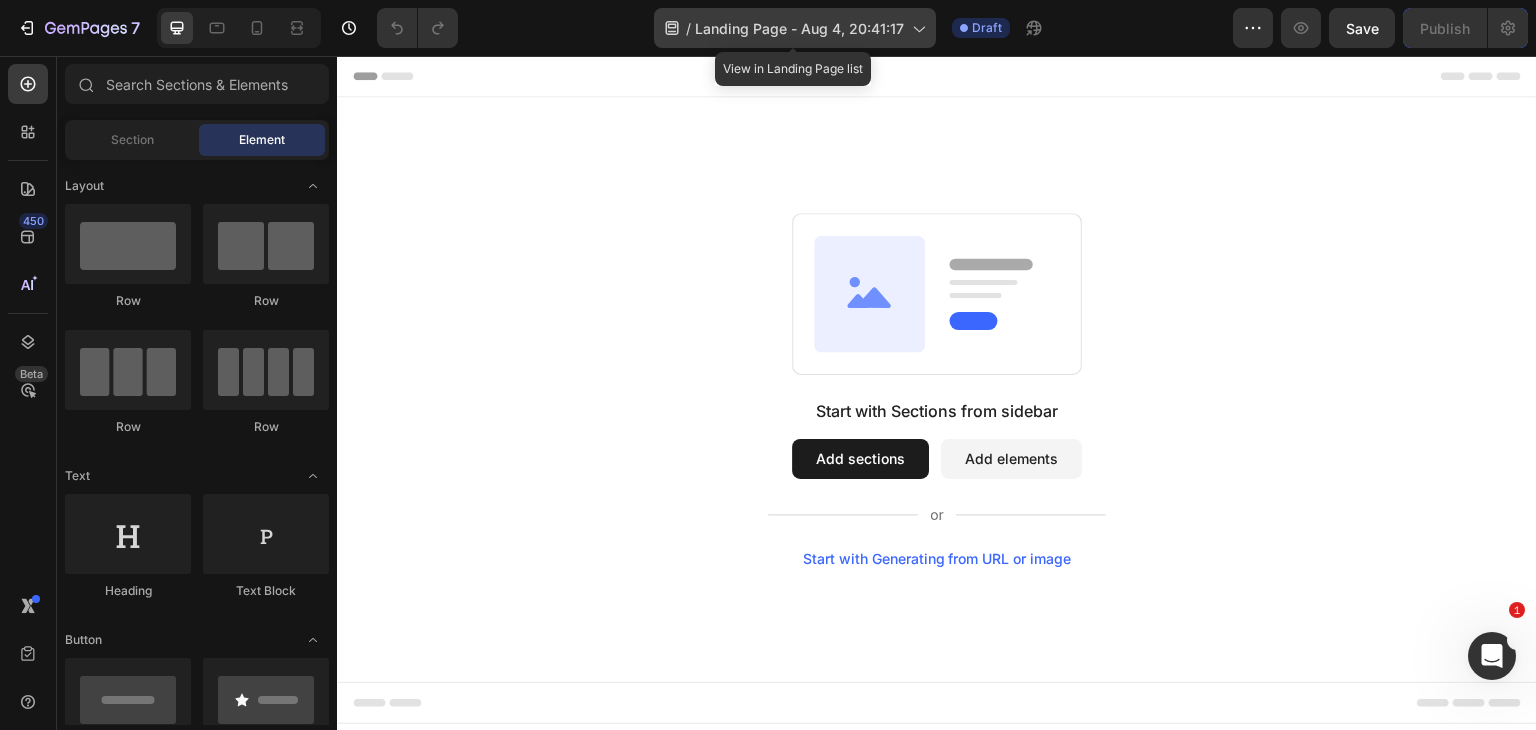 click on "Landing Page - Aug 4, 20:41:17" at bounding box center (799, 28) 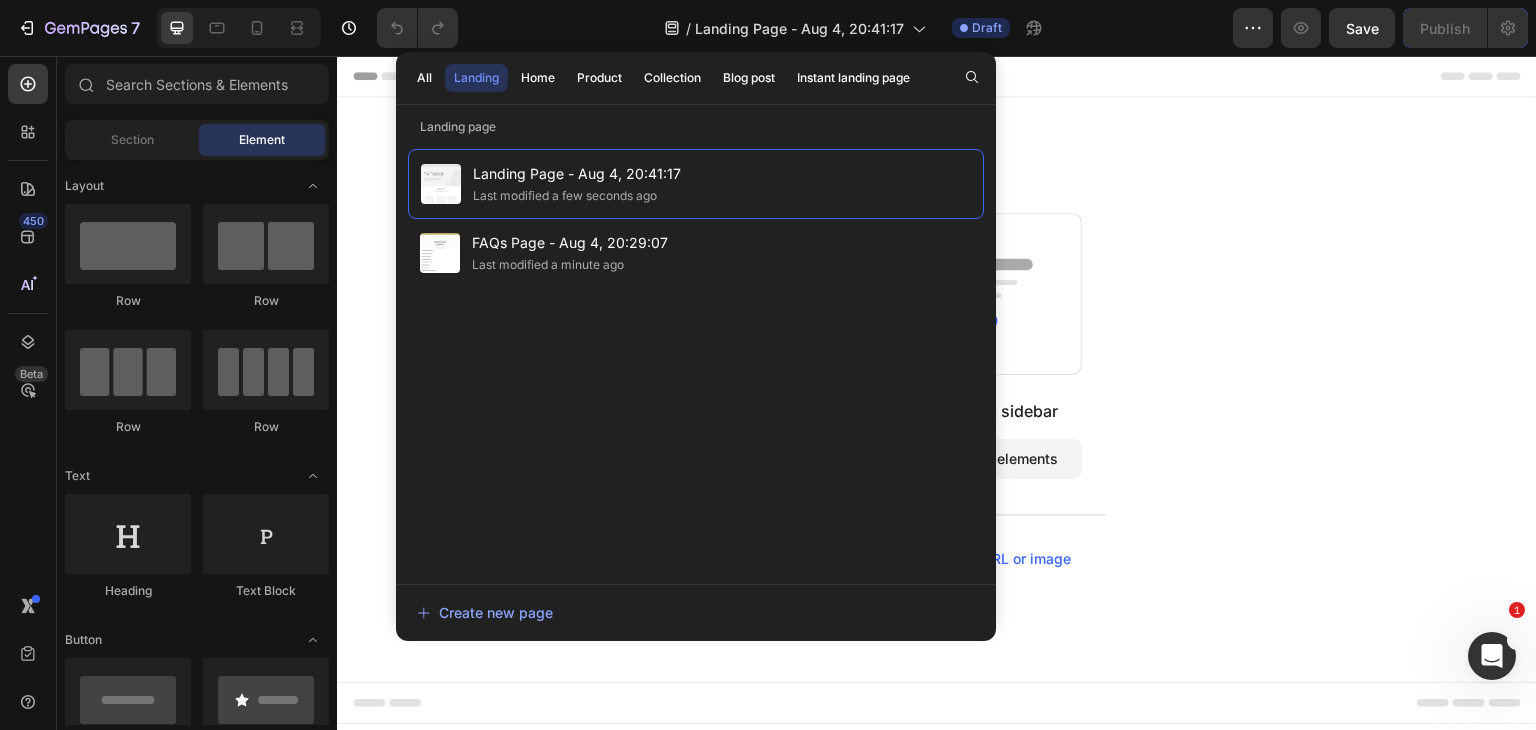 click on "Start with Sections from sidebar Add sections Add elements Start with Generating from URL or image" at bounding box center (937, 390) 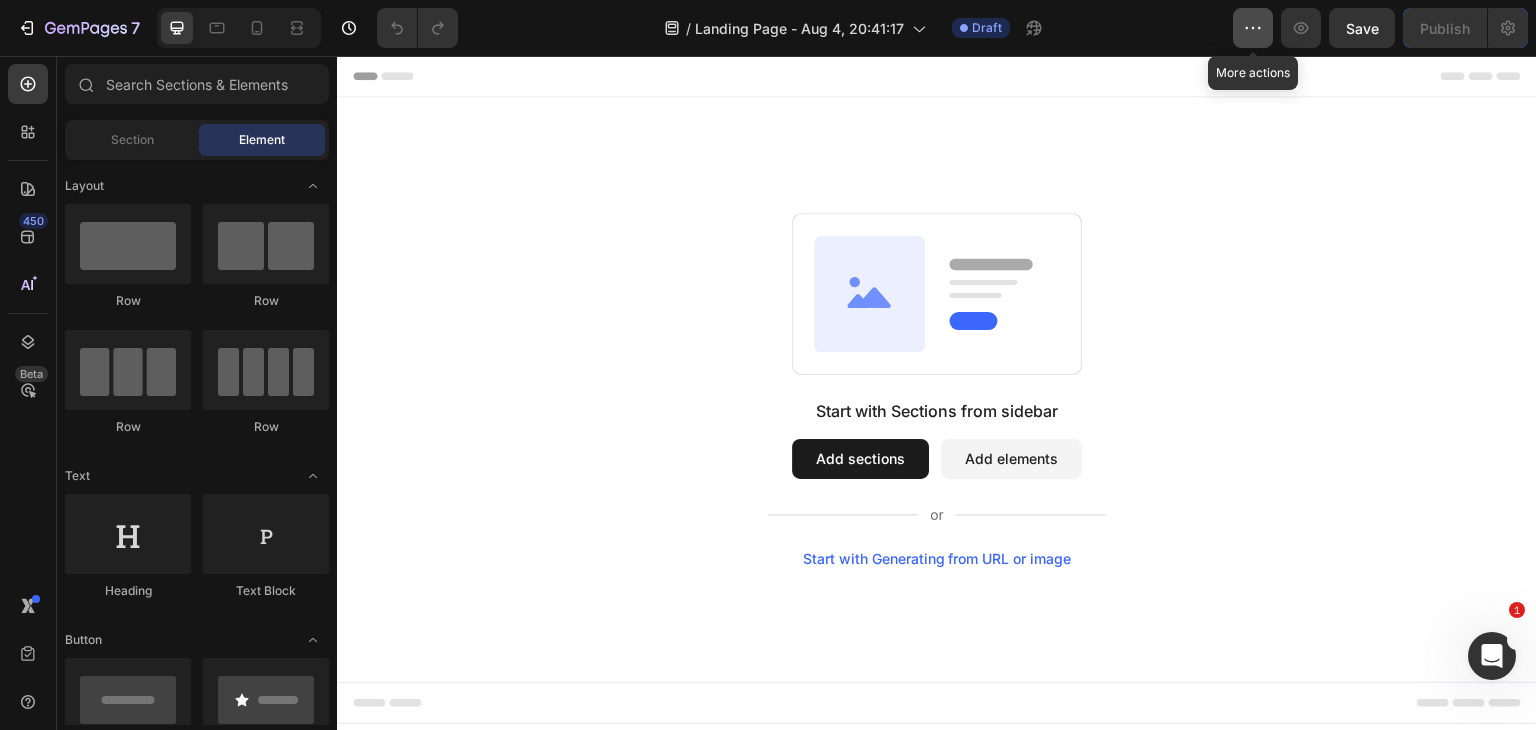 click 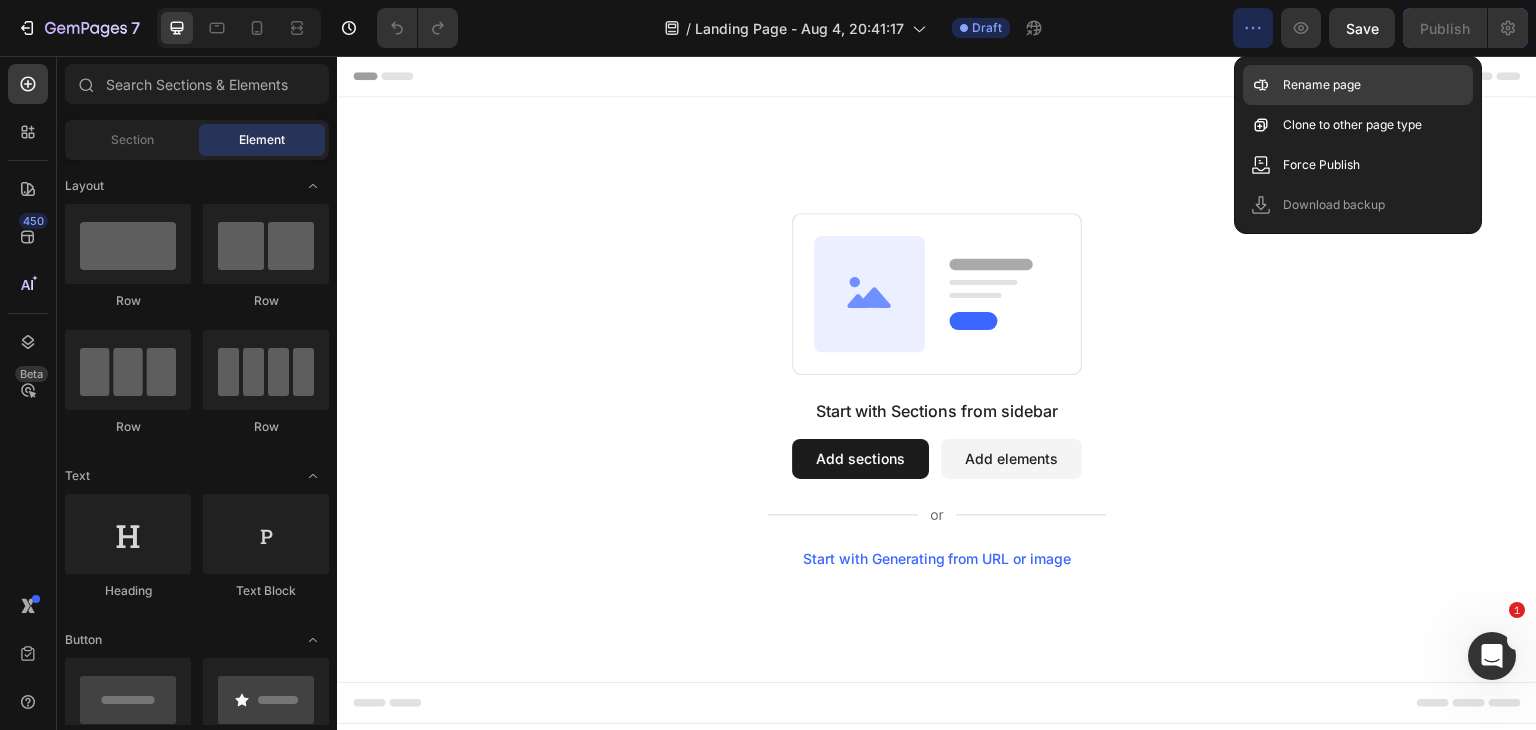 click on "Rename page" at bounding box center (1322, 85) 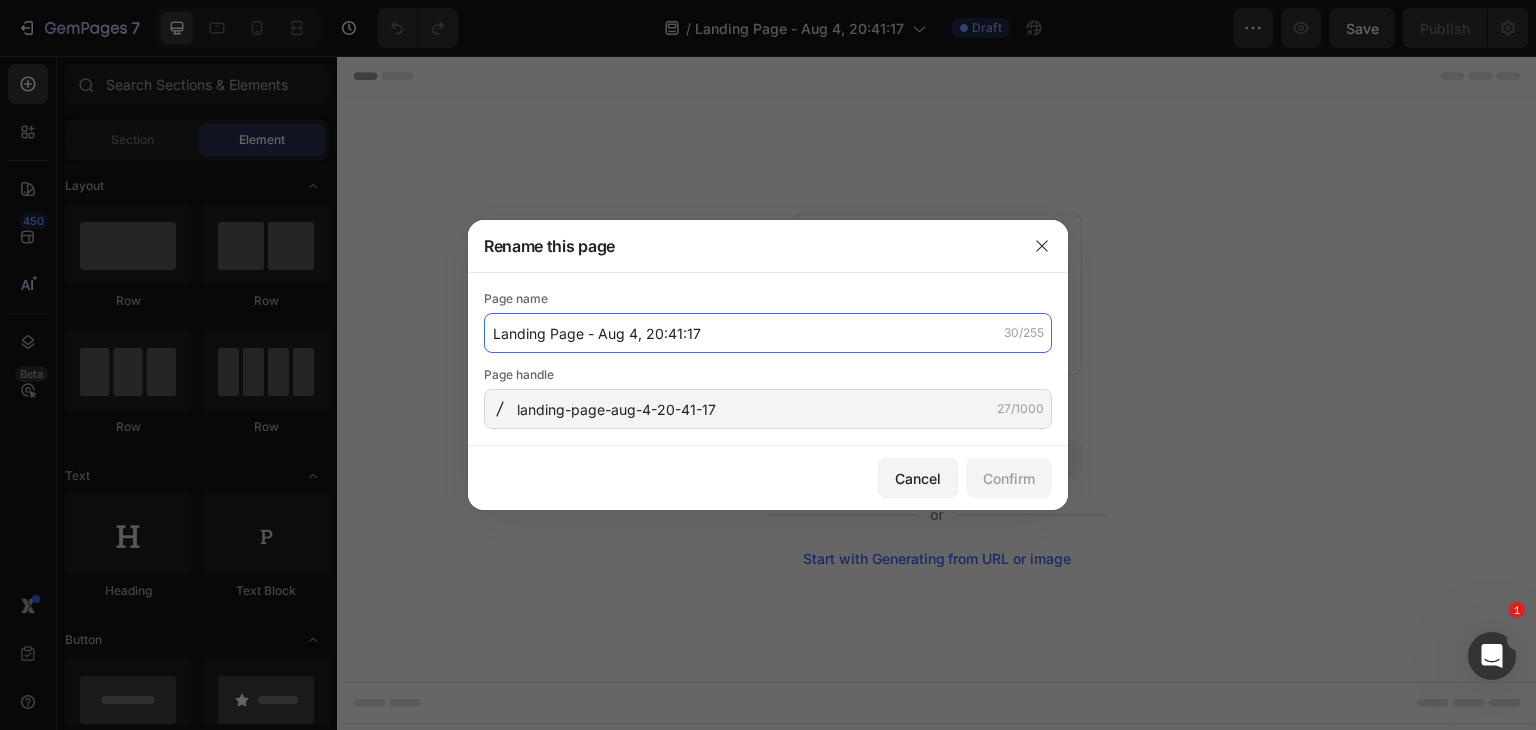 click on "Landing Page - Aug 4, 20:41:17" 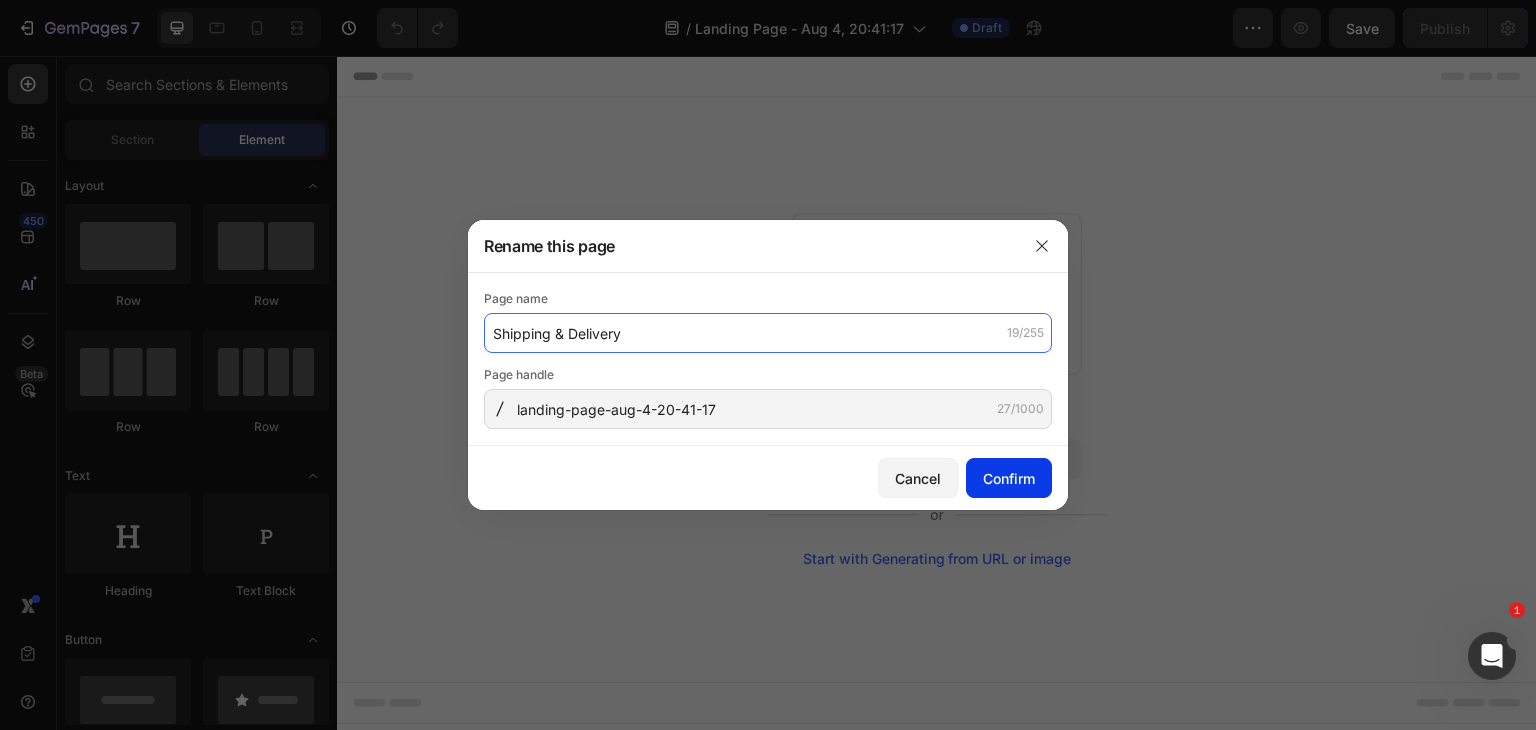 type on "Shipping & Delivery" 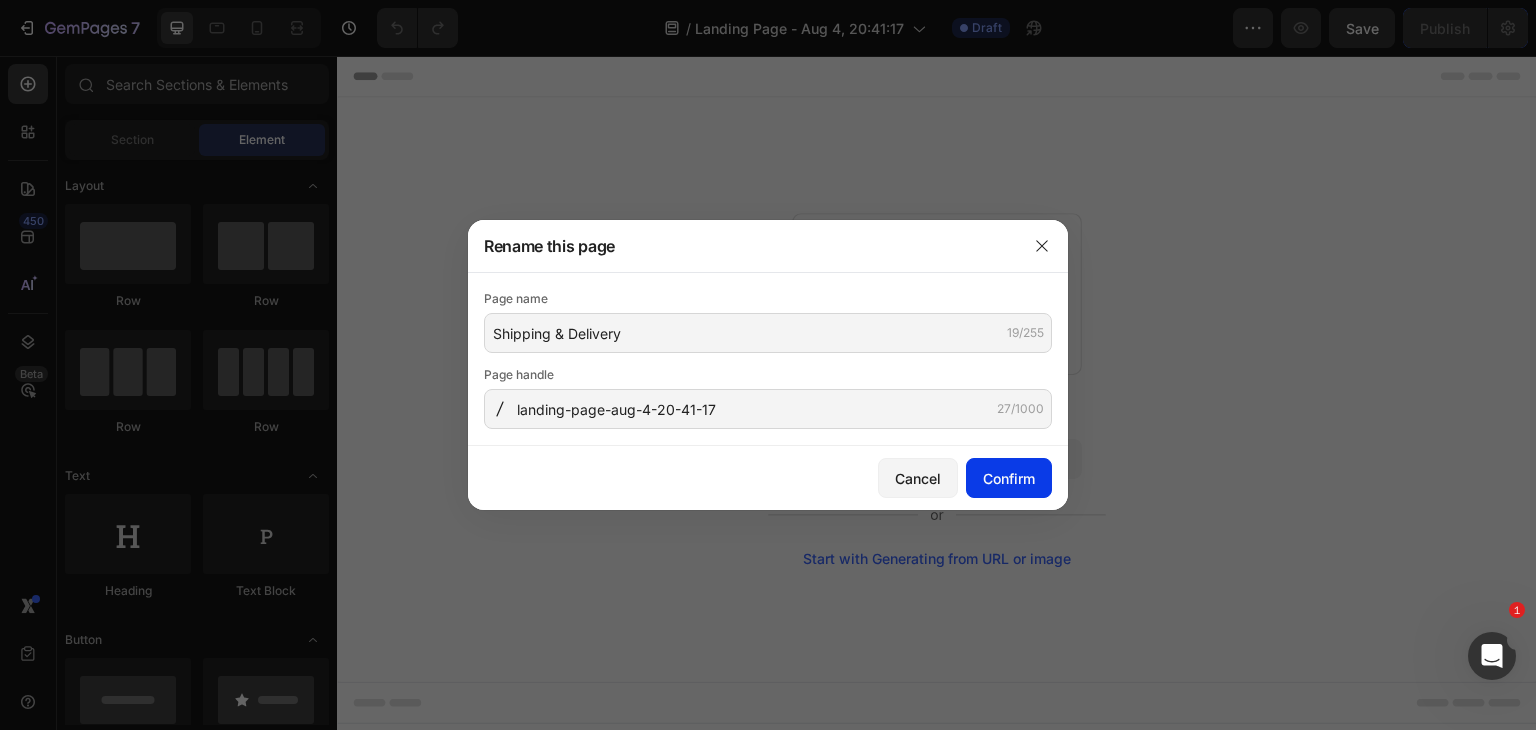 click on "Confirm" 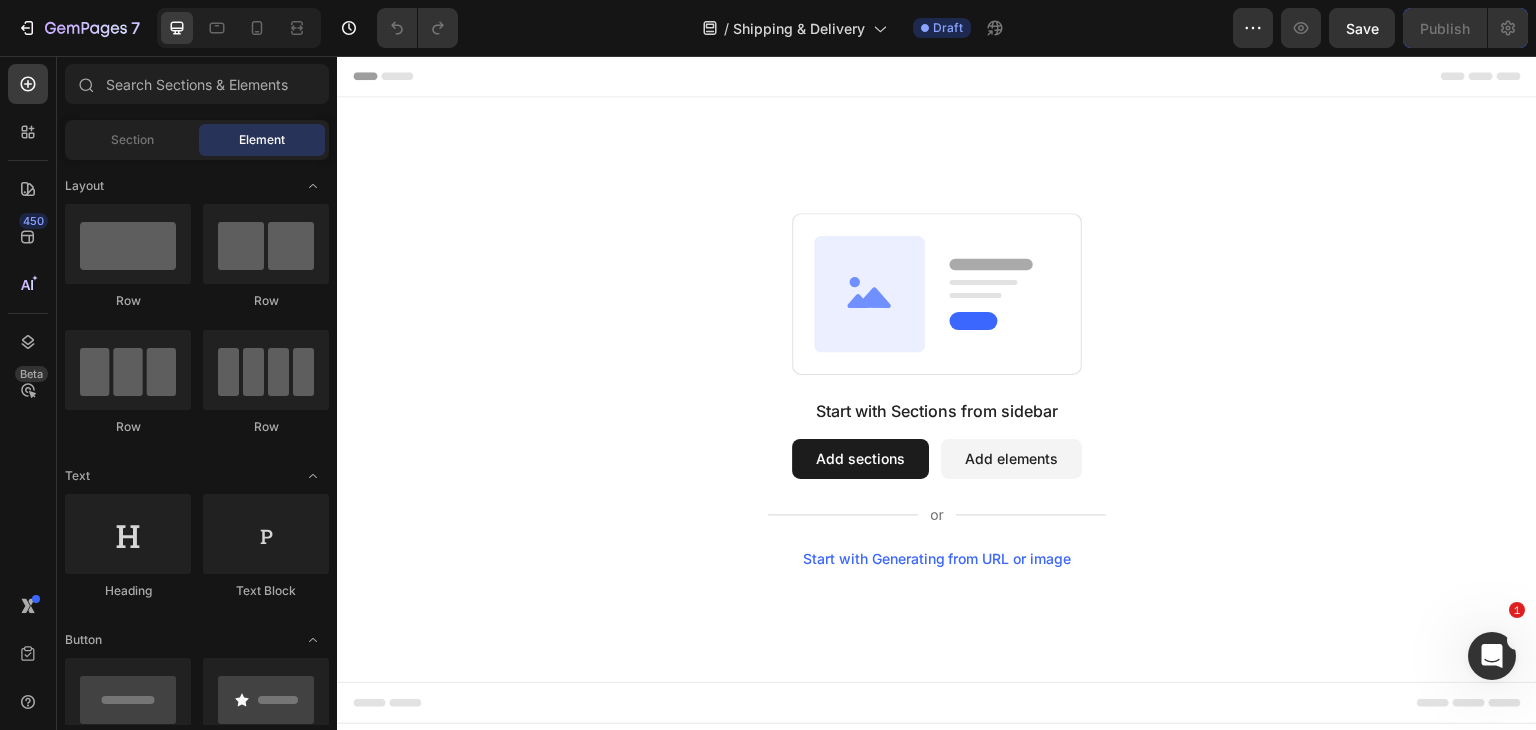 click on "Add sections" at bounding box center (860, 459) 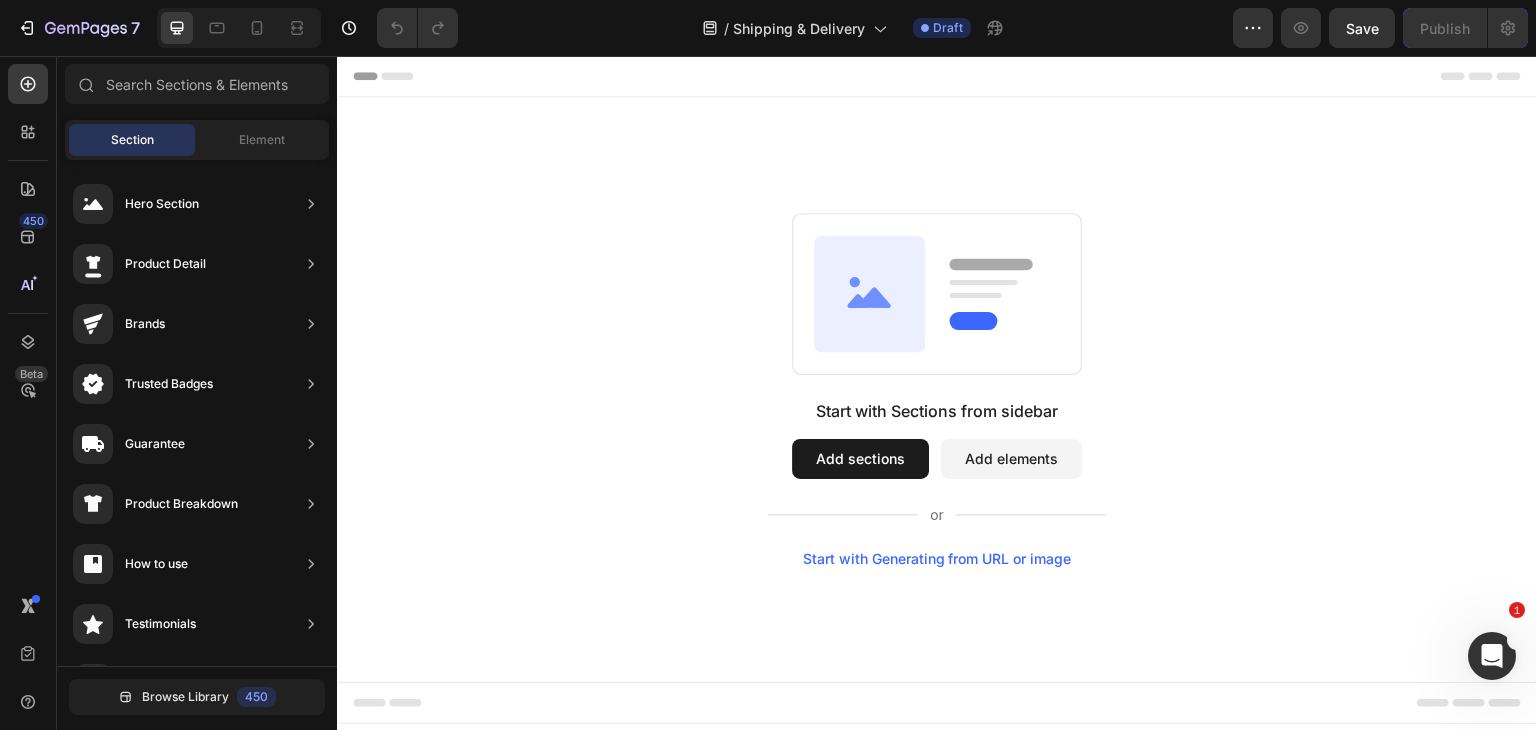 click on "Add elements" at bounding box center [1011, 459] 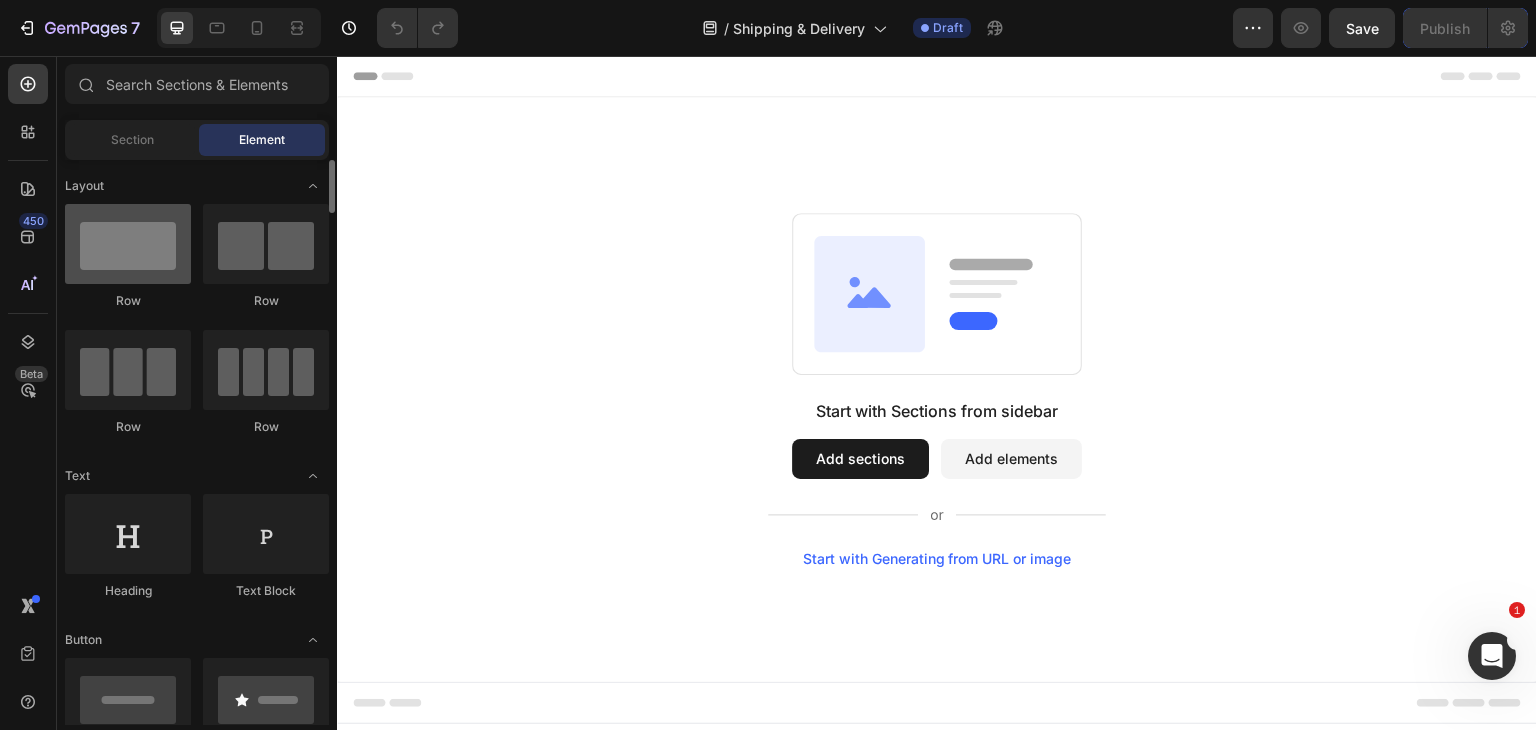 click at bounding box center [128, 244] 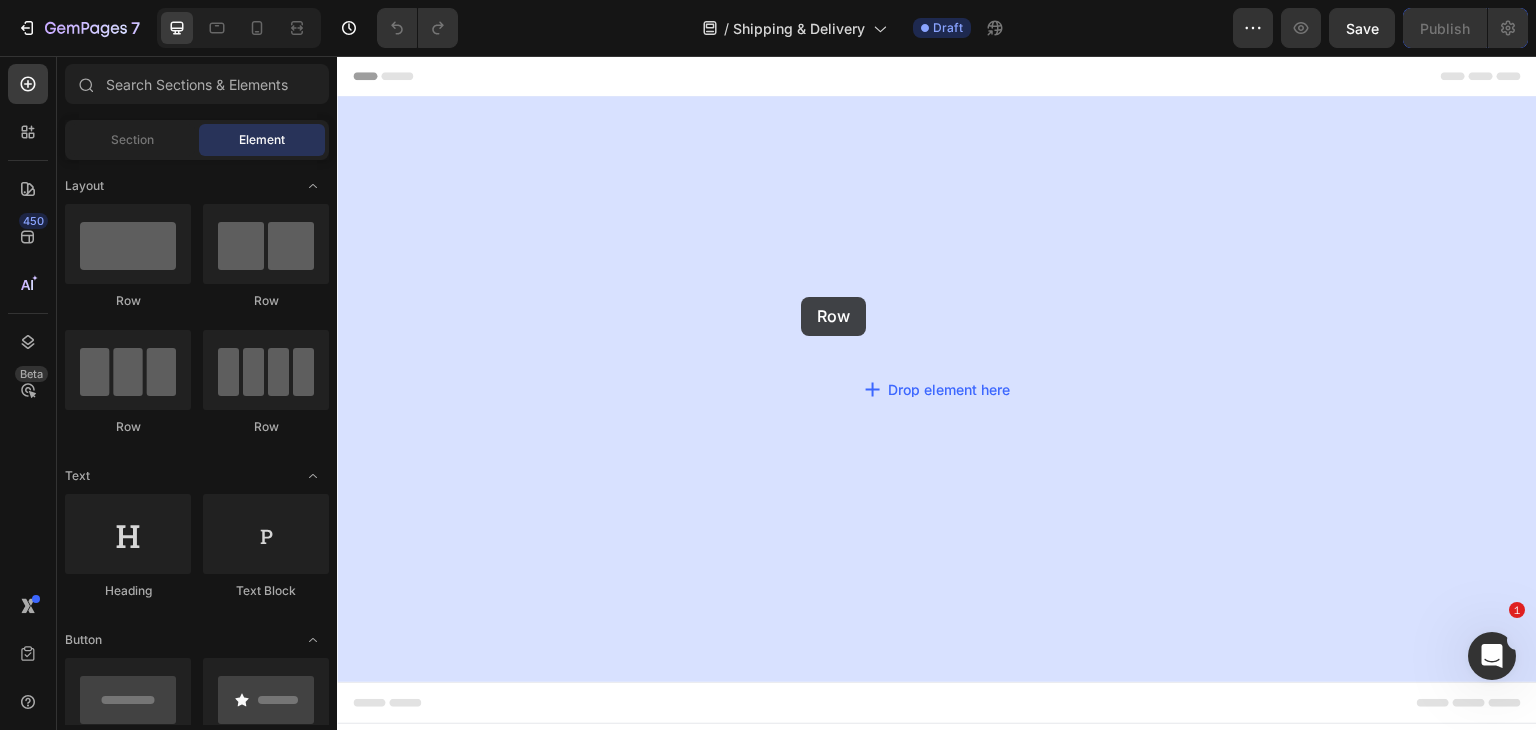 drag, startPoint x: 482, startPoint y: 302, endPoint x: 870, endPoint y: 298, distance: 388.02063 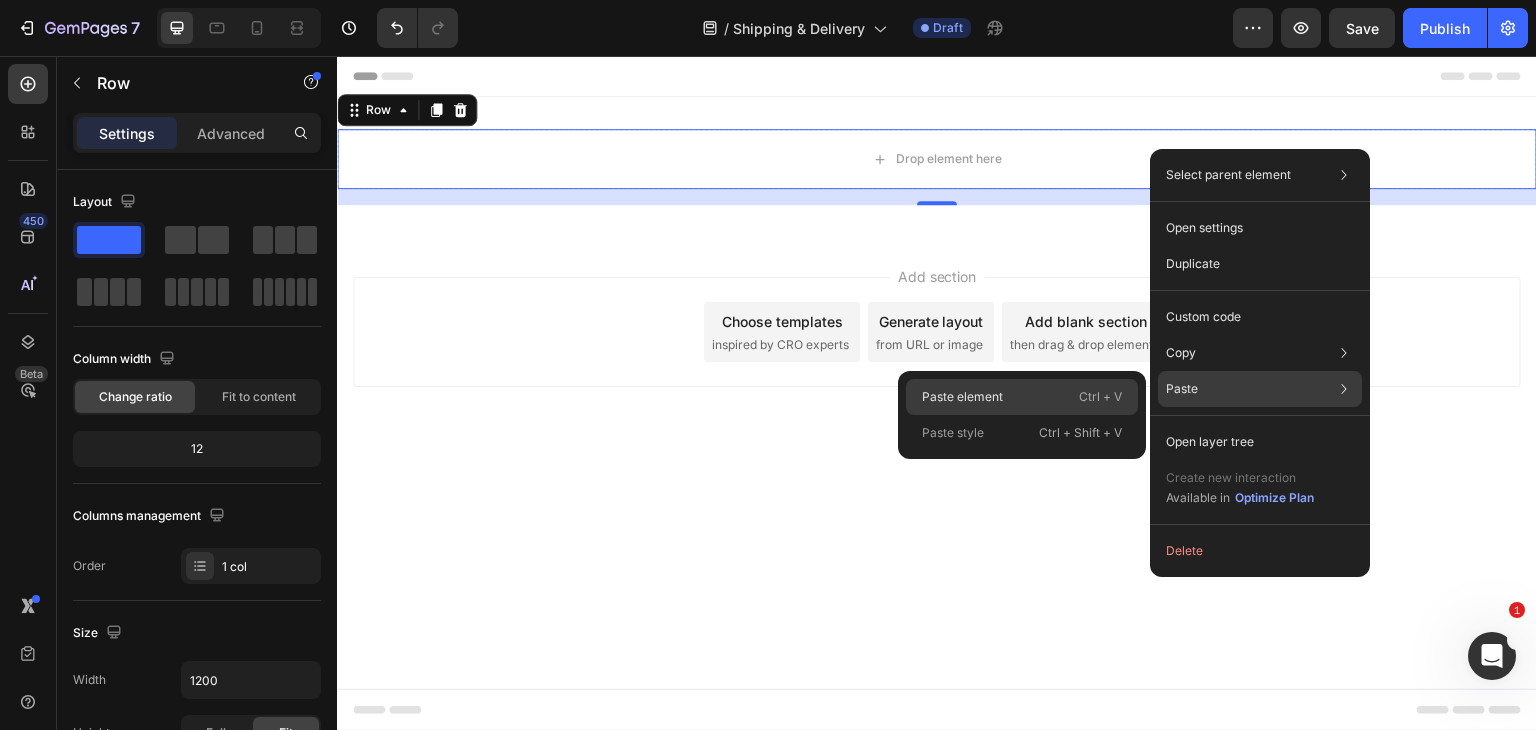click on "Paste element  Ctrl + V" 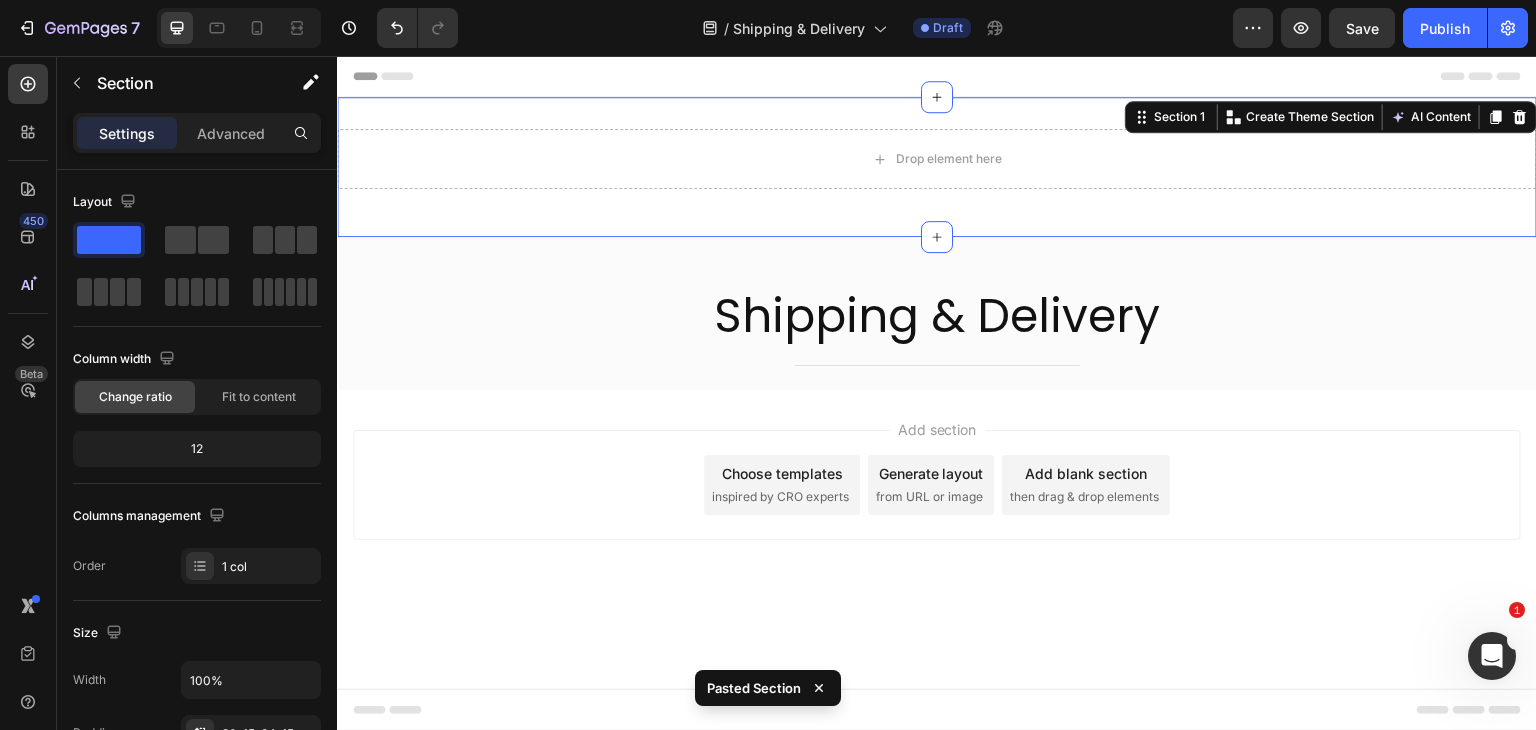 click on "Drop element here Row Section 1   You can create reusable sections Create Theme Section AI Content Write with GemAI What would you like to describe here? Tone and Voice Persuasive Product Dragon & Cherry Blossoms Notebook Show more Generate" at bounding box center [937, 167] 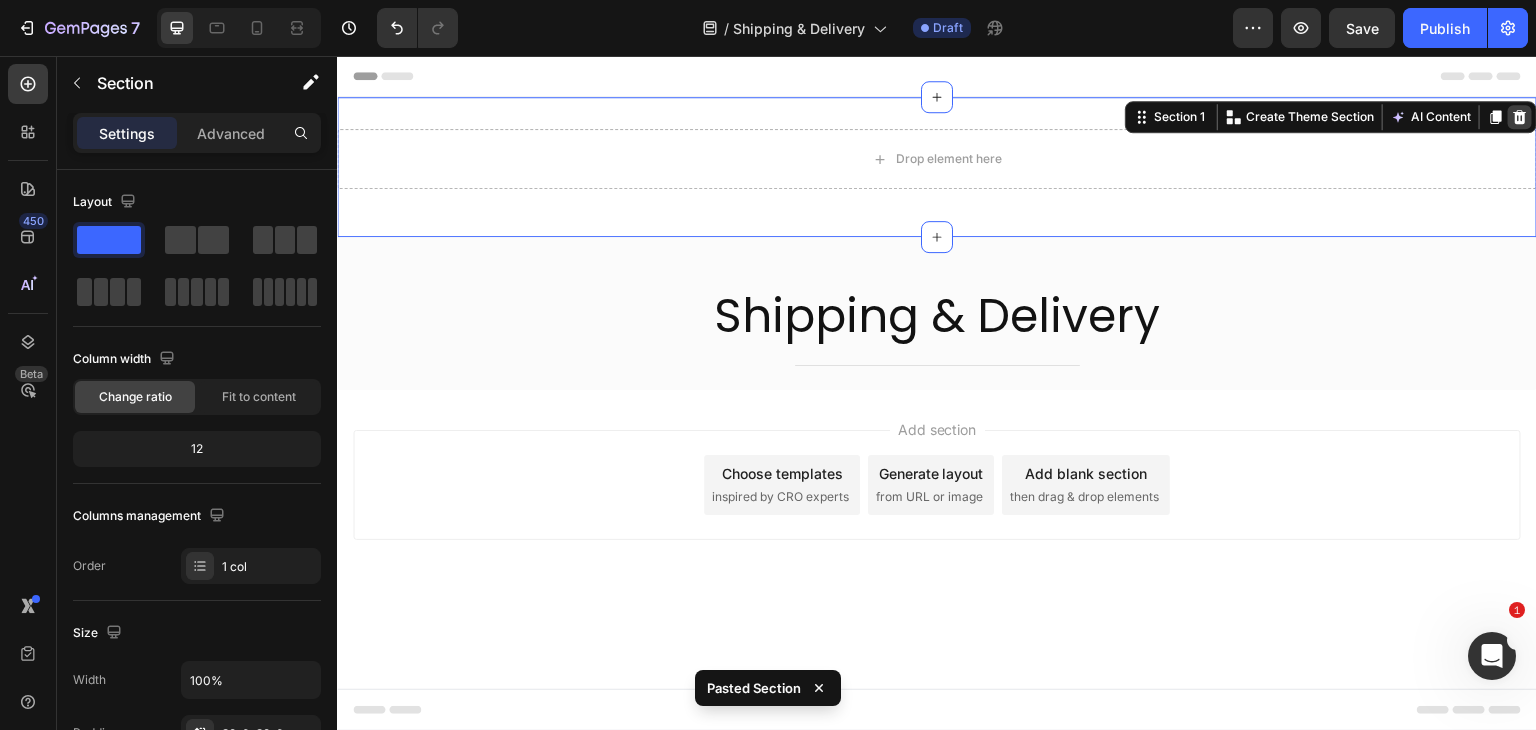 click 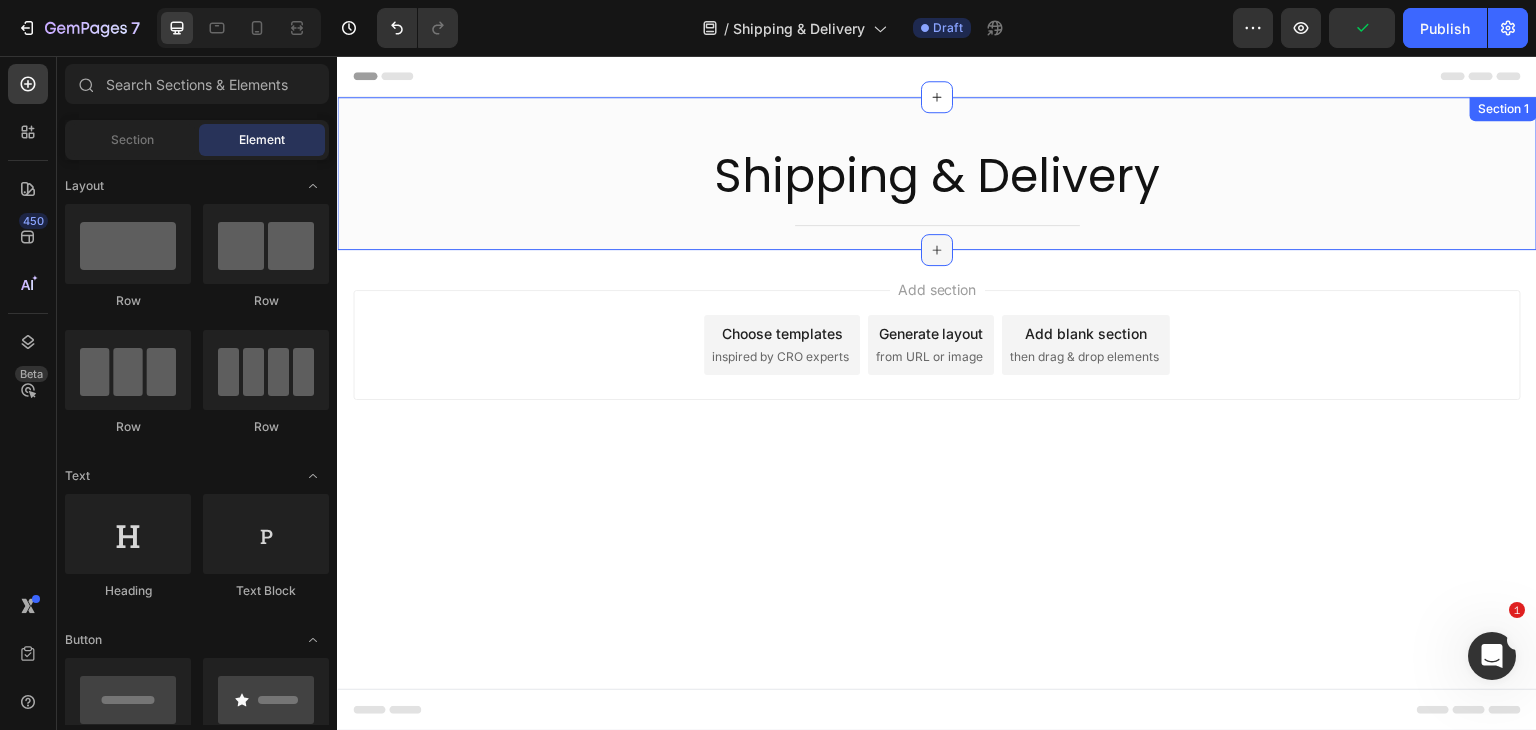 click 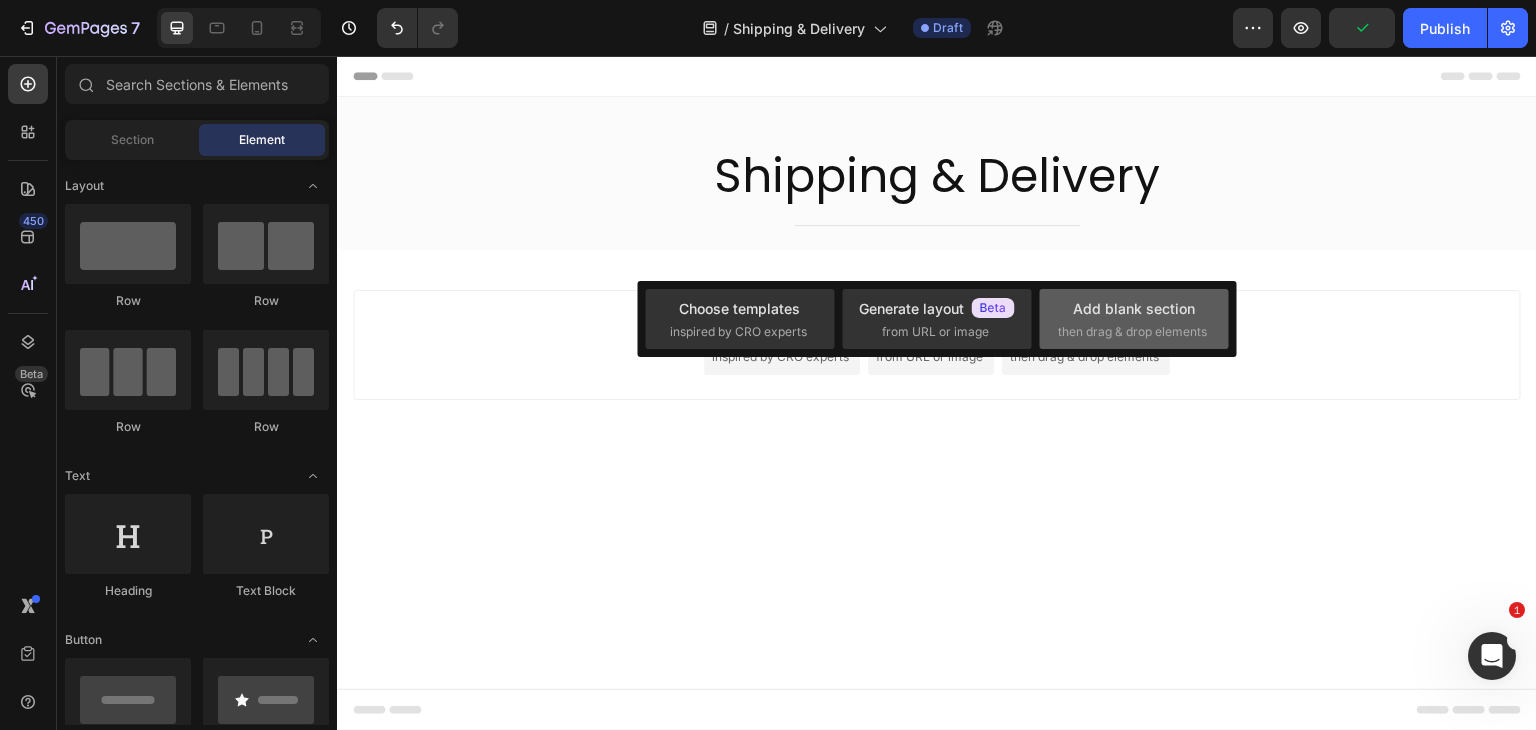 click on "Add blank section" at bounding box center [1134, 308] 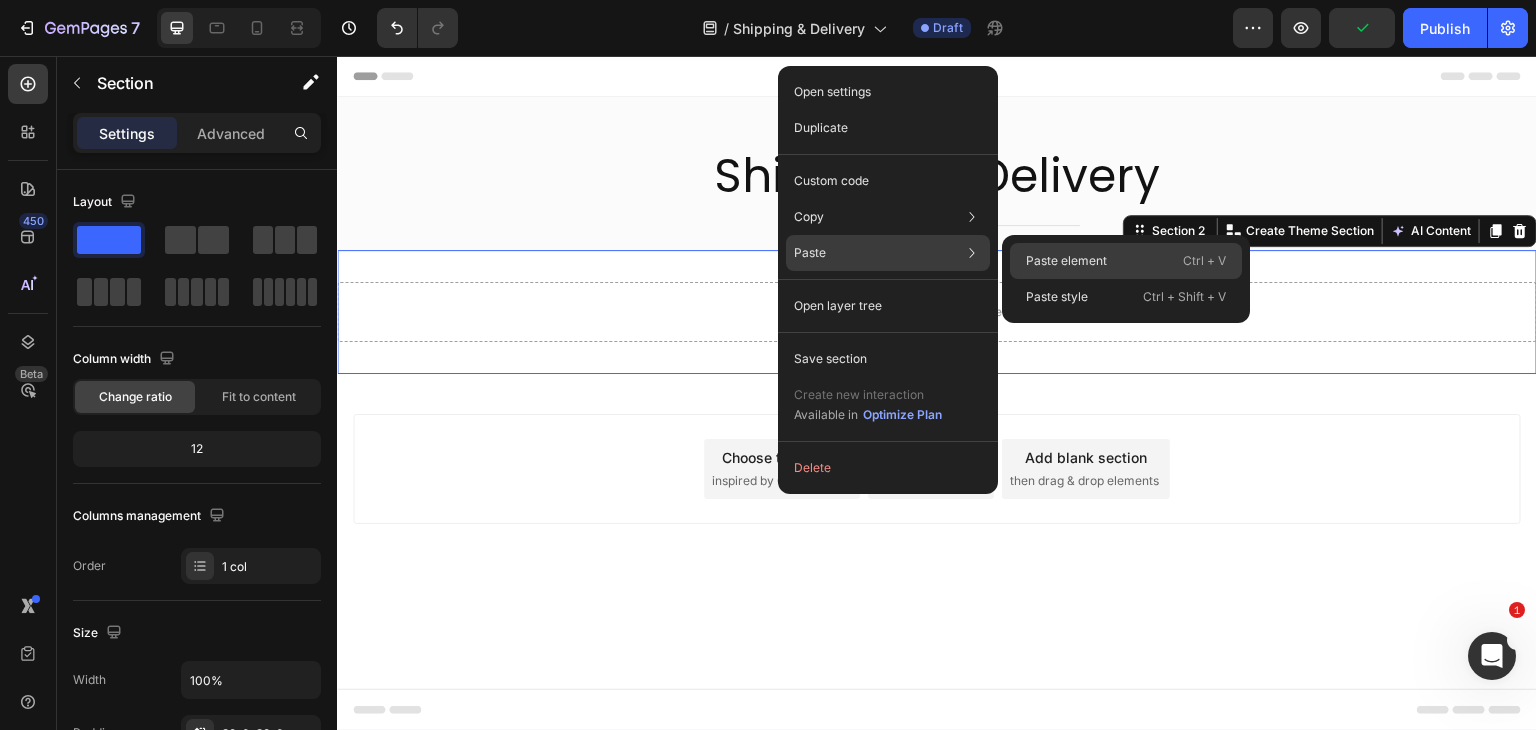 click on "Paste element  Ctrl + V" 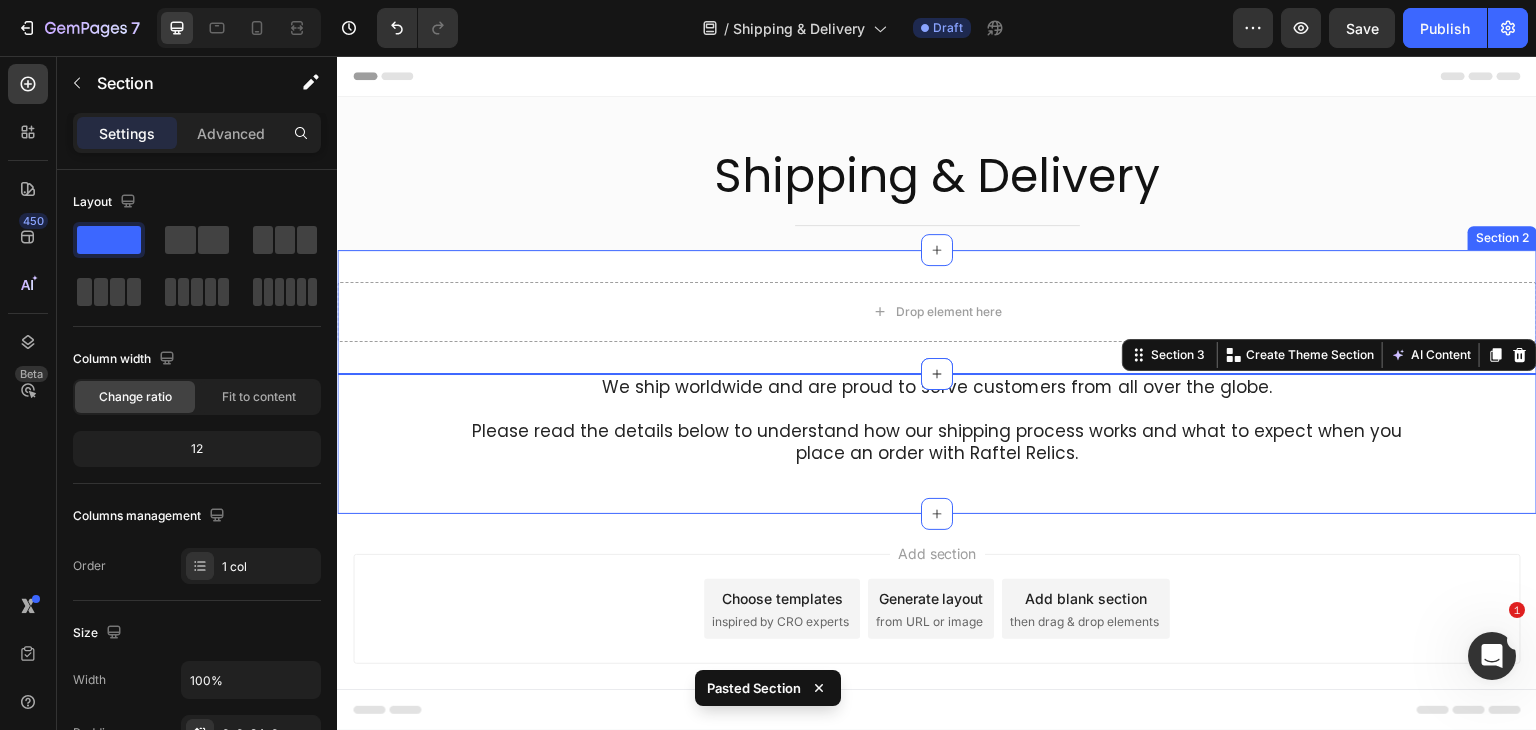 click on "Drop element here Section 2" at bounding box center [937, 312] 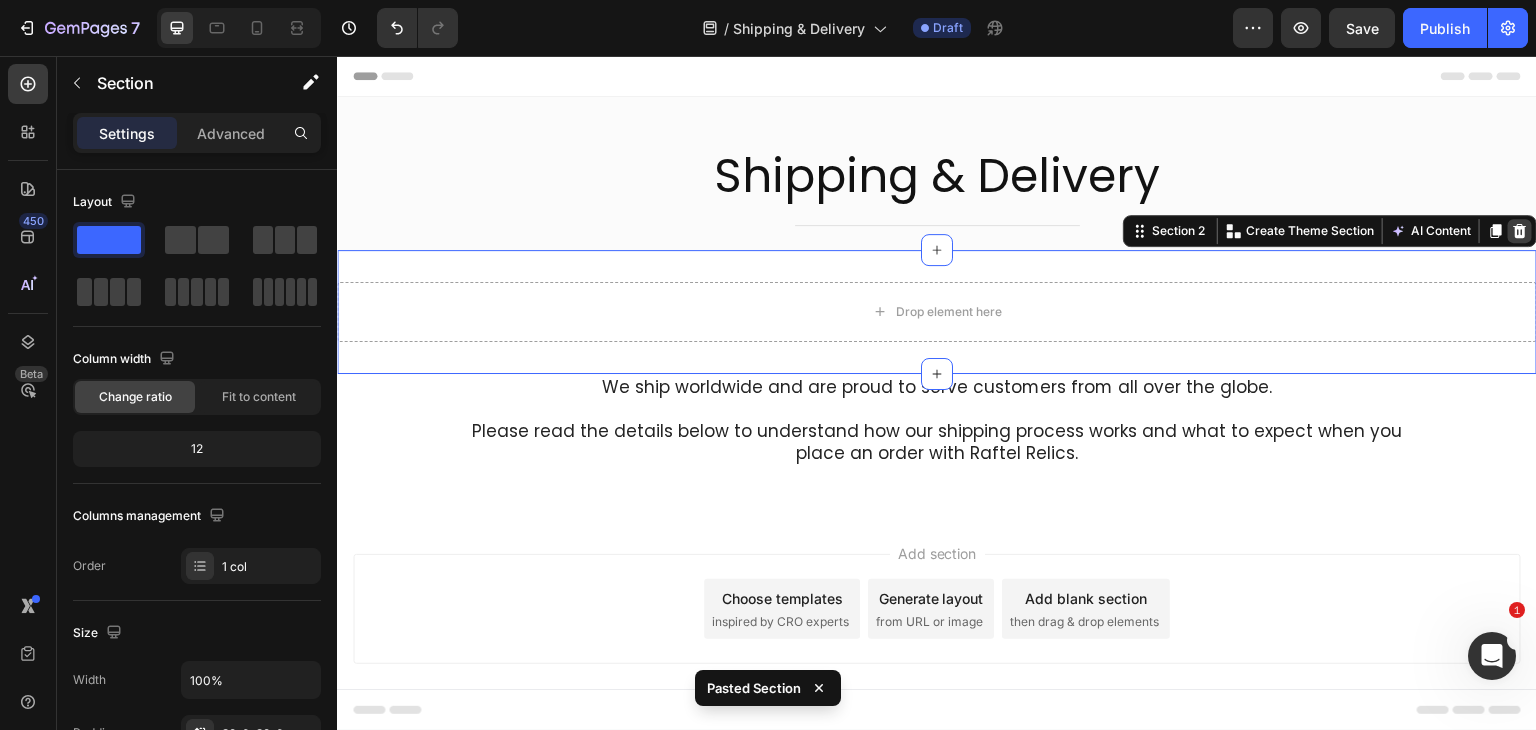 click at bounding box center [1520, 231] 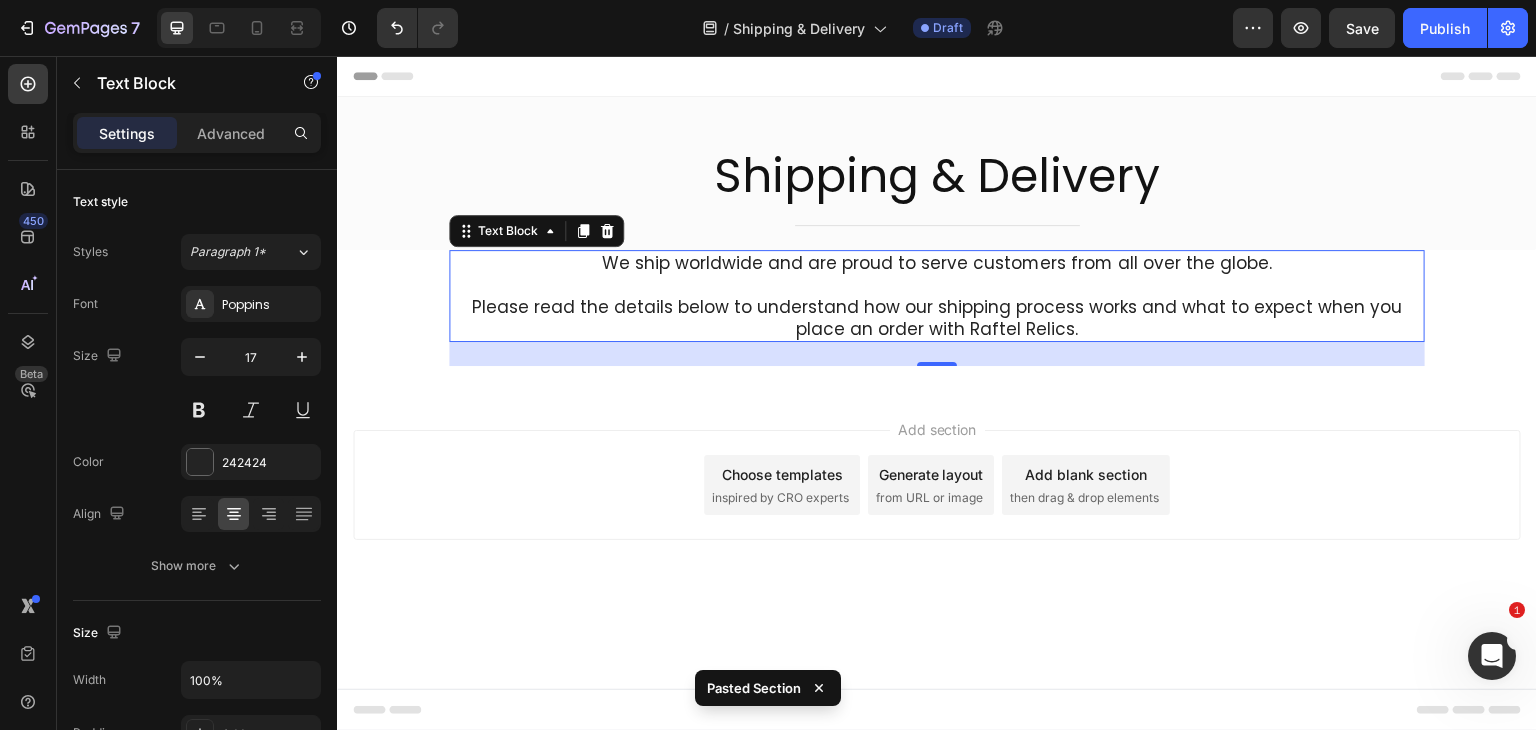 click on "Please read the details below to understand how our shipping process works and what to expect when you place an order with Raftel Relics." at bounding box center (937, 318) 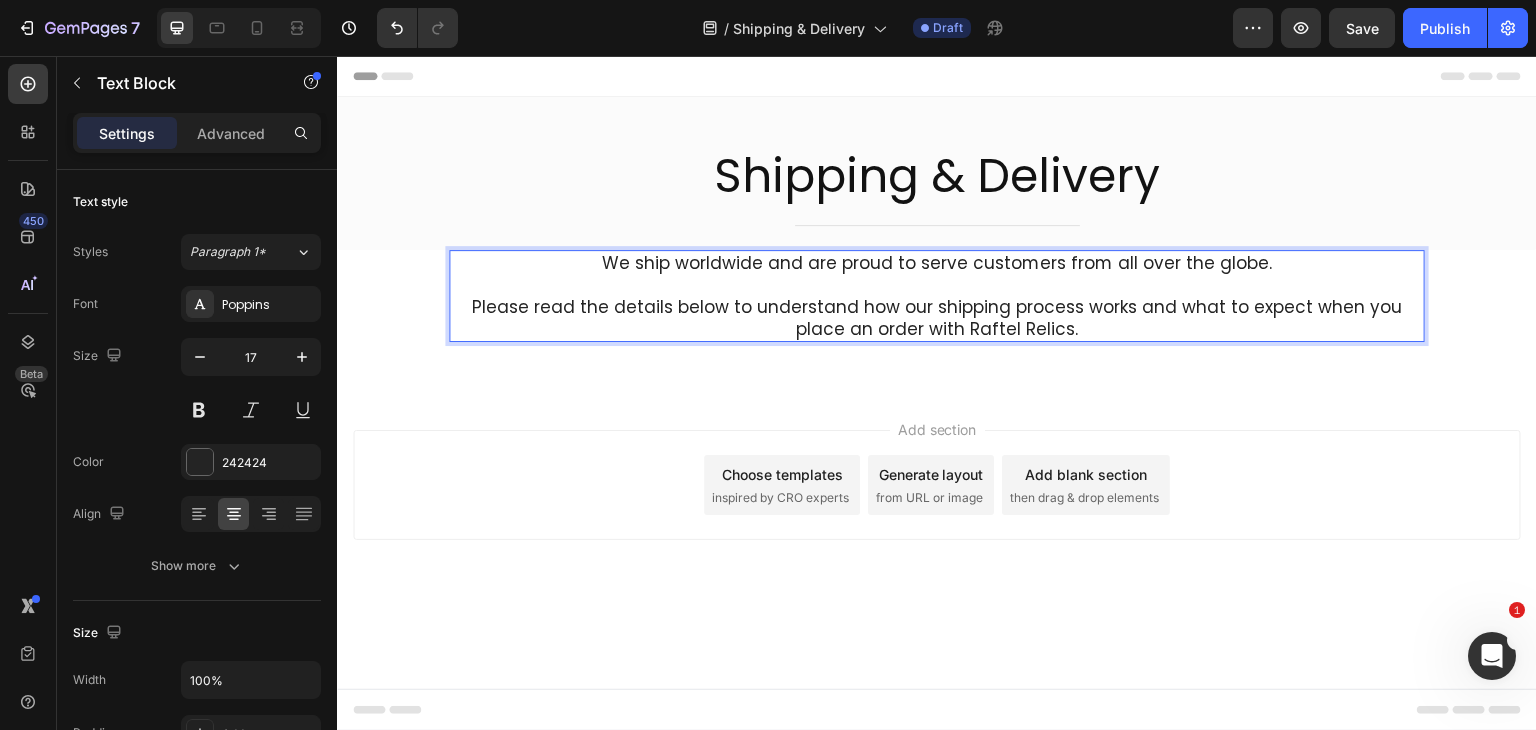 click on "Please read the details below to understand how our shipping process works and what to expect when you place an order with Raftel Relics." at bounding box center (937, 318) 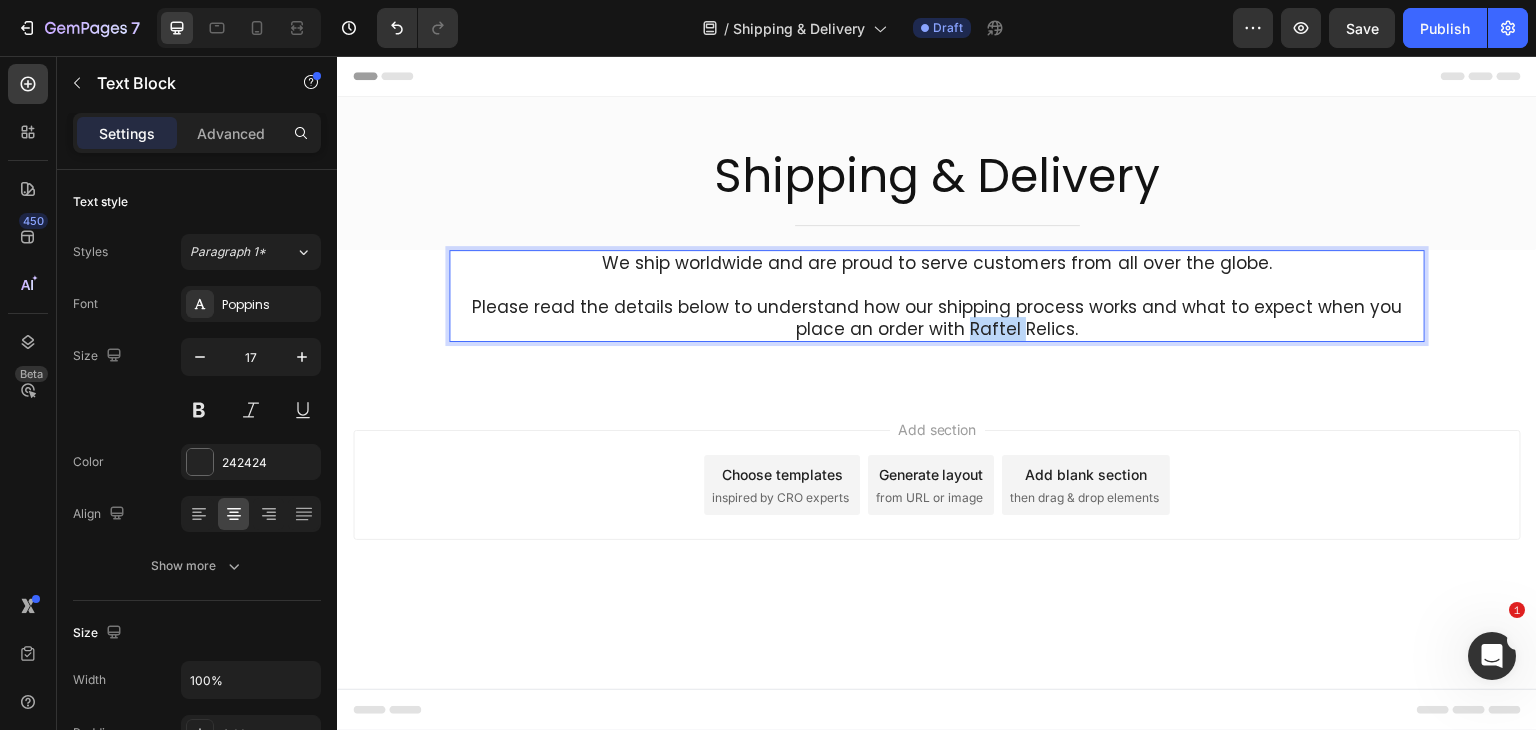 click on "Please read the details below to understand how our shipping process works and what to expect when you place an order with Raftel Relics." at bounding box center (937, 318) 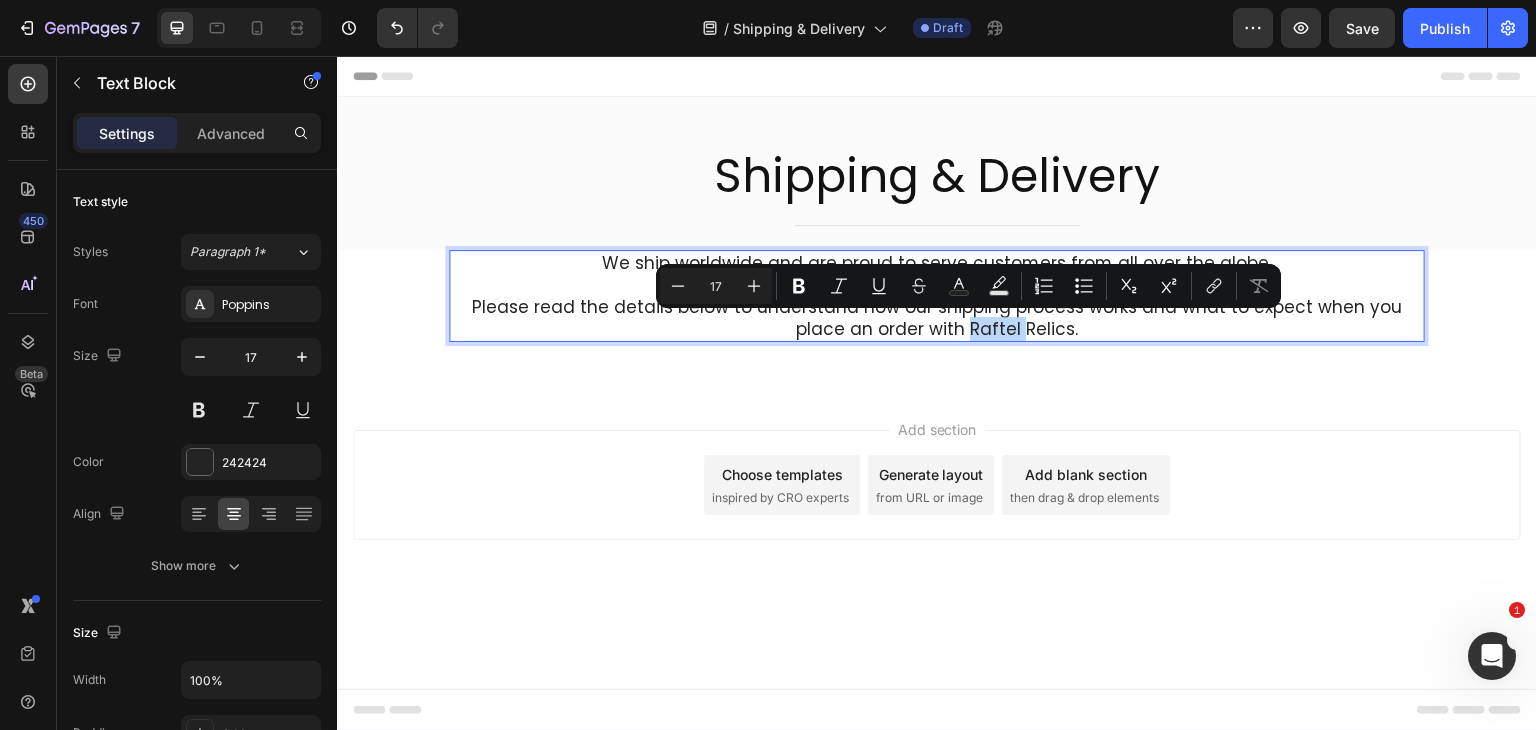 click on "Please read the details below to understand how our shipping process works and what to expect when you place an order with Raftel Relics." at bounding box center [937, 318] 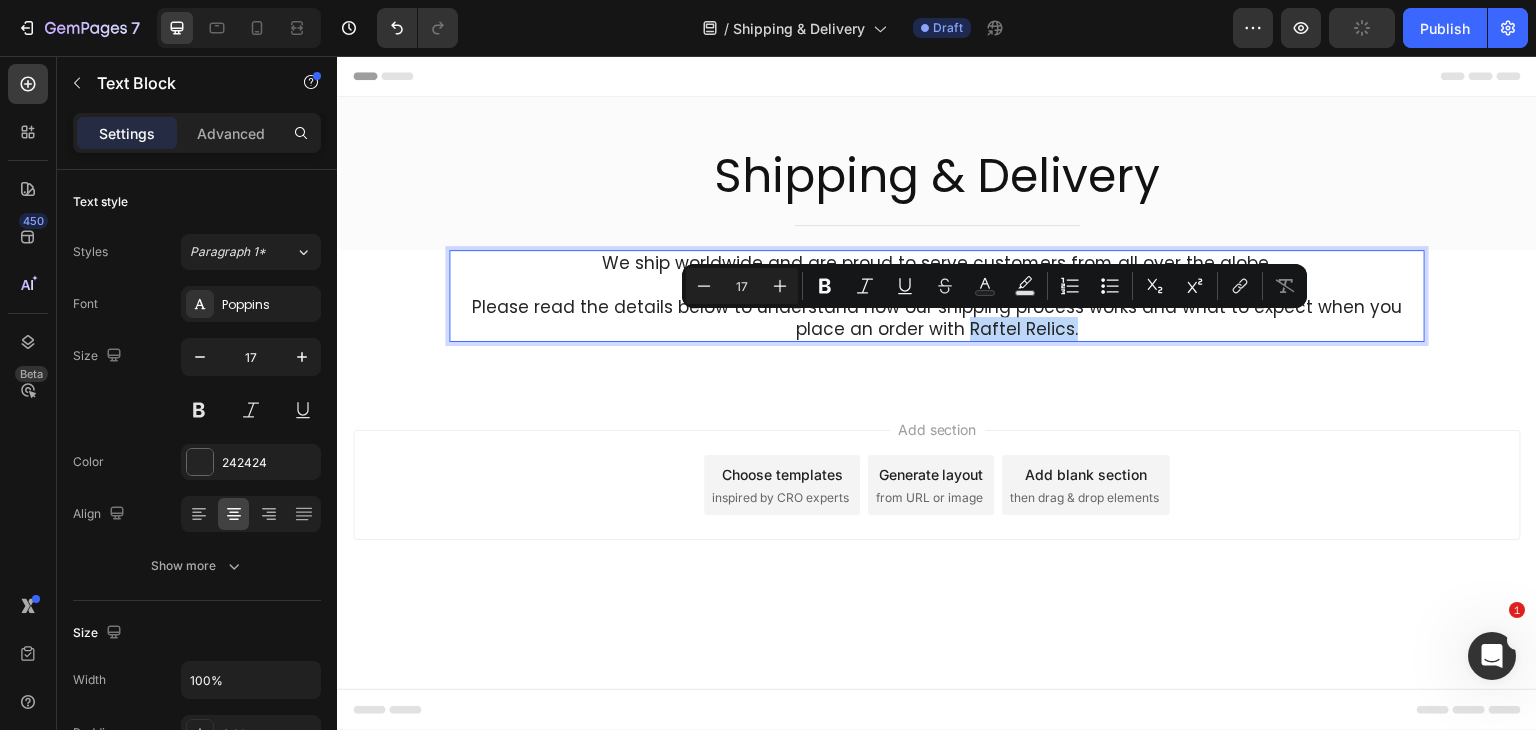 drag, startPoint x: 944, startPoint y: 326, endPoint x: 1056, endPoint y: 326, distance: 112 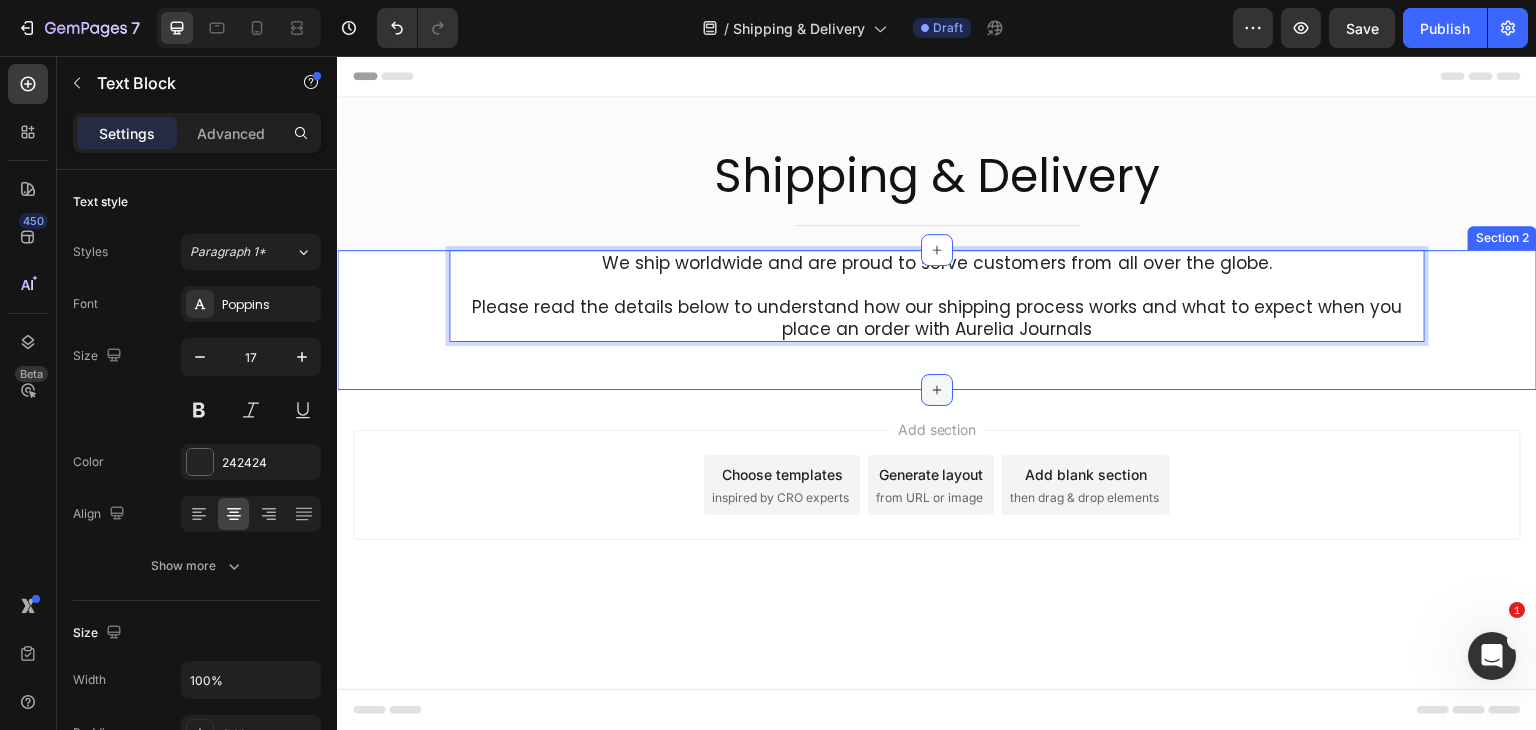 click 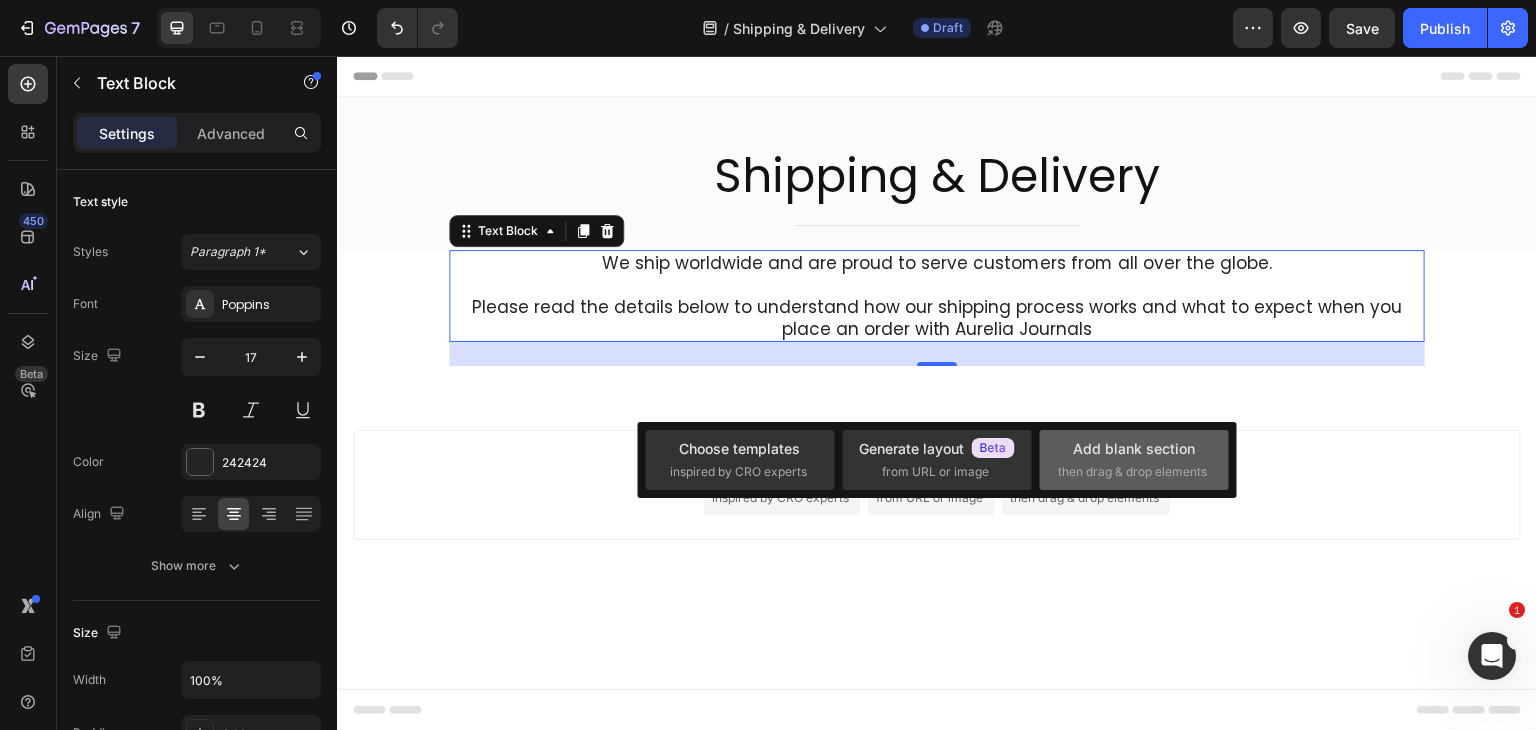 click on "Add blank section  then drag & drop elements" at bounding box center [1134, 459] 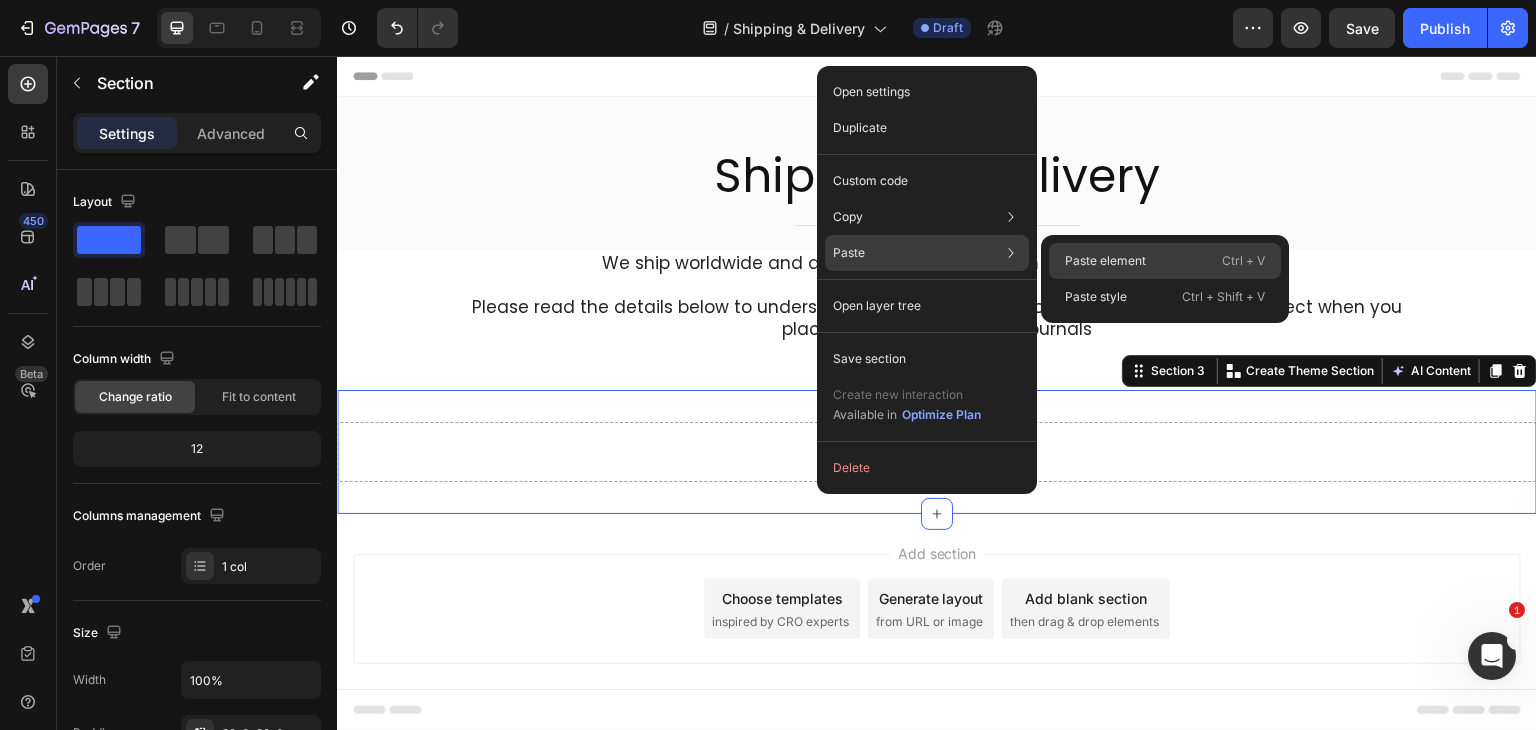 click on "Paste element" at bounding box center [1105, 261] 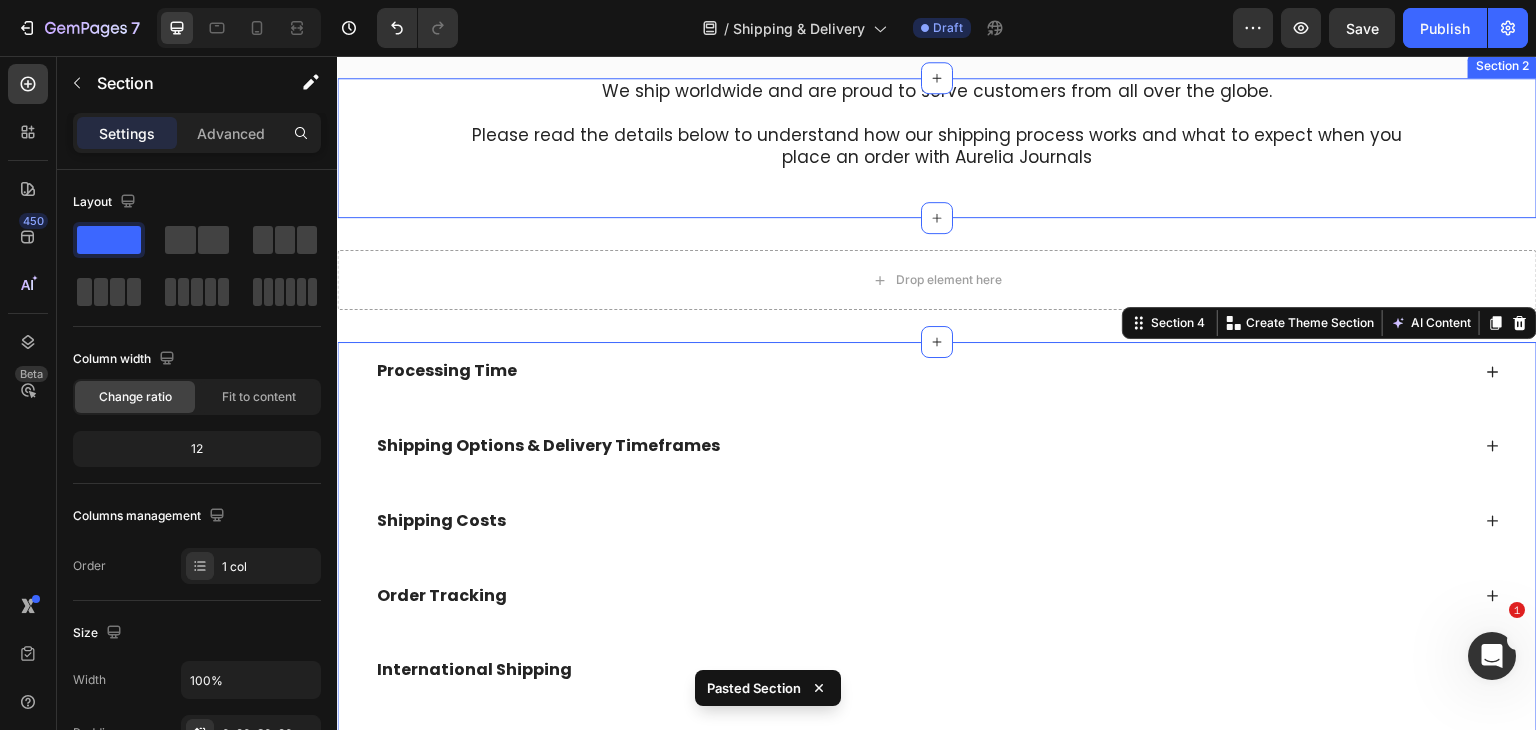 scroll, scrollTop: 54, scrollLeft: 0, axis: vertical 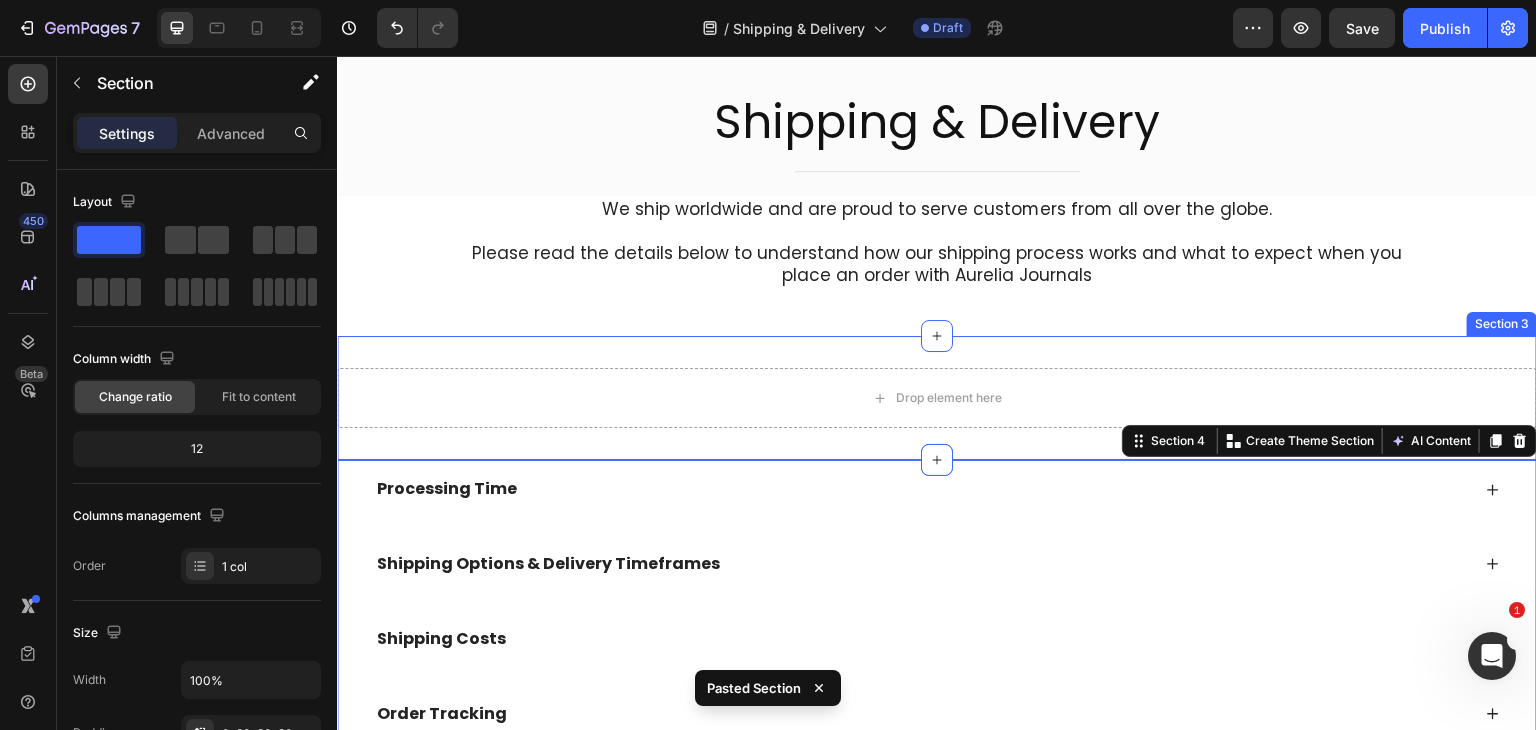 click on "Drop element here Section 3" at bounding box center (937, 398) 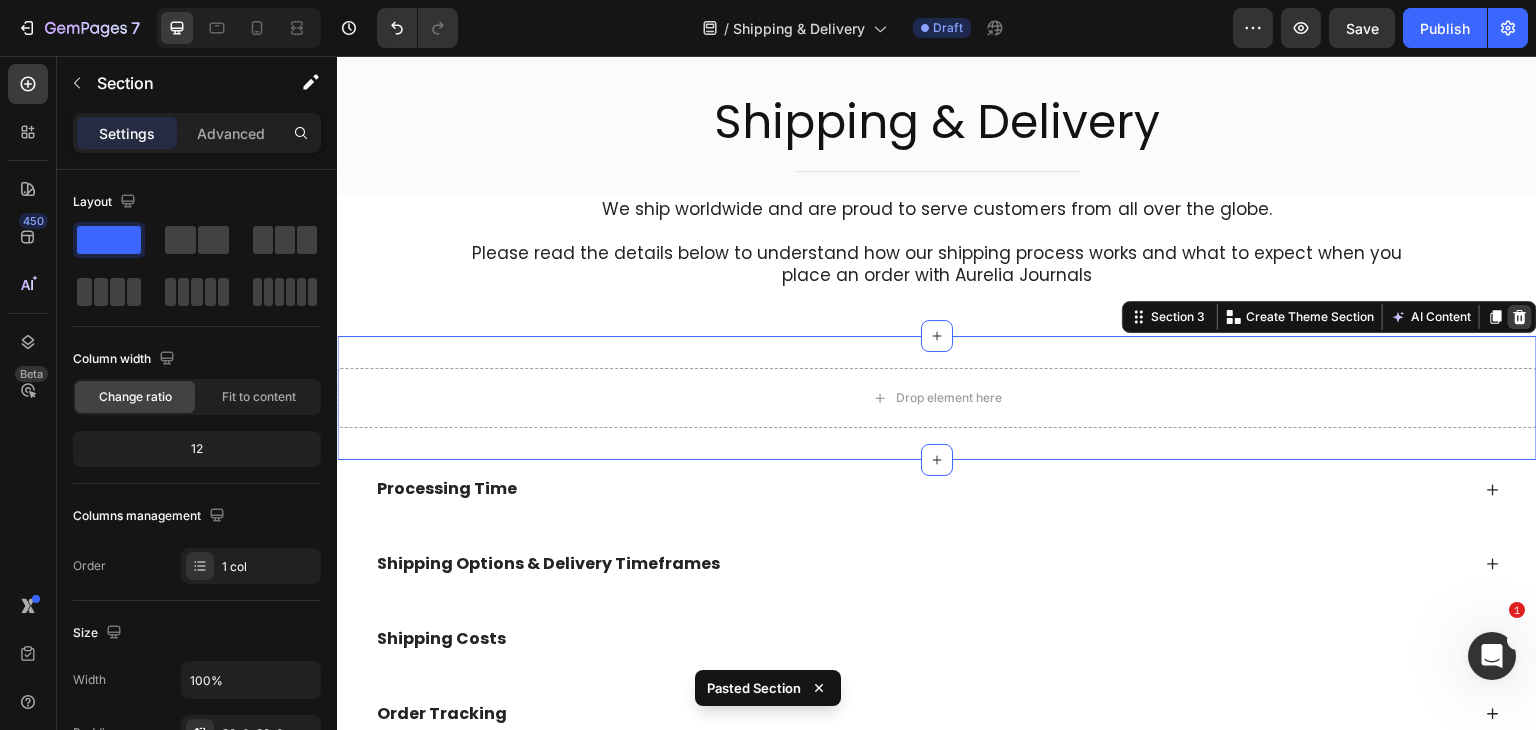 click at bounding box center (1520, 317) 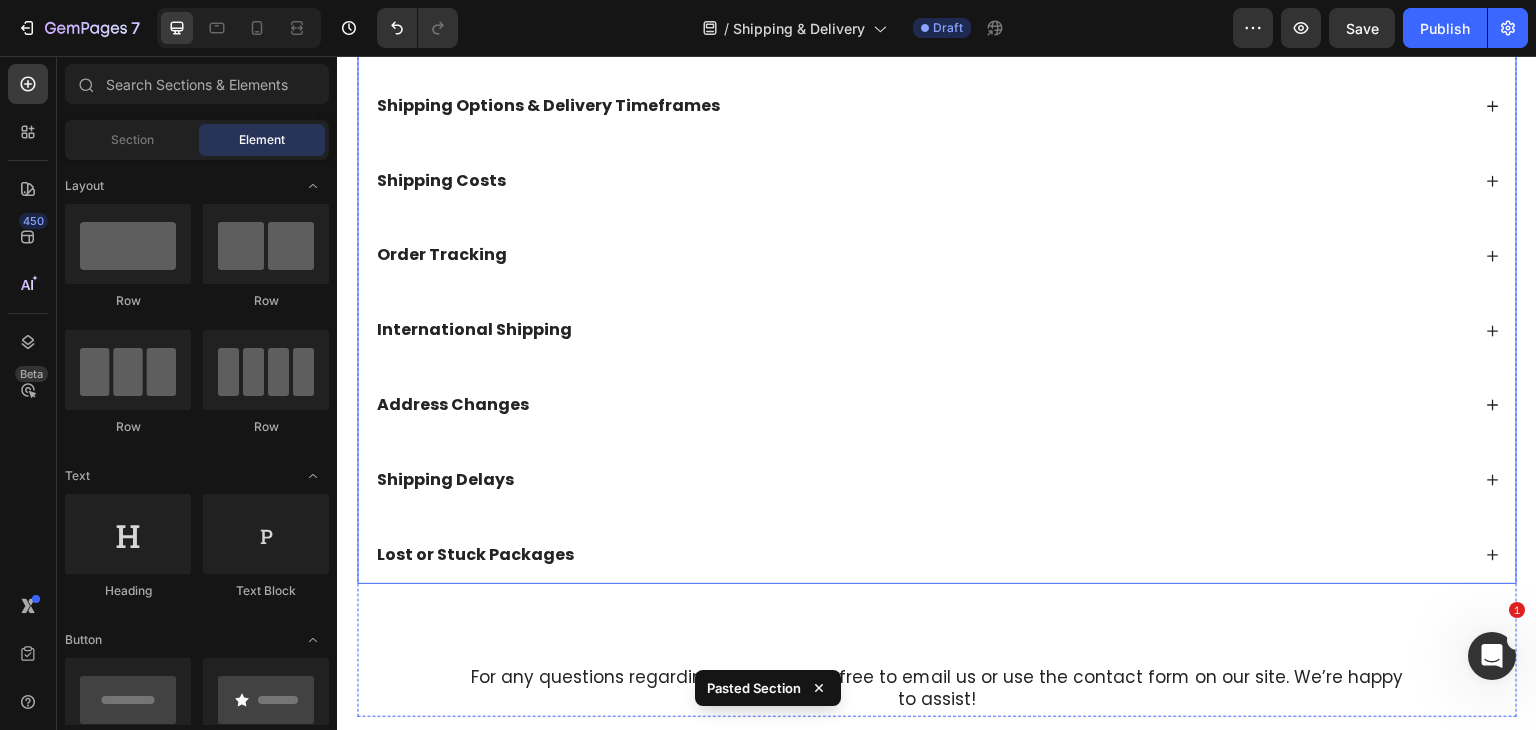 scroll, scrollTop: 554, scrollLeft: 0, axis: vertical 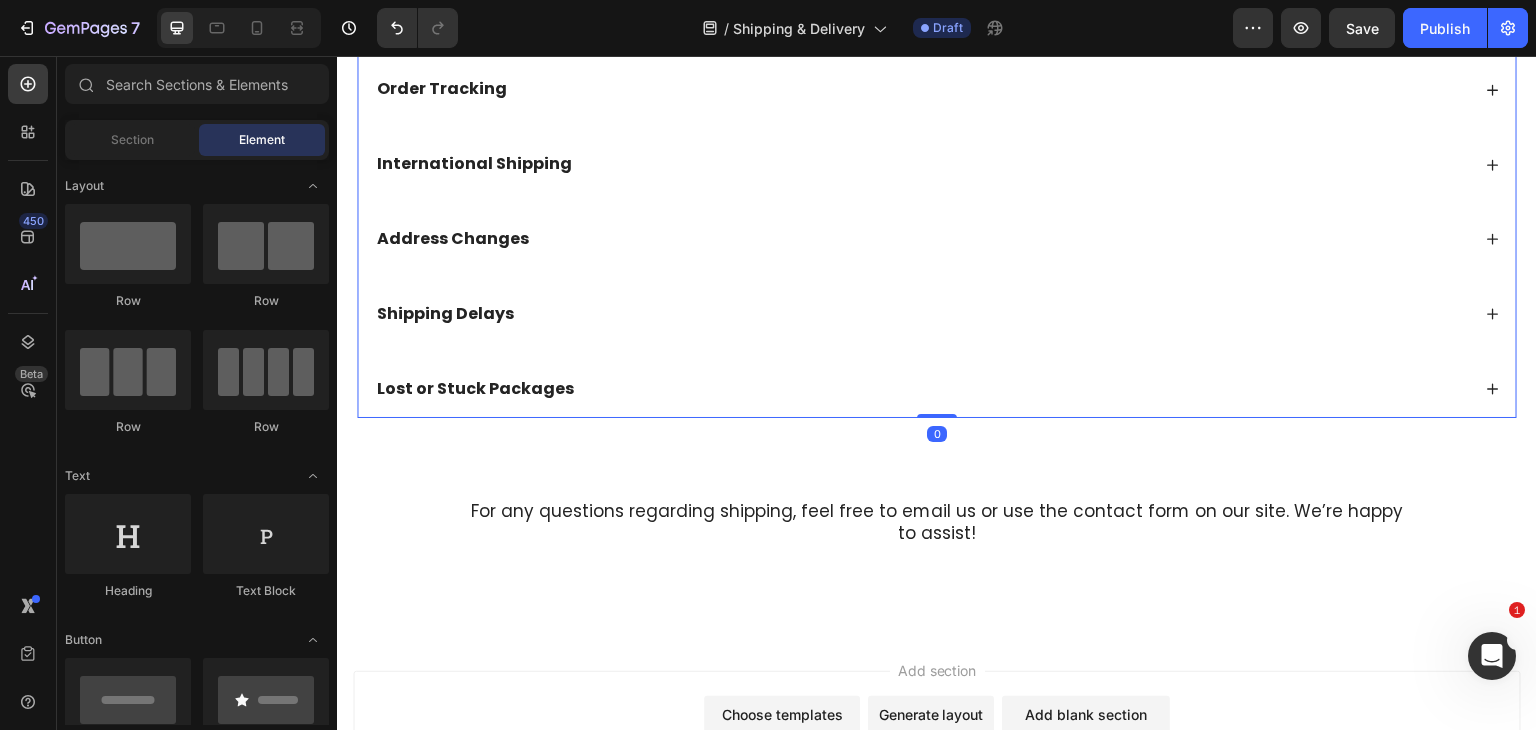 click on "Lost or Stuck Packages" at bounding box center [937, 389] 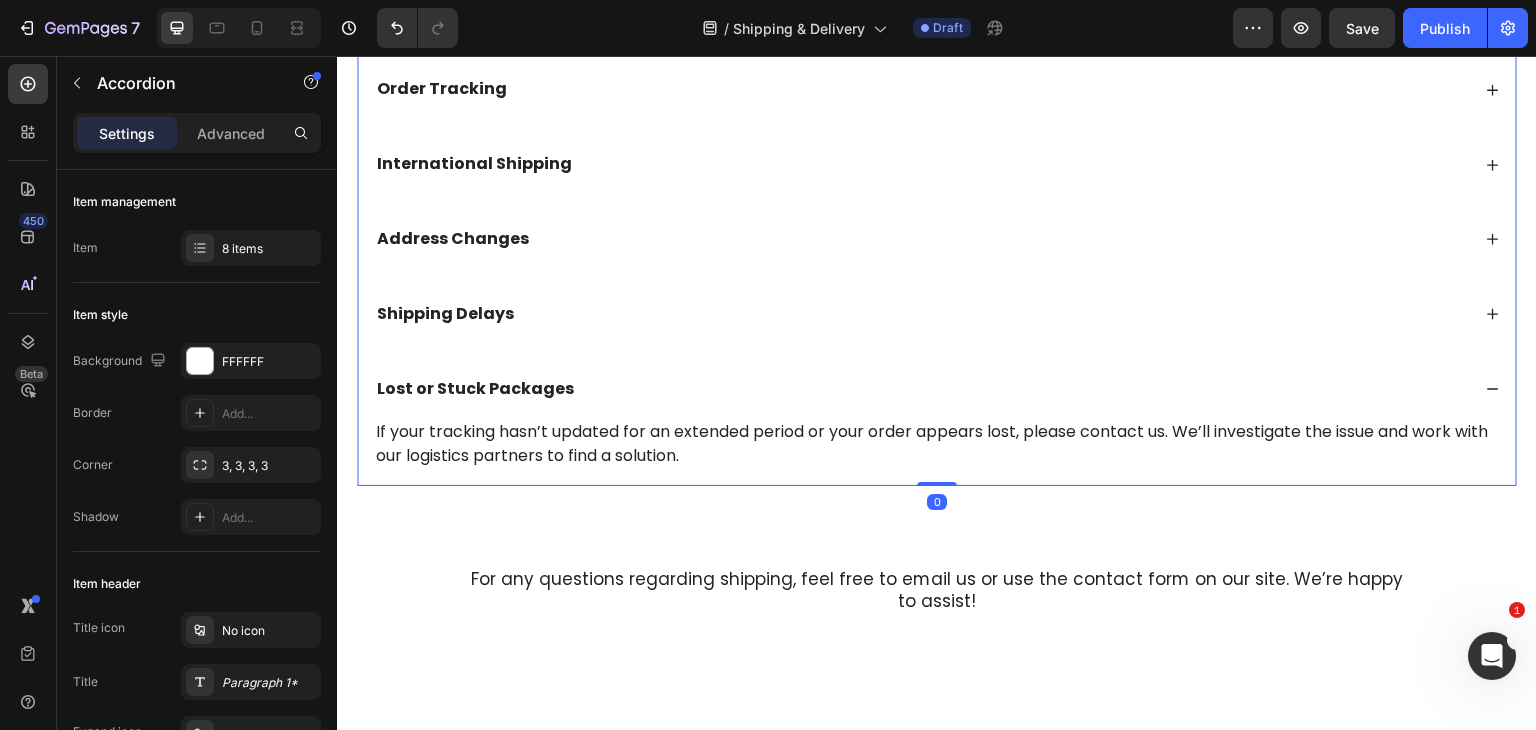 click on "Shipping Delays" at bounding box center [937, 314] 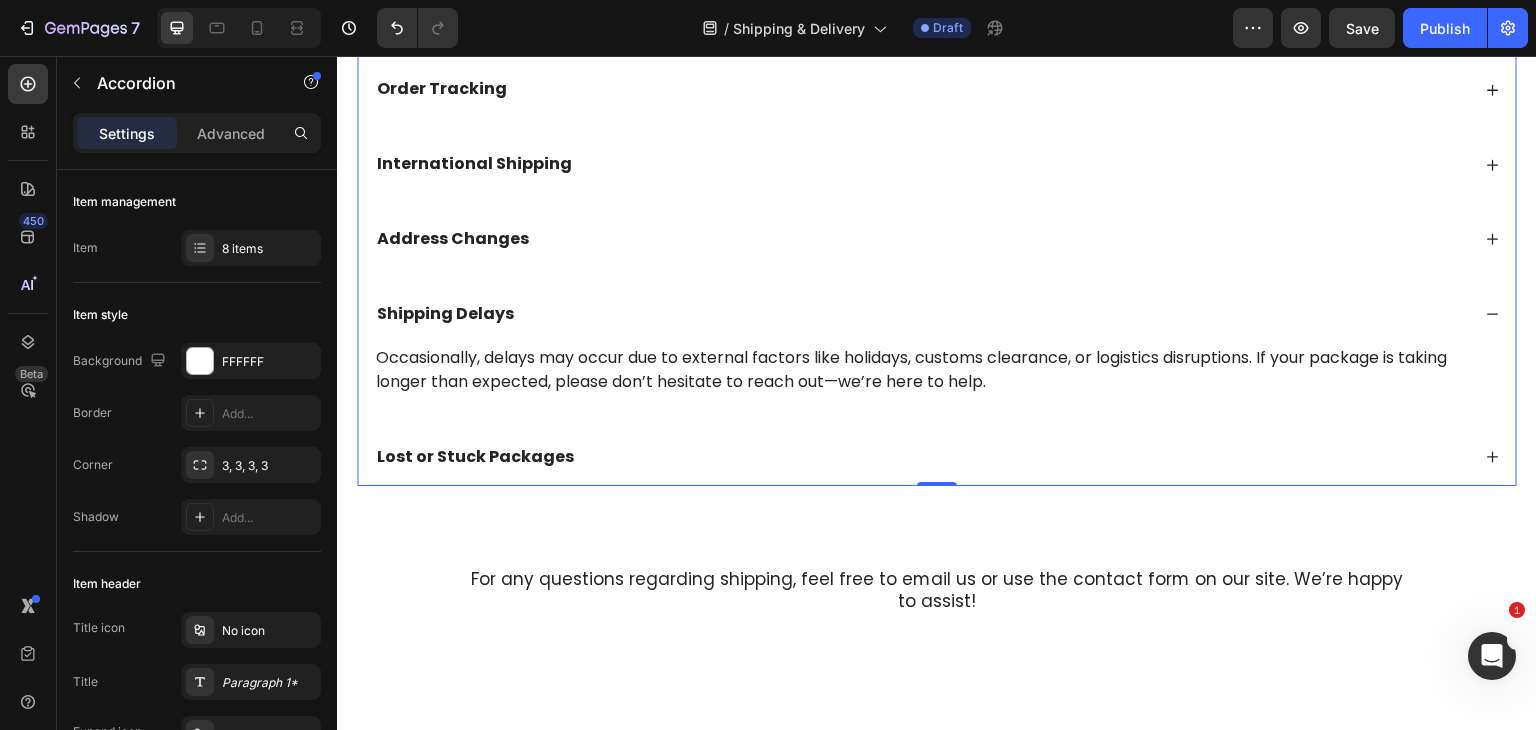 click on "Address Changes" at bounding box center [937, 239] 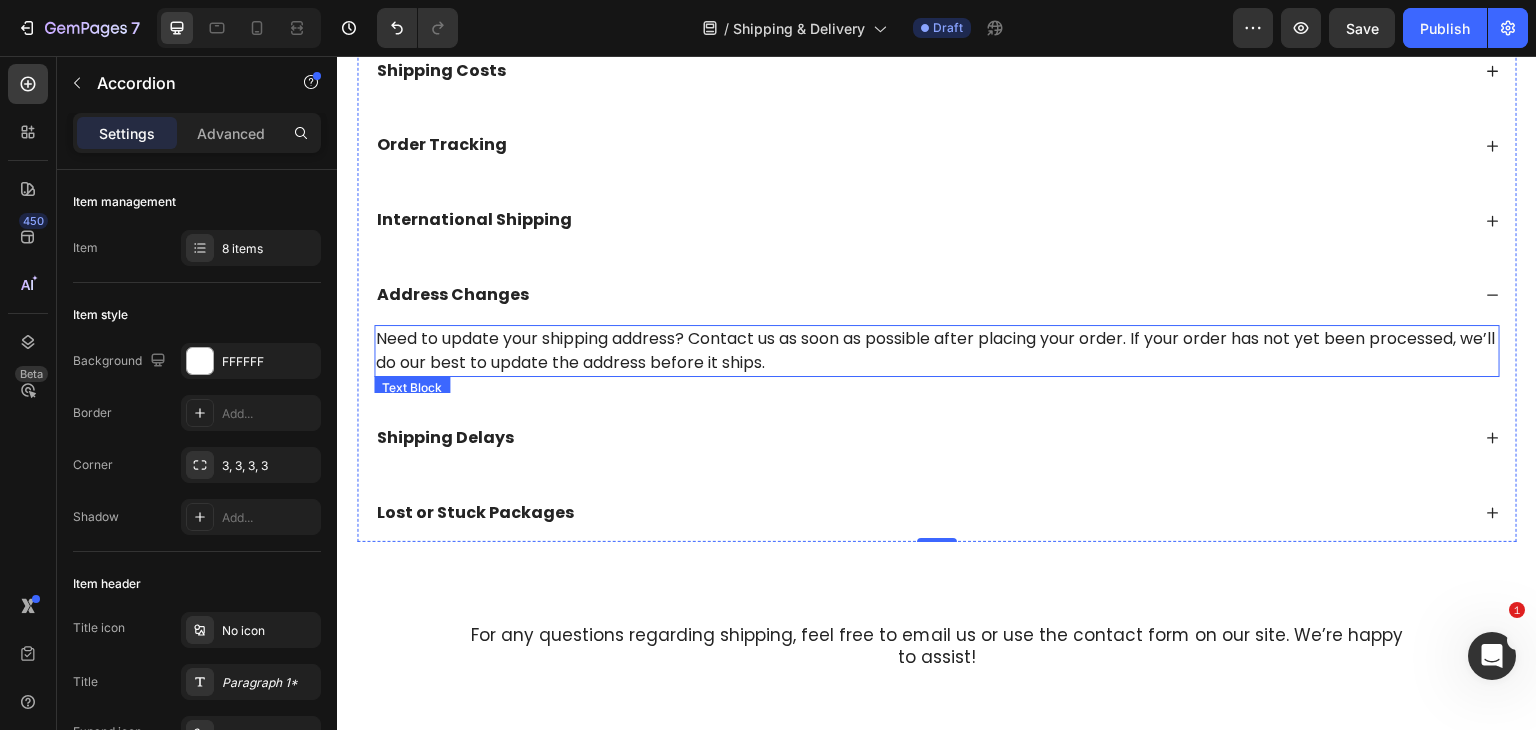 scroll, scrollTop: 388, scrollLeft: 0, axis: vertical 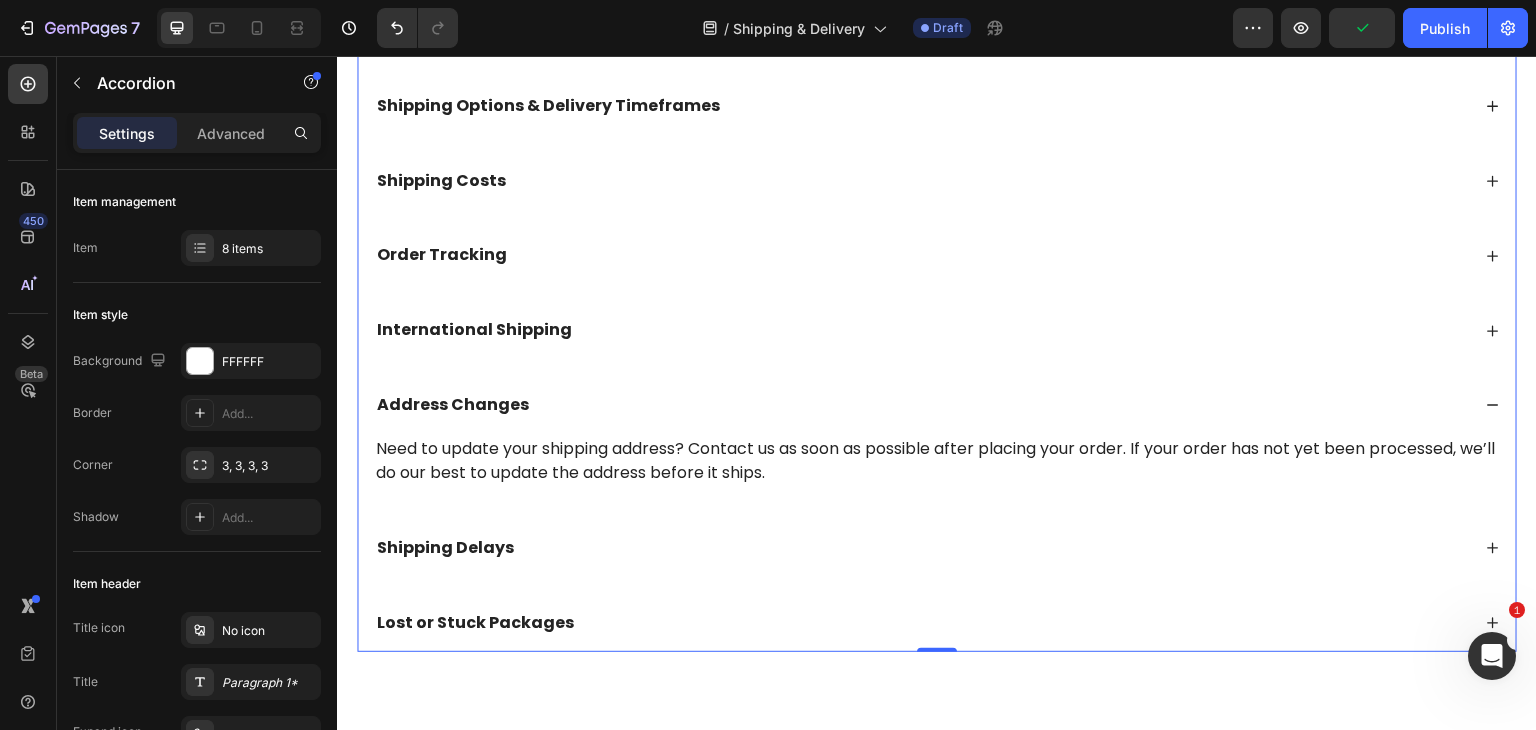click on "International Shipping" at bounding box center [937, 330] 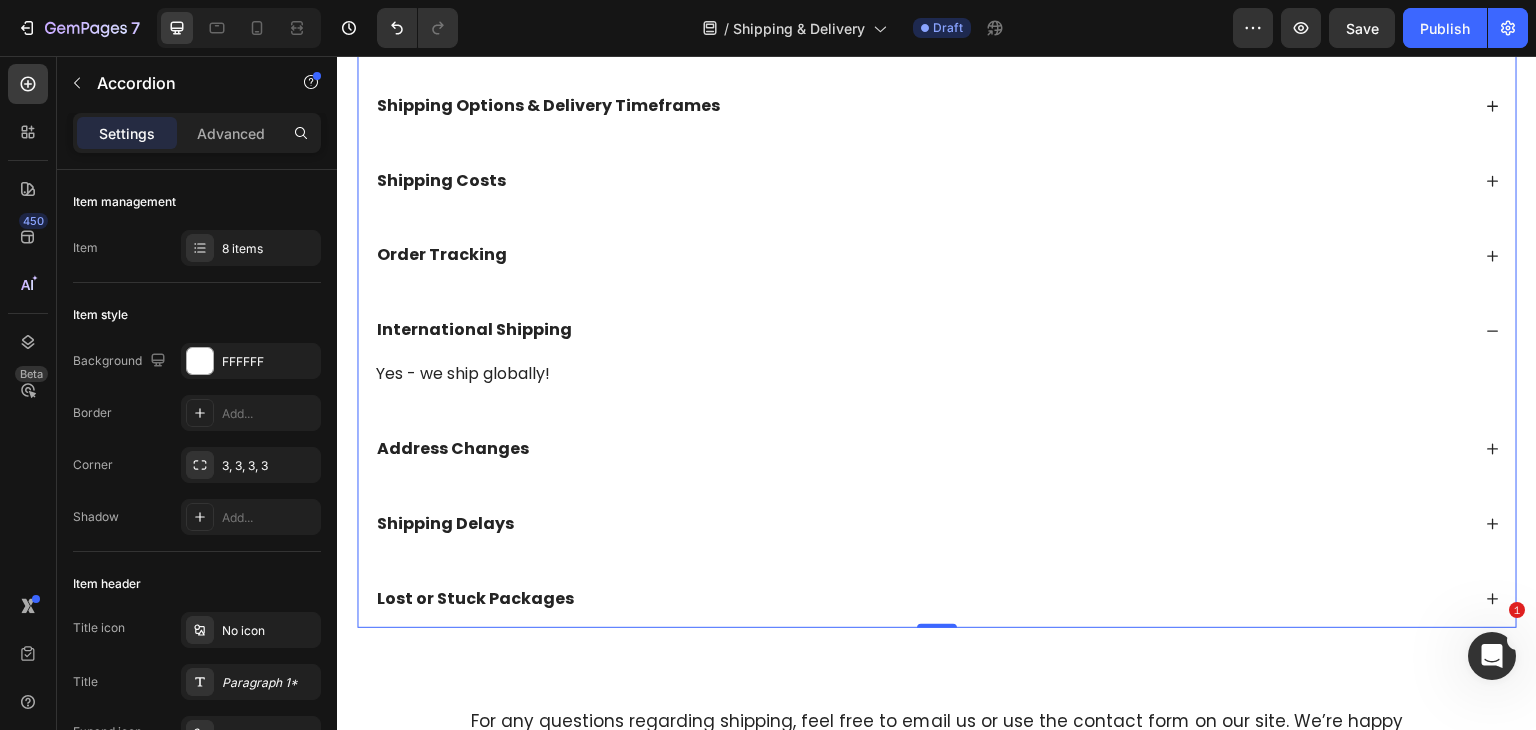 click on "Order Tracking" at bounding box center [937, 255] 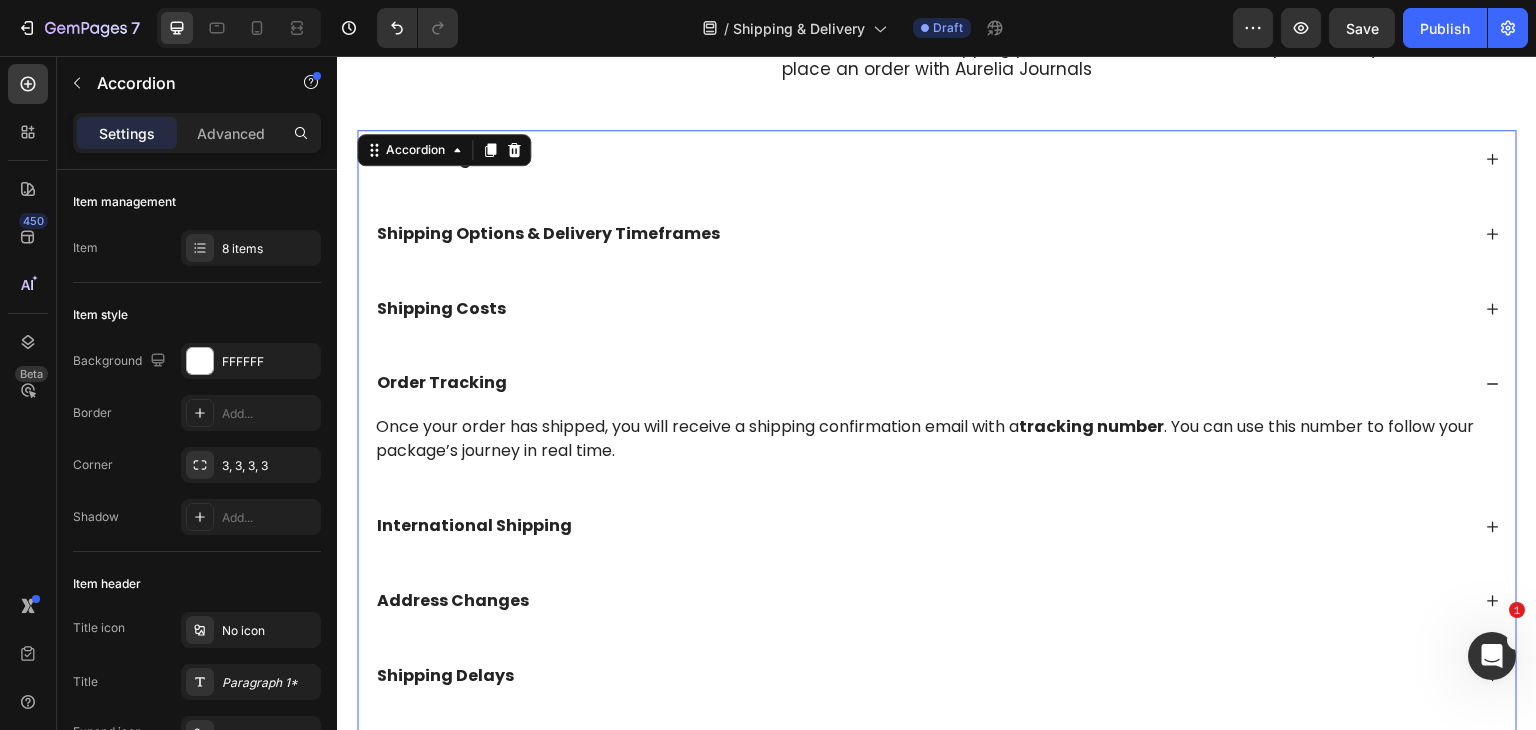 scroll, scrollTop: 221, scrollLeft: 0, axis: vertical 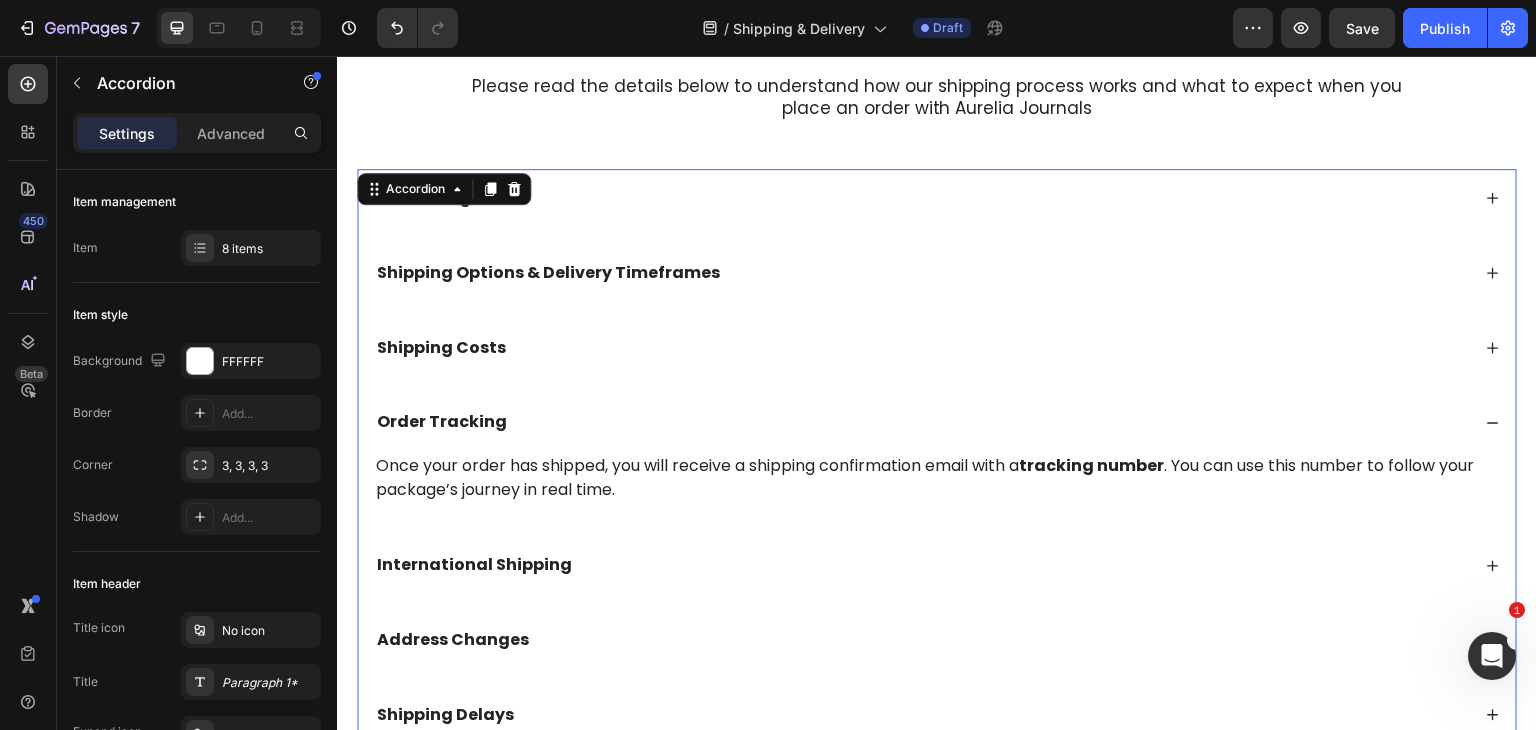 click 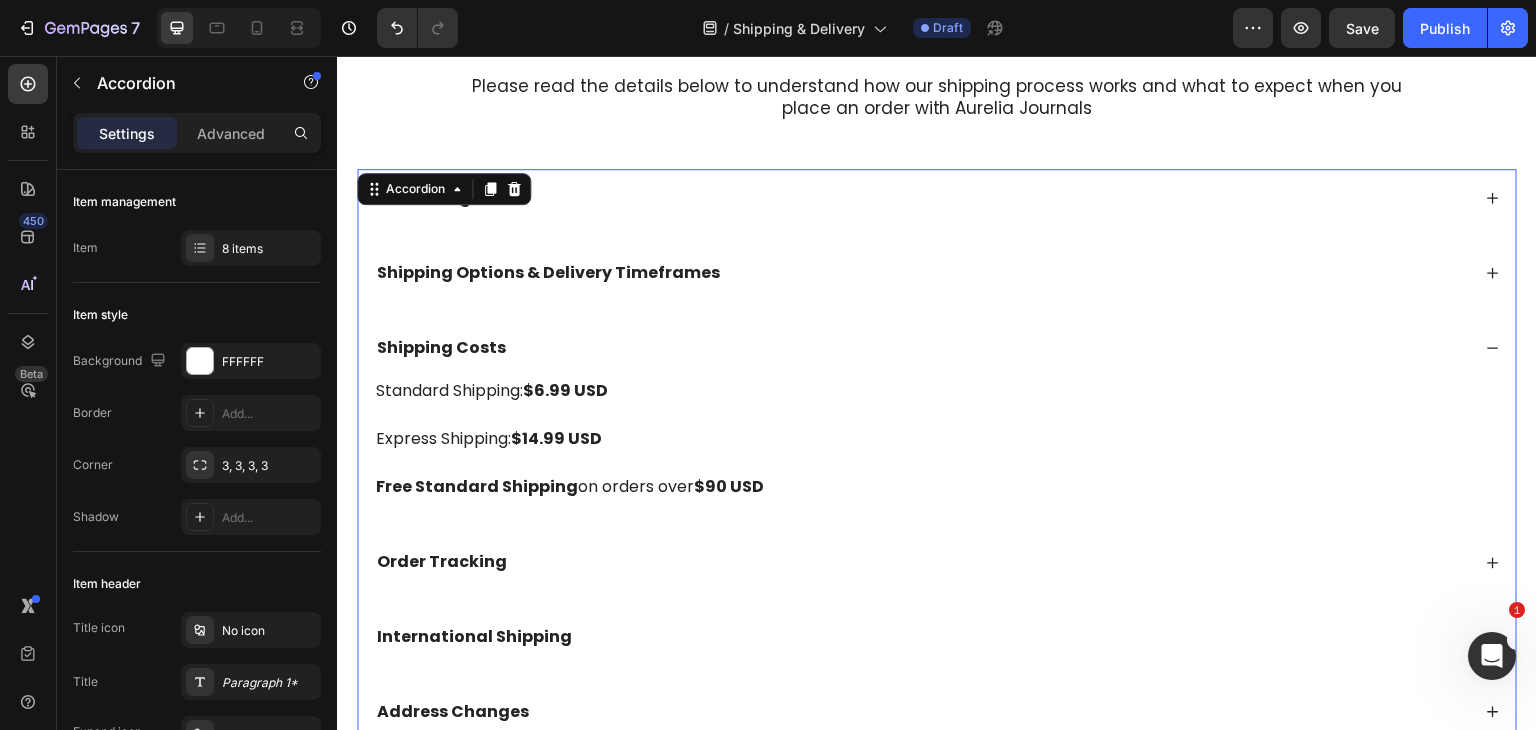 click 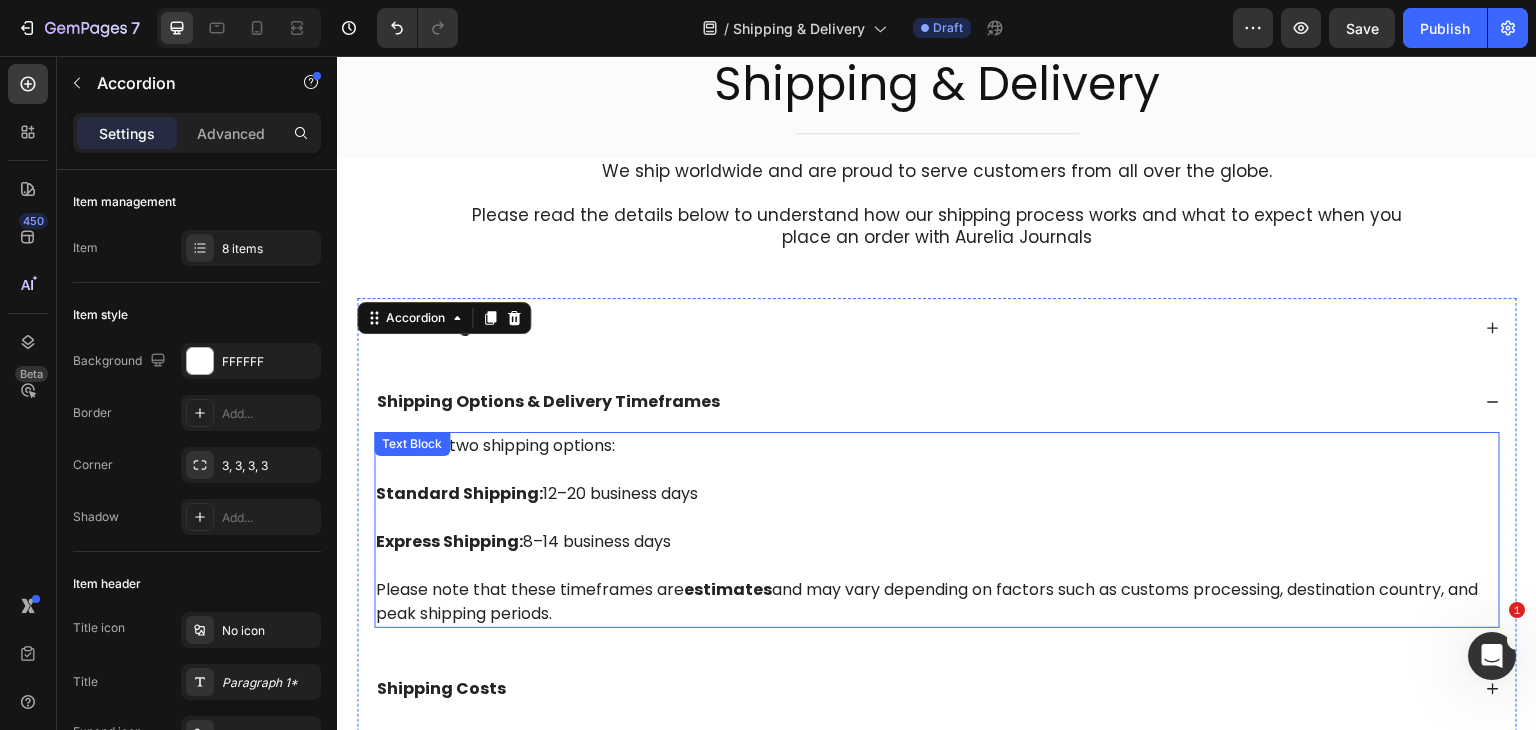 scroll, scrollTop: 54, scrollLeft: 0, axis: vertical 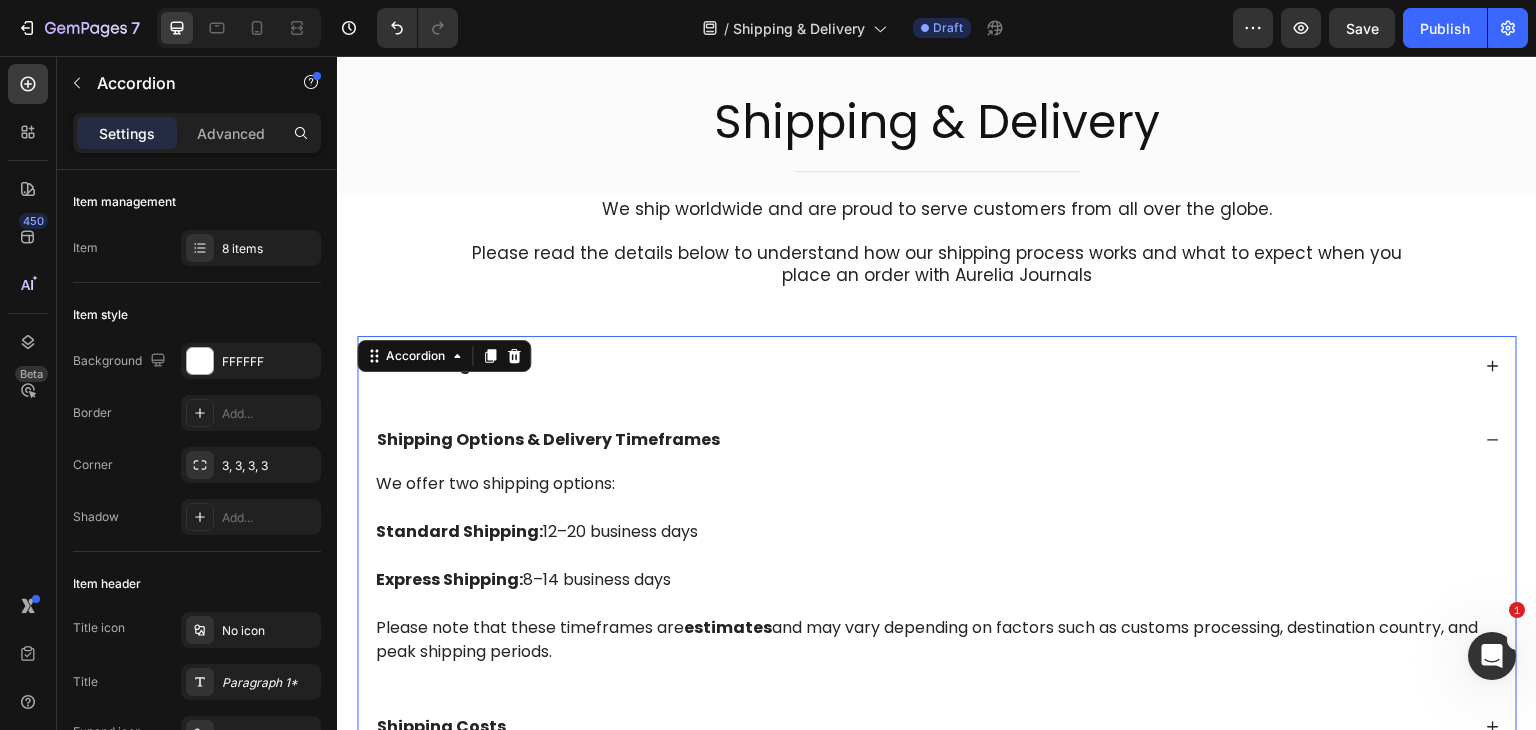 click 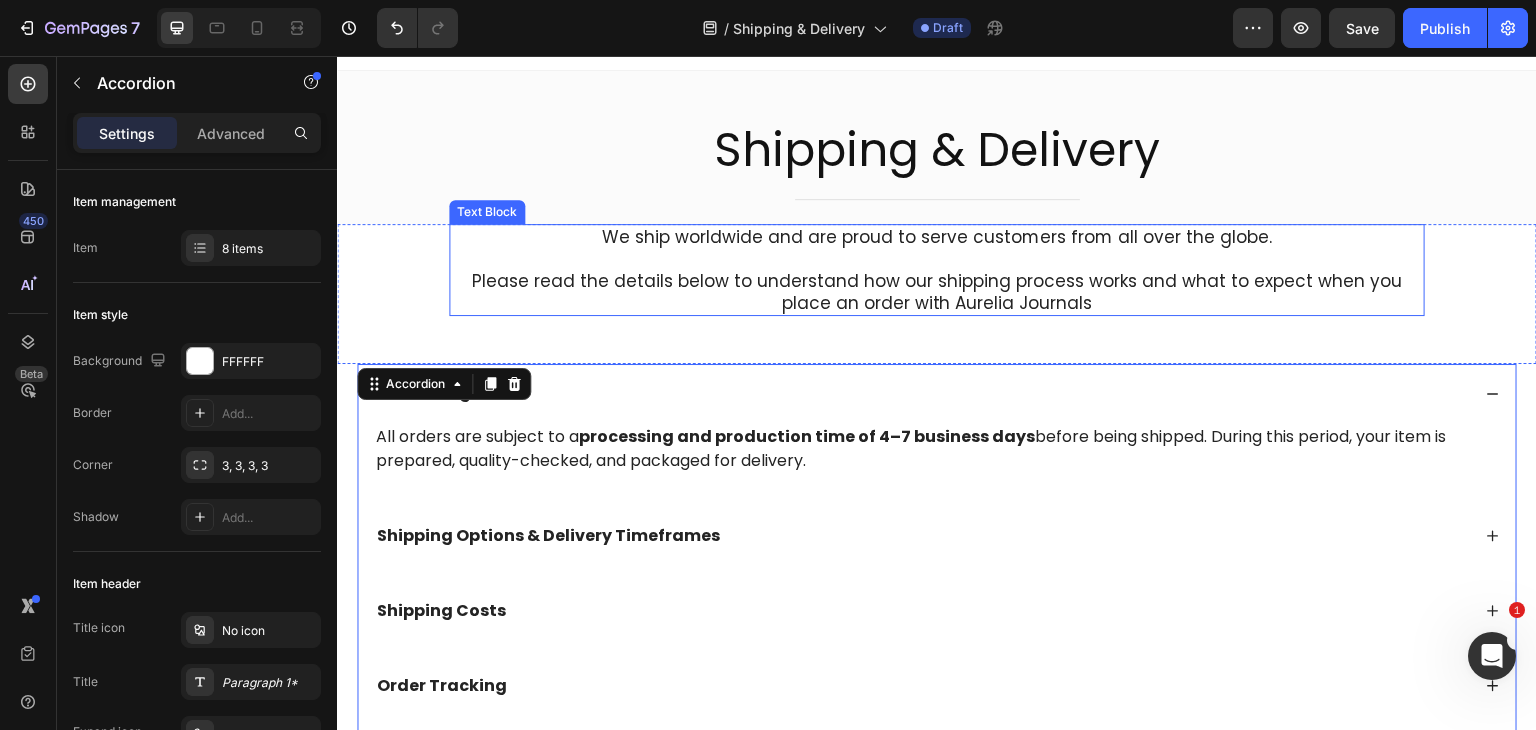 scroll, scrollTop: 0, scrollLeft: 0, axis: both 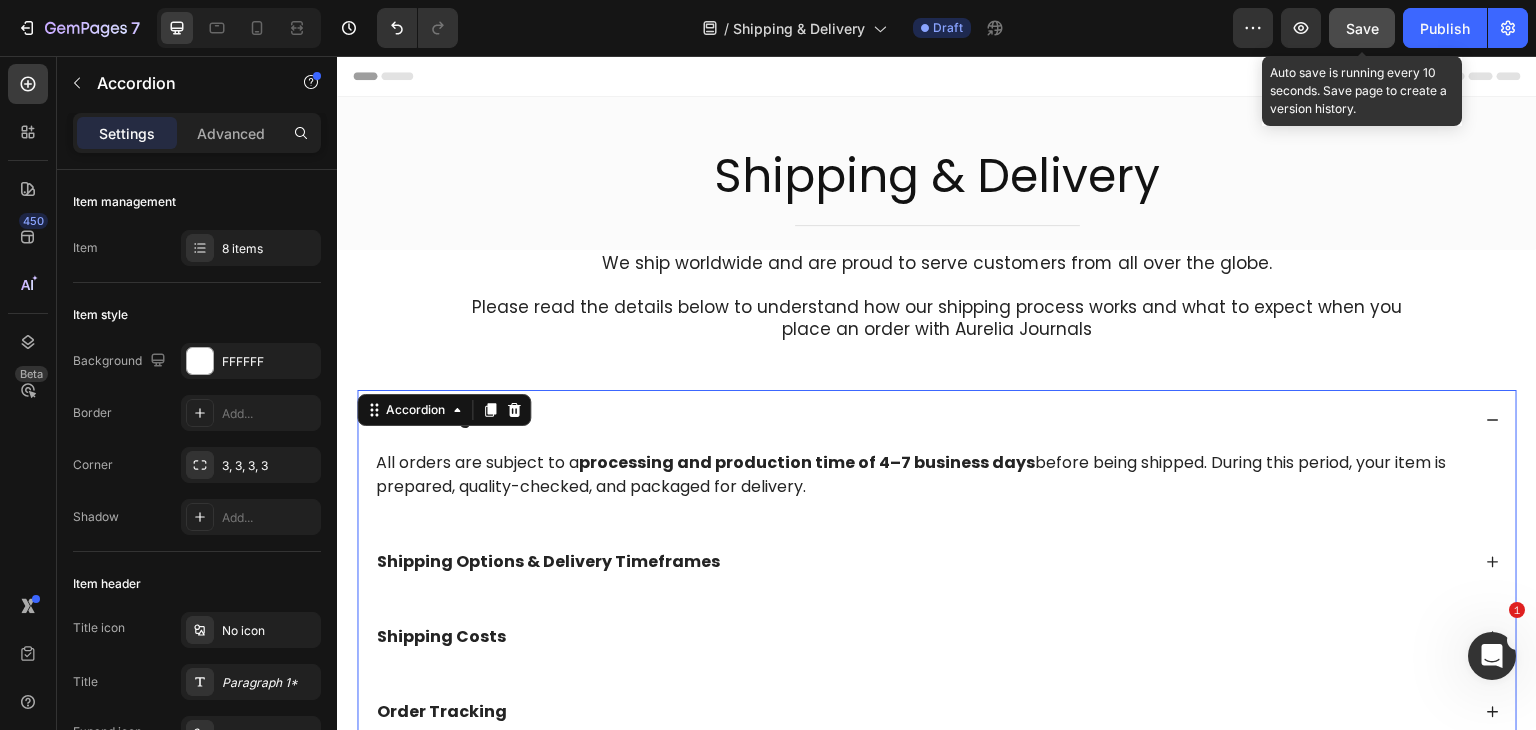 click on "Save" at bounding box center [1362, 28] 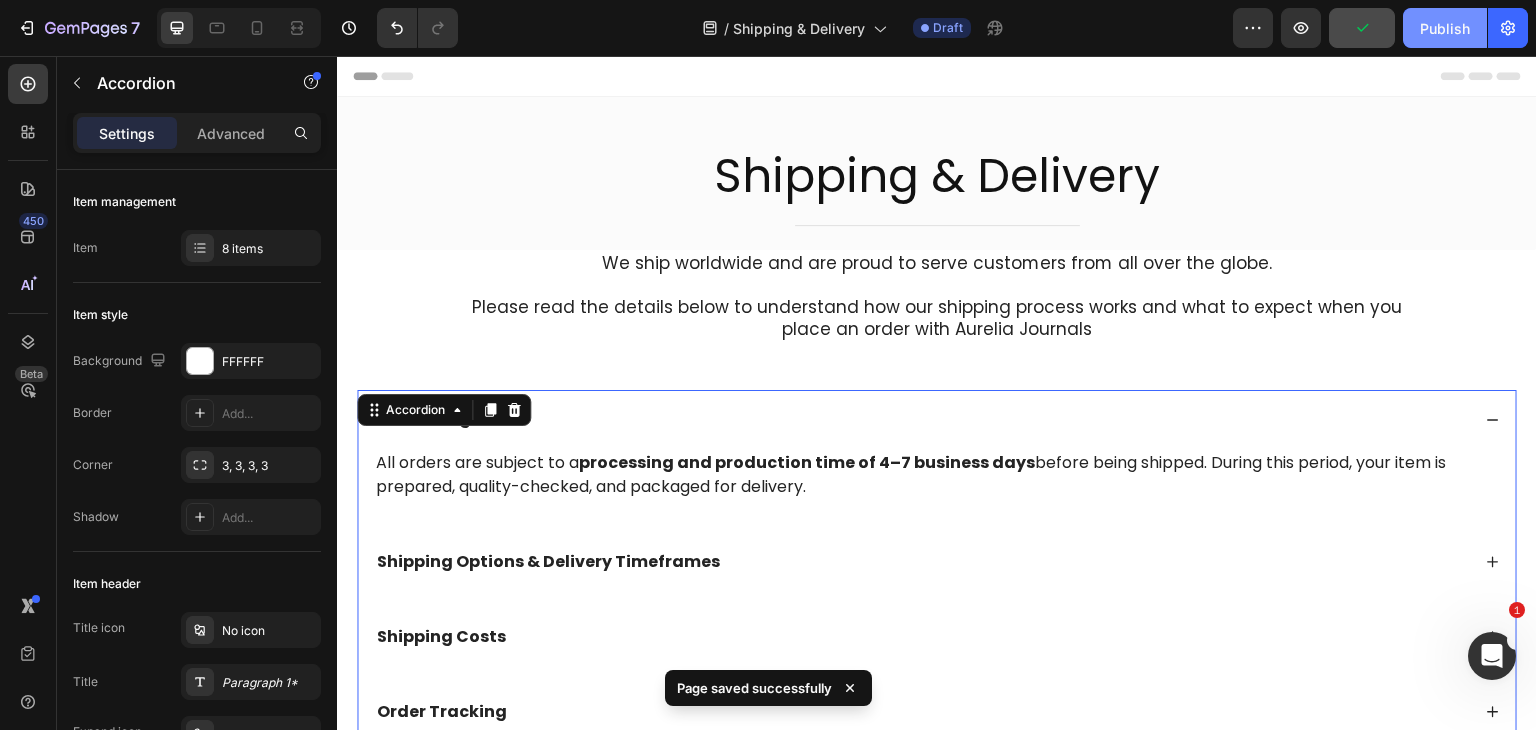 click on "Publish" at bounding box center [1445, 28] 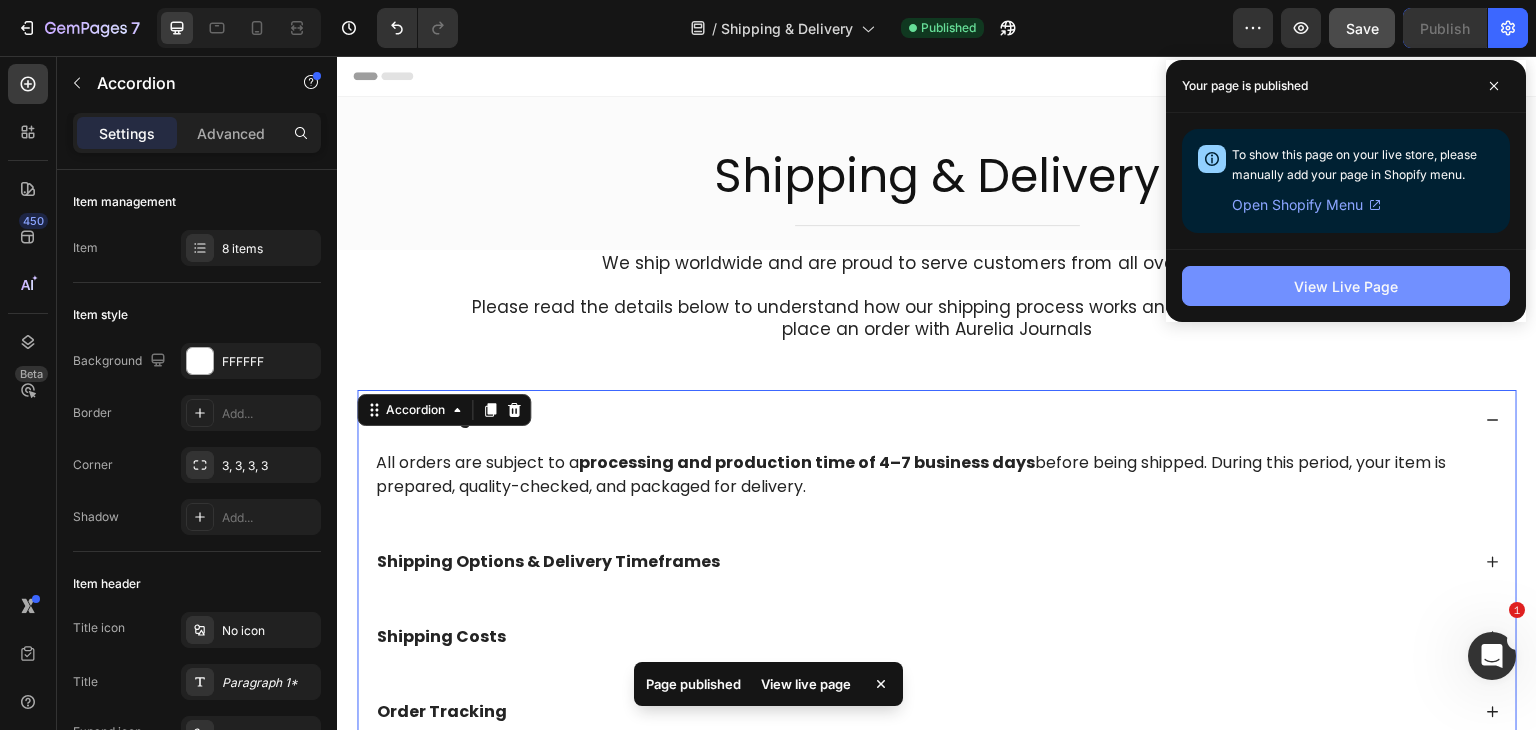 click on "View Live Page" at bounding box center [1346, 286] 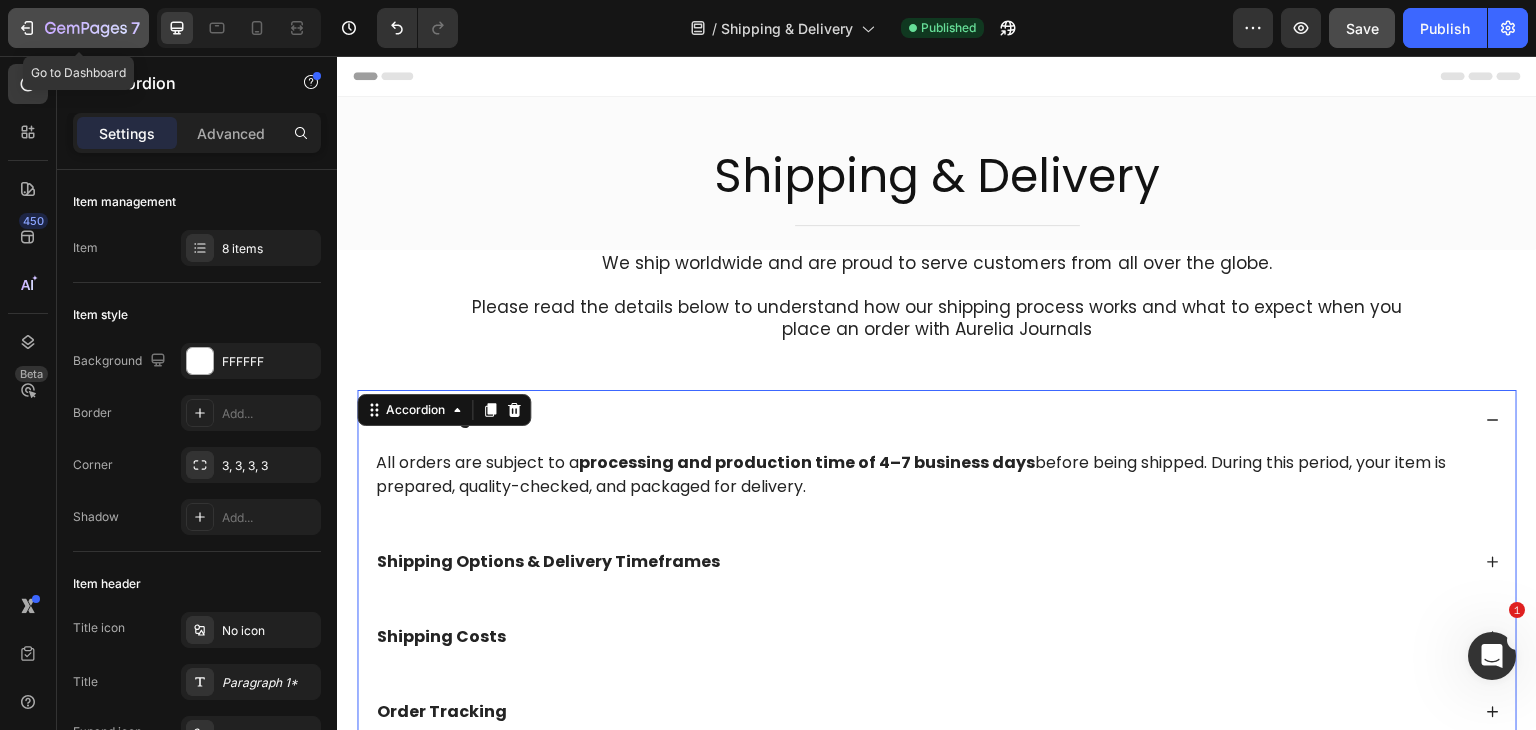 click on "7" 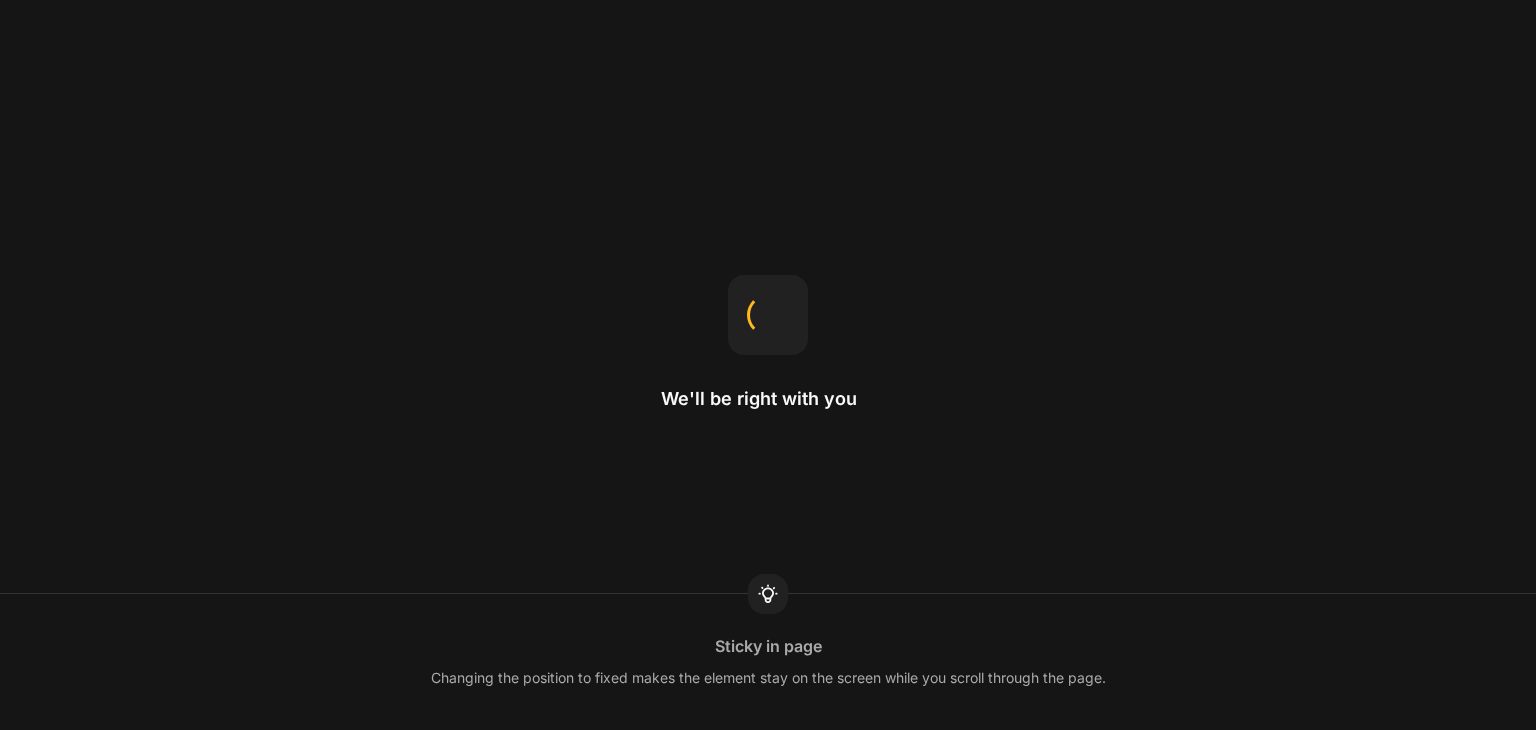 scroll, scrollTop: 0, scrollLeft: 0, axis: both 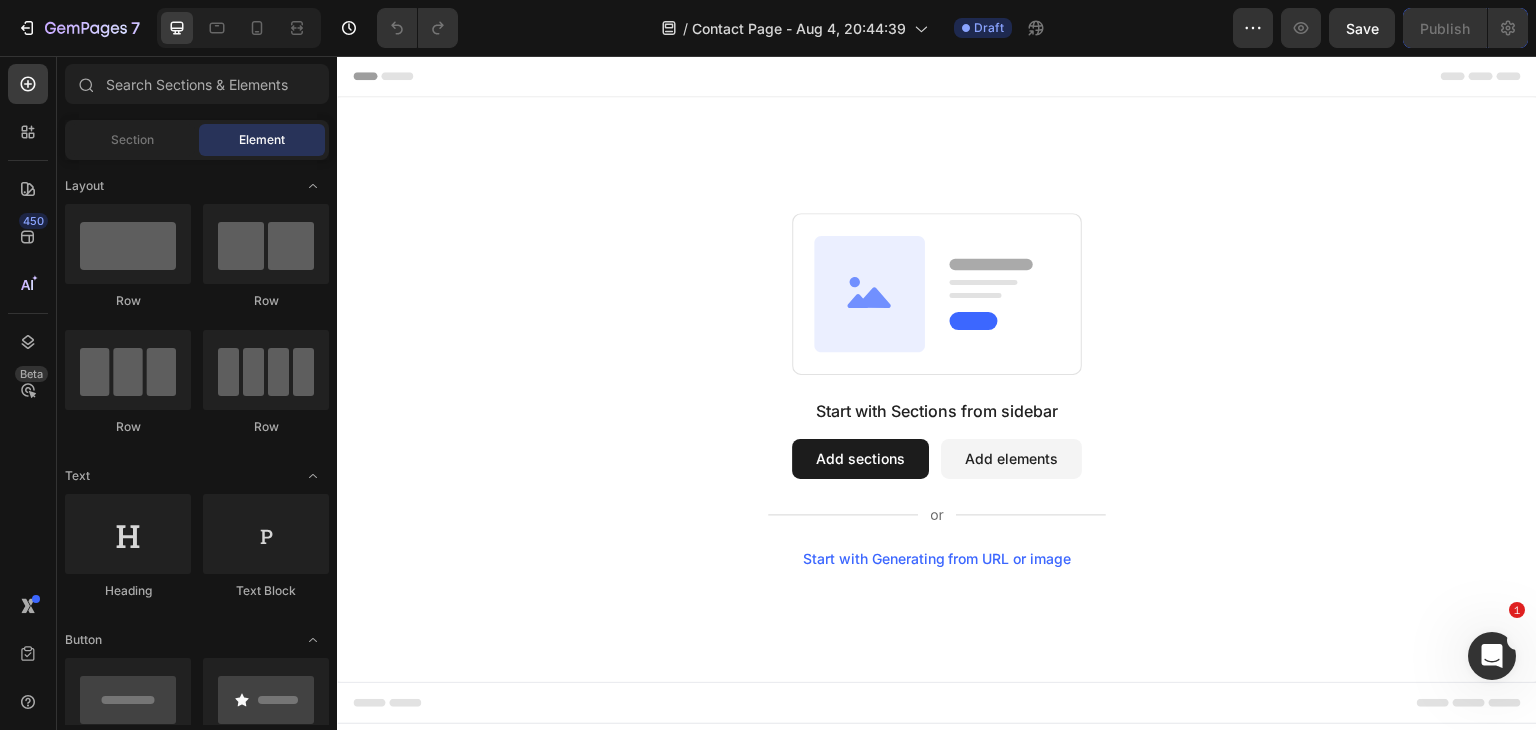 click on "Add elements" at bounding box center [1011, 459] 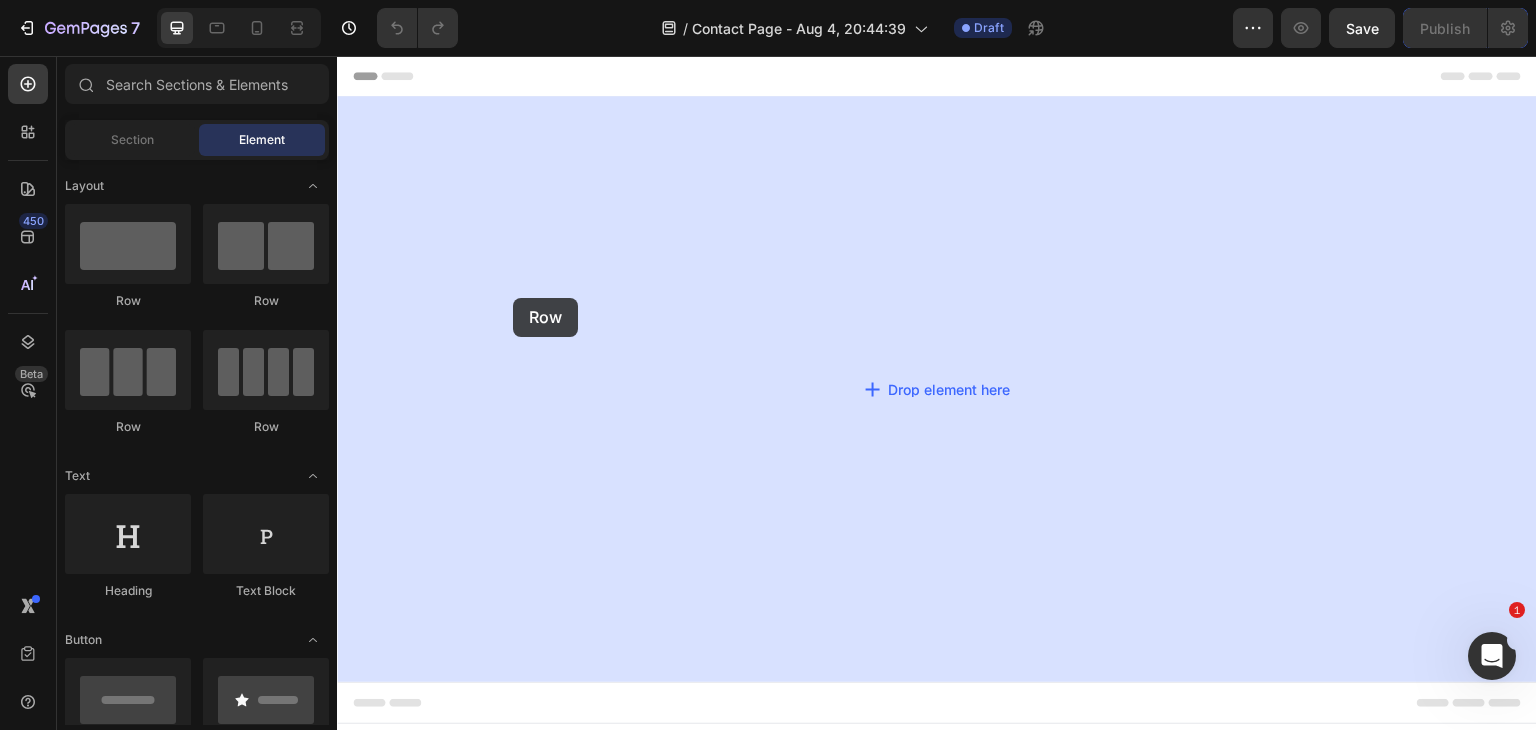 drag, startPoint x: 484, startPoint y: 335, endPoint x: 513, endPoint y: 298, distance: 47.010635 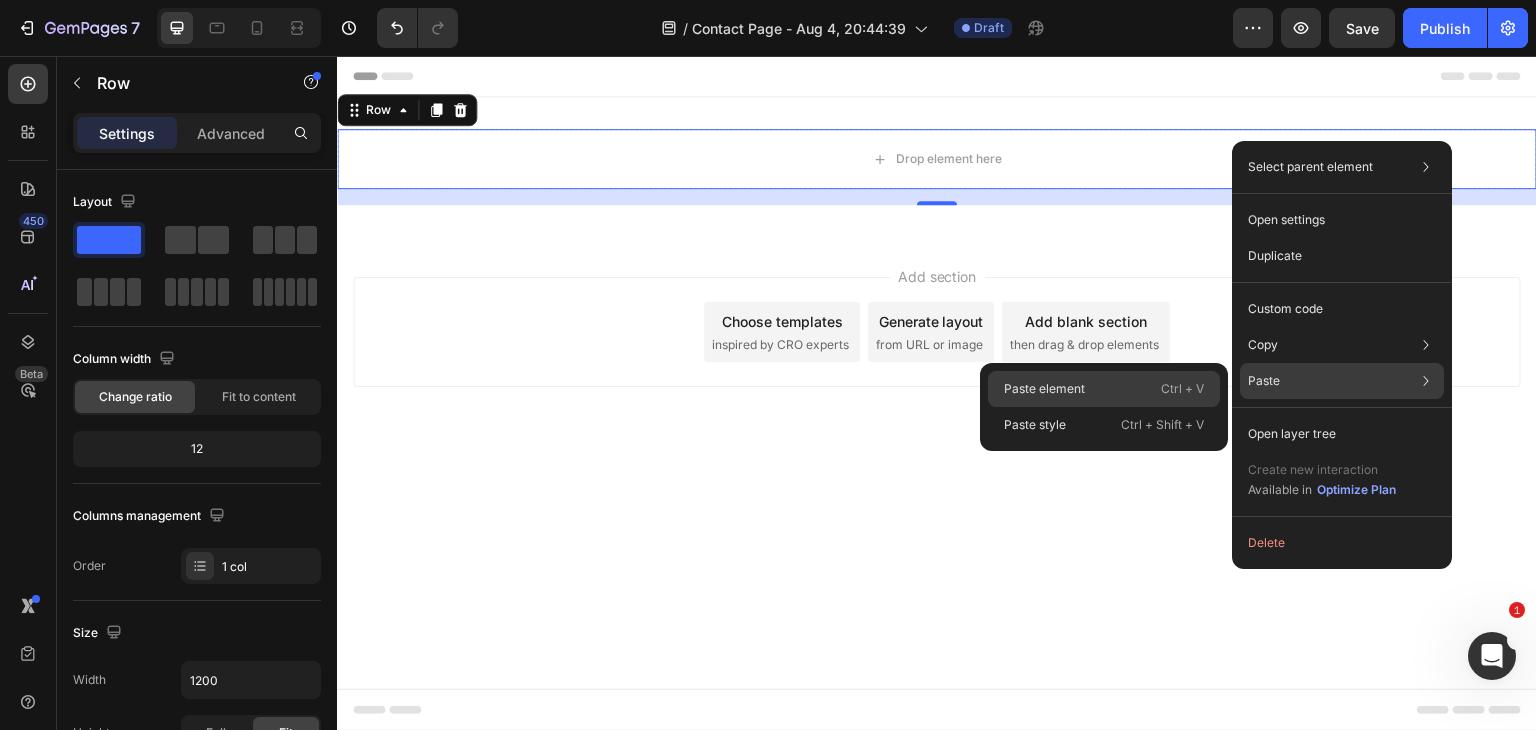 click on "Ctrl + V" at bounding box center (1182, 389) 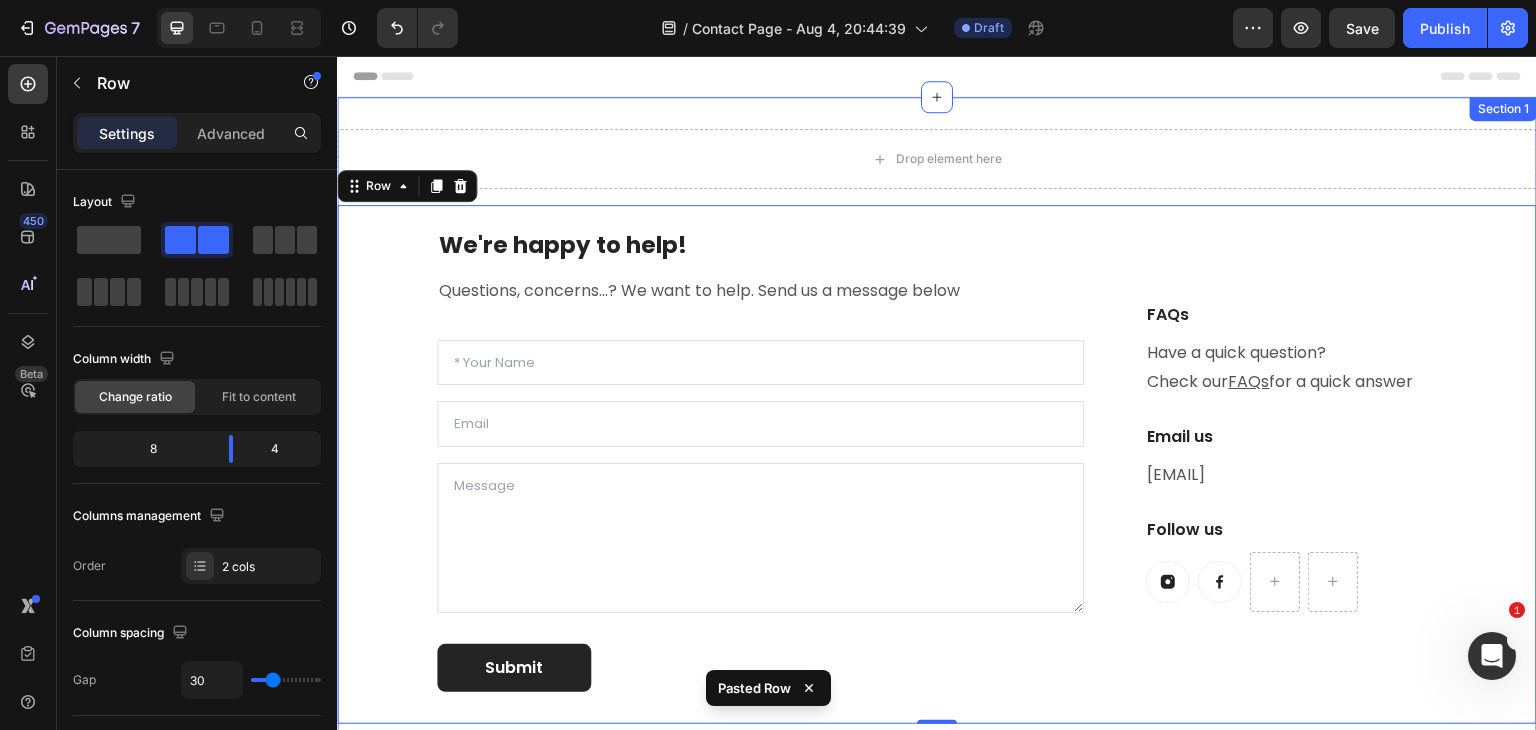 click on "Drop element here Row We're happy to help! Heading Questions, concerns...? We want to help. Send us a message below Text block Text Field Email Field Text Area Submit Submit Button Contact Form FAQs Heading Have a quick question? Check our  FAQs  for a quick answer Text block Email us Heading shopraftelrelics@gmail.com Text block Follow us Heading
Button     Button
Row Row Row   0 Section 1" at bounding box center [937, 426] 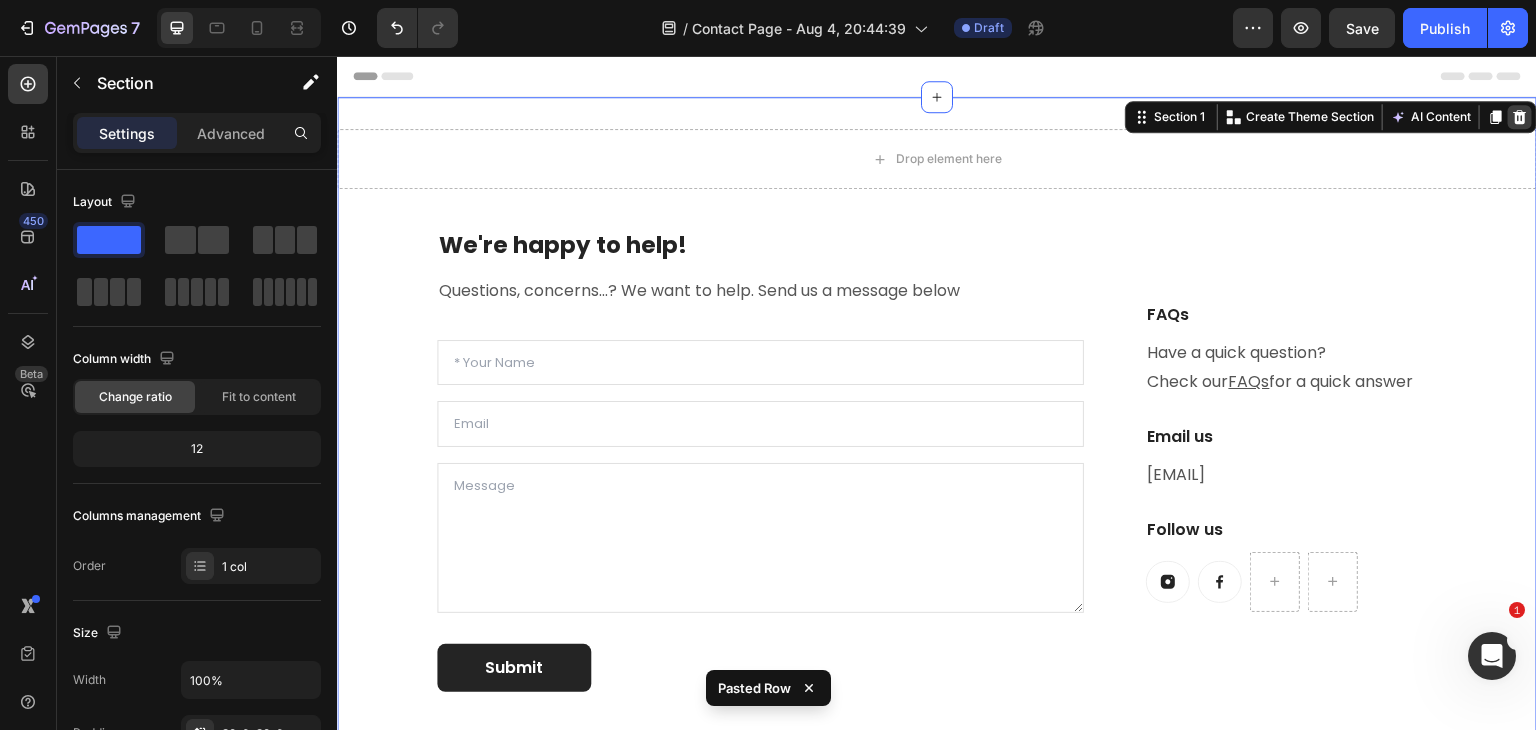 click 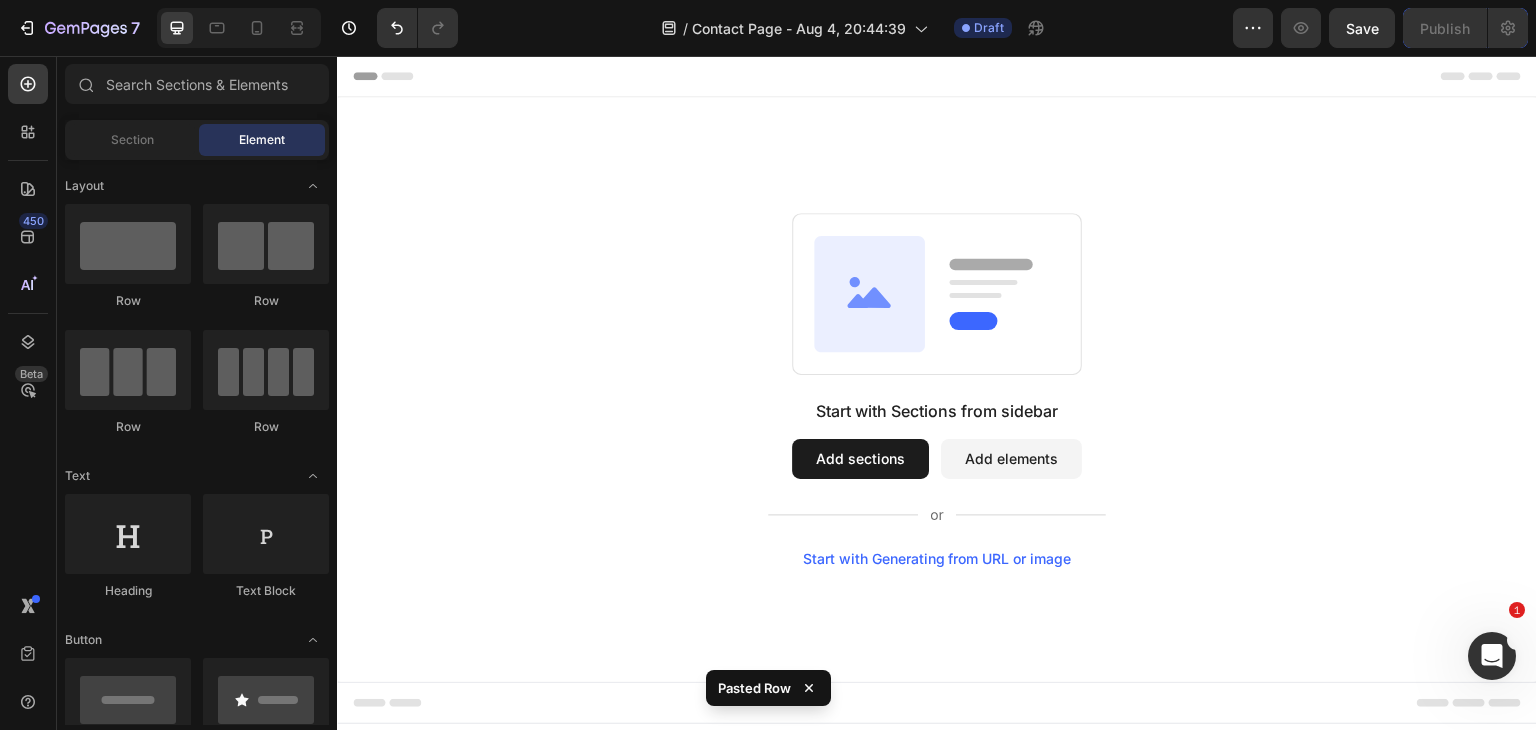 click on "Add elements" at bounding box center (1011, 459) 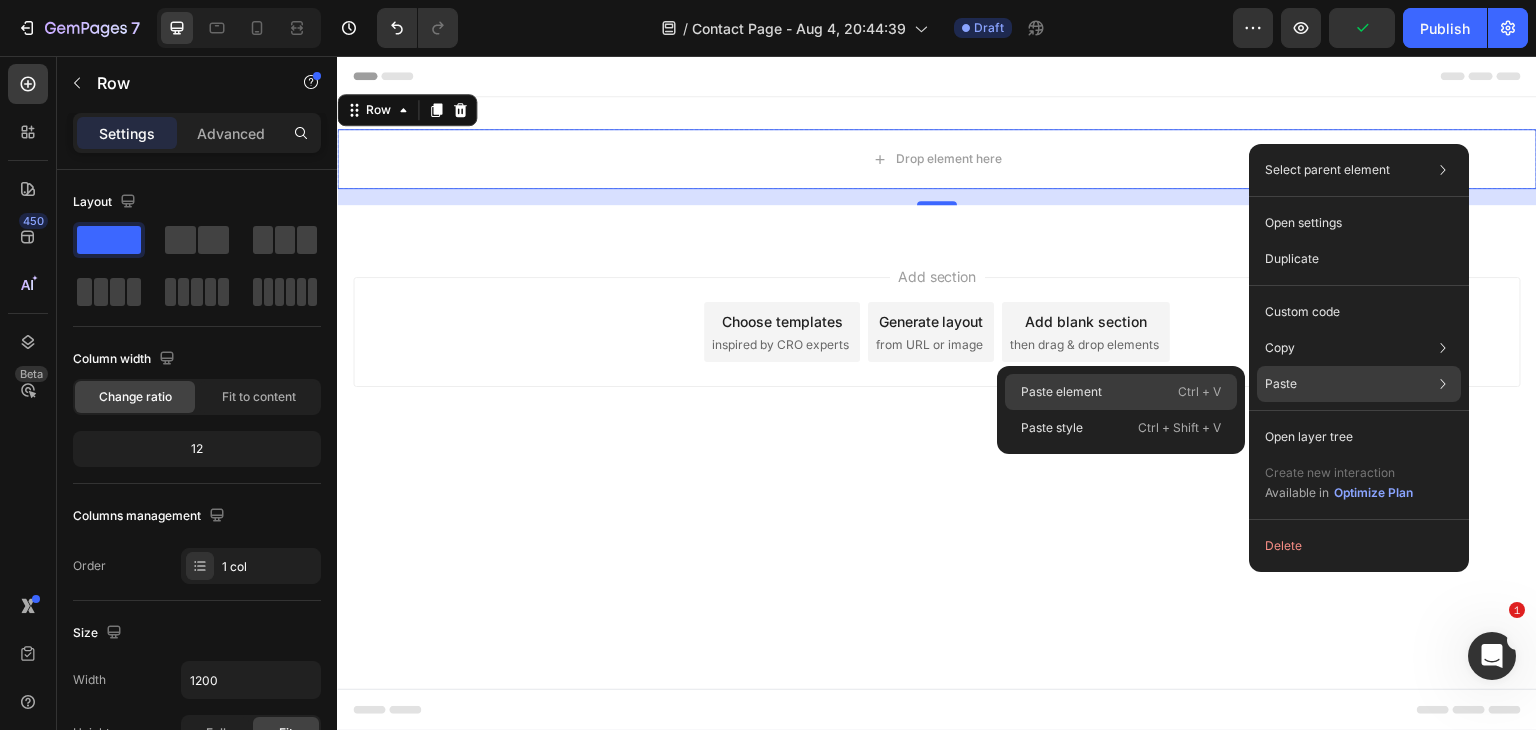 click on "Paste element  Ctrl + V" 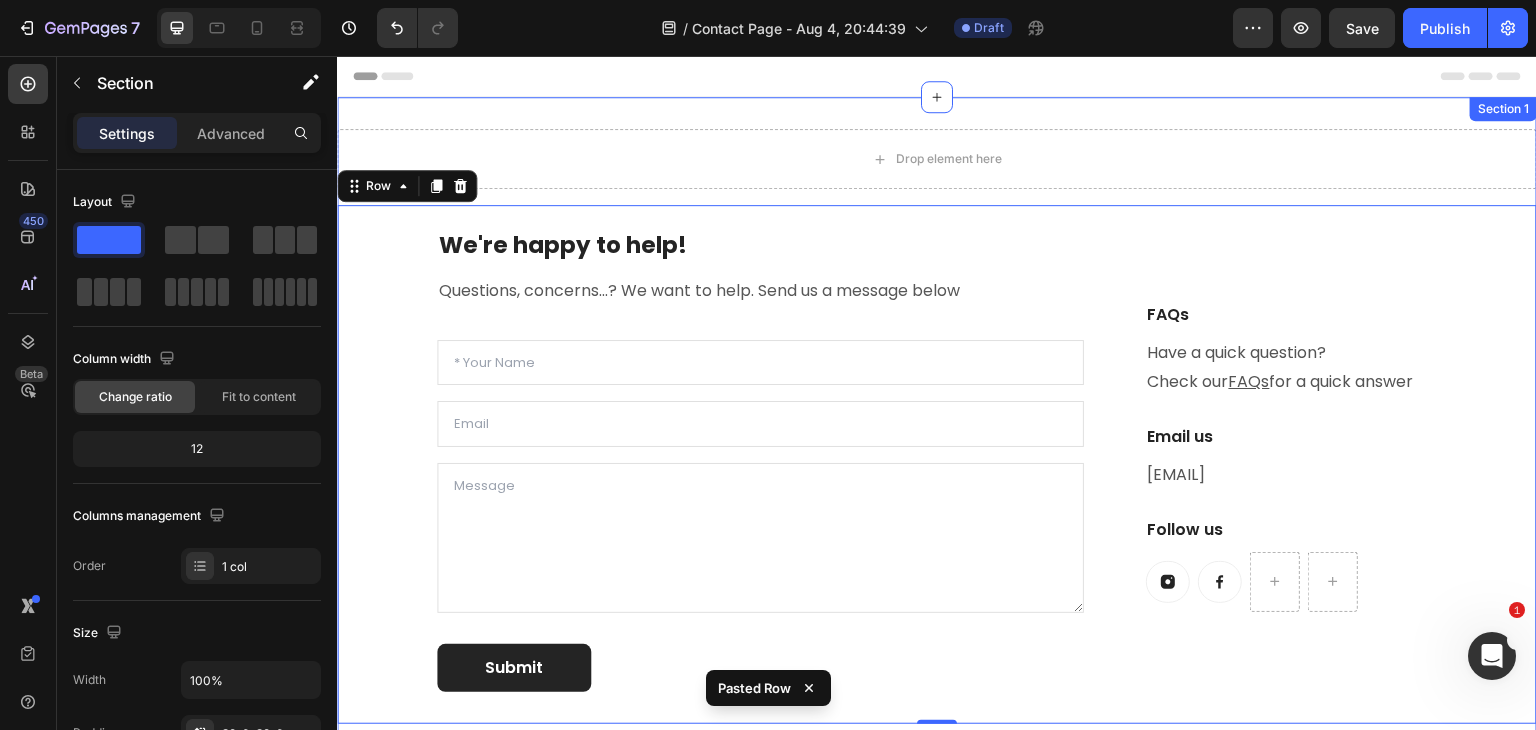 click on "Drop element here Row We're happy to help! Heading Questions, concerns...? We want to help. Send us a message below Text block Text Field Email Field Text Area Submit Submit Button Contact Form FAQs Heading Have a quick question? Check our  FAQs  for a quick answer Text block Email us Heading shopraftelrelics@gmail.com Text block Follow us Heading
Button     Button
Row Row Row   0 Section 1" at bounding box center (937, 426) 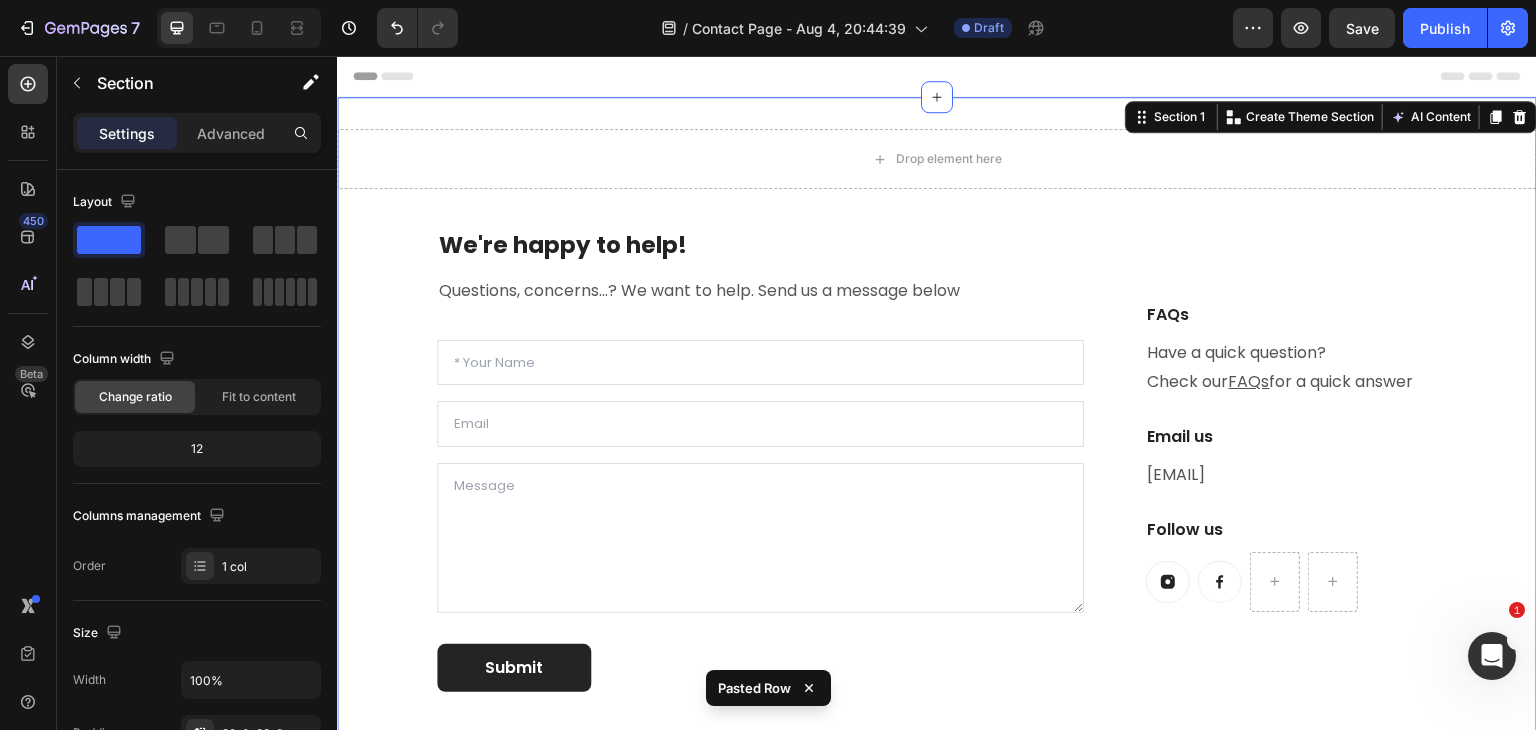 click on "Drop element here Row We're happy to help! Heading Questions, concerns...? We want to help. Send us a message below Text block Text Field Email Field Text Area Submit Submit Button Contact Form FAQs Heading Have a quick question? Check our  FAQs  for a quick answer Text block Email us Heading shopraftelrelics@gmail.com Text block Follow us Heading
Button     Button
Row Row Row Section 1   You can create reusable sections Create Theme Section AI Content Write with GemAI What would you like to describe here? Tone and Voice Persuasive Product Dragon & Cherry Blossoms Notebook Show more Generate" at bounding box center [937, 426] 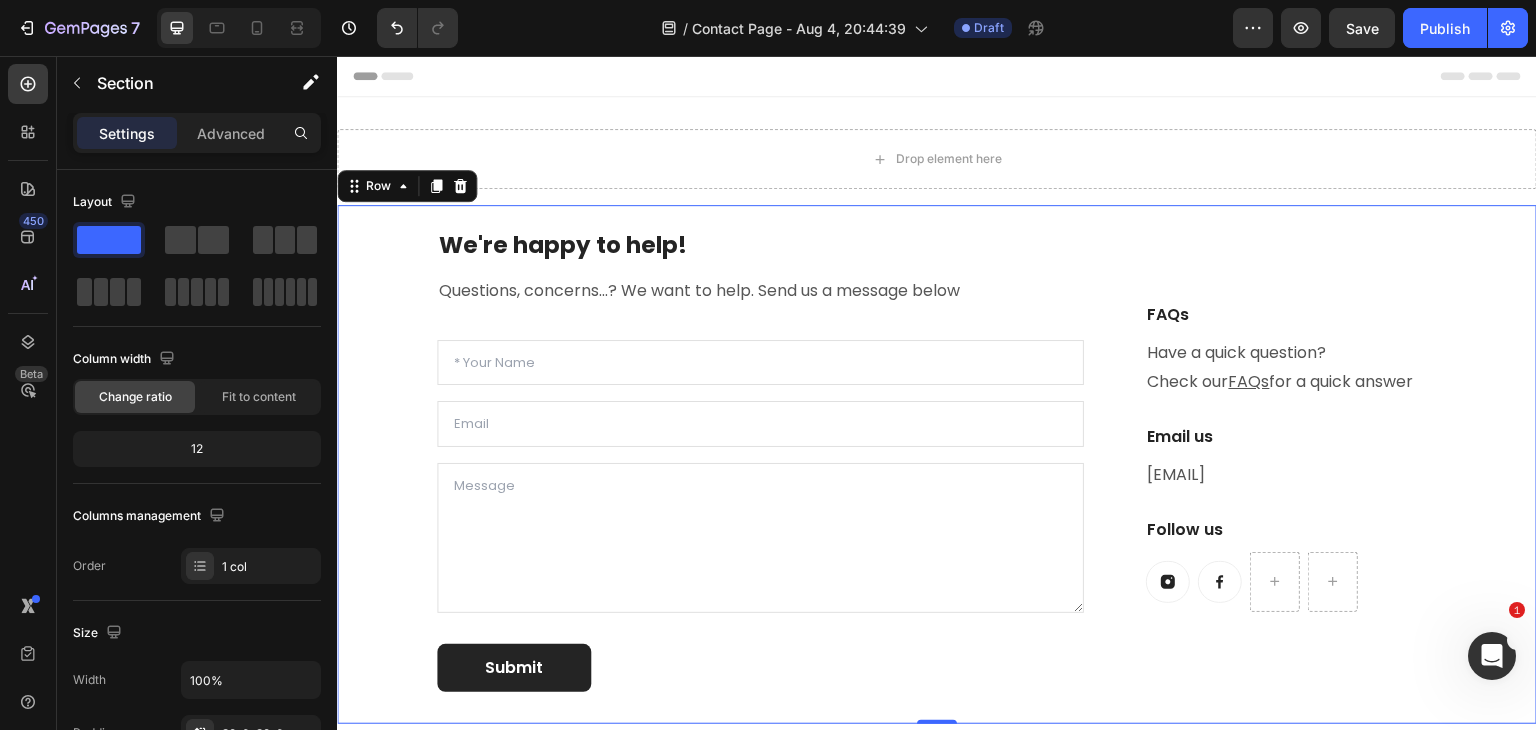 click on "We're happy to help! Heading Questions, concerns...? We want to help. Send us a message below Text block Text Field Email Field Text Area Submit Submit Button Contact Form FAQs Heading Have a quick question? Check our  FAQs  for a quick answer Text block Email us Heading shopraftelrelics@gmail.com Text block Follow us Heading
Button     Button
Row Row Row   0" at bounding box center (937, 464) 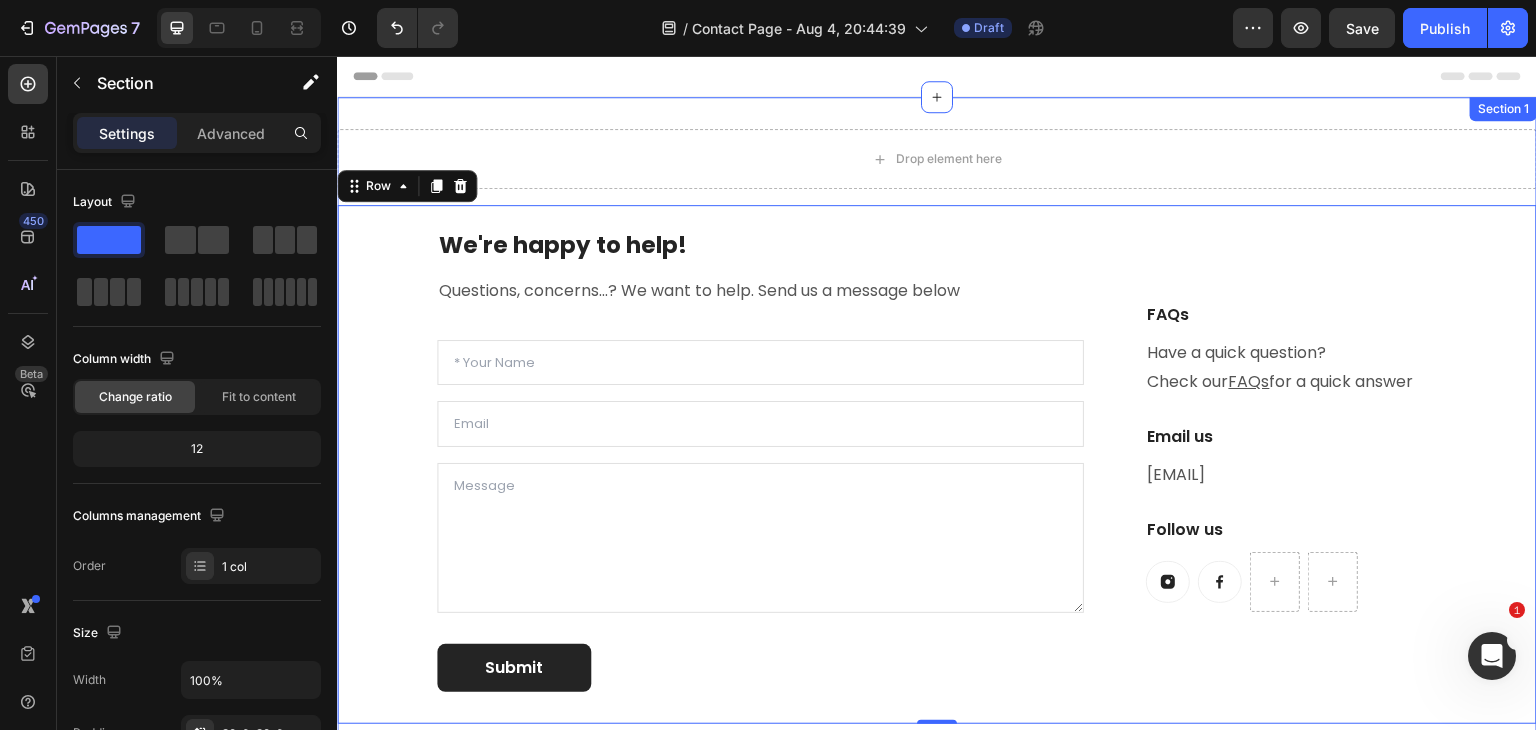 click on "Drop element here Row We're happy to help! Heading Questions, concerns...? We want to help. Send us a message below Text block Text Field Email Field Text Area Submit Submit Button Contact Form FAQs Heading Have a quick question? Check our  FAQs  for a quick answer Text block Email us Heading shopraftelrelics@gmail.com Text block Follow us Heading
Button     Button
Row Row Row   0" 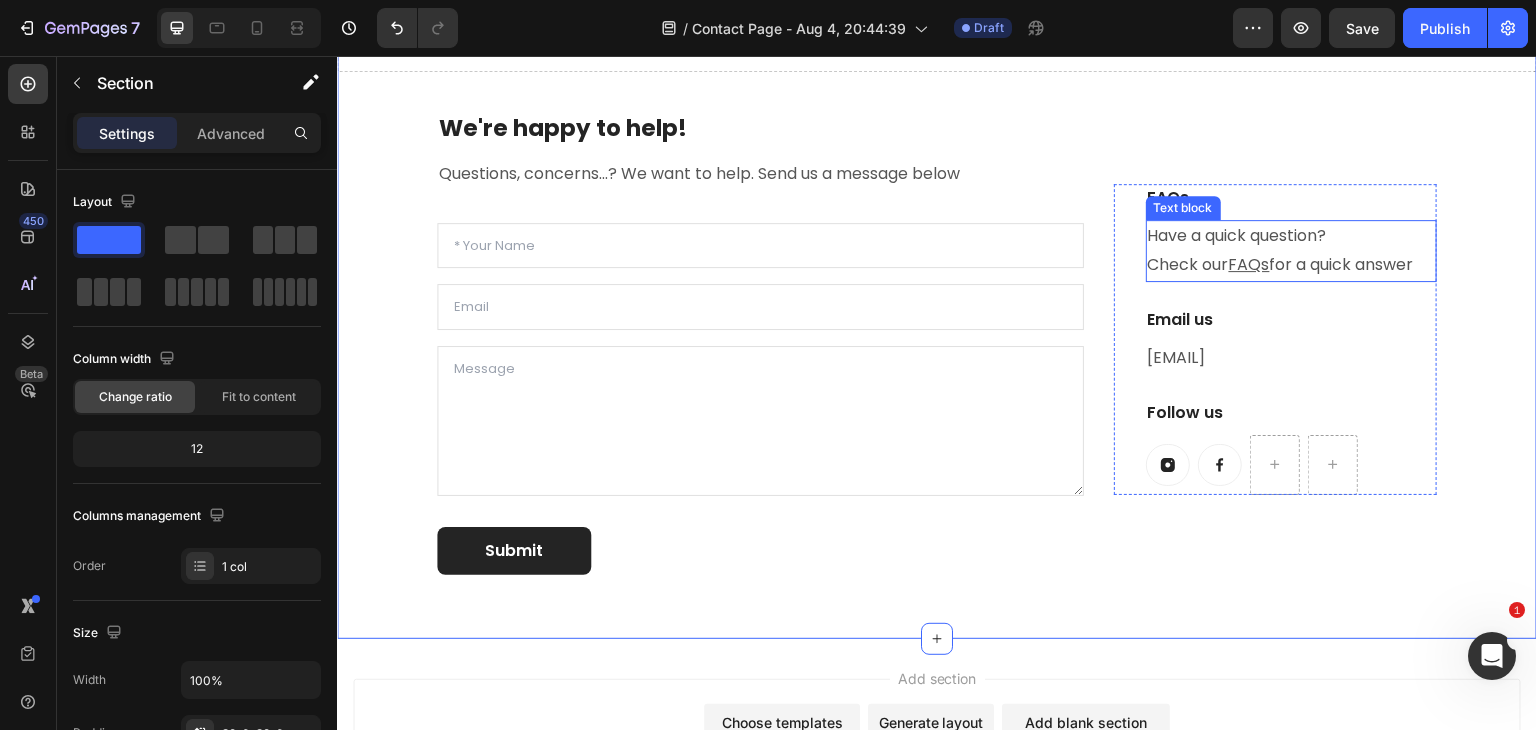 scroll, scrollTop: 0, scrollLeft: 0, axis: both 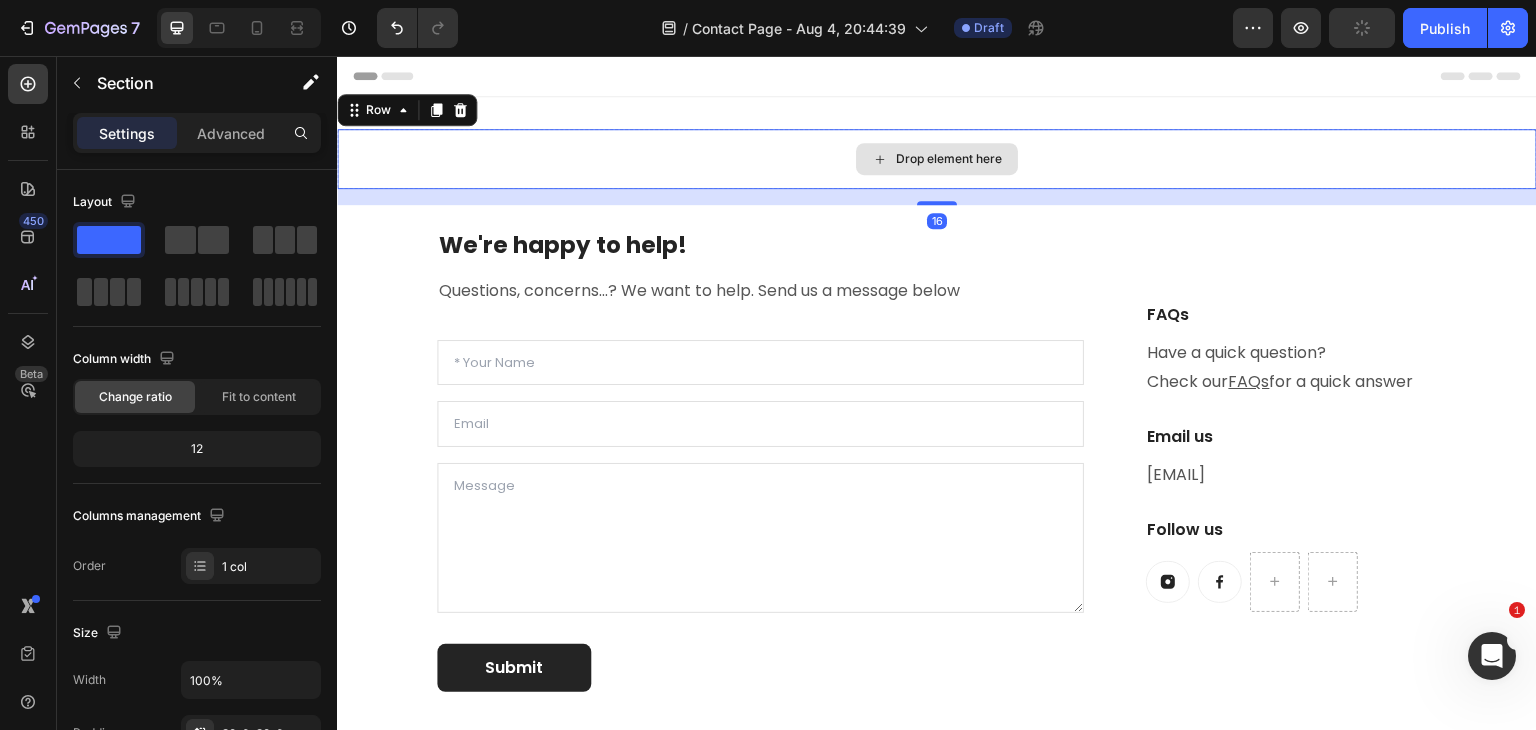 click on "Drop element here" 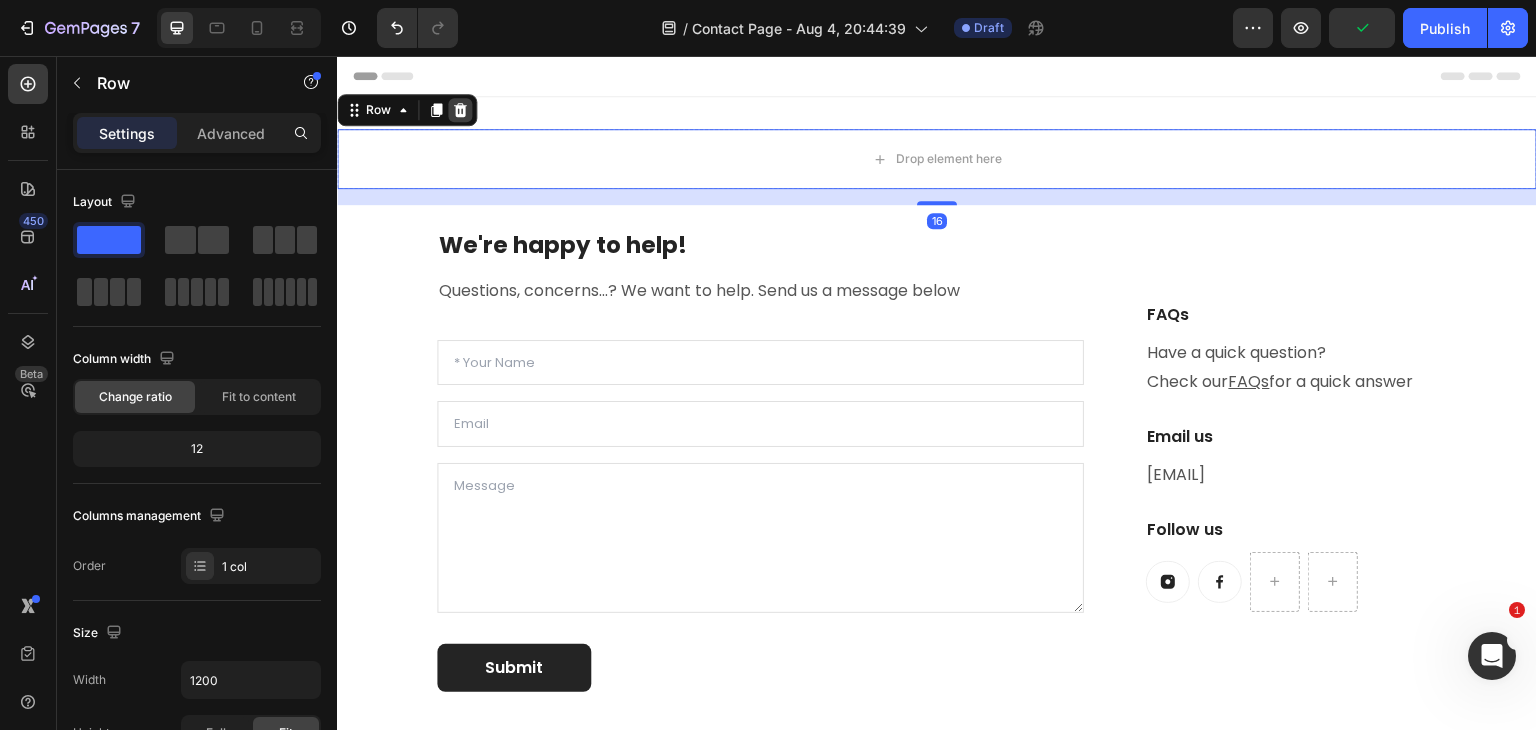 click 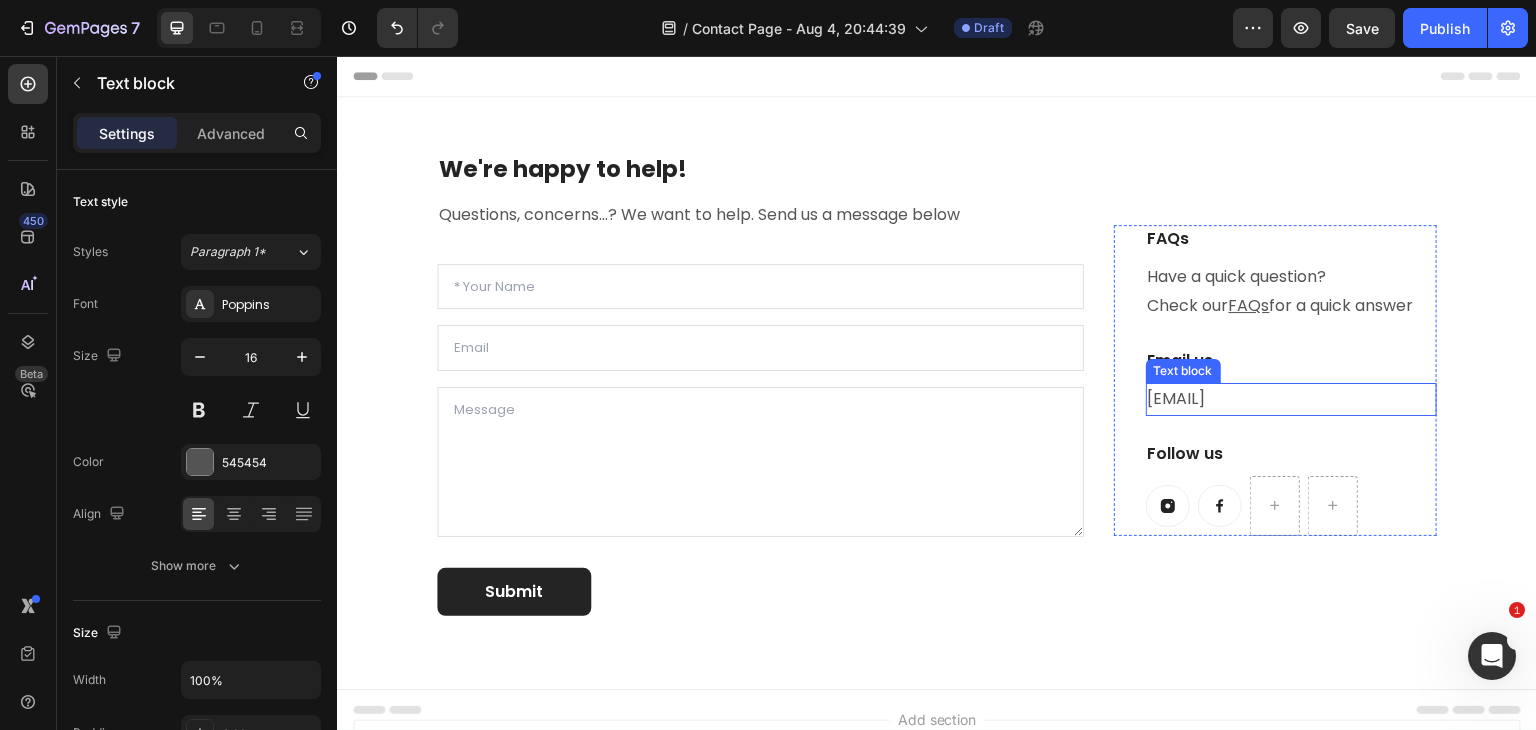 click on "shopraftelrelics@gmail.com" 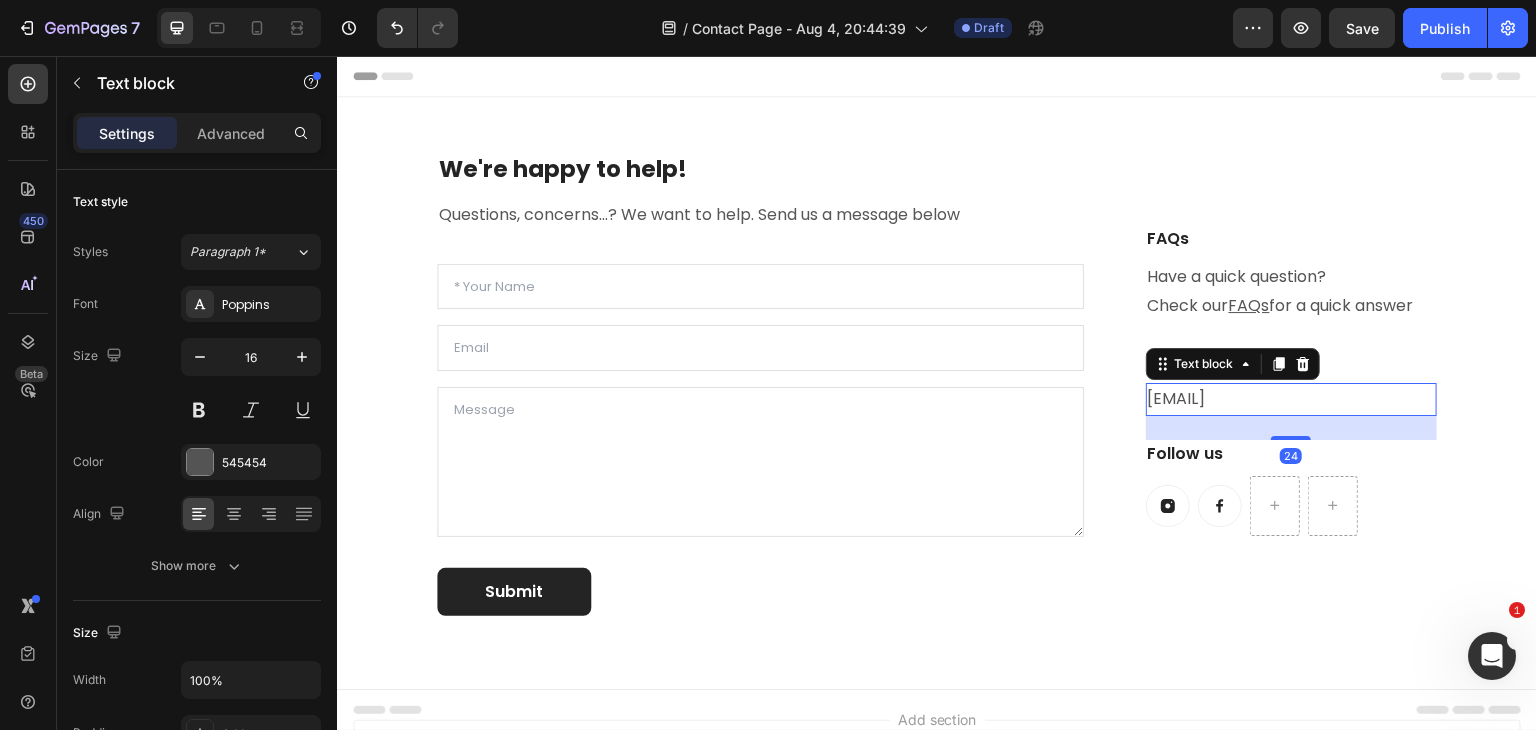 click on "shopraftelrelics@gmail.com" 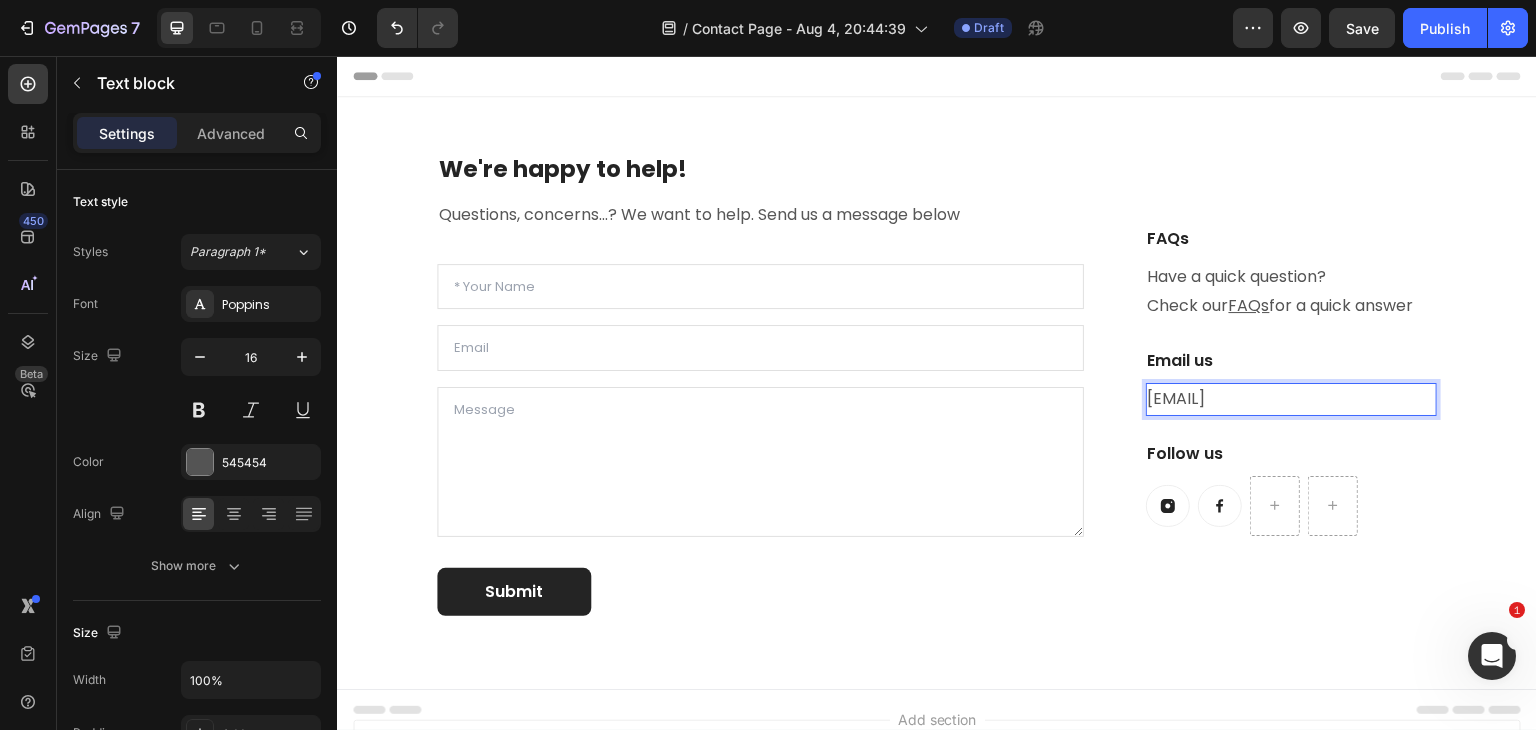 click on "shopraftelrelics@gmail.com" 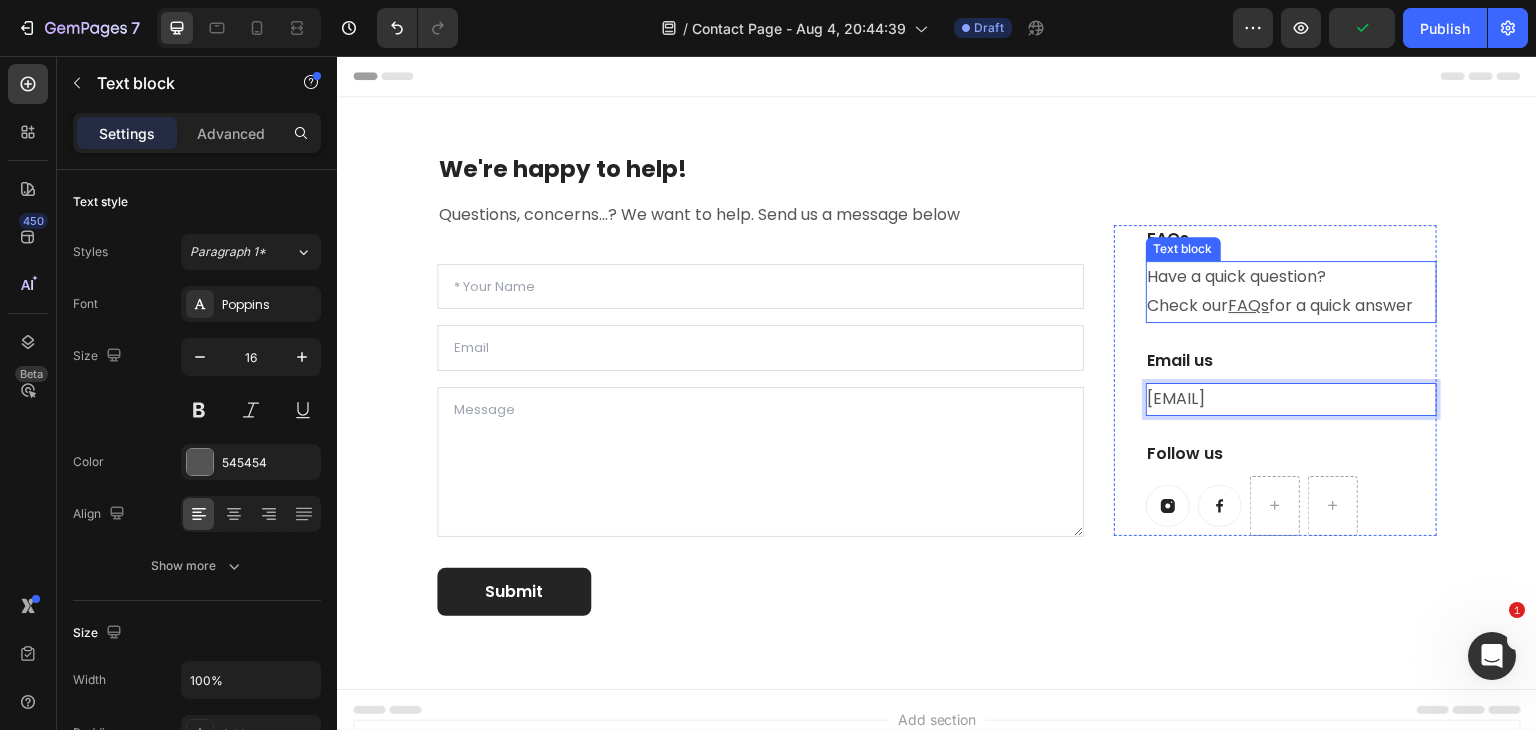 click on "FAQs" 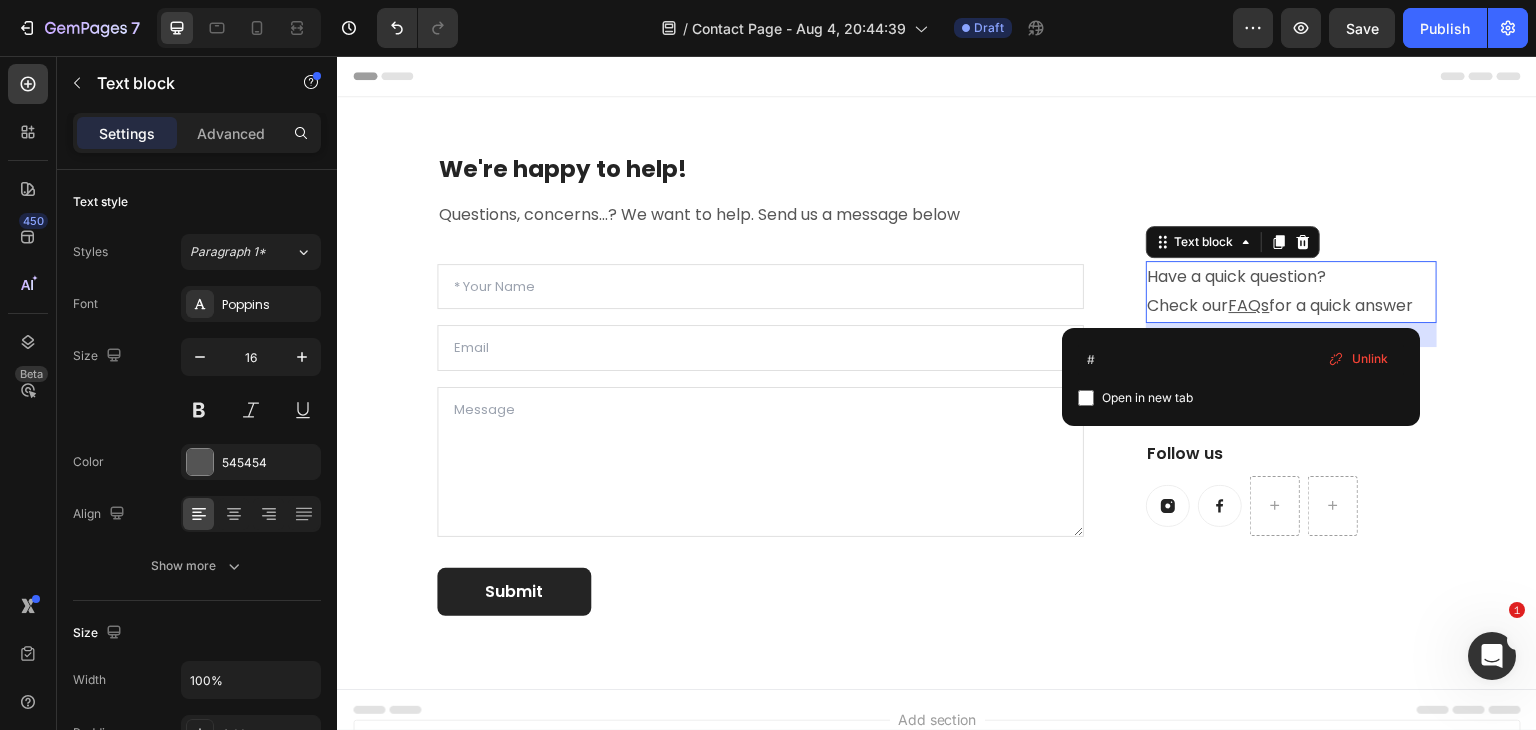 click on "FAQs" 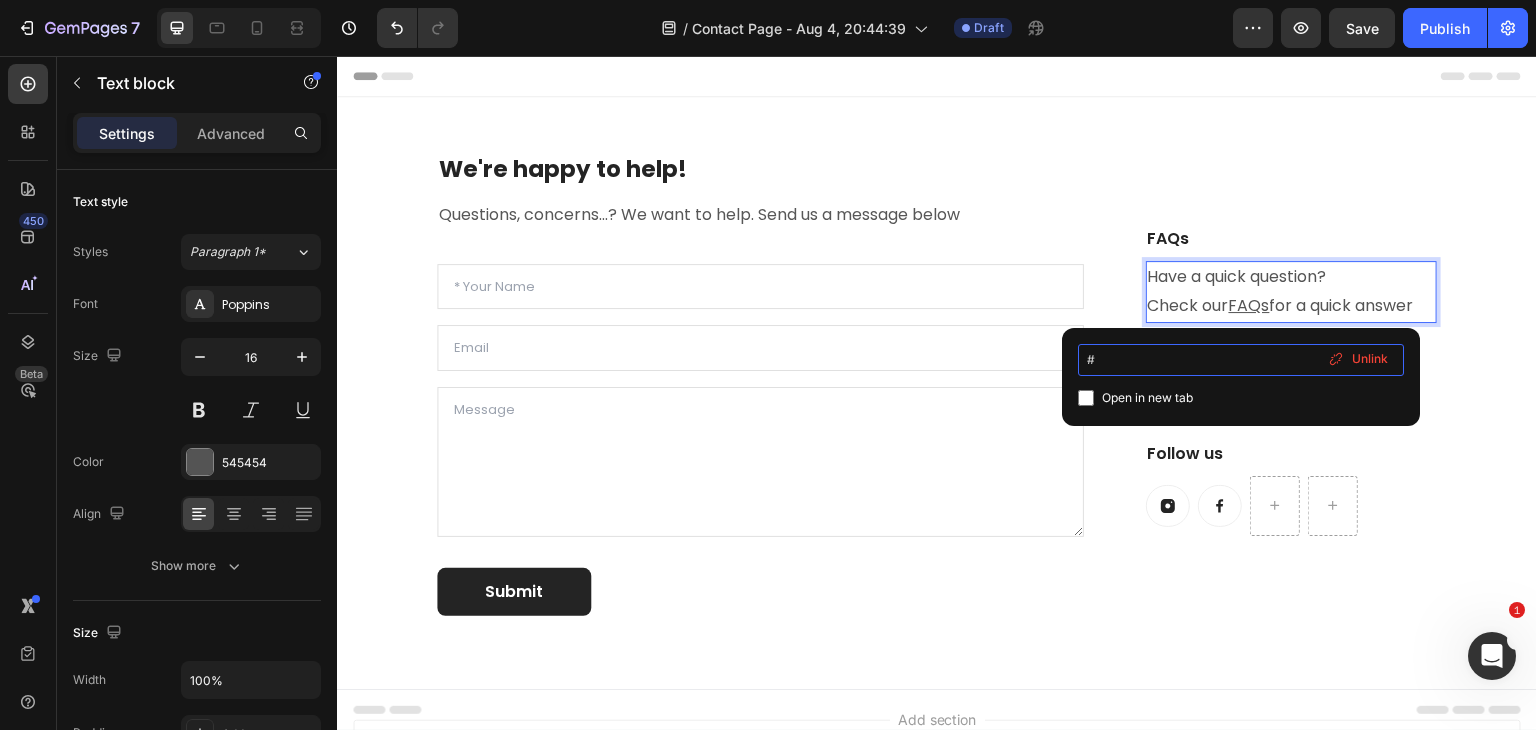 click on "#" 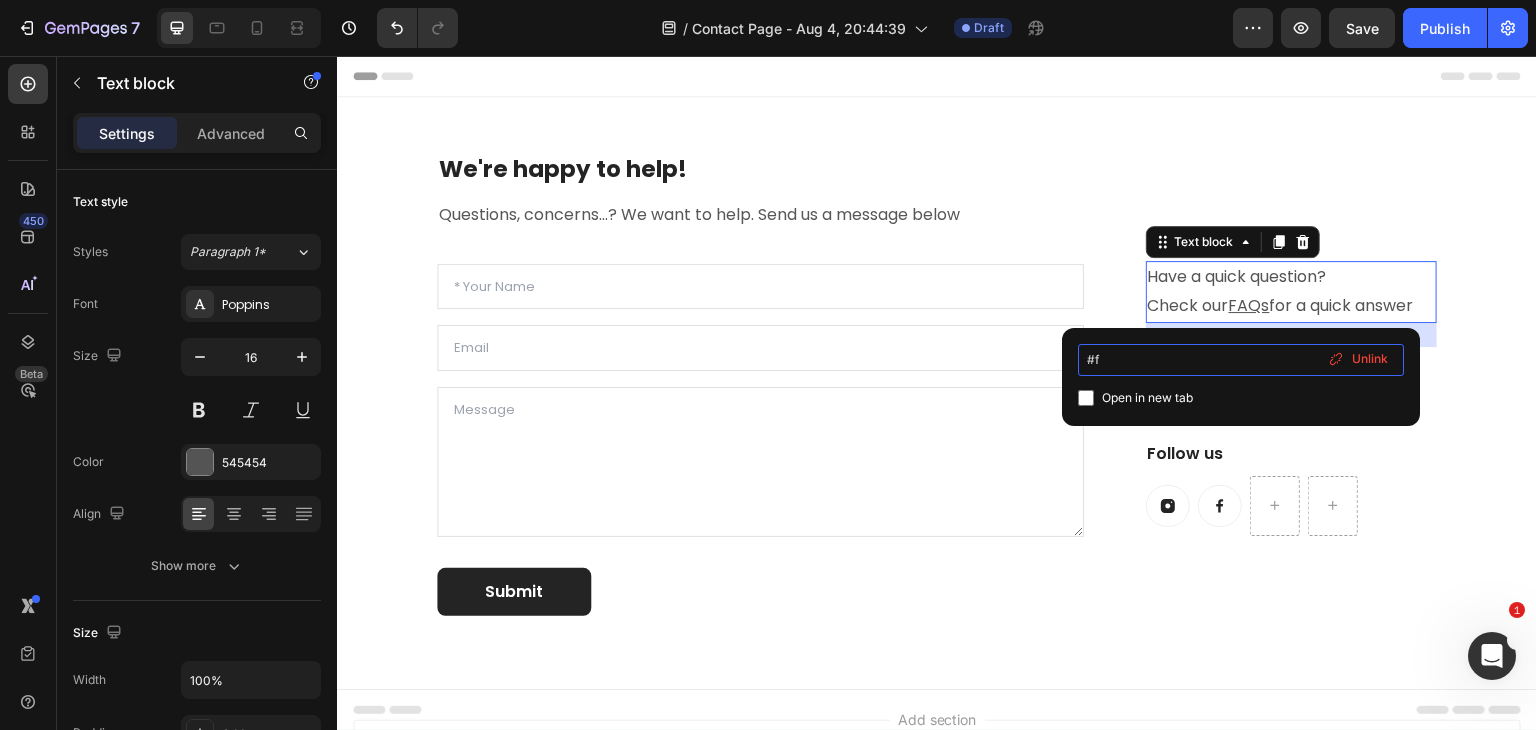 type on "#" 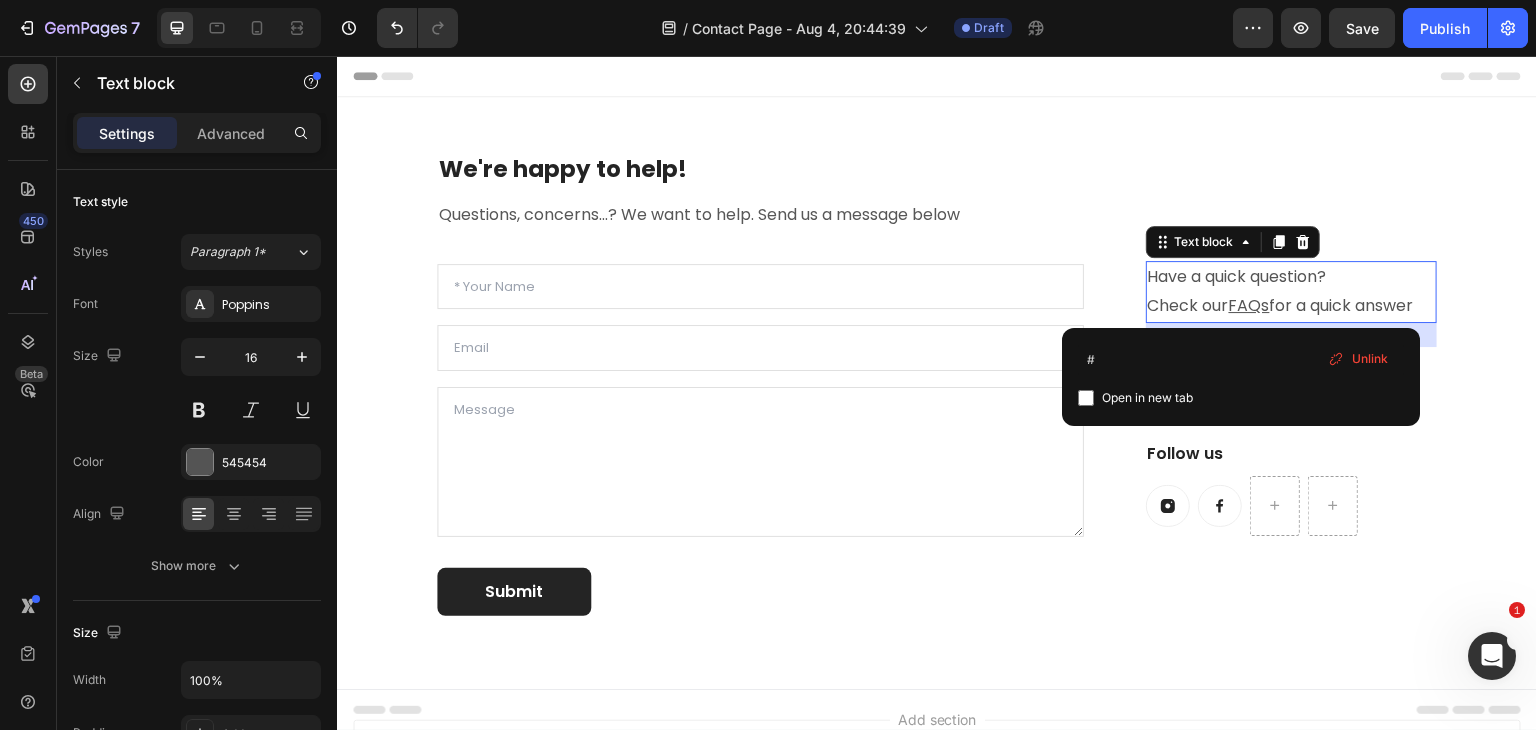 click on "Unlink" 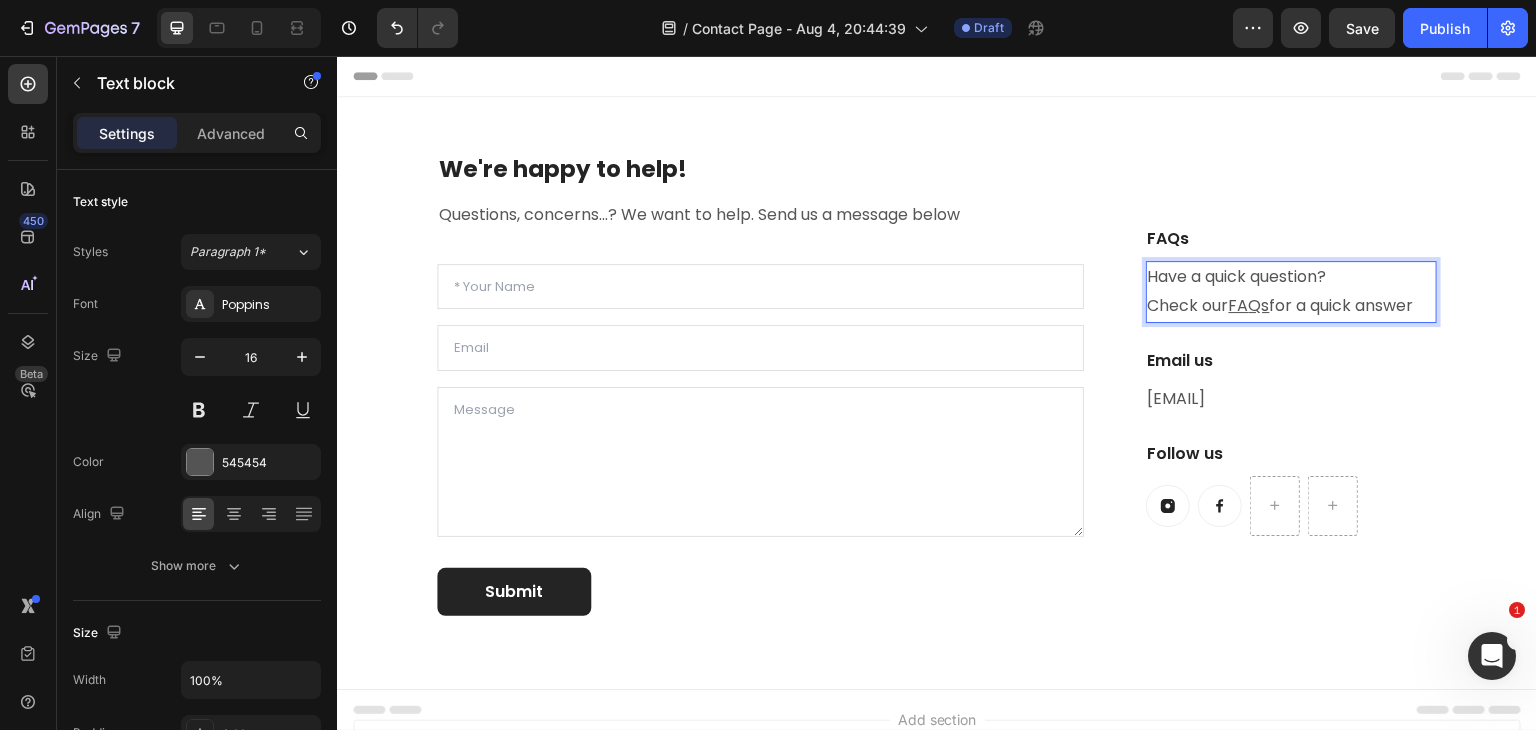 click on "FA" 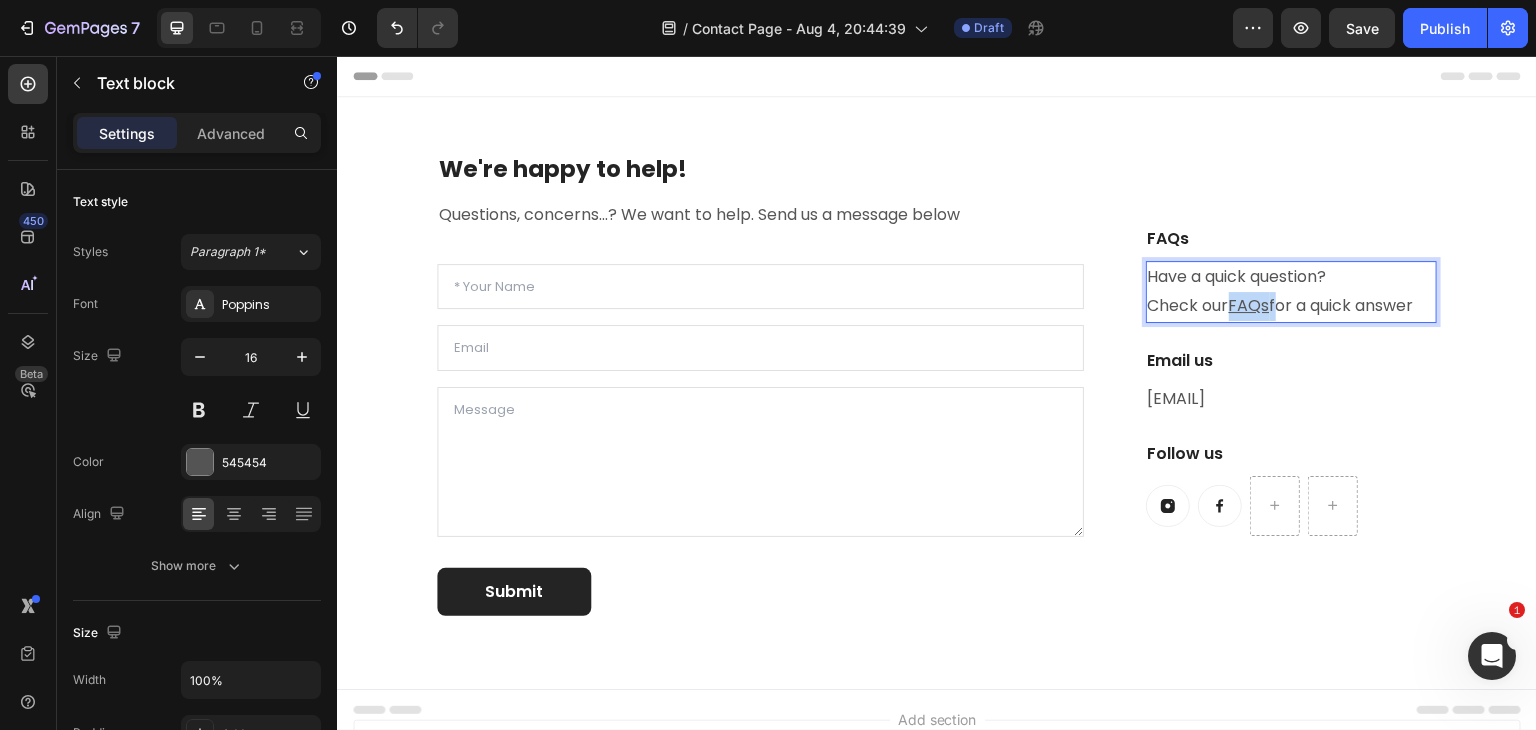 click on "FAQs" 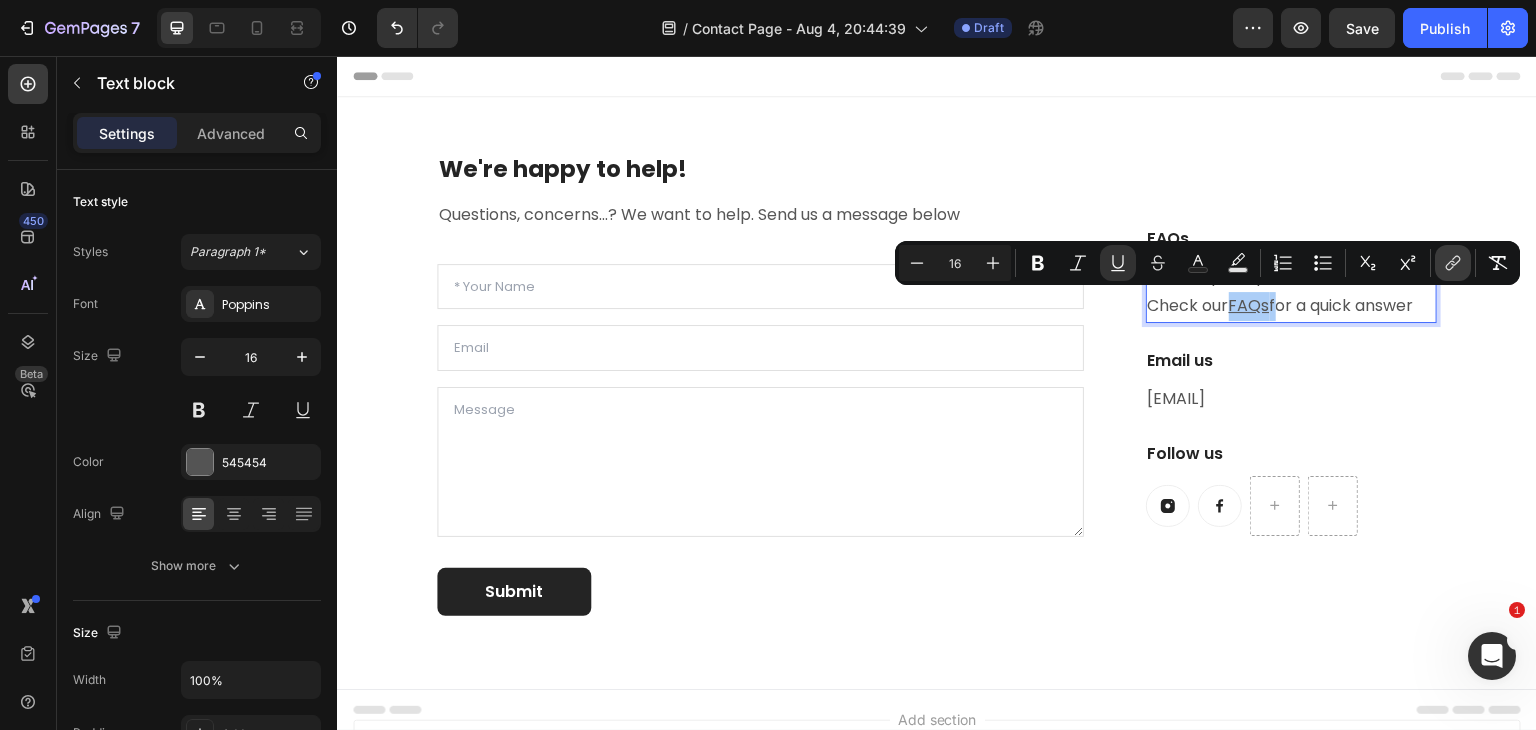 click on "link" 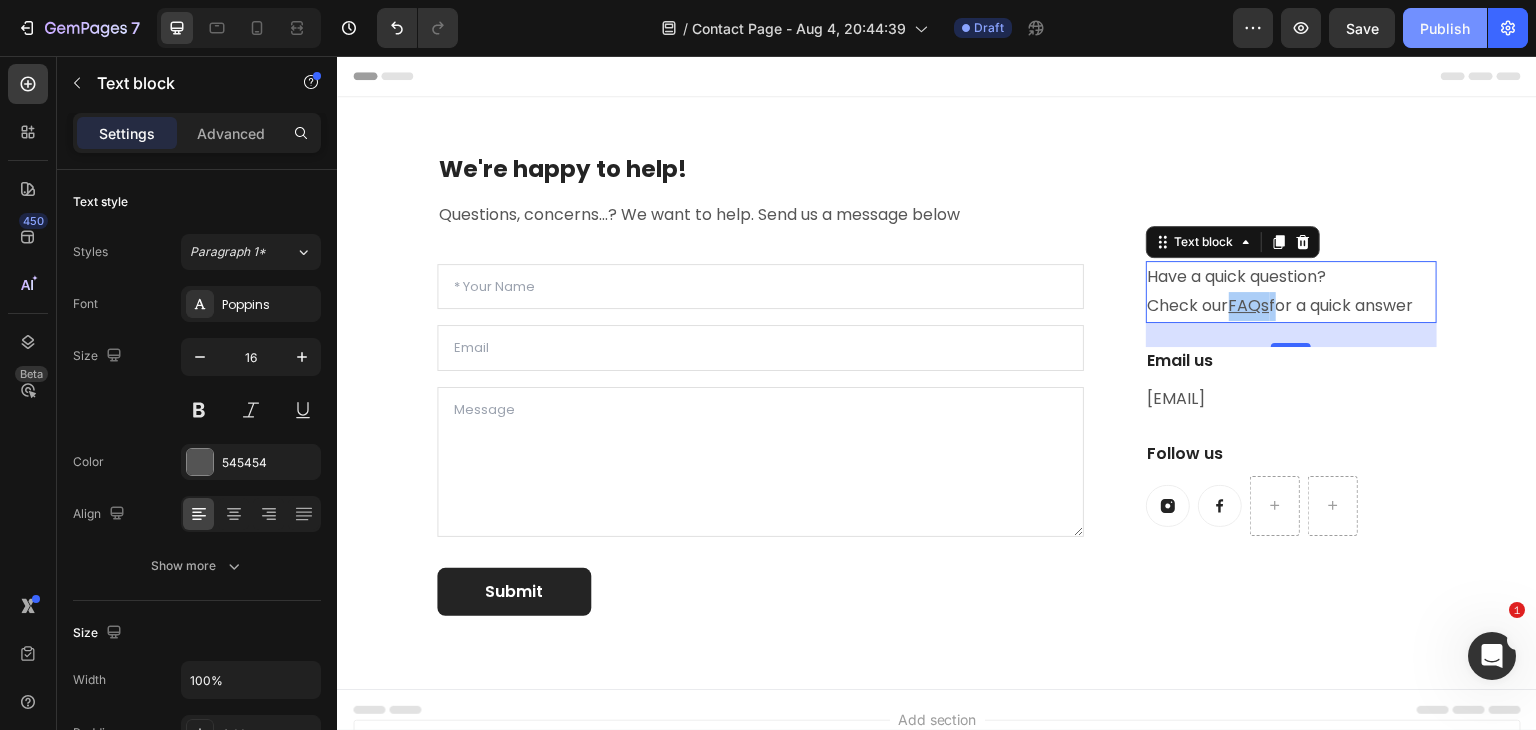 click on "Publish" 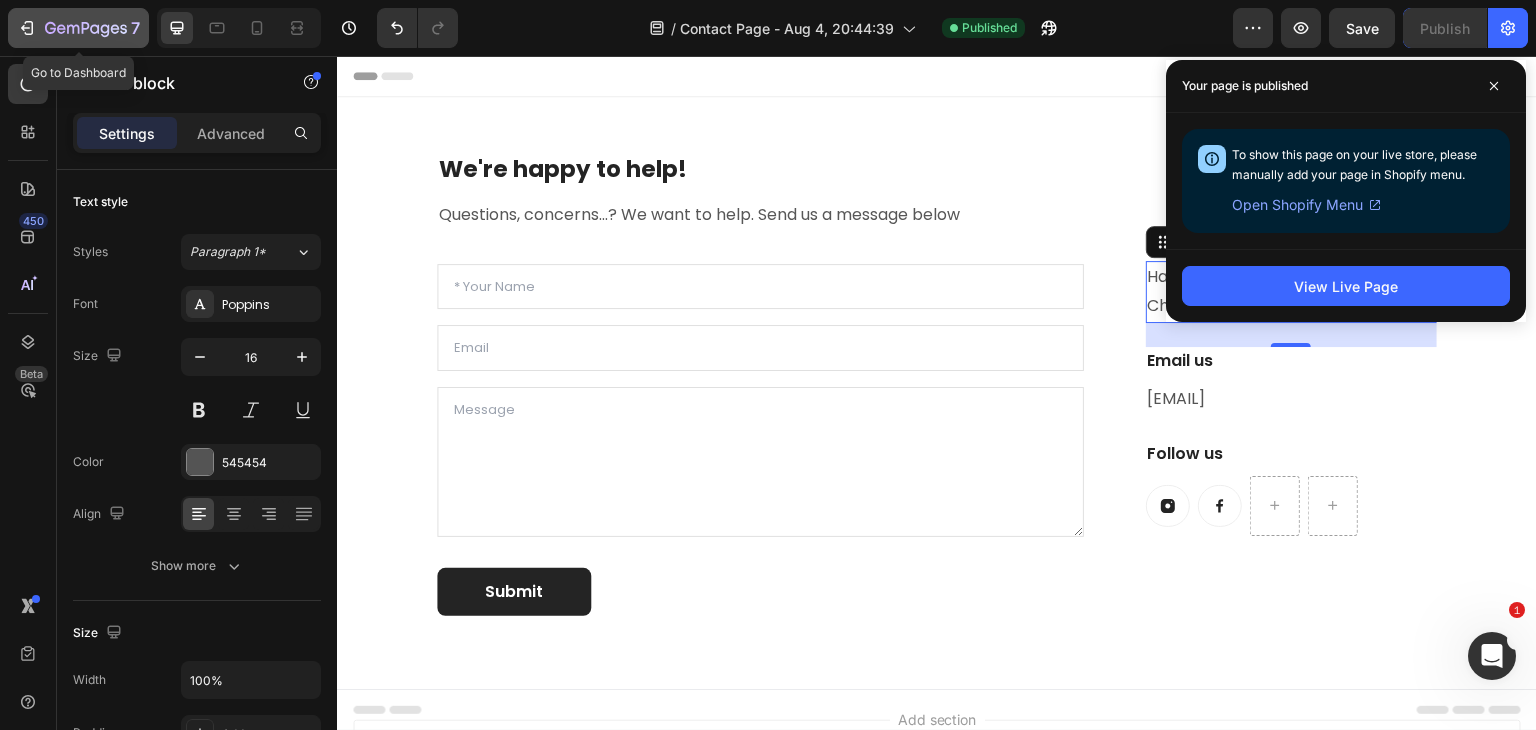 click 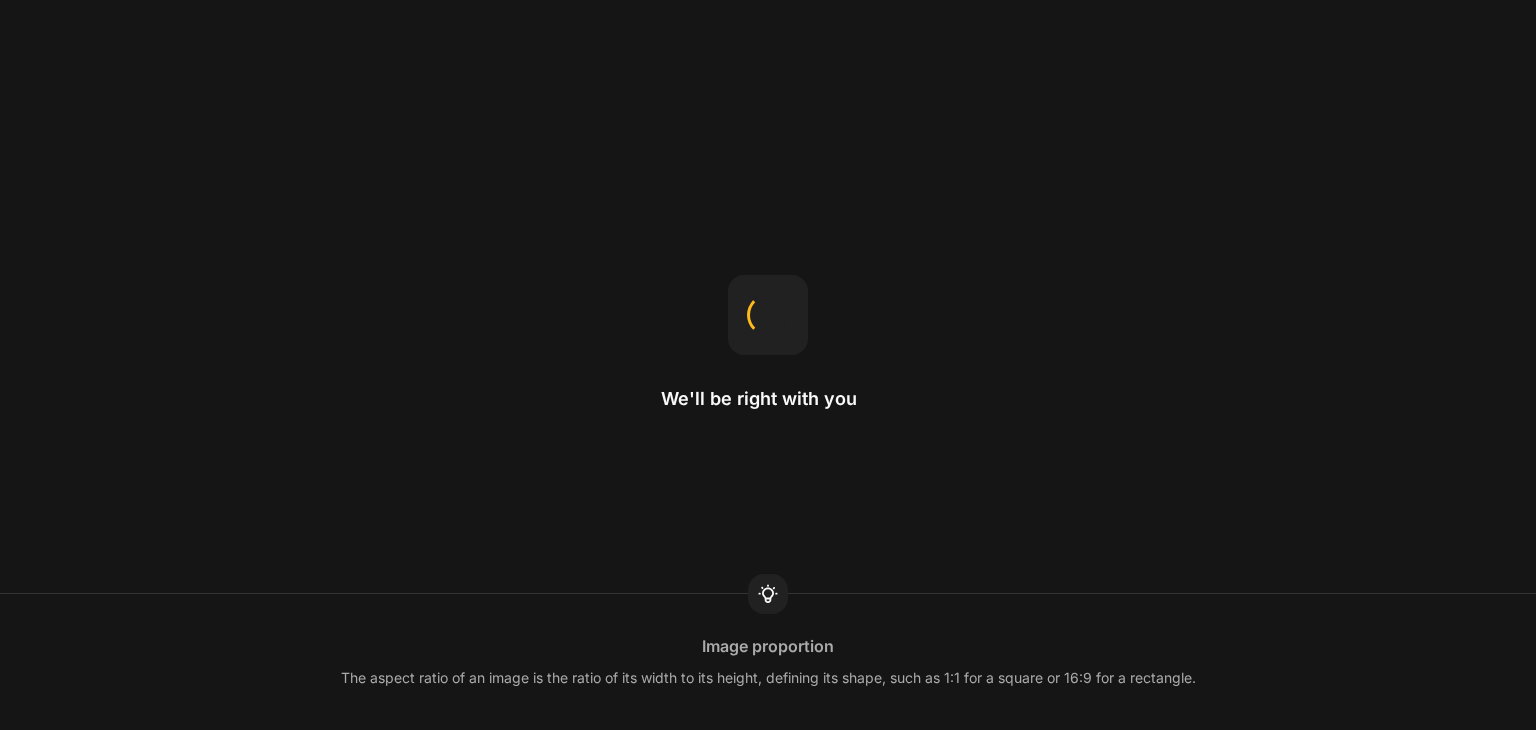 scroll, scrollTop: 0, scrollLeft: 0, axis: both 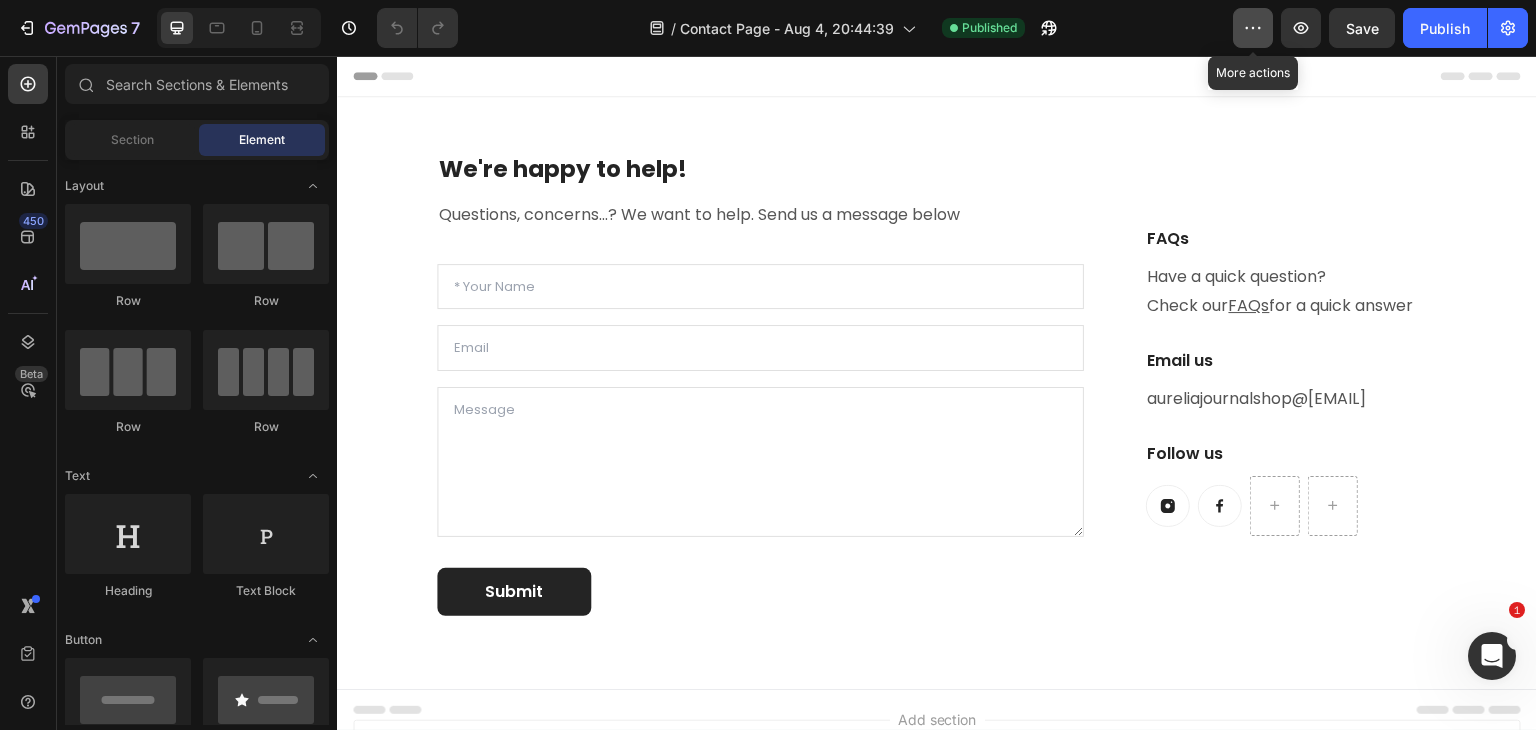 click 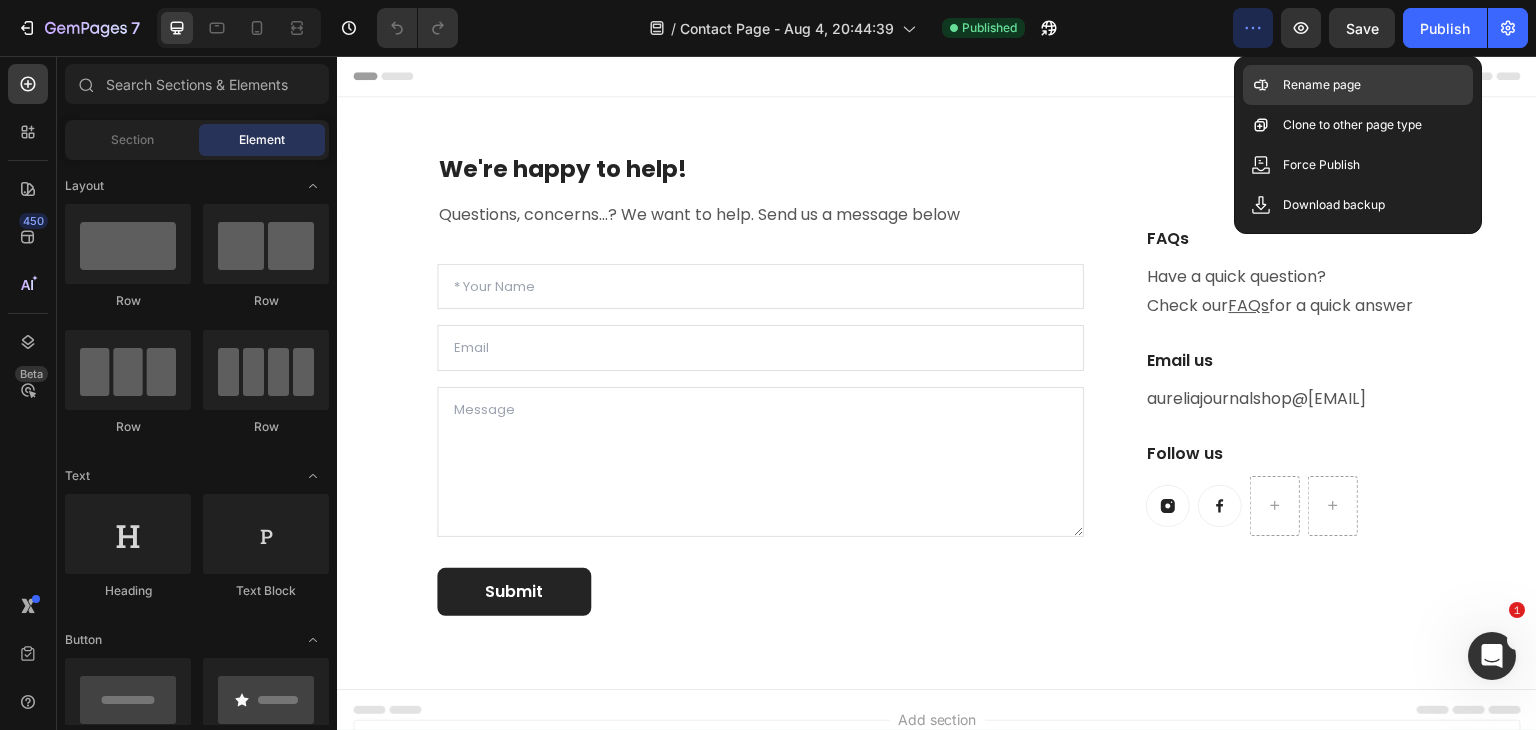 click 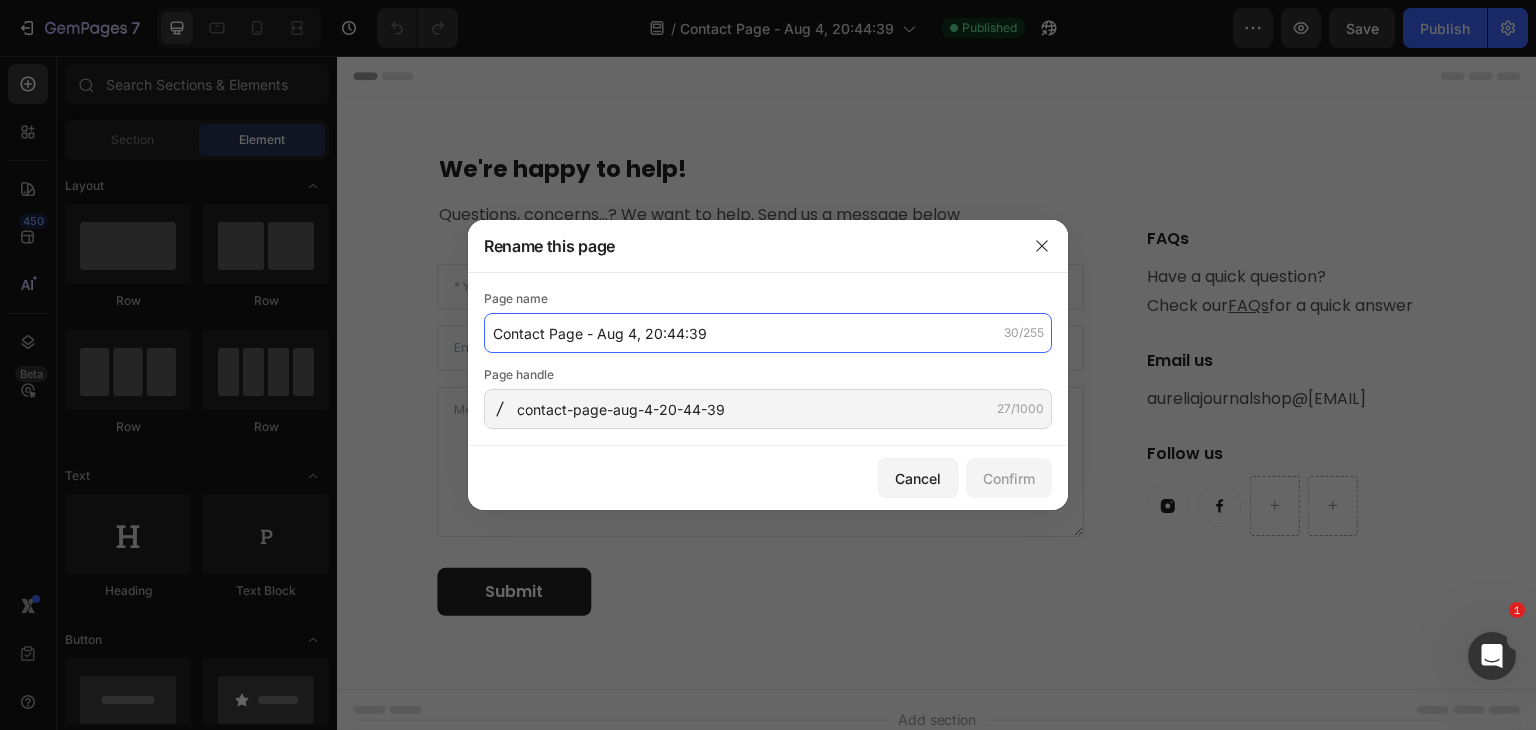 click on "Contact Page - Aug 4, 20:44:39" 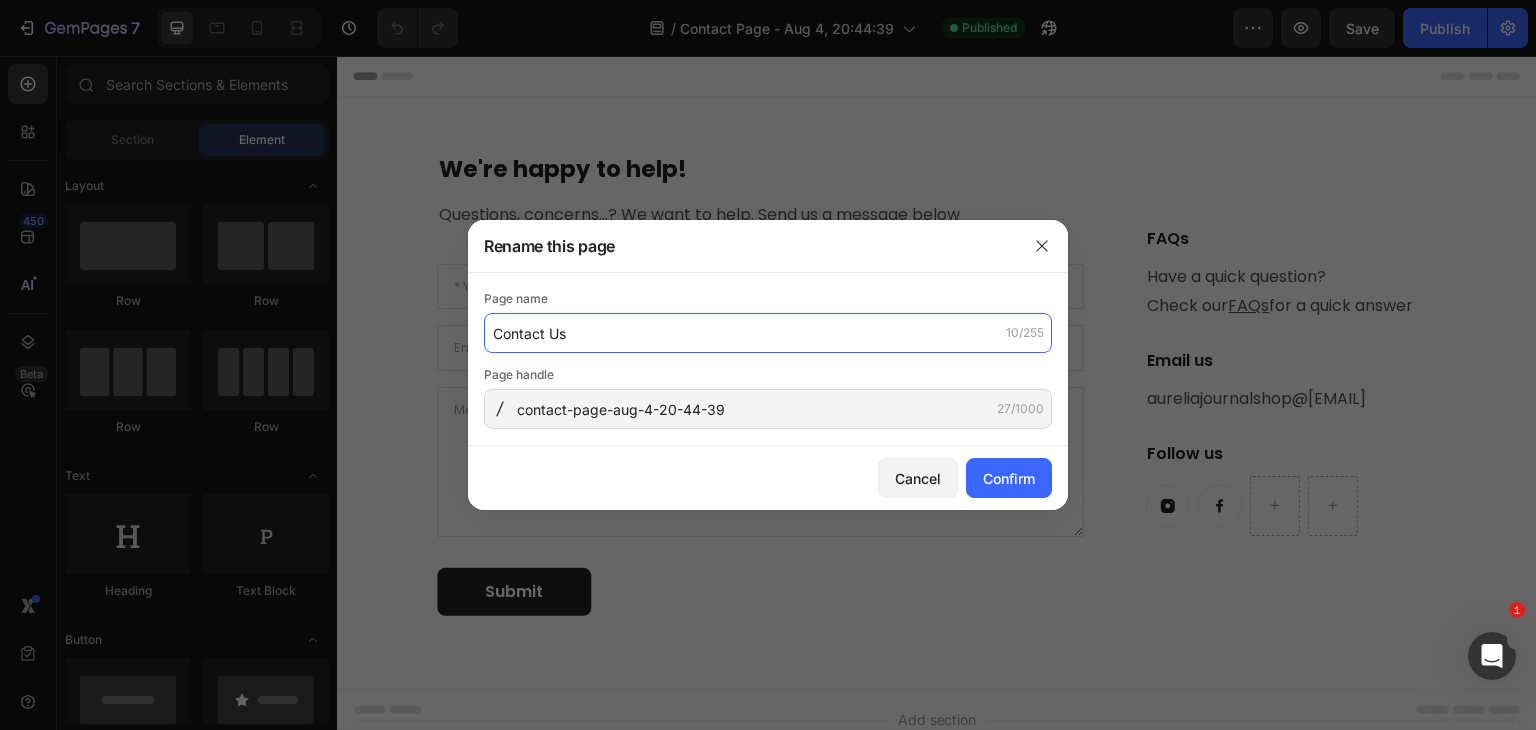 type on "Contact Us" 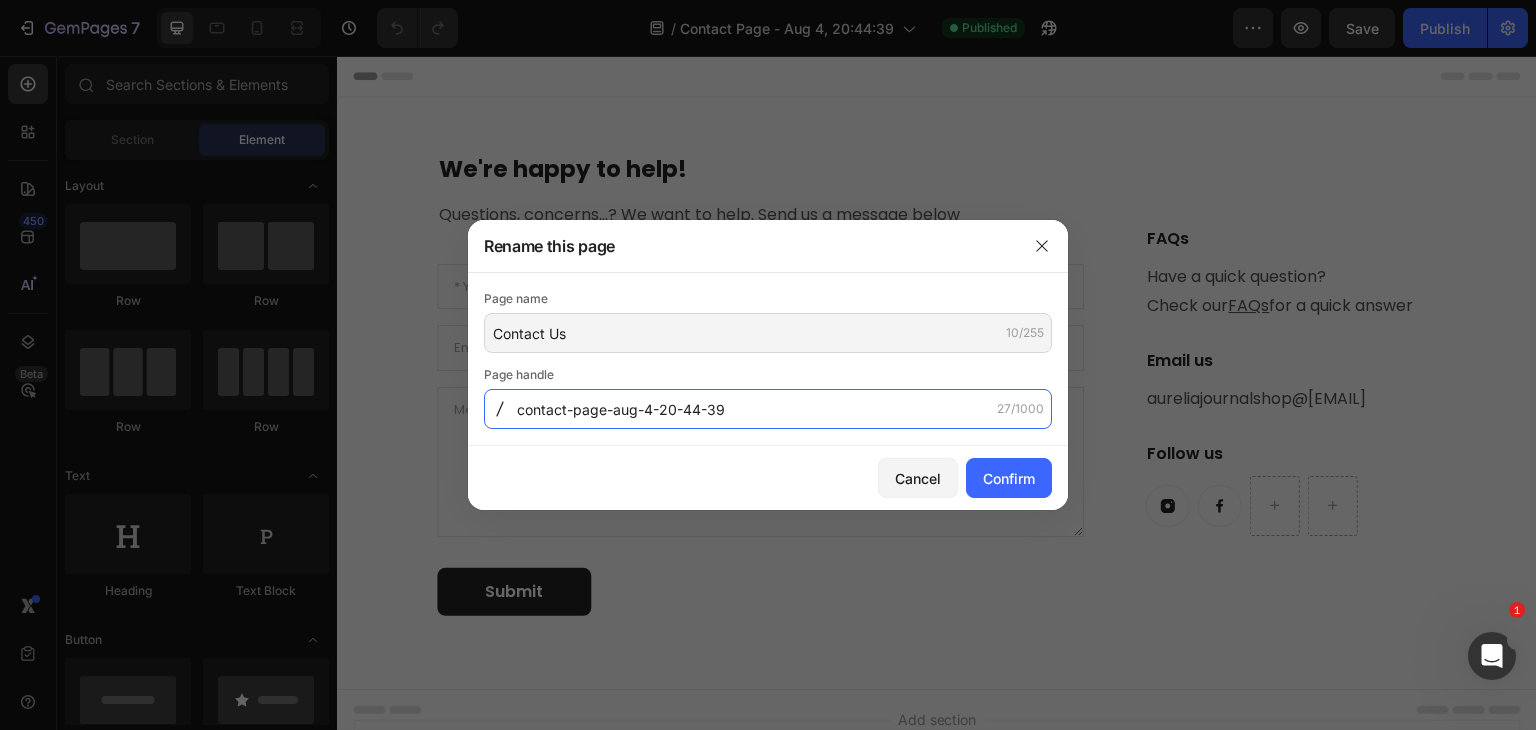 click on "contact-page-aug-4-20-44-39" 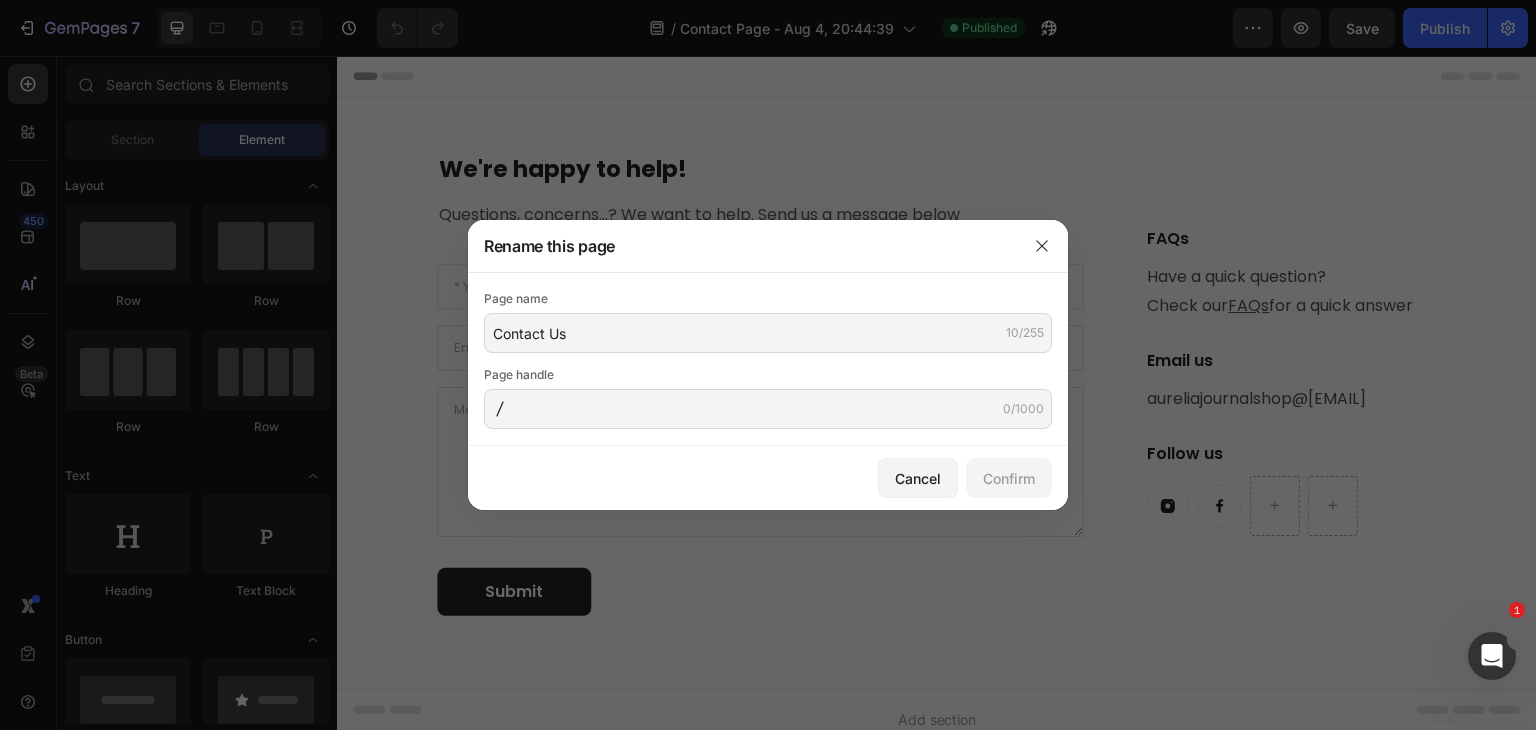 click at bounding box center [768, 445] 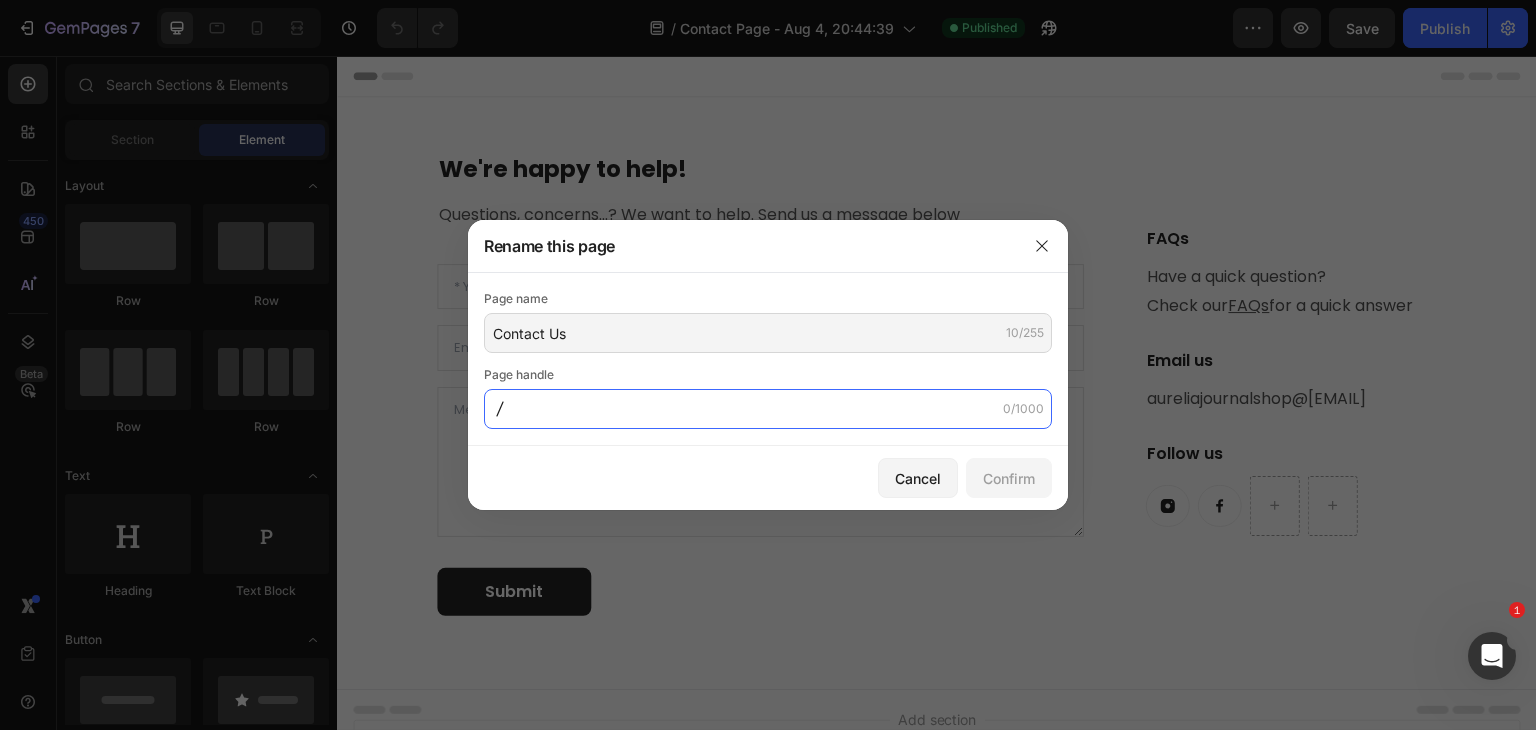 click 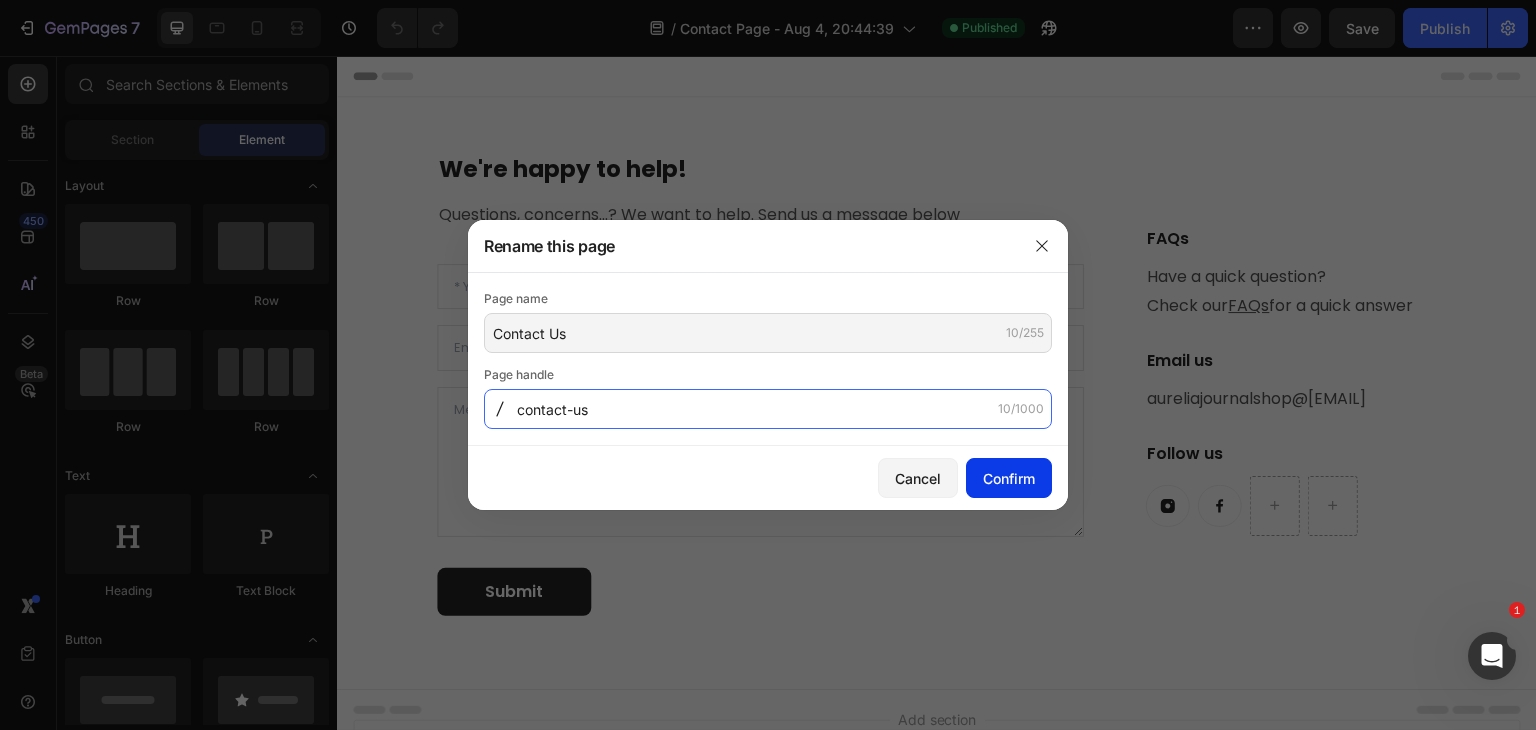 type on "contact-us" 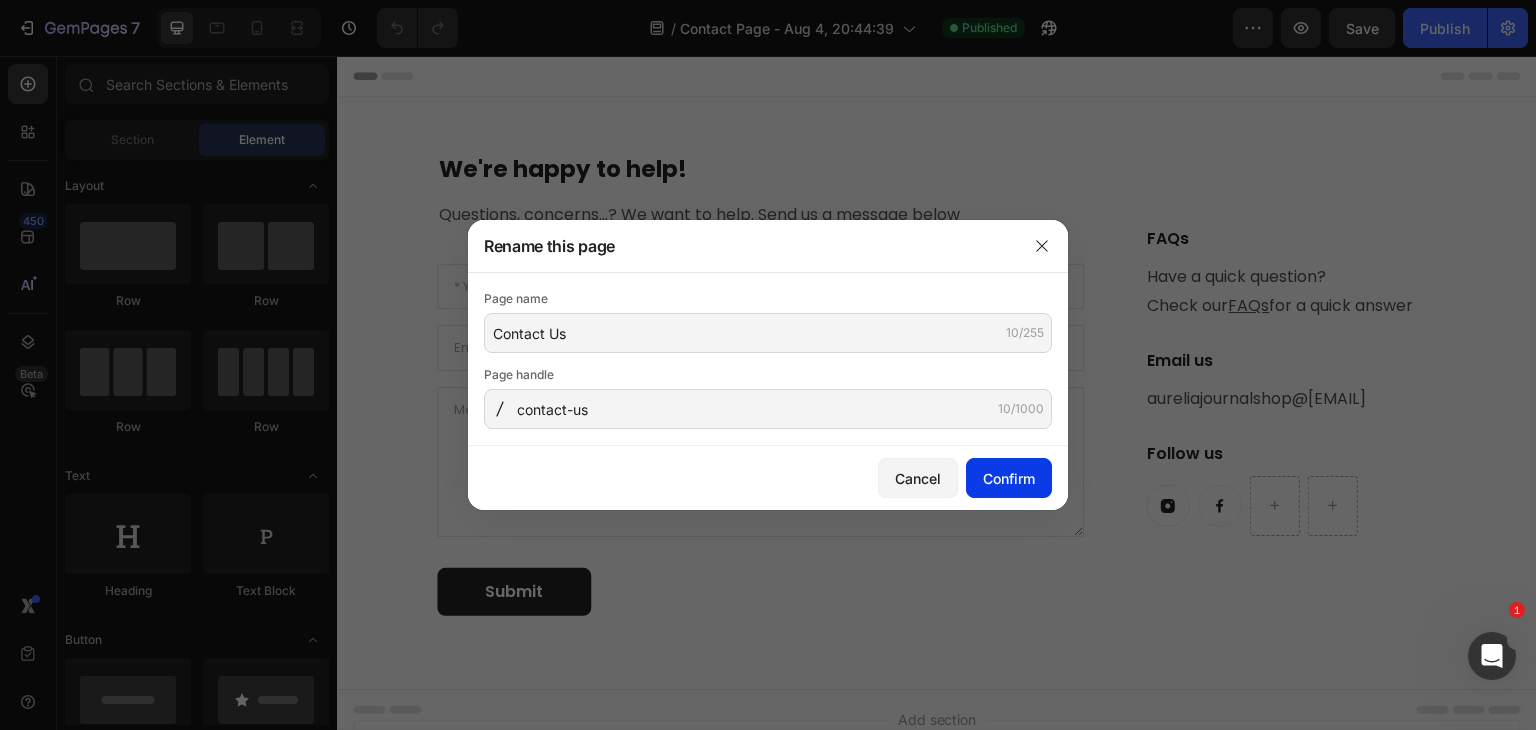 click on "Confirm" at bounding box center (1009, 478) 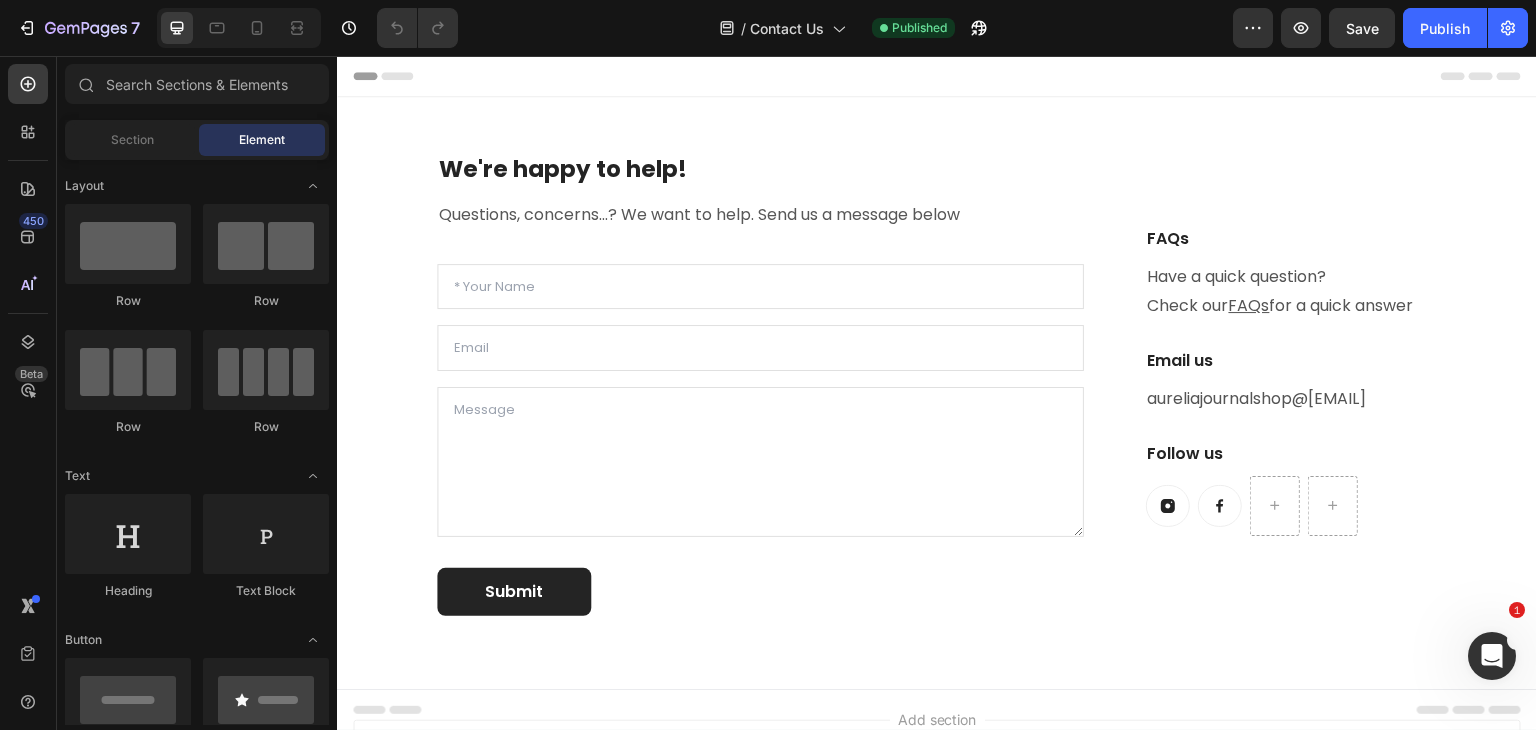 click on "Publish" at bounding box center (1445, 28) 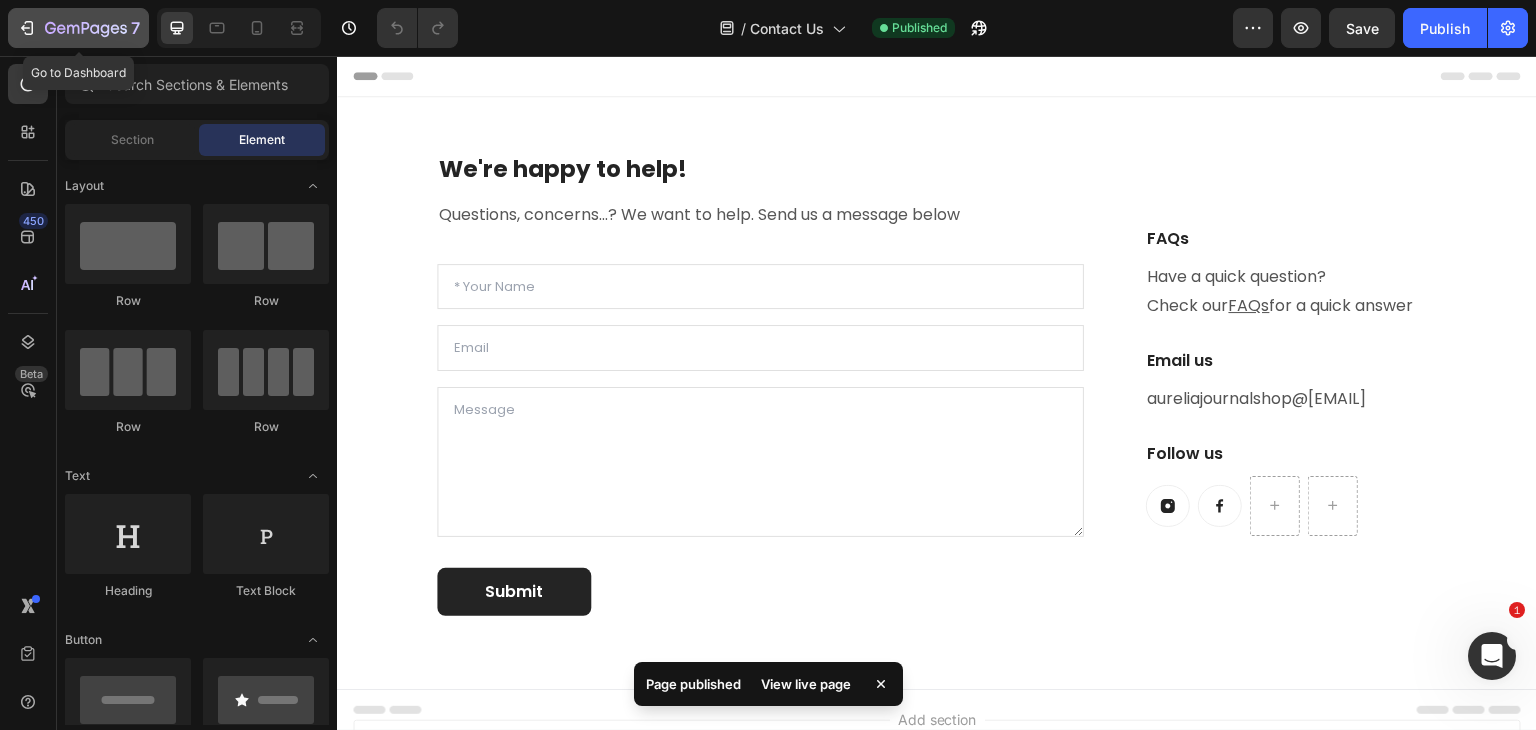 click 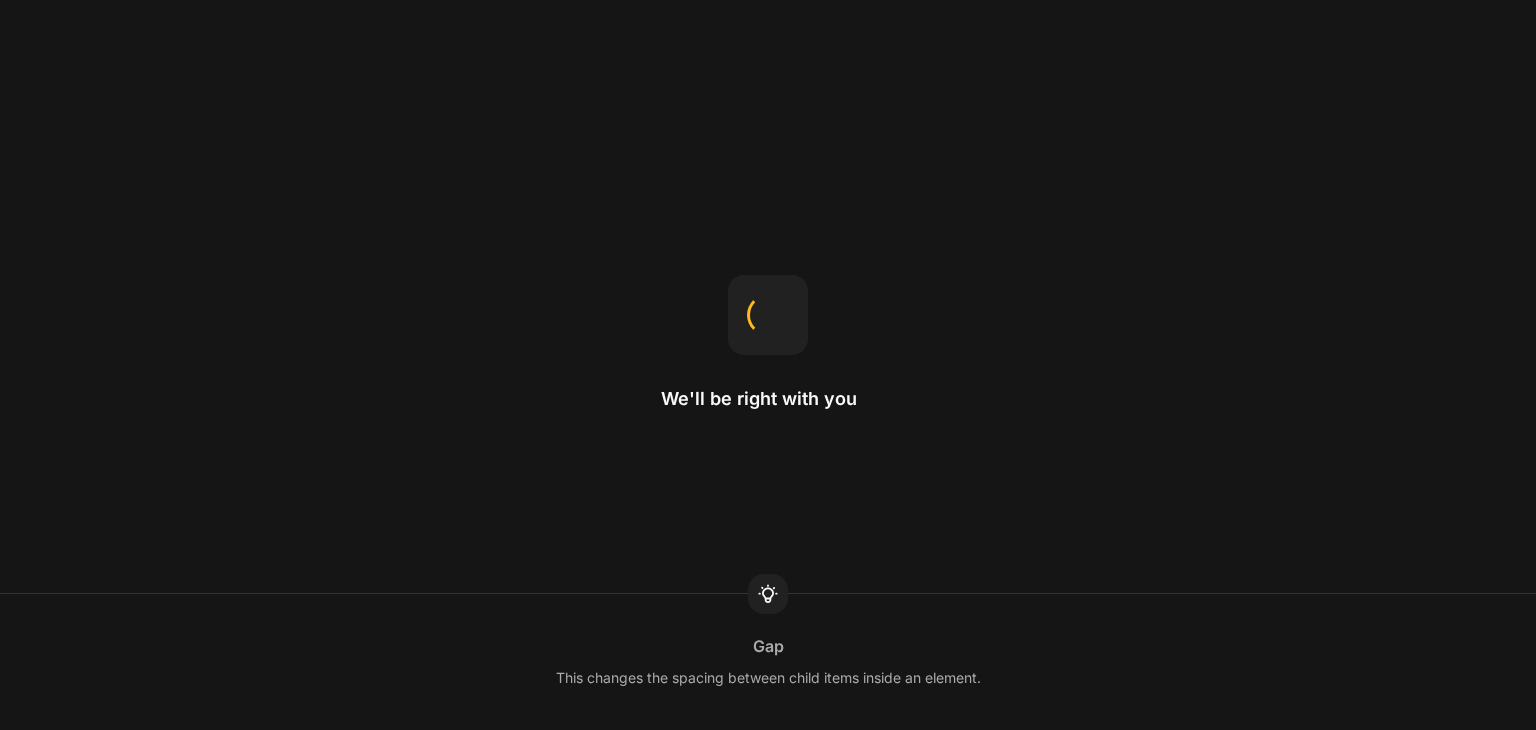 scroll, scrollTop: 0, scrollLeft: 0, axis: both 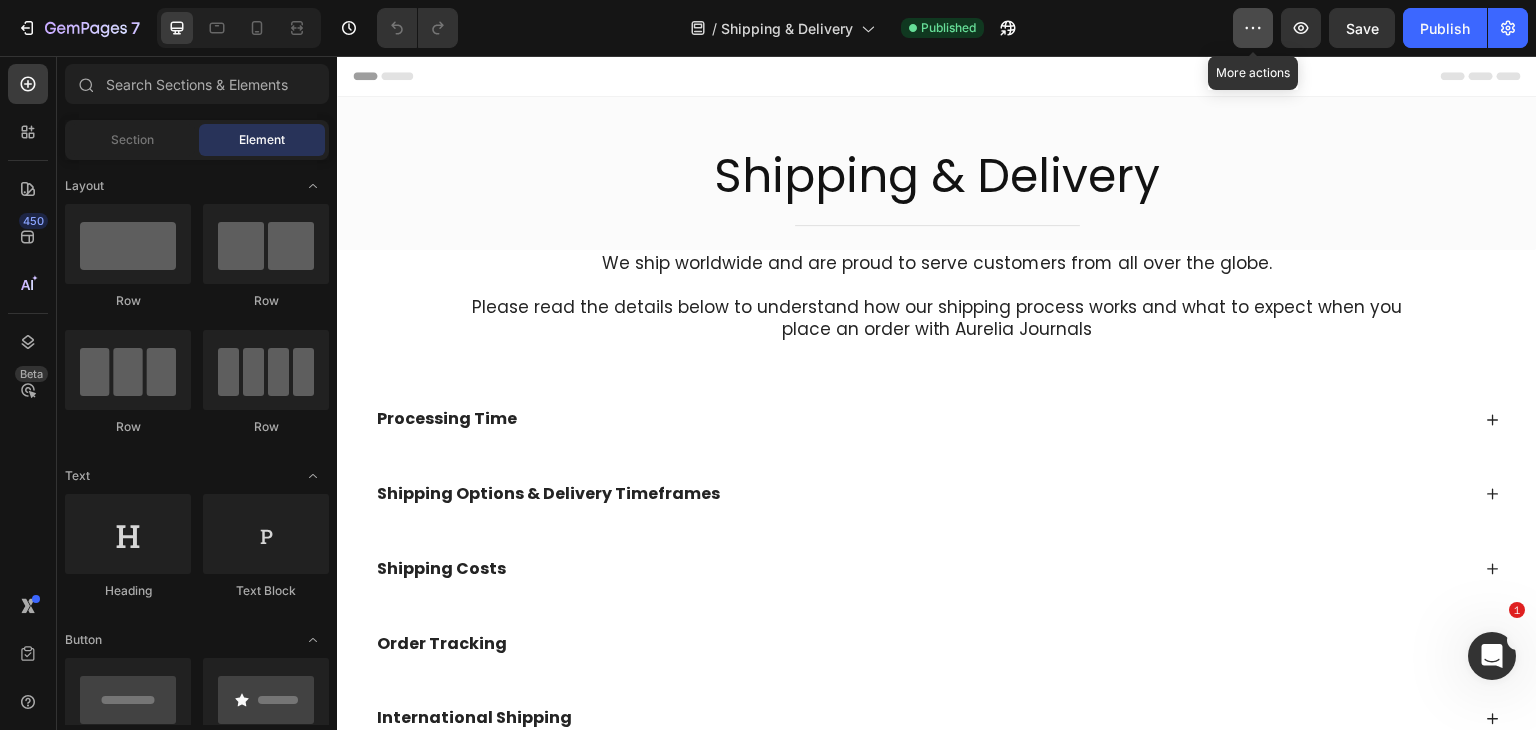 click 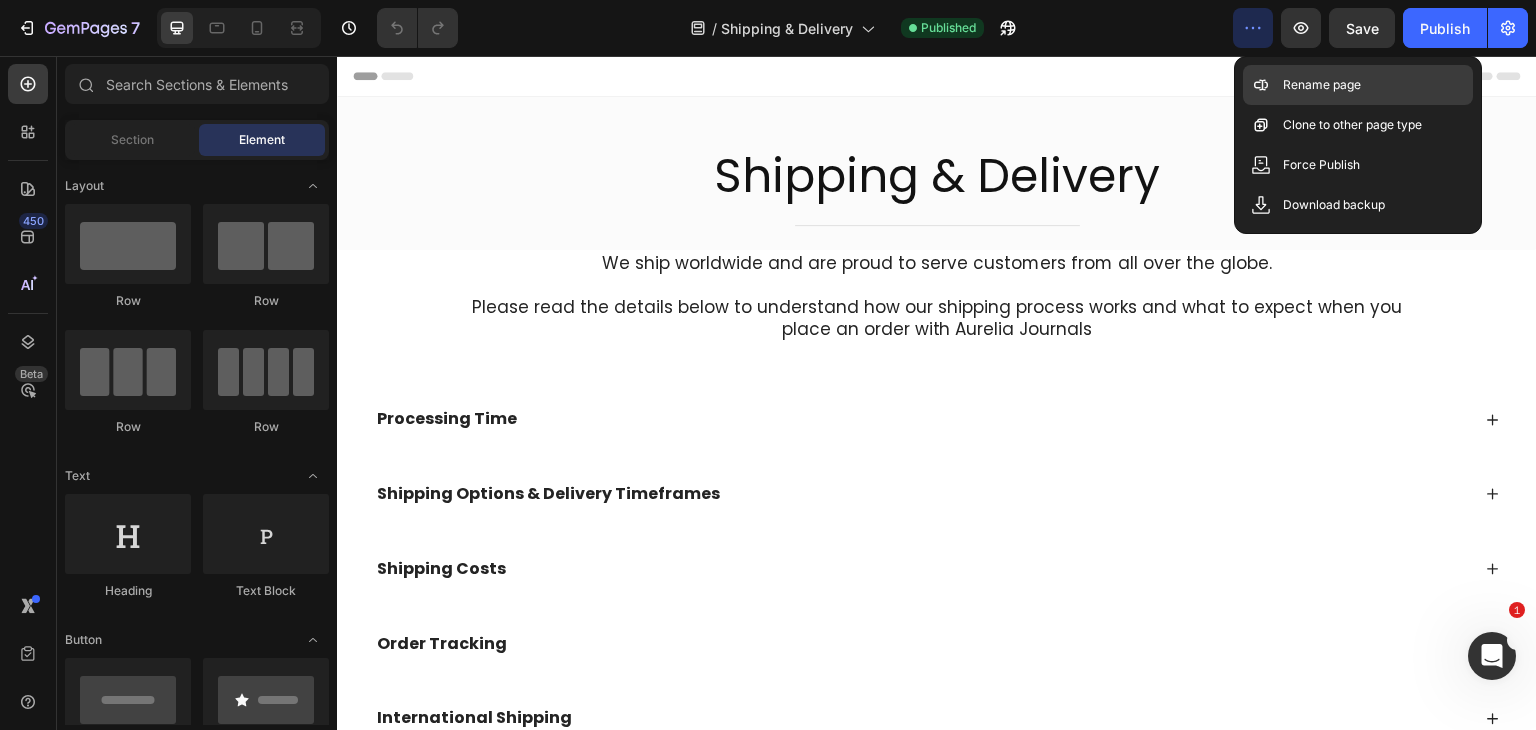 click on "Rename page" 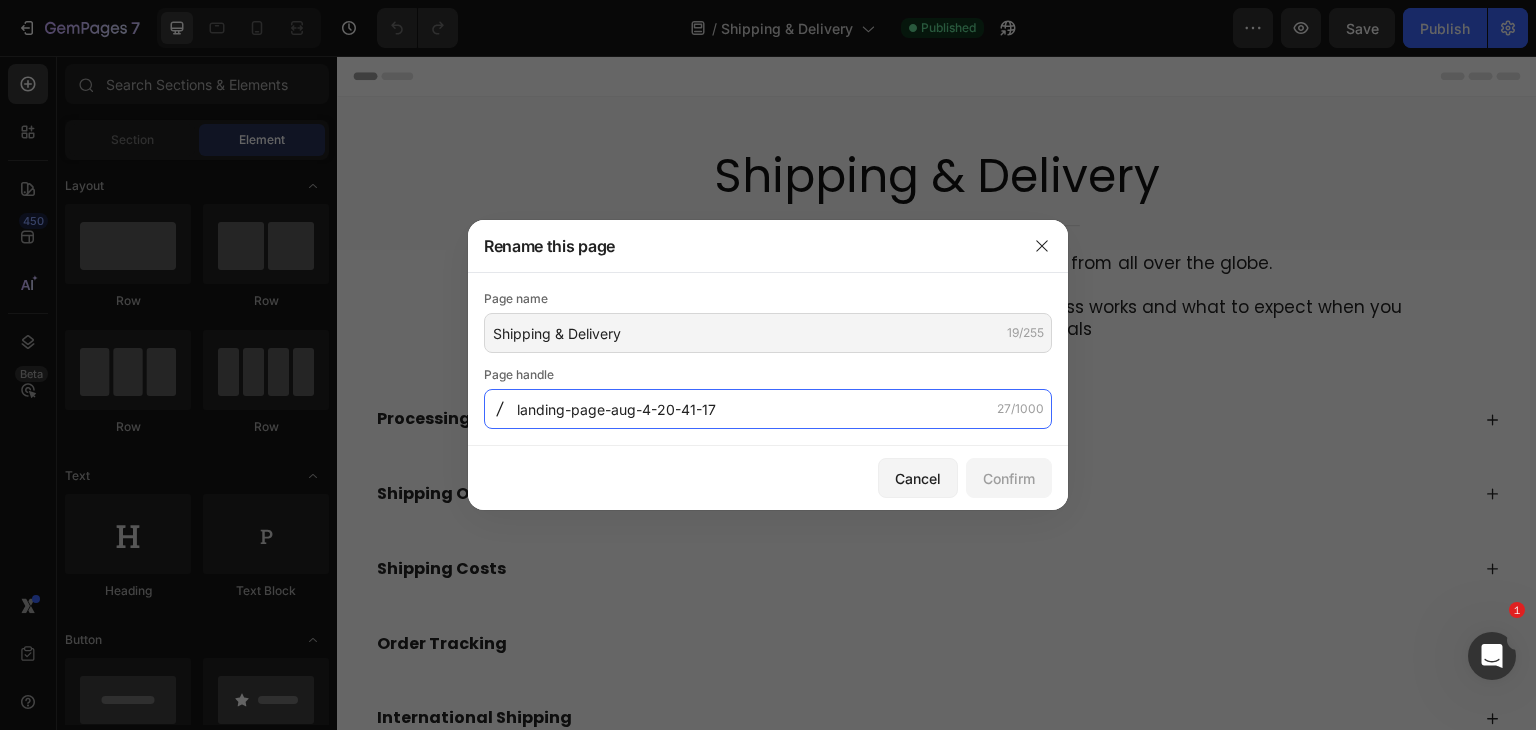 click on "landing-page-aug-4-20-41-17" 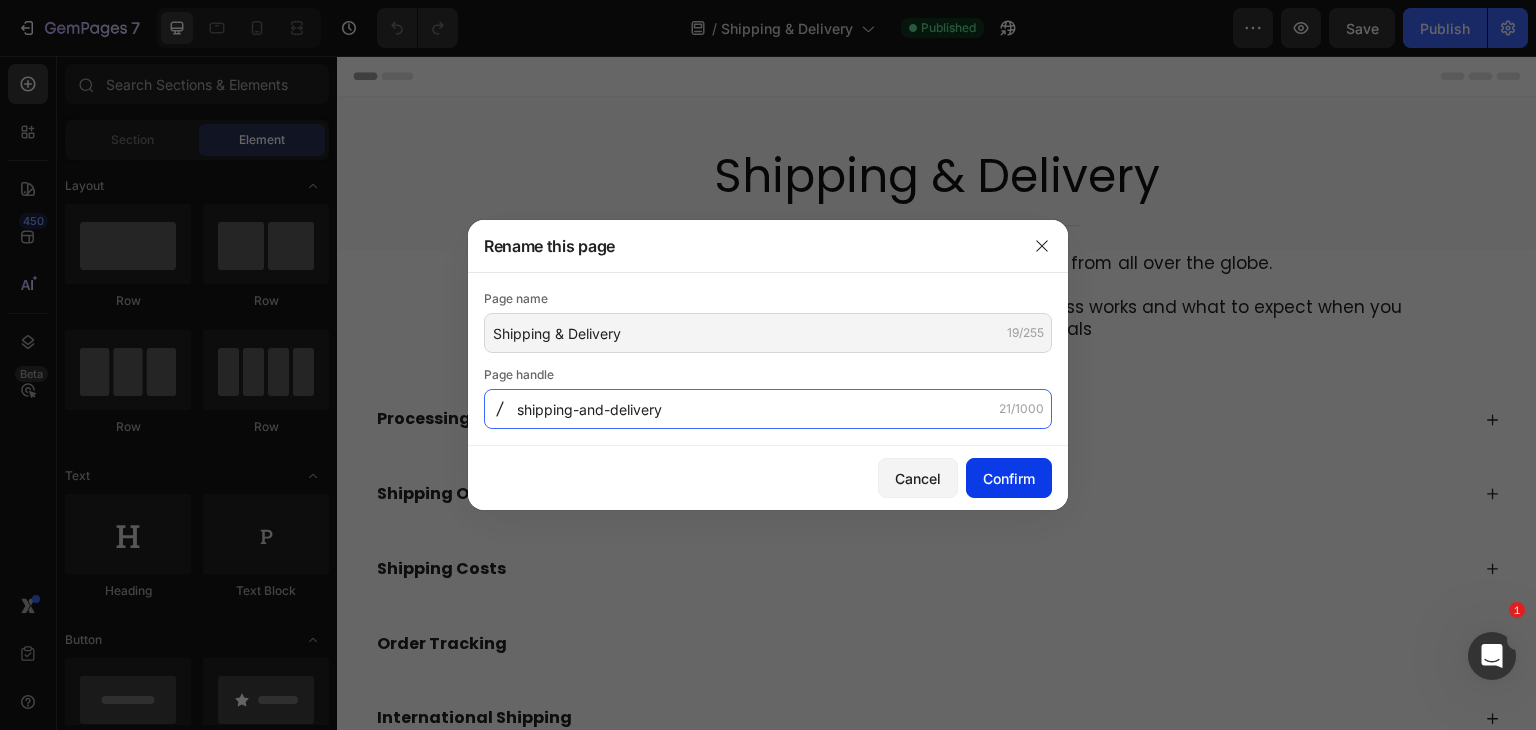 type on "shipping-and-delivery" 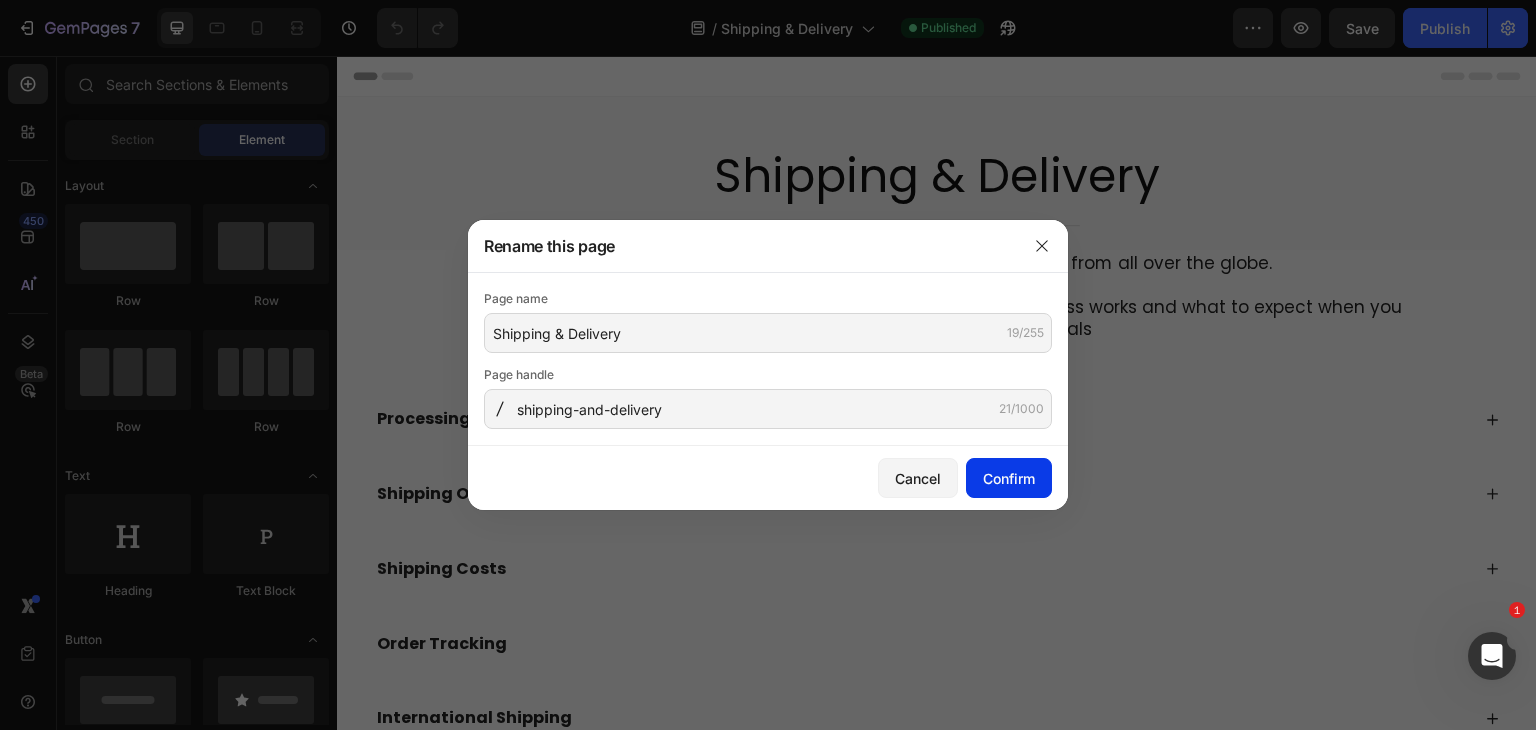 click on "Confirm" 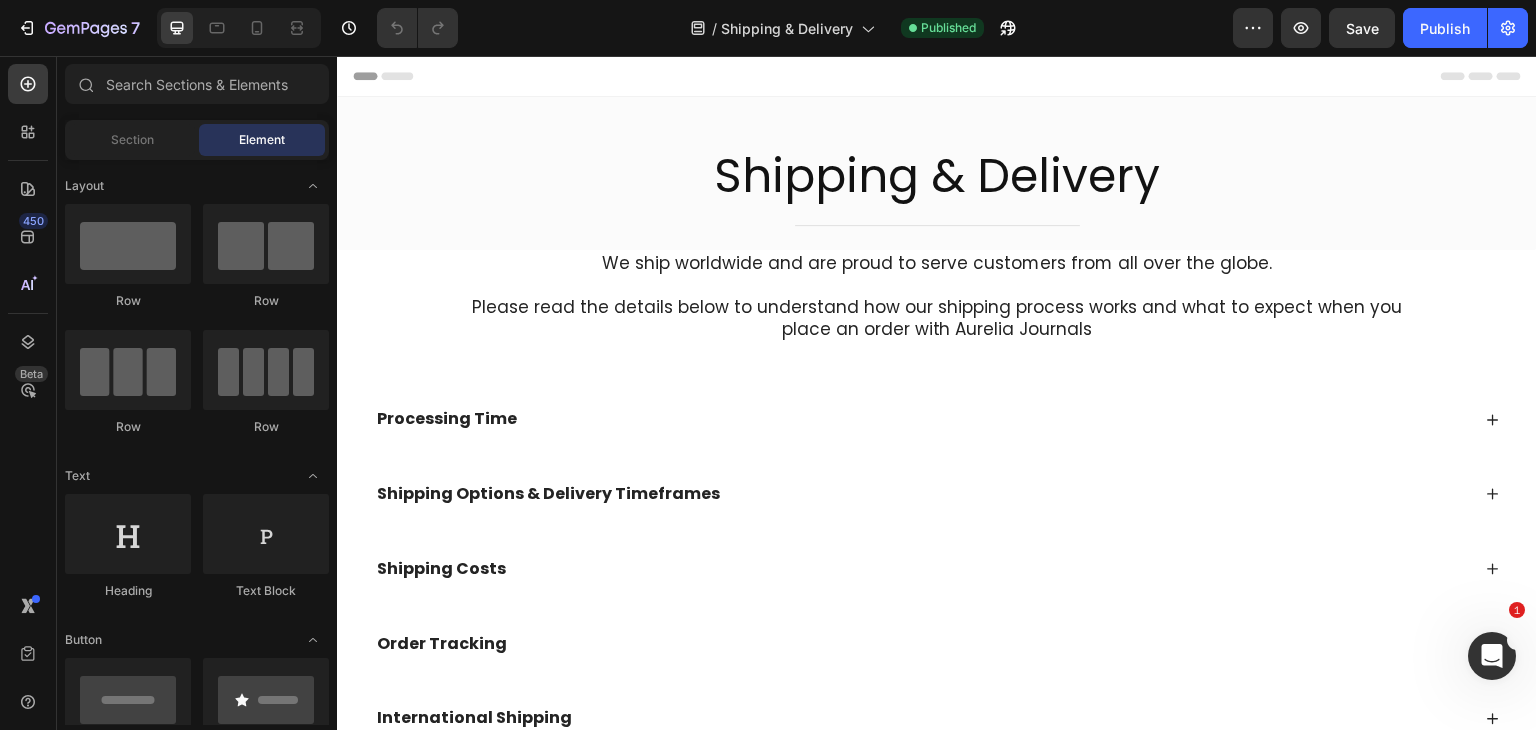 click on "Publish" at bounding box center (1445, 28) 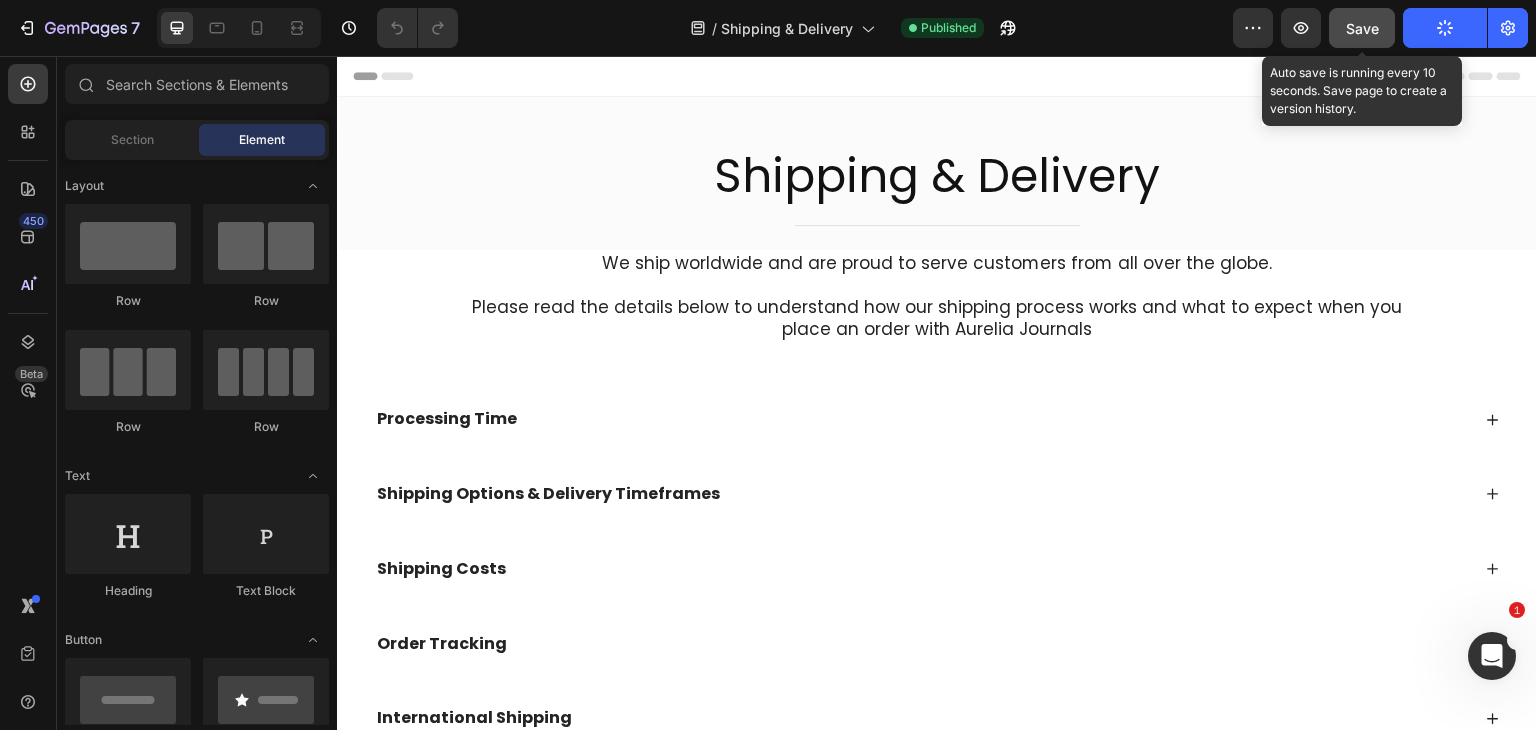 click on "Save" 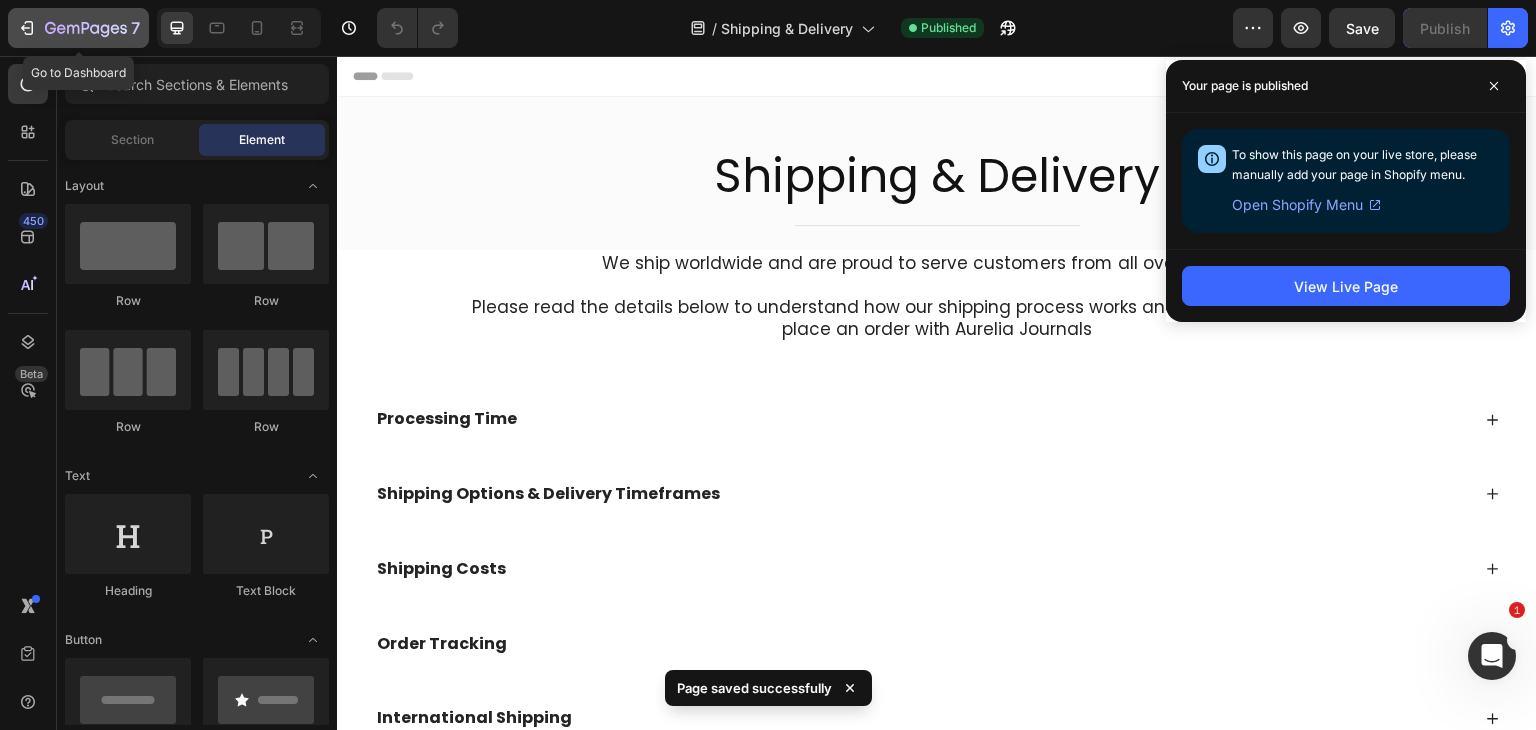 click on "7" 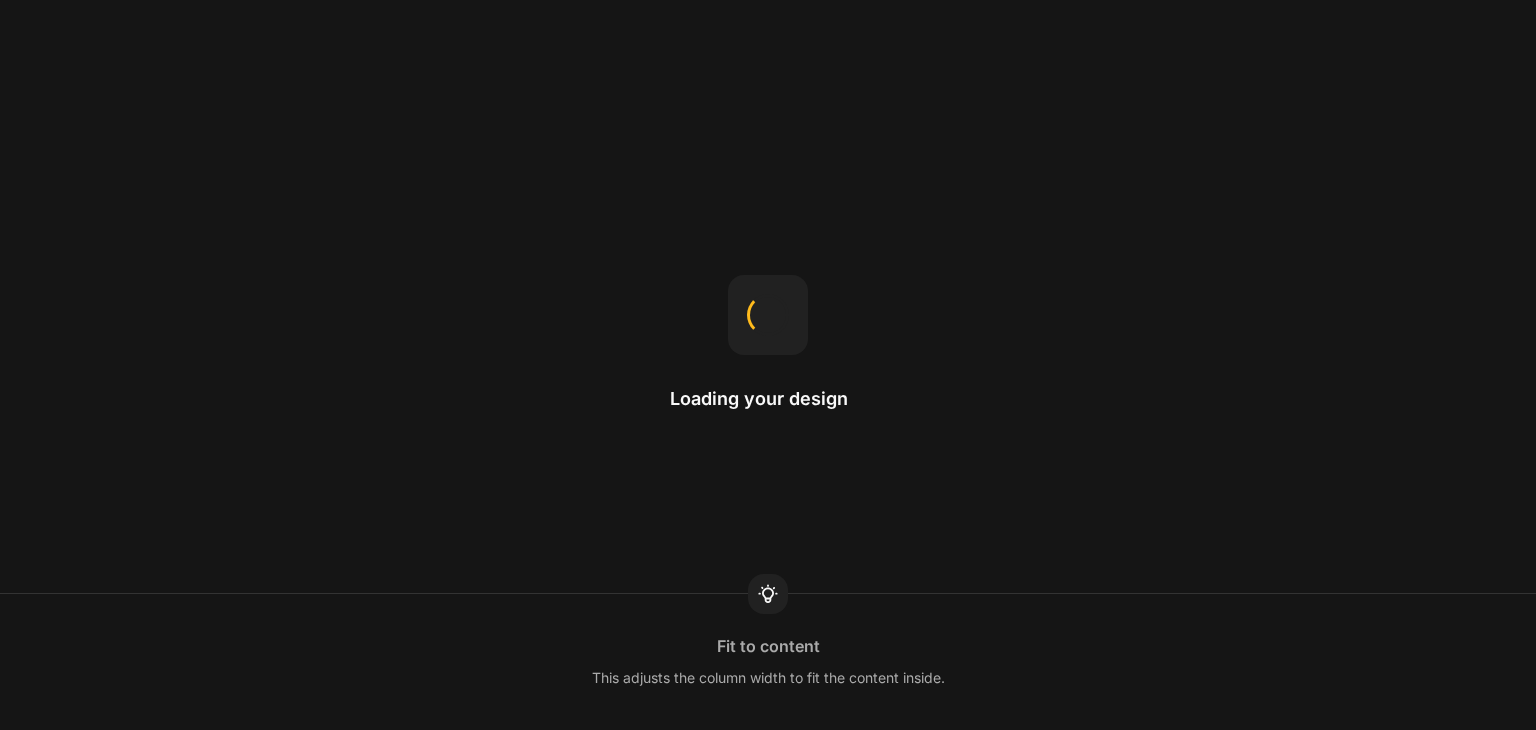 scroll, scrollTop: 0, scrollLeft: 0, axis: both 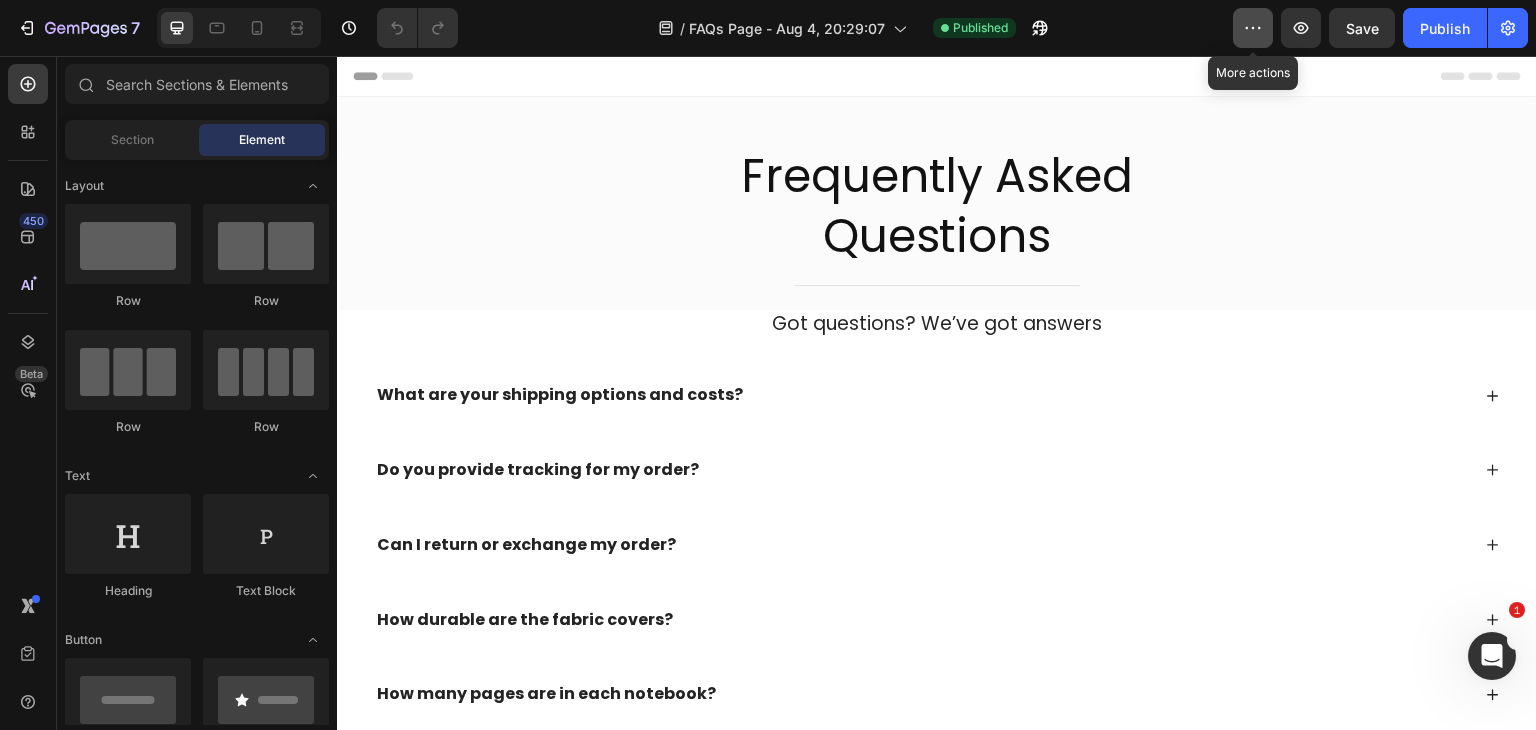 click 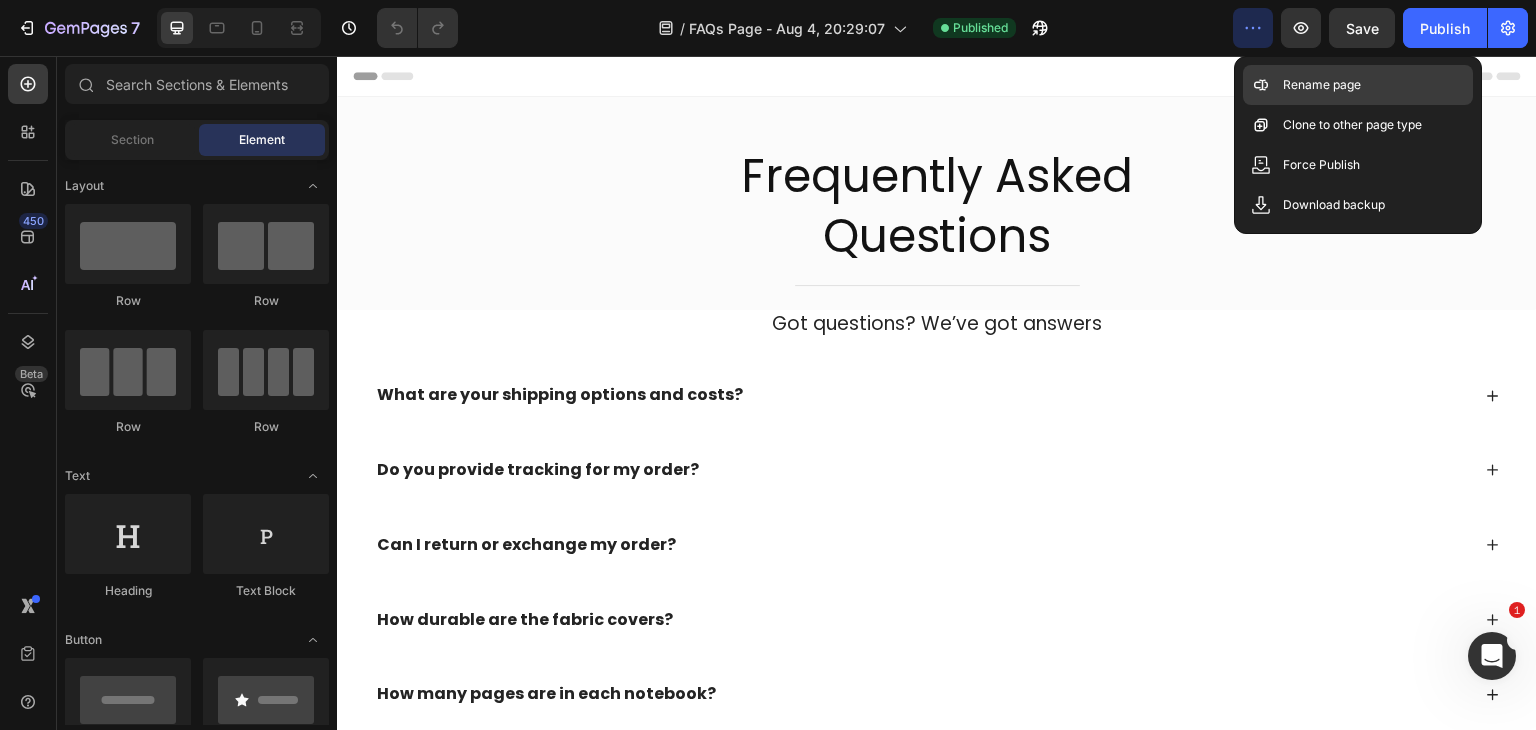click on "Rename page" 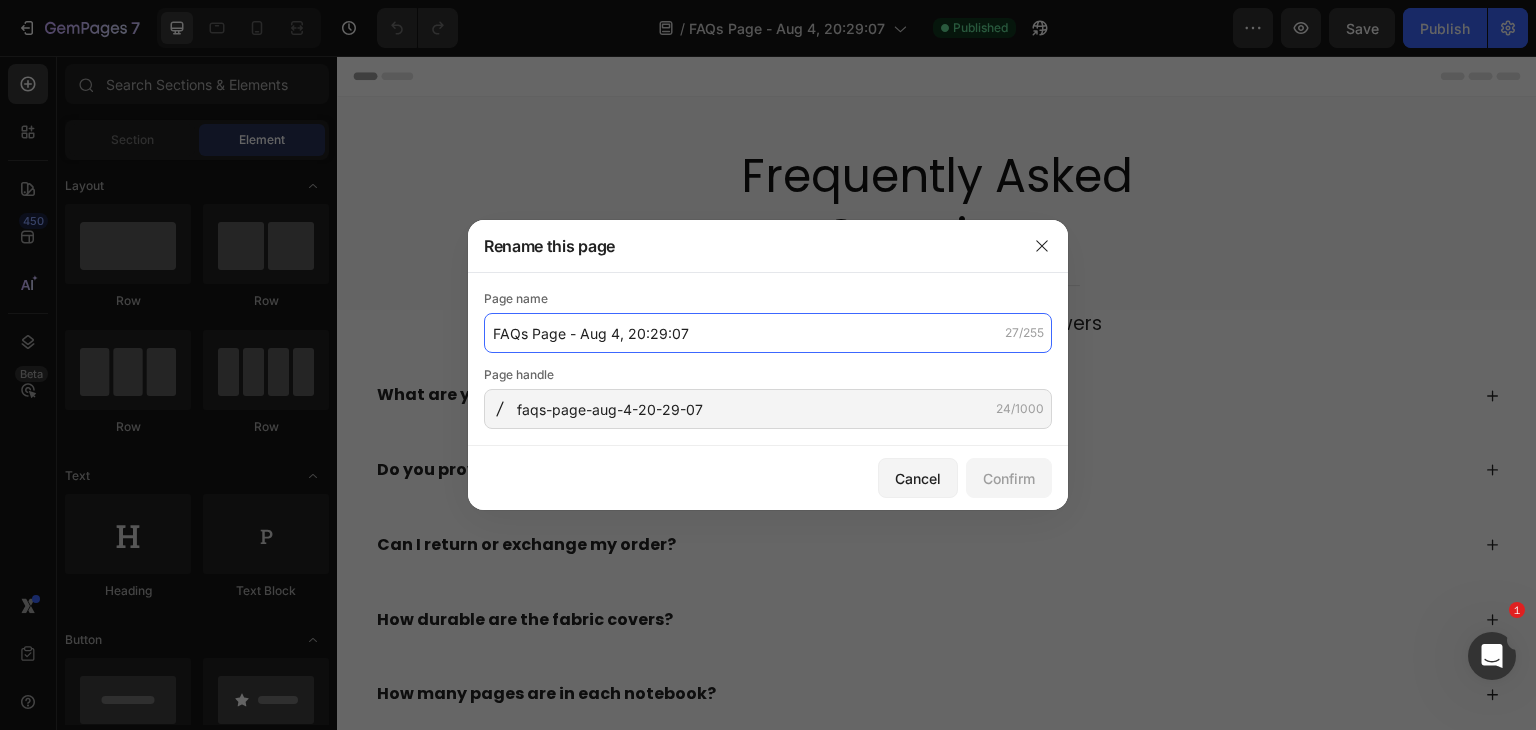 click on "FAQs Page - Aug 4, 20:29:07" 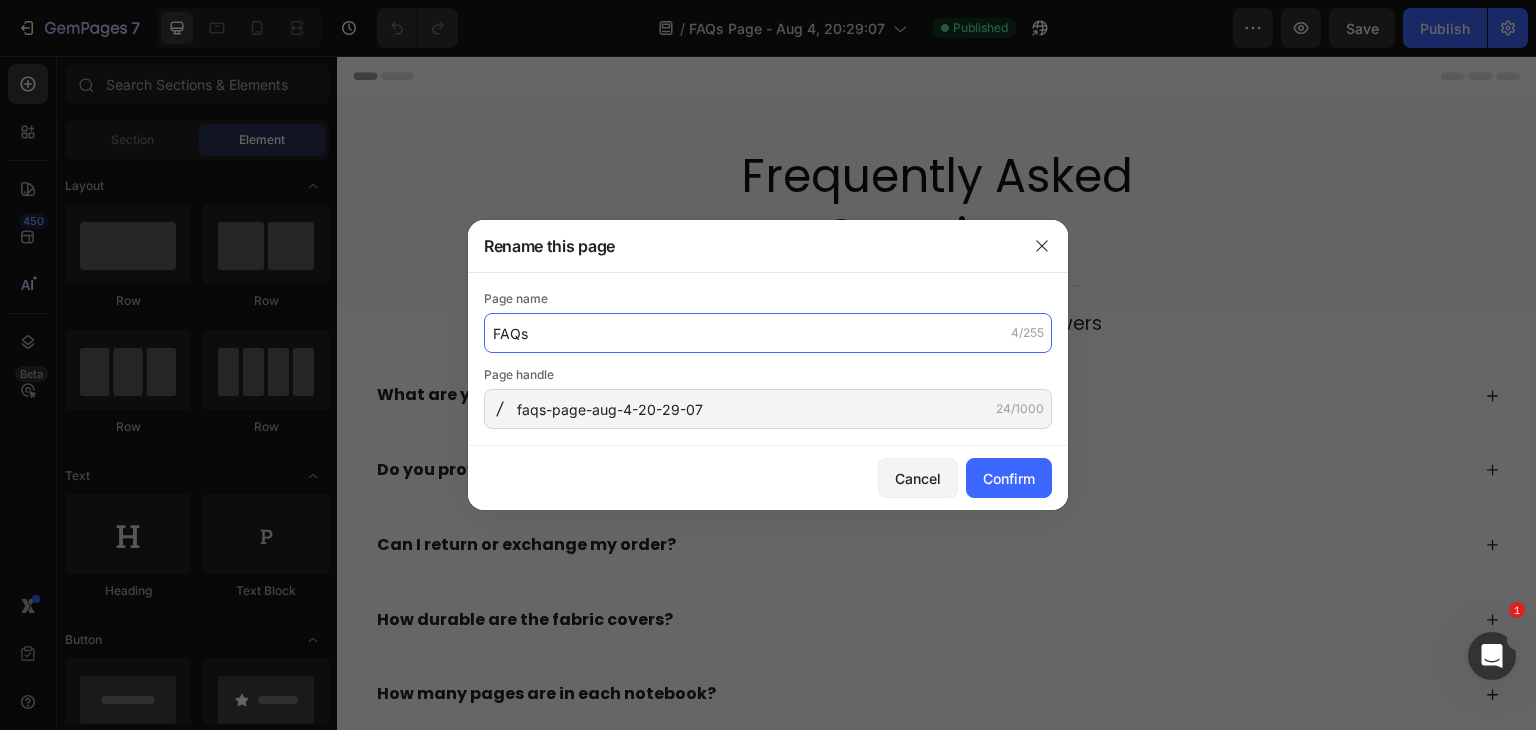 type on "FAQs" 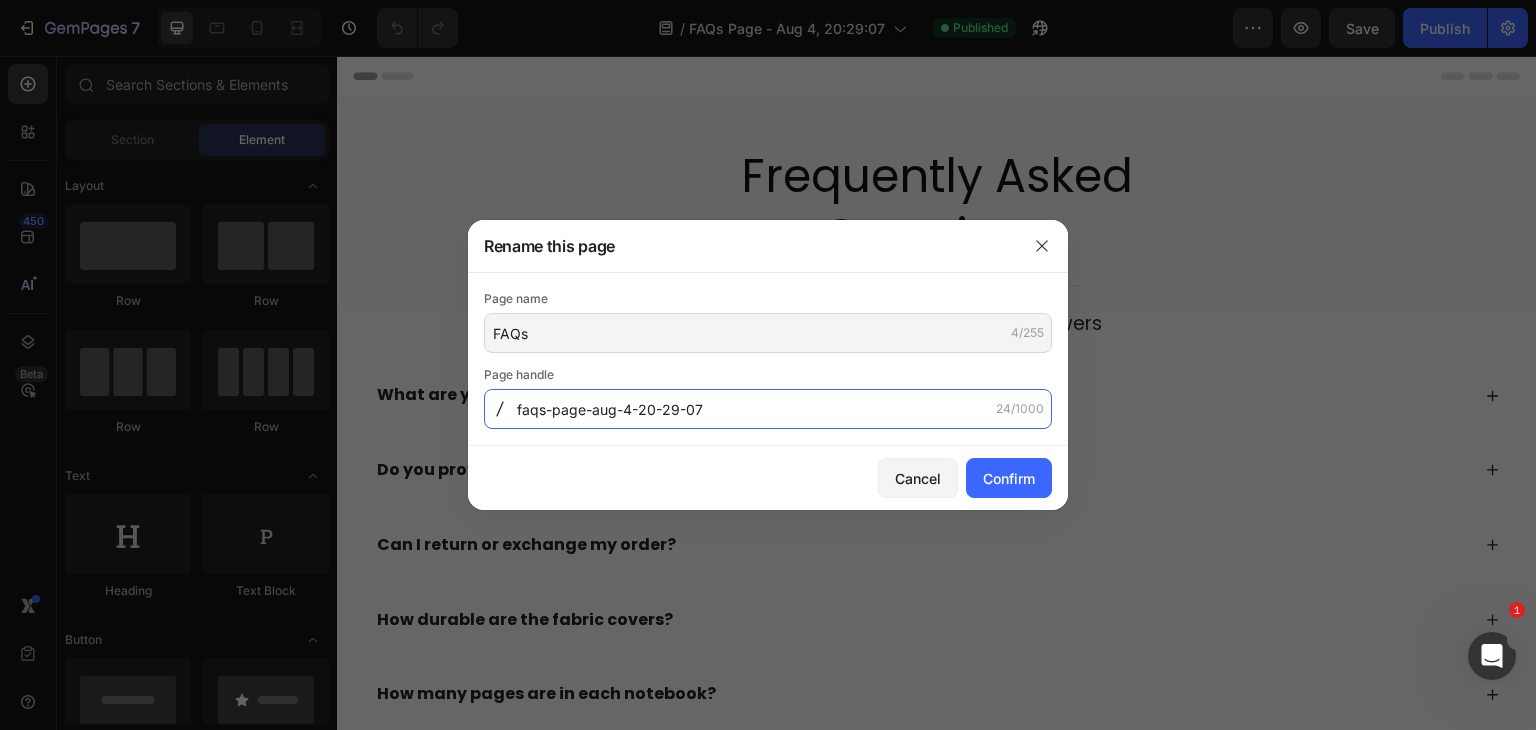 click on "faqs-page-aug-4-20-29-07" 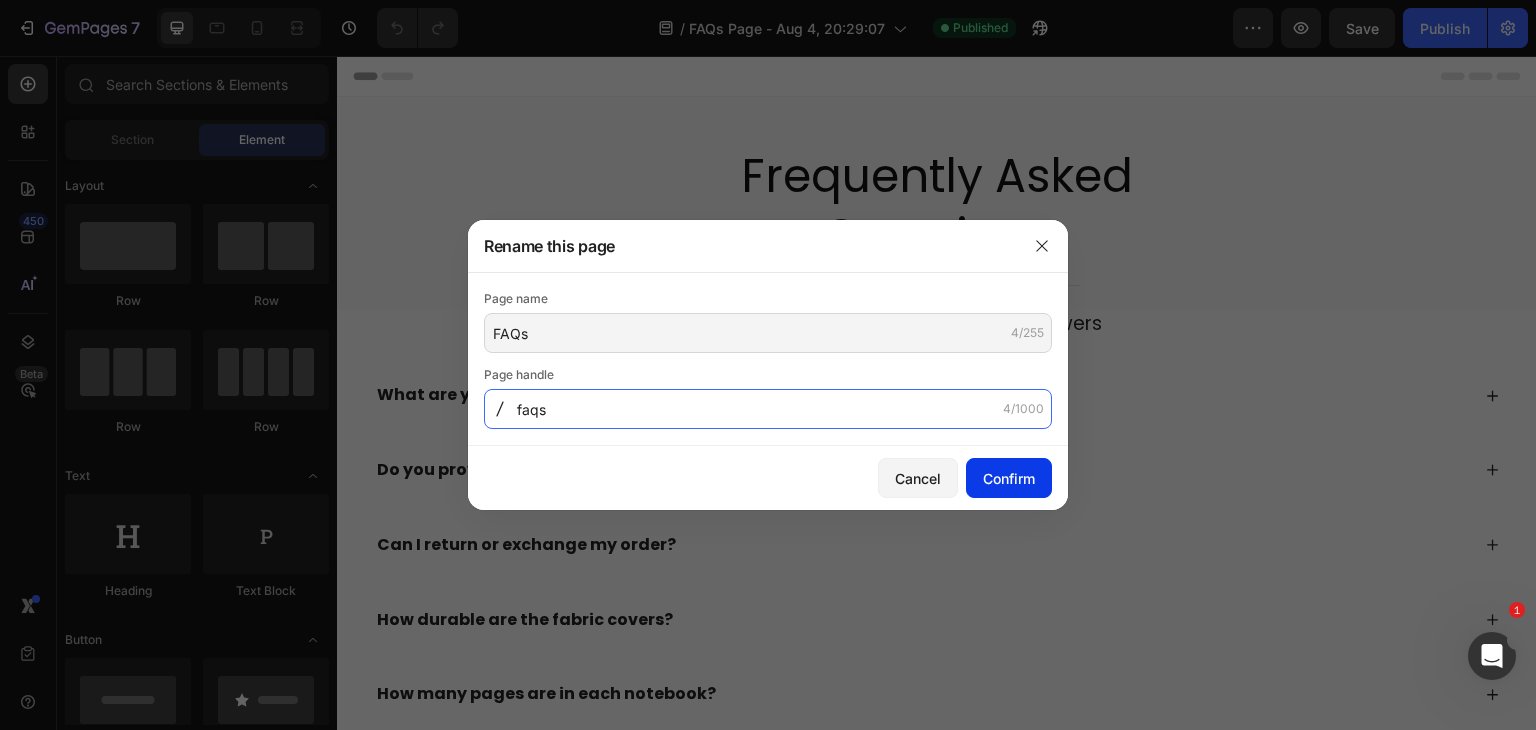 type on "faqs" 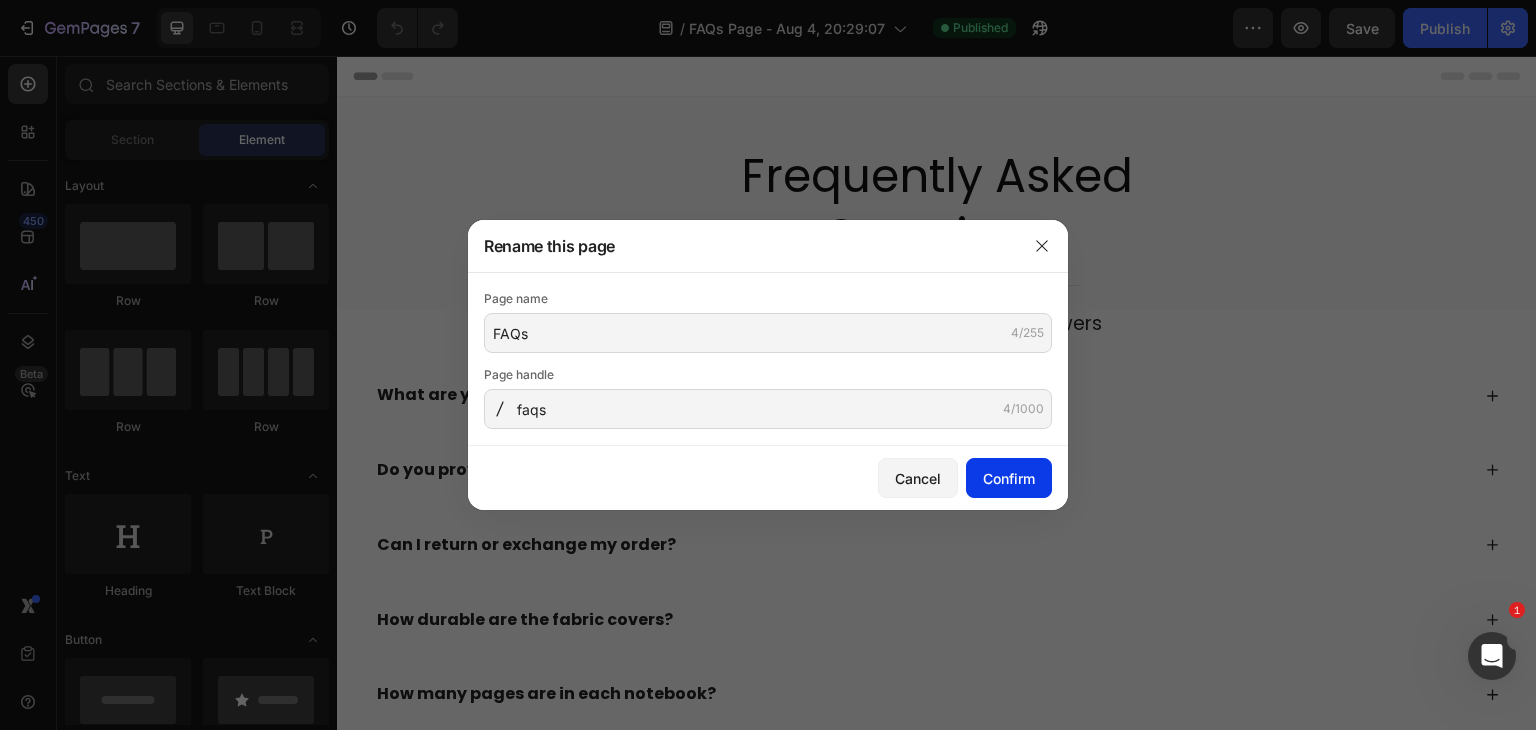 click on "Confirm" at bounding box center (1009, 478) 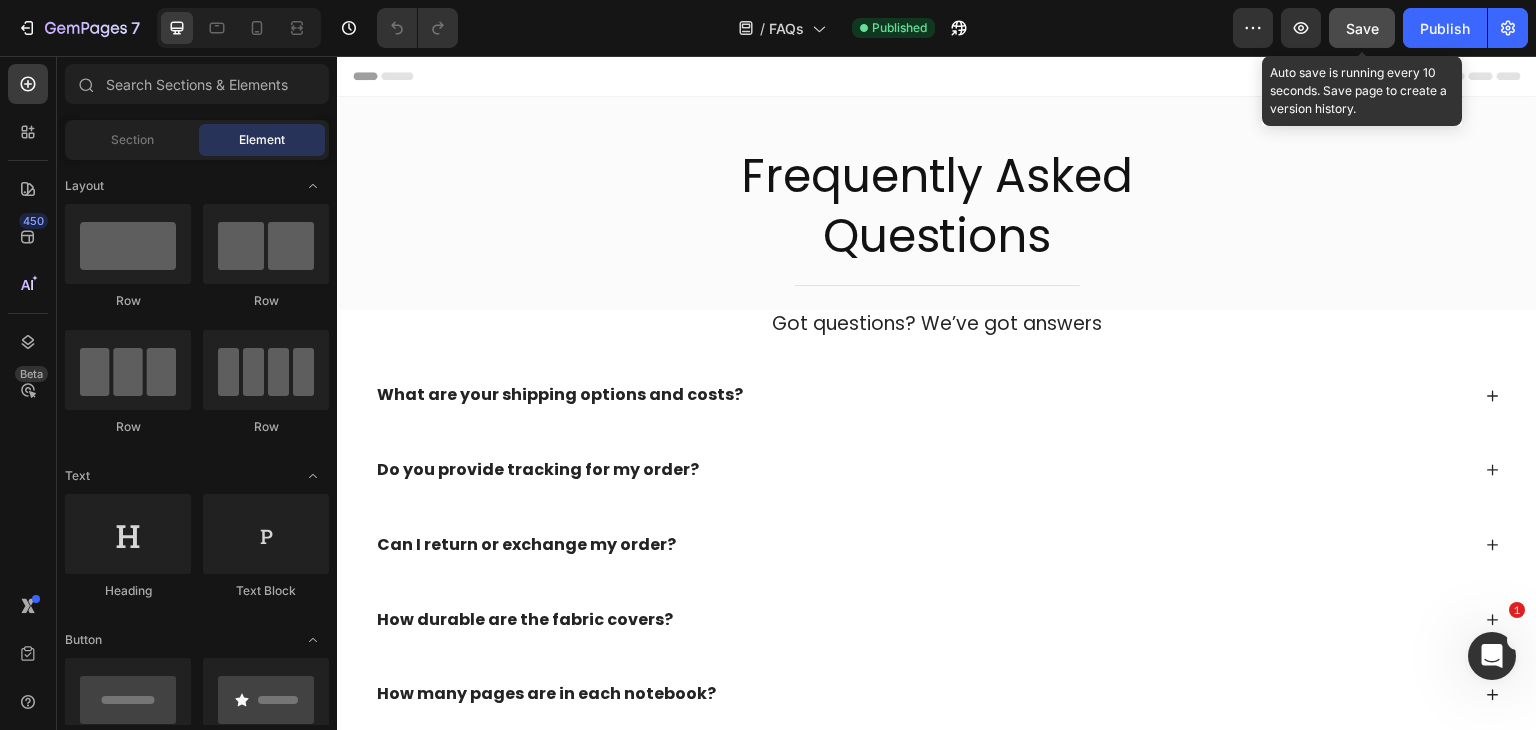 click on "Save" 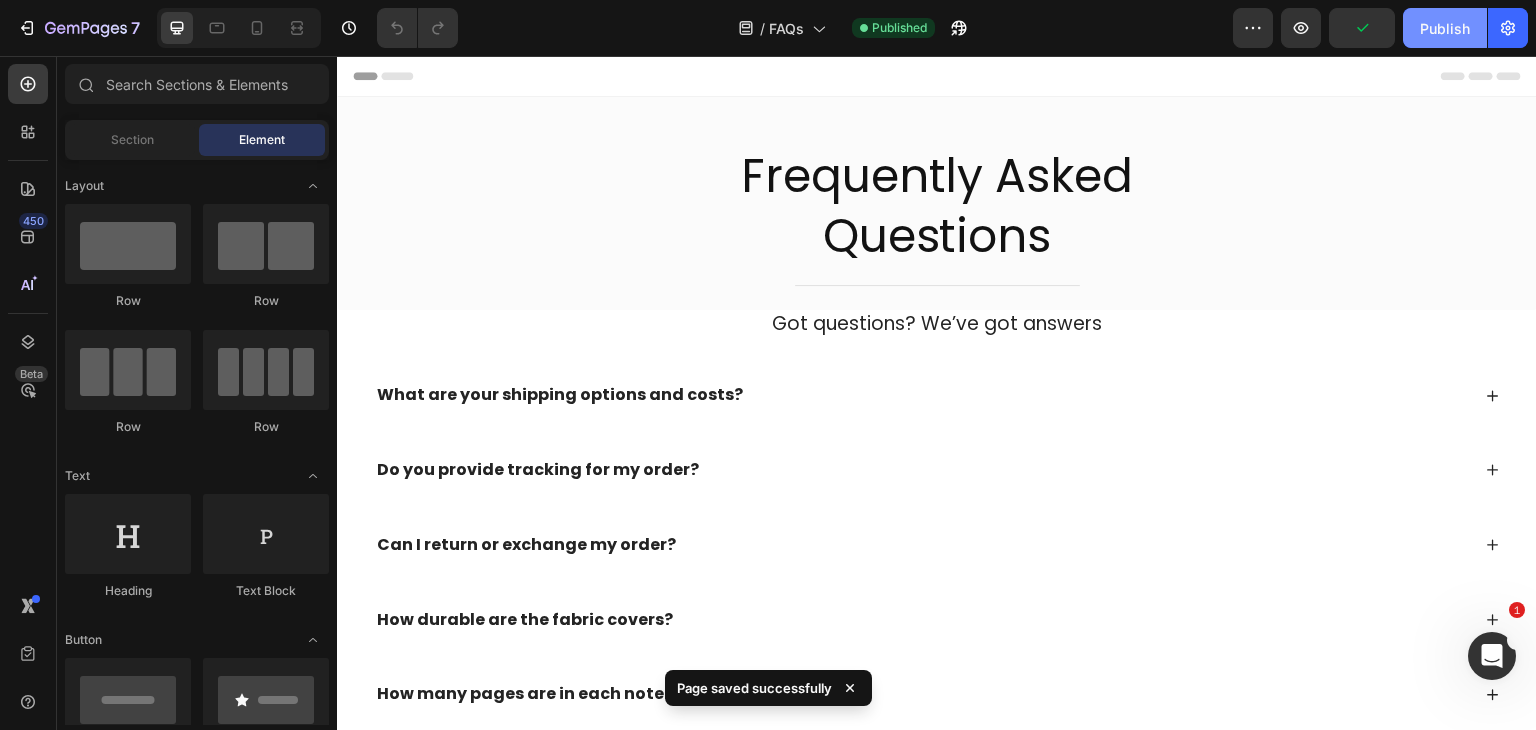 click on "Publish" 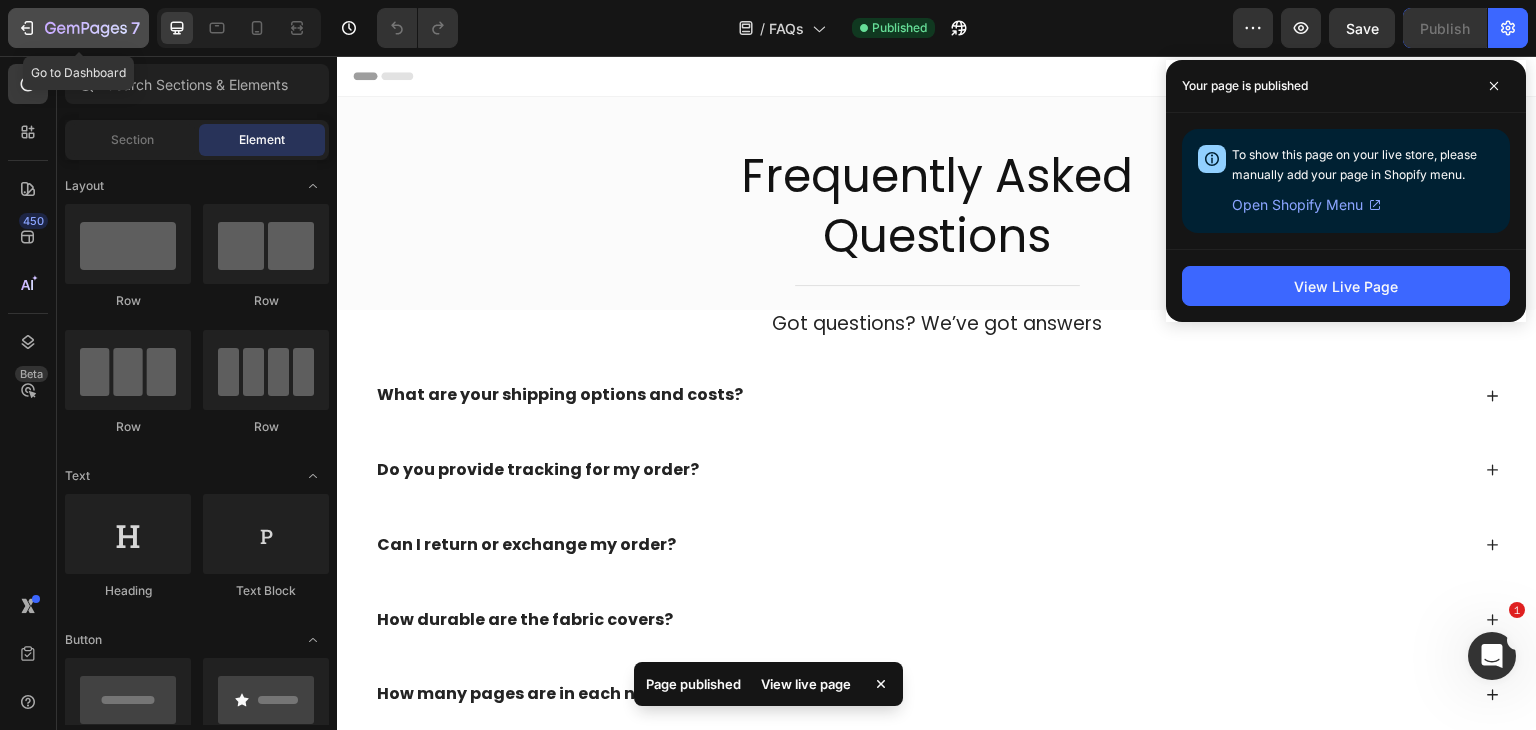 click 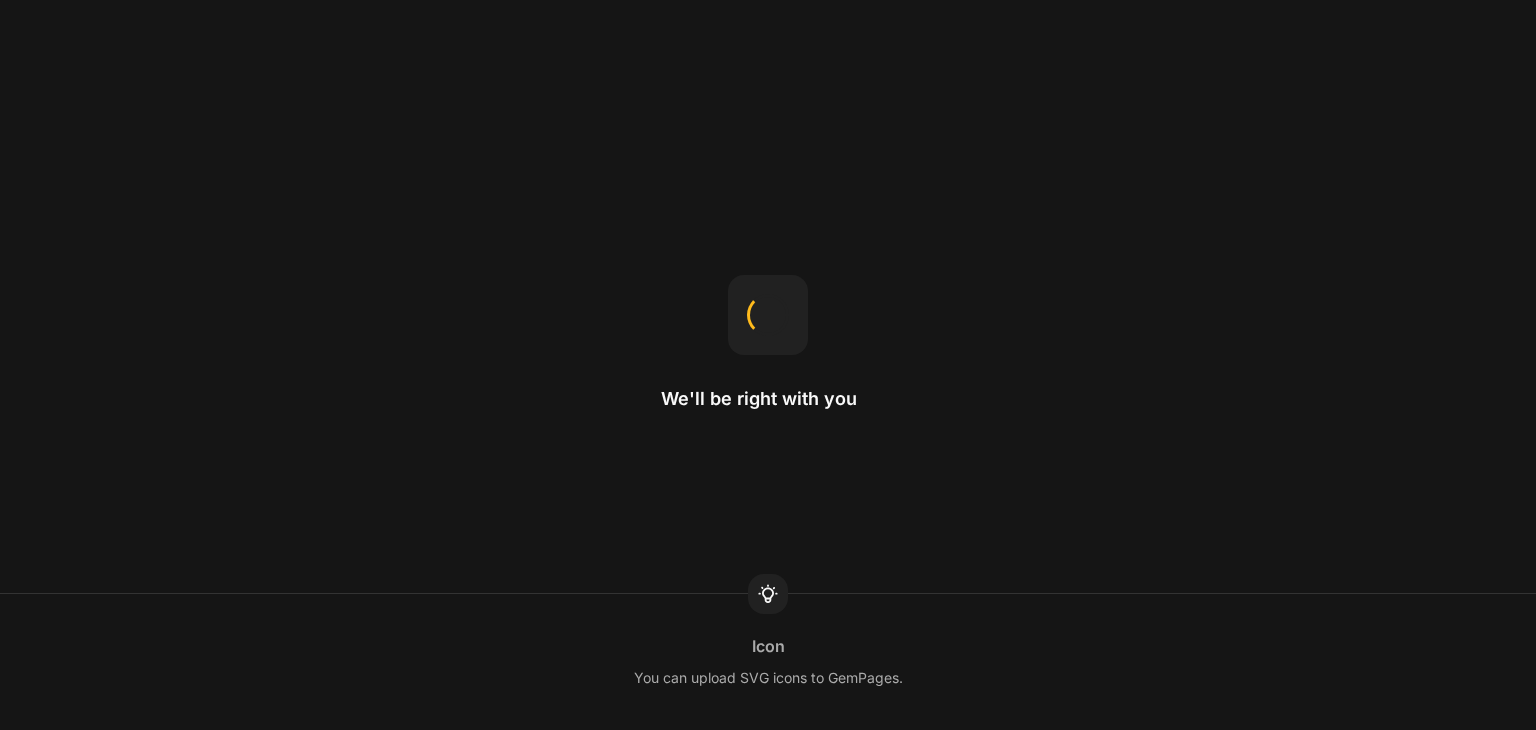 scroll, scrollTop: 0, scrollLeft: 0, axis: both 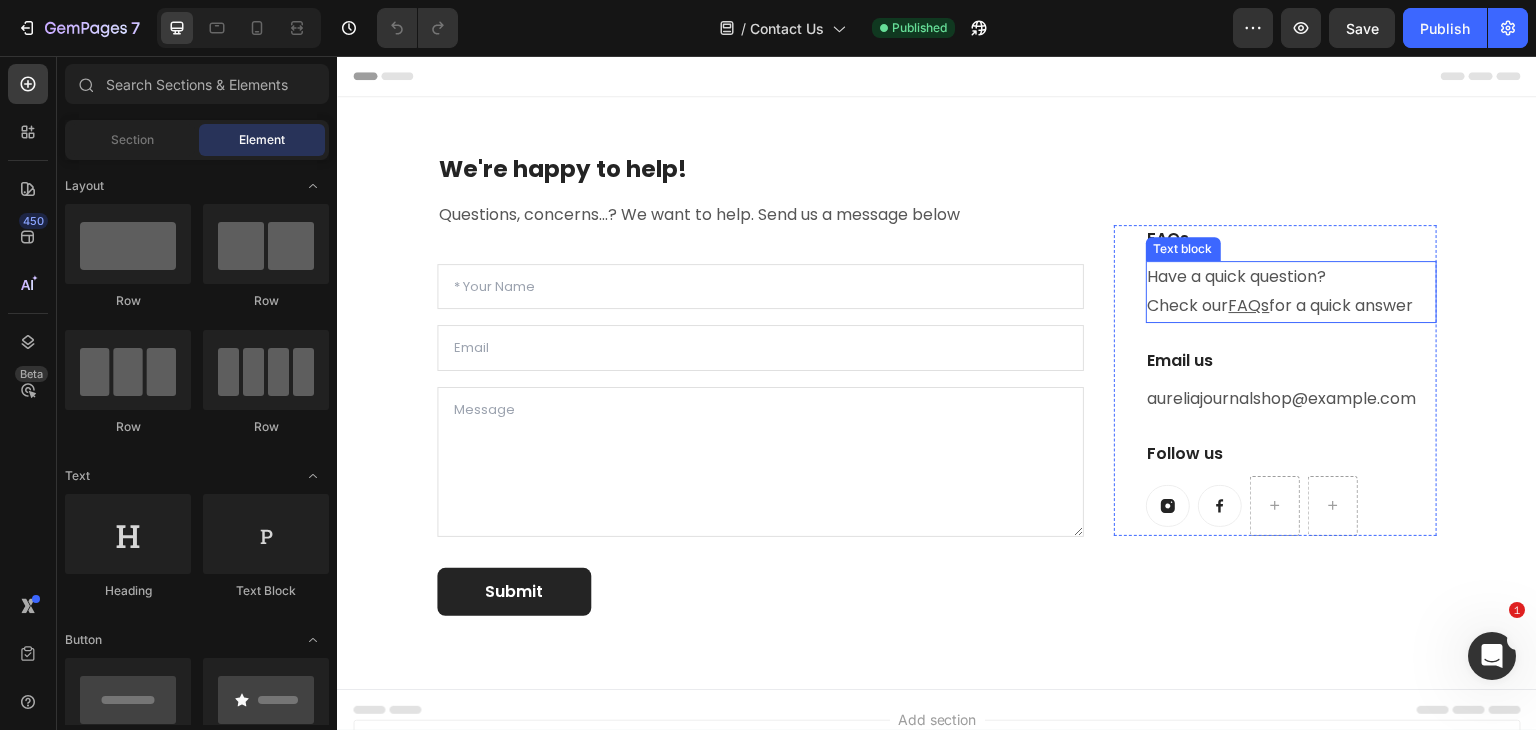 click on "FAQs" at bounding box center [1249, 305] 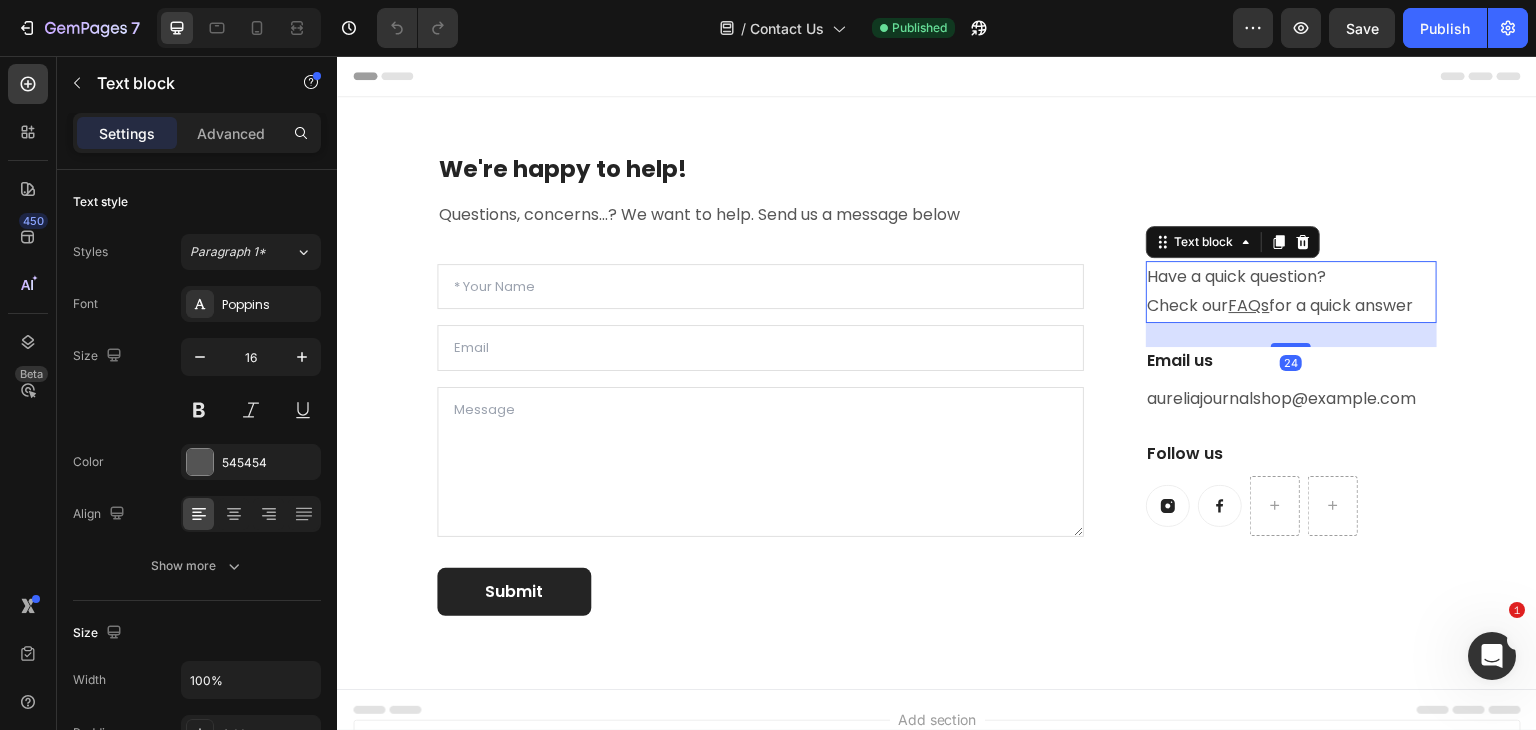 click on "FAQs" at bounding box center [1249, 305] 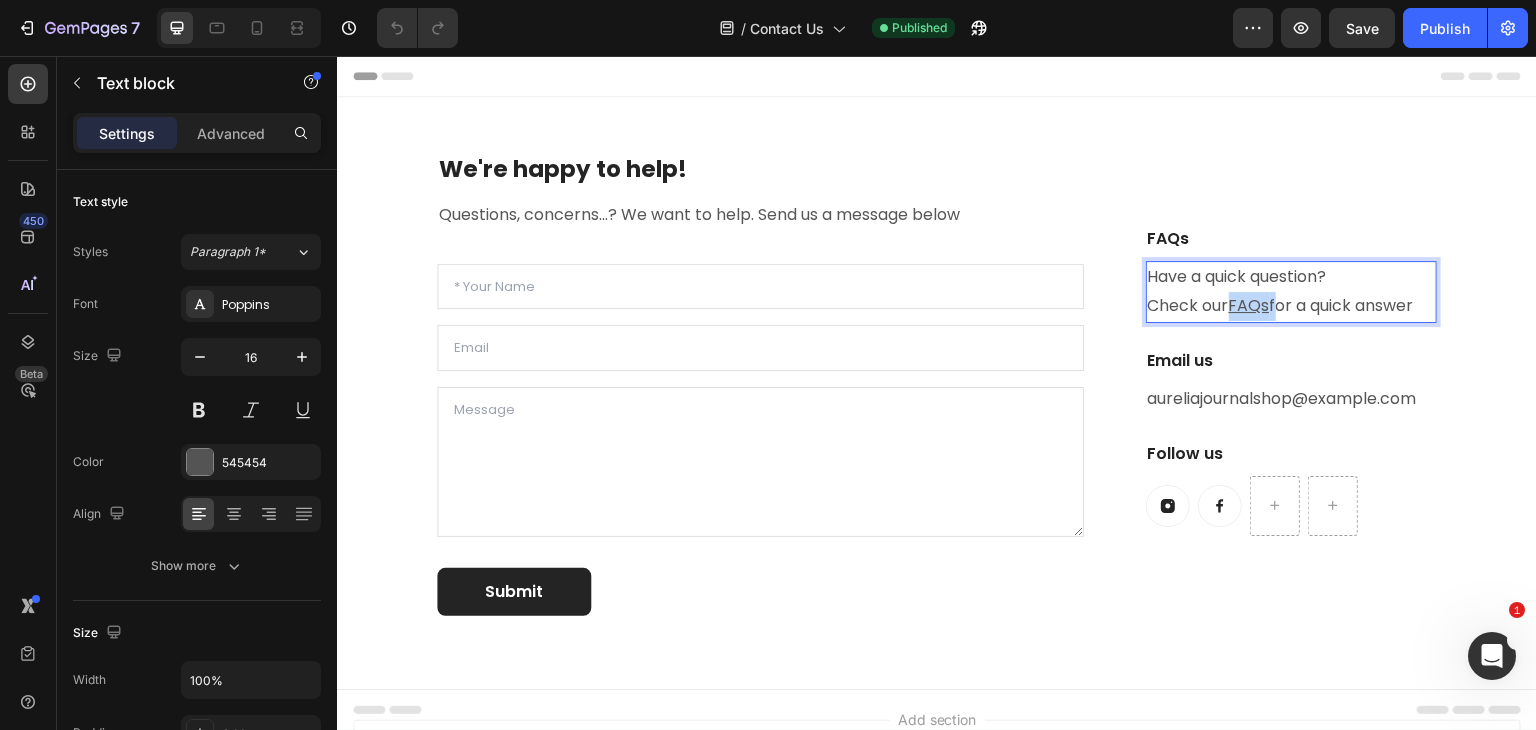 click on "FAQs" at bounding box center [1249, 305] 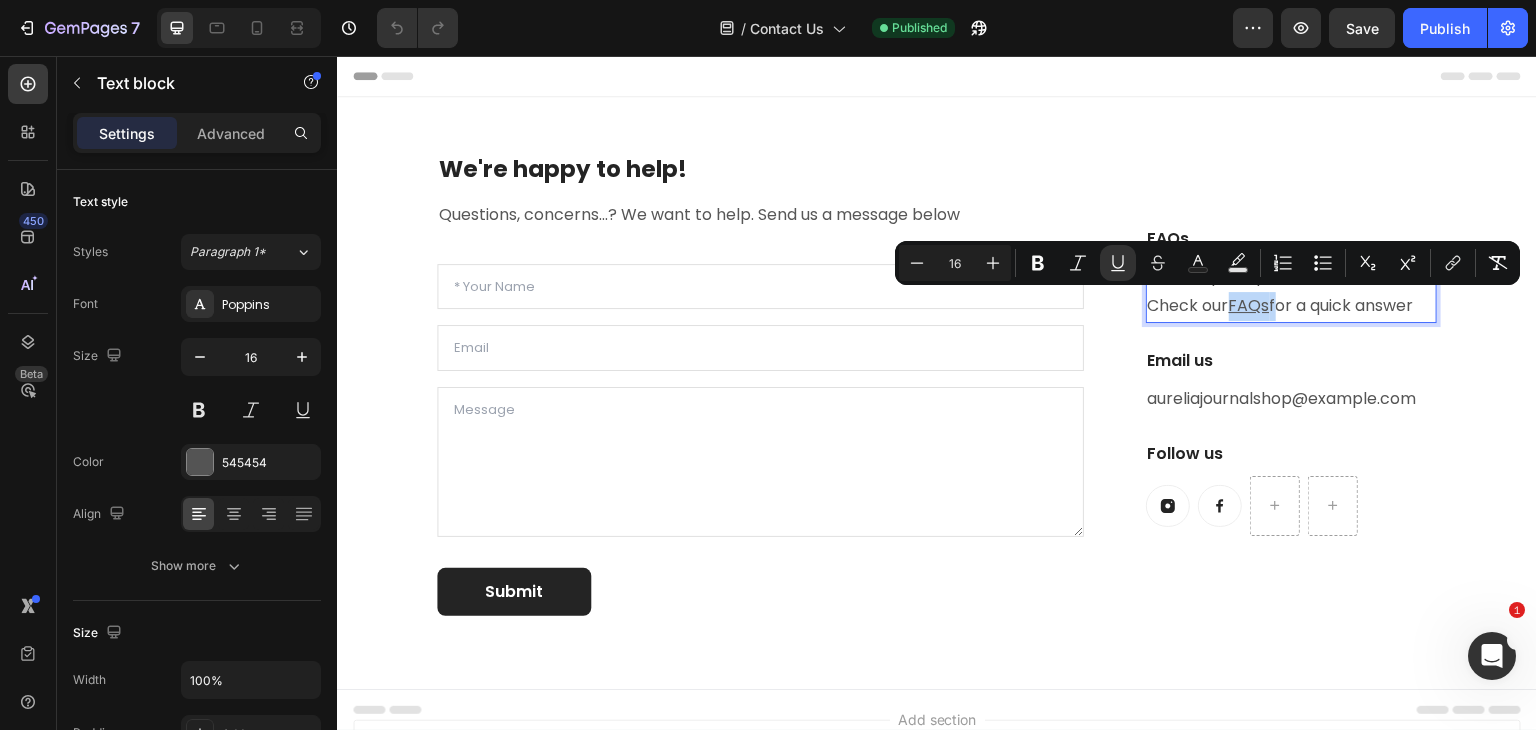 click on "FAQs" at bounding box center (1249, 305) 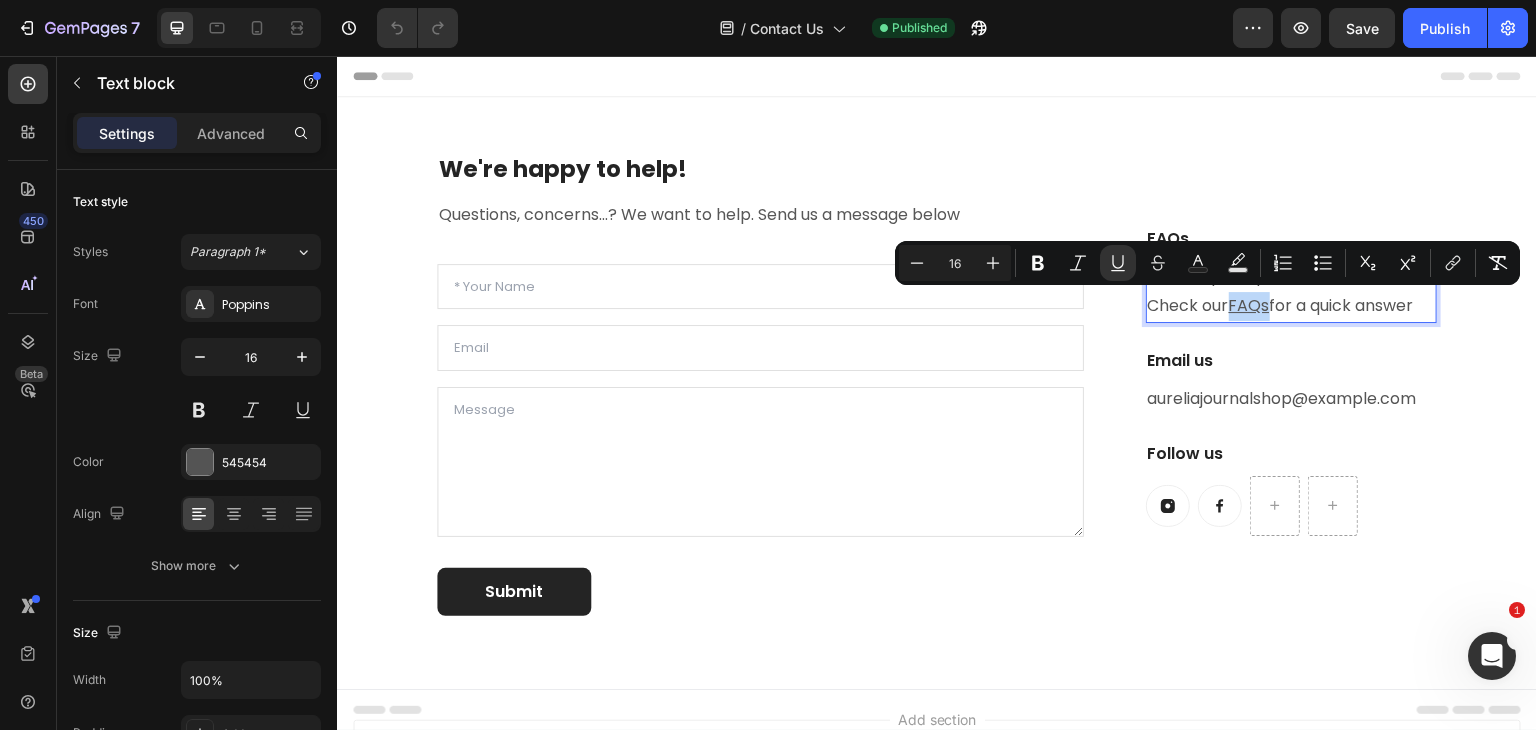 drag, startPoint x: 1223, startPoint y: 306, endPoint x: 1259, endPoint y: 310, distance: 36.221542 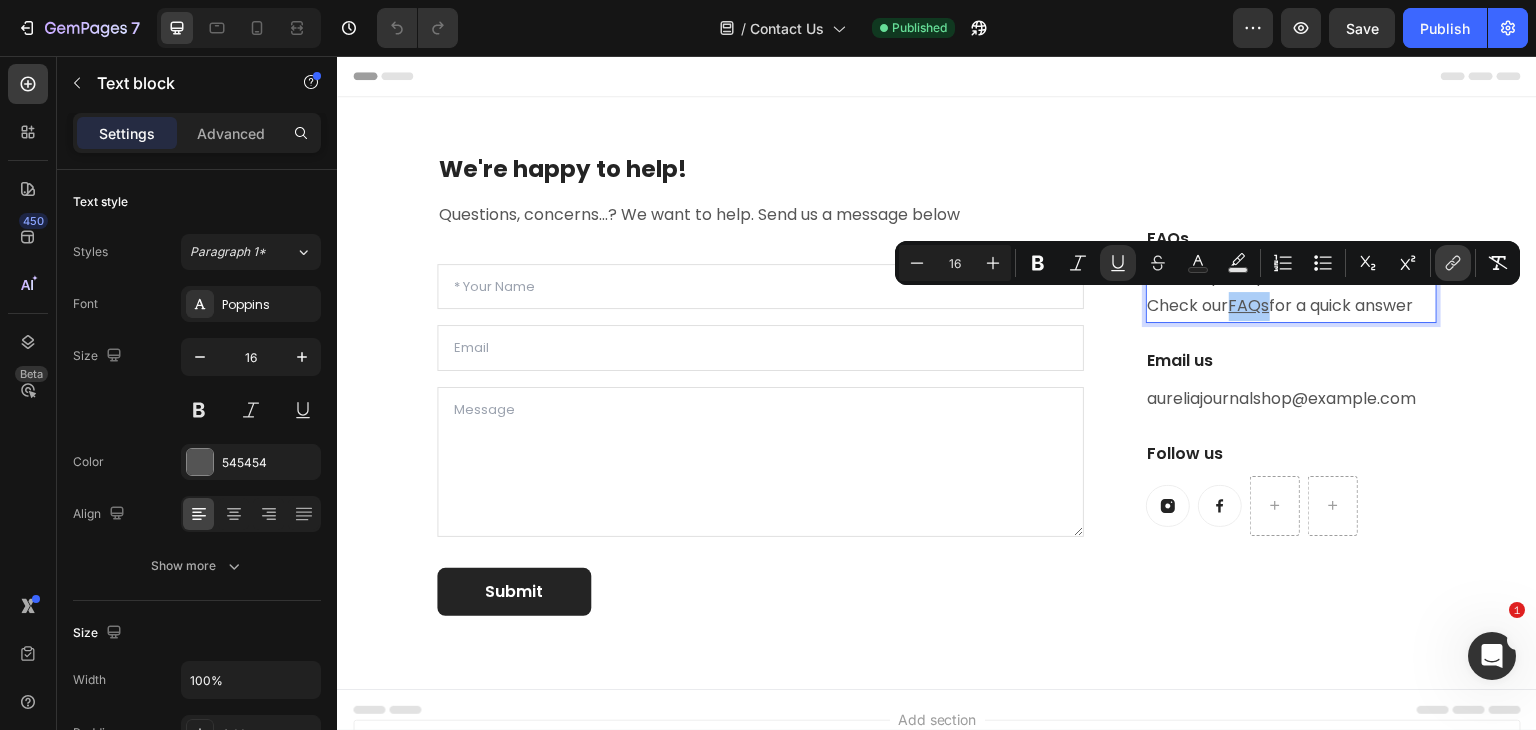 click 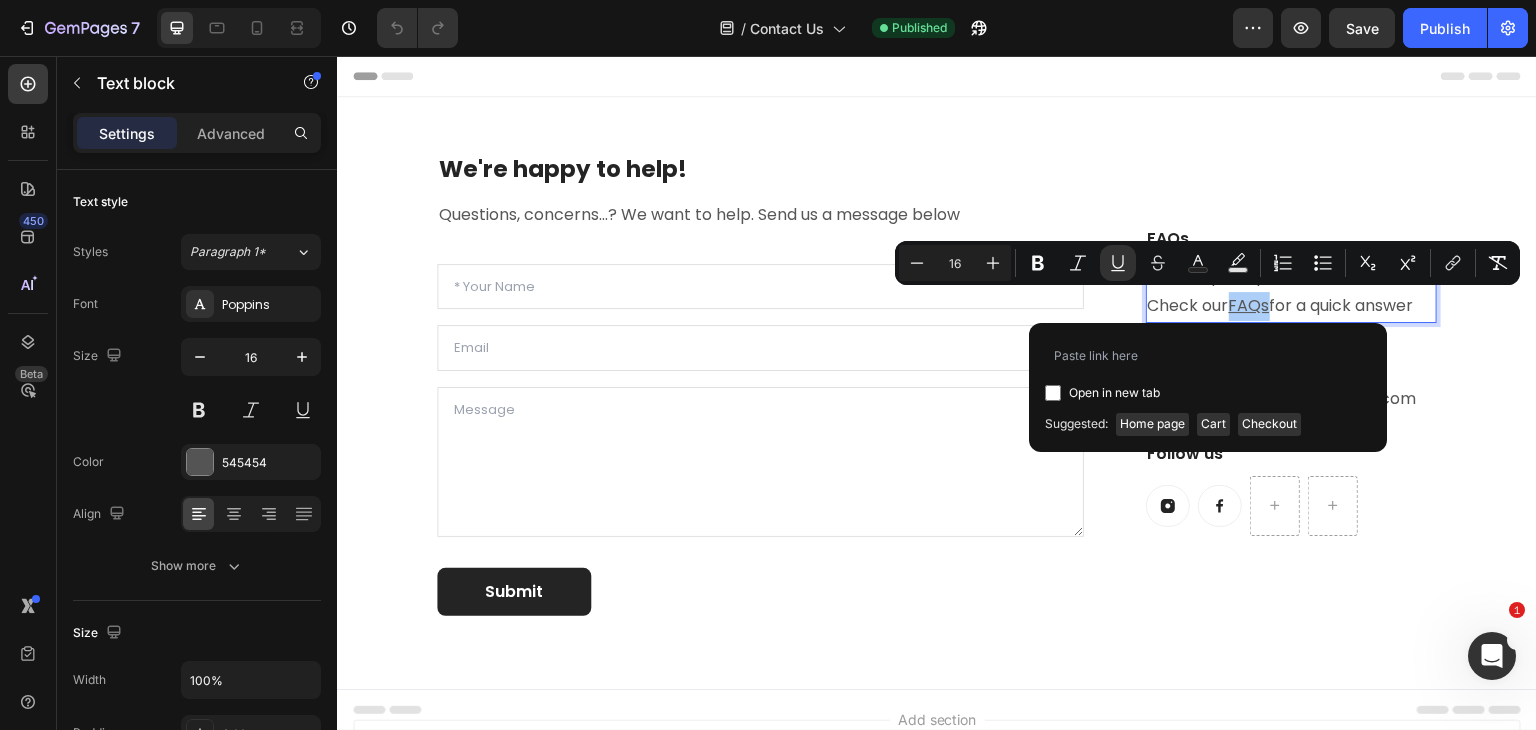 type on "https://aureliajournals.com/pages/faqs" 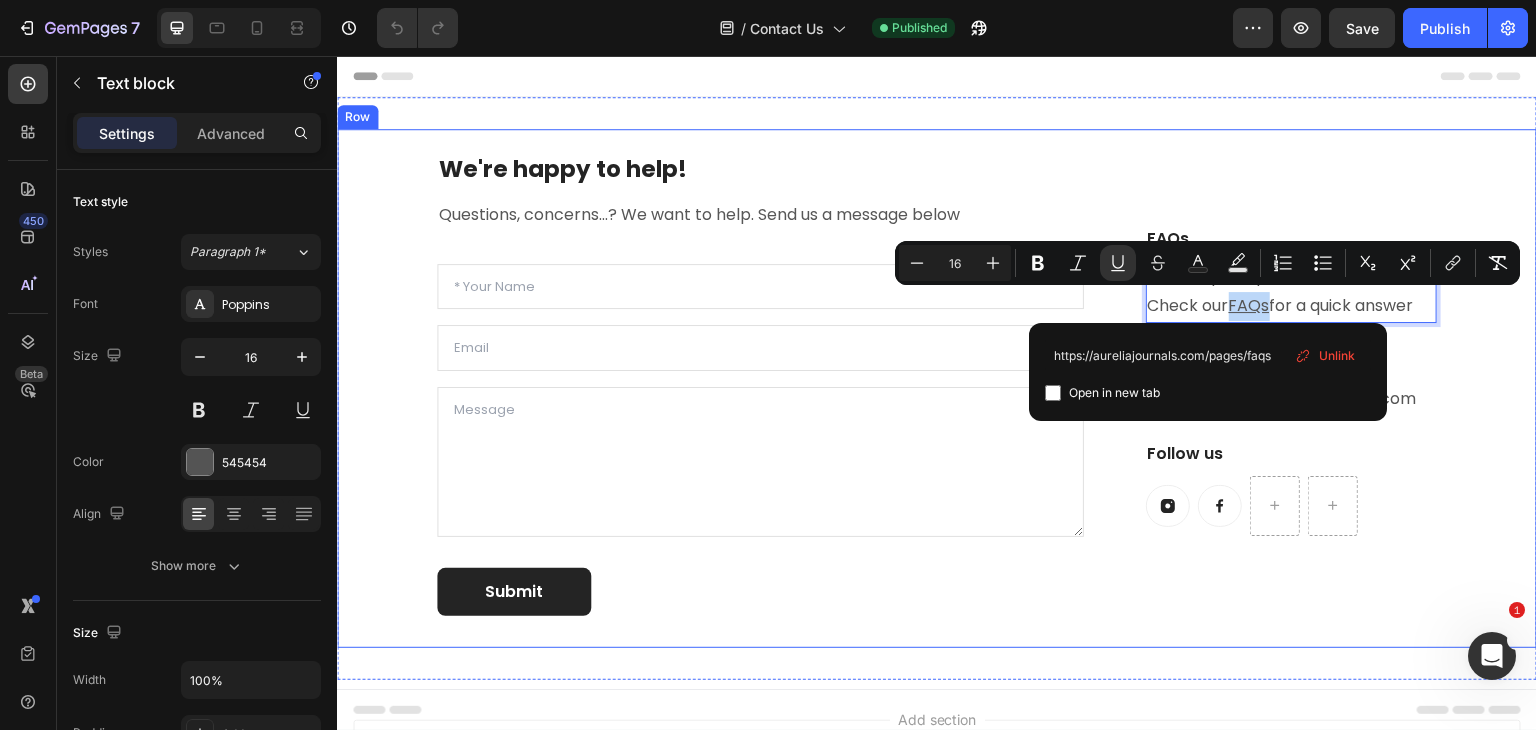 click on "We're happy to help! Heading Questions, concerns...? We want to help. Send us a message below Text block Text Field Email Field Text Area Submit Submit Button Contact Form FAQs Heading Have a quick question? Check our  FAQs  for a quick answer Text block   24 Email us Heading [EMAIL] Text block Follow us Heading
Button     Button
Row Row Row" at bounding box center (937, 388) 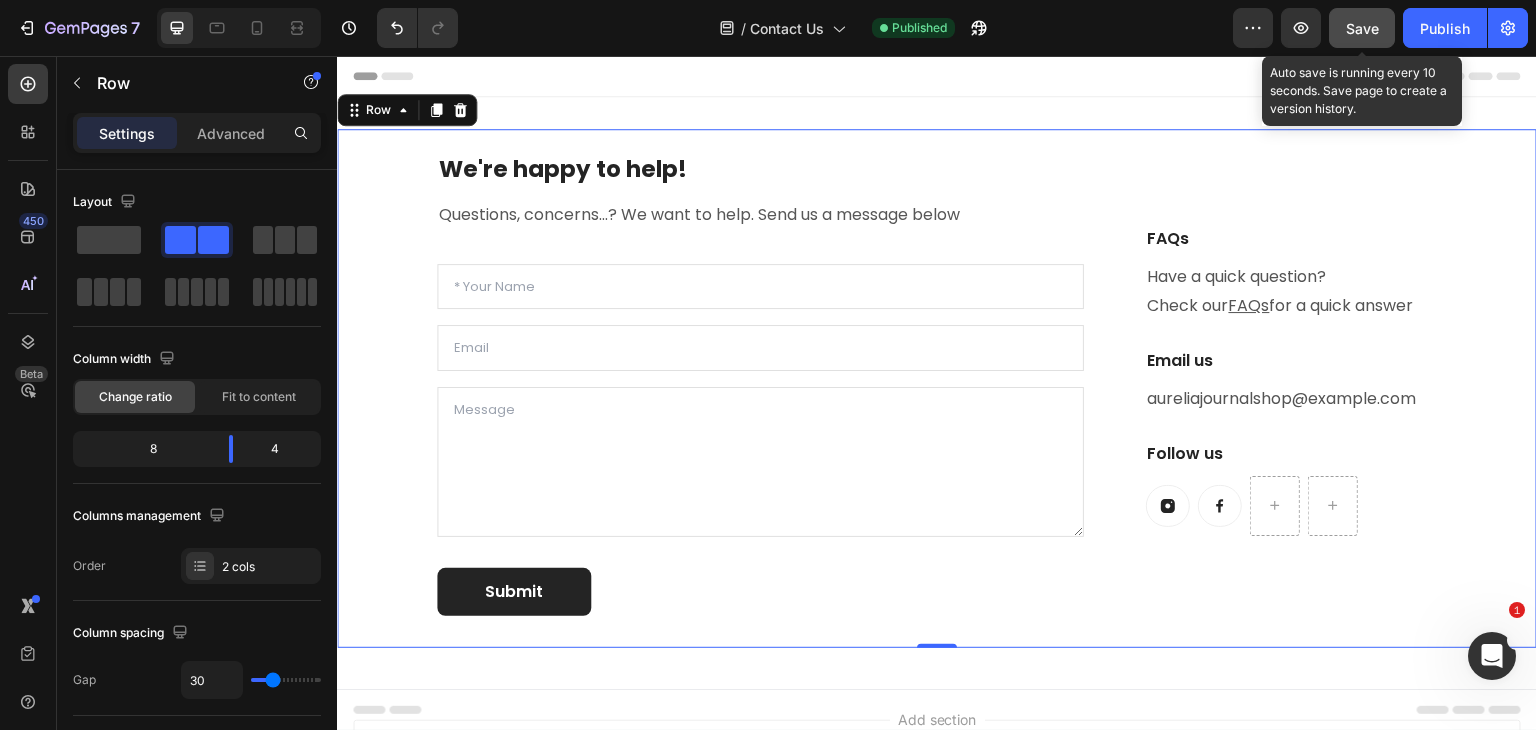 click on "Save" 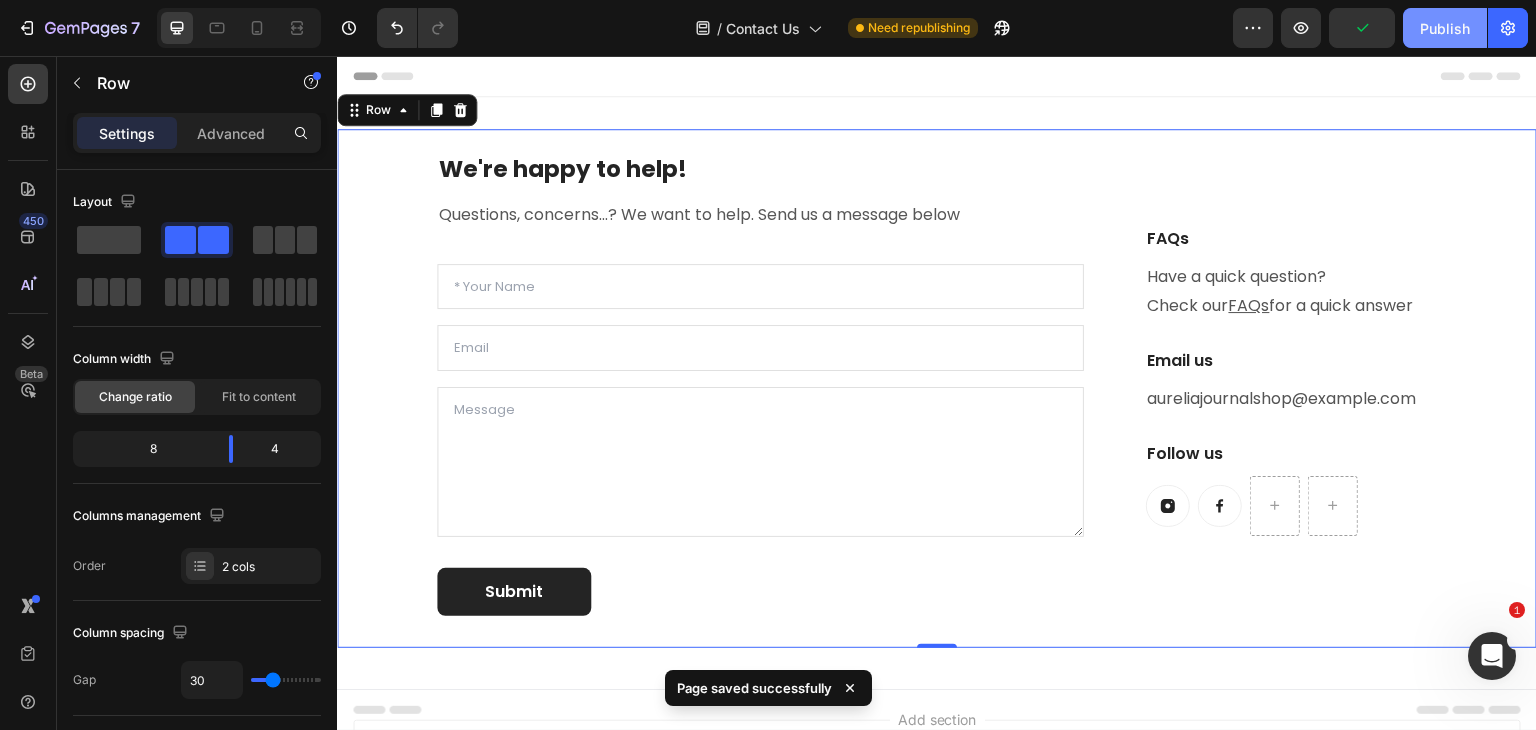 click on "Publish" 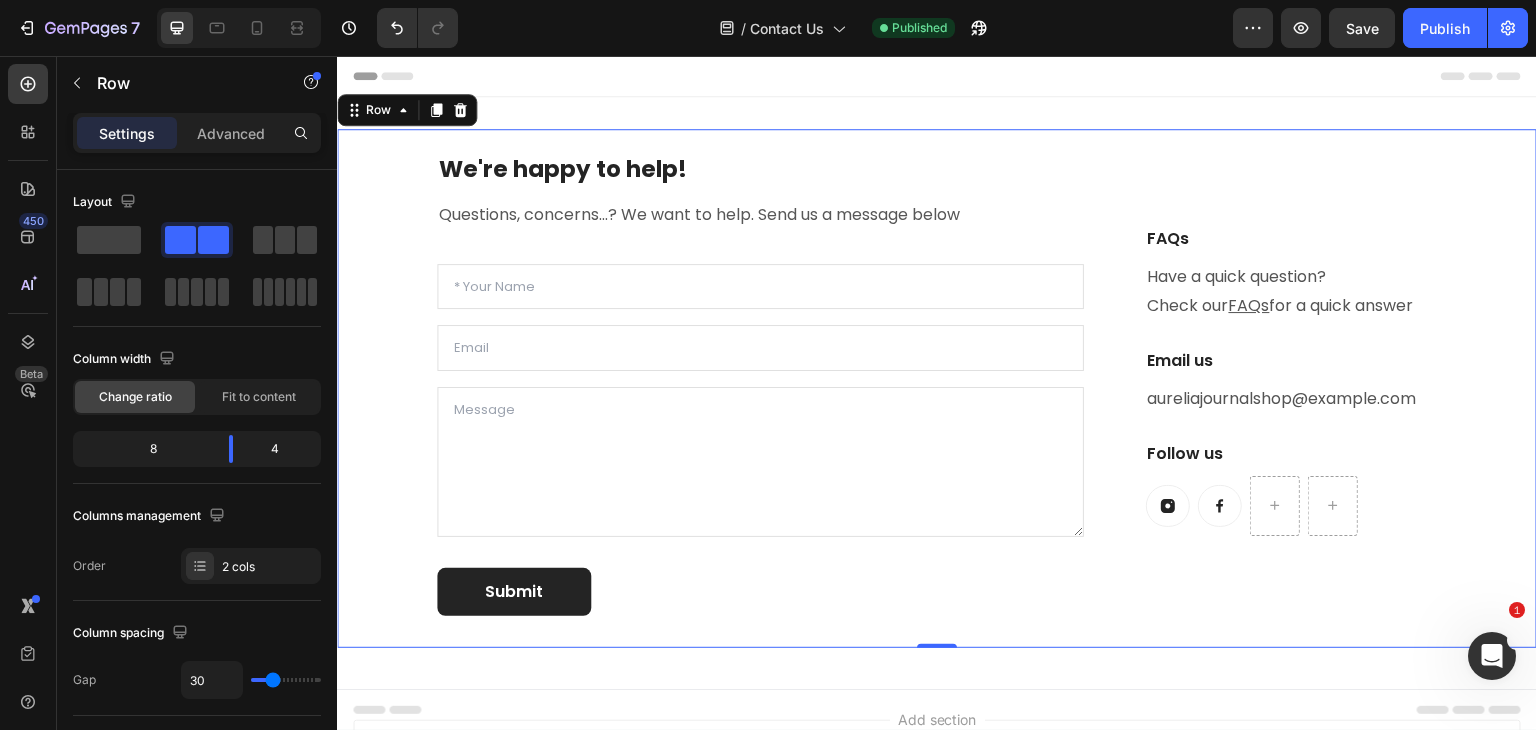 click on "7  Version history  /  Contact Us Published Preview  Save   Publish" 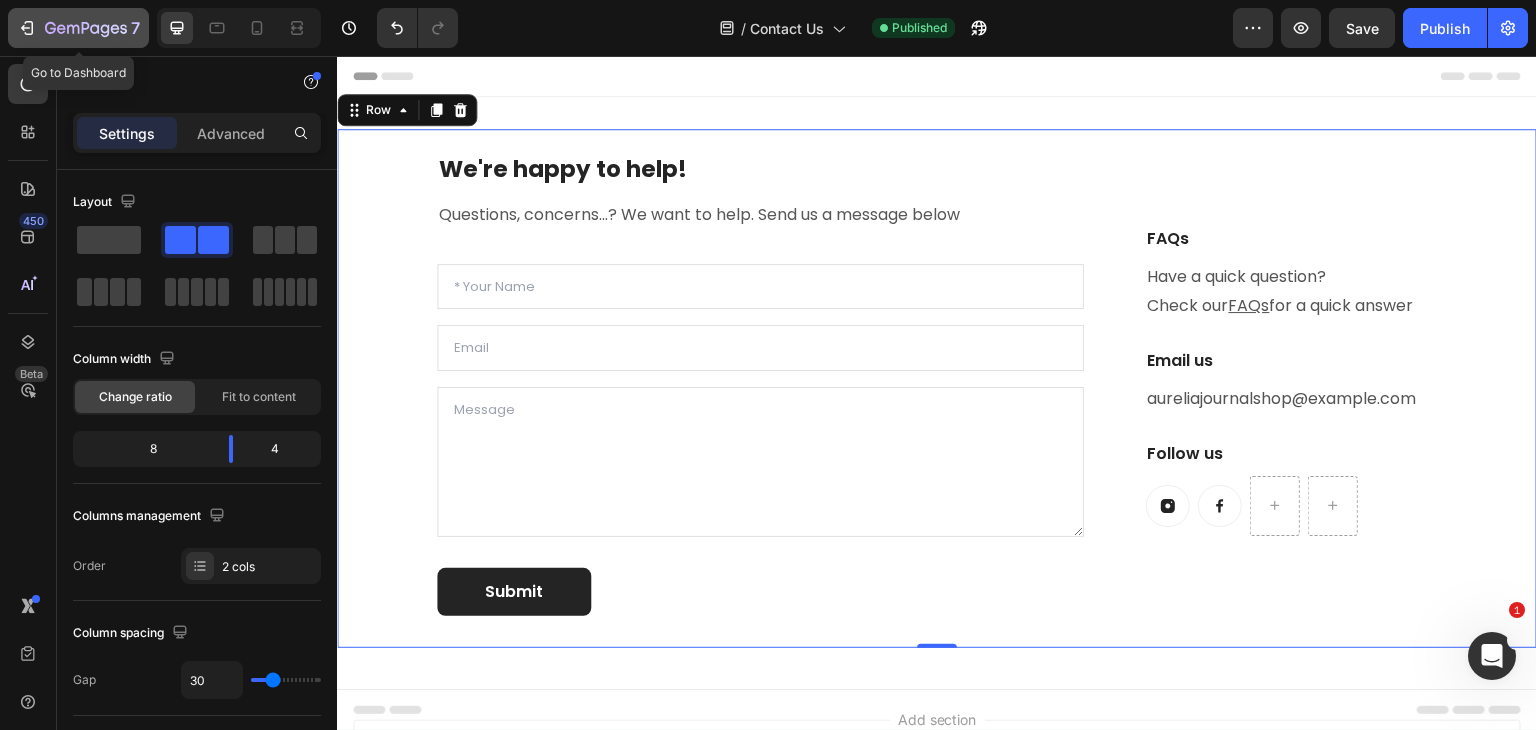 click on "7" 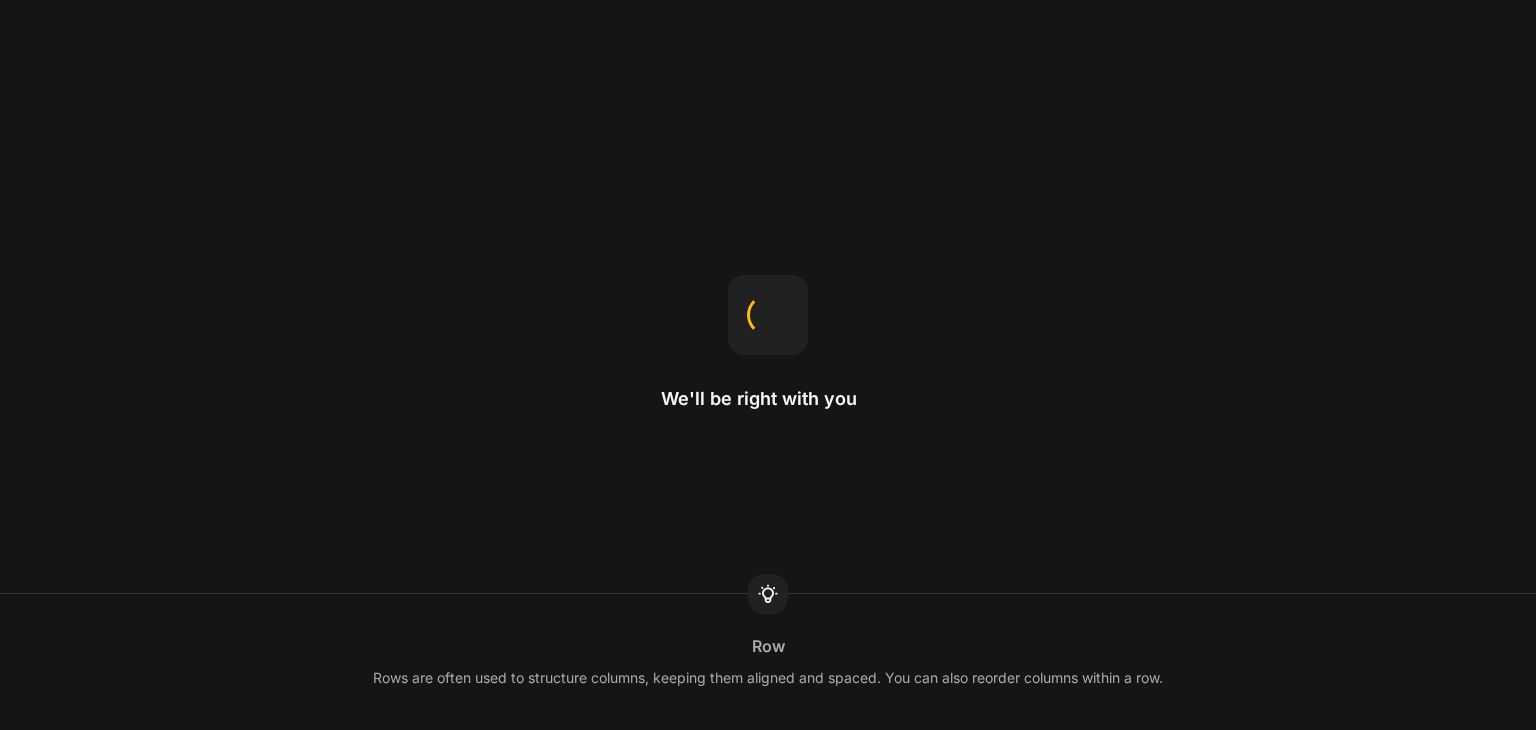 scroll, scrollTop: 0, scrollLeft: 0, axis: both 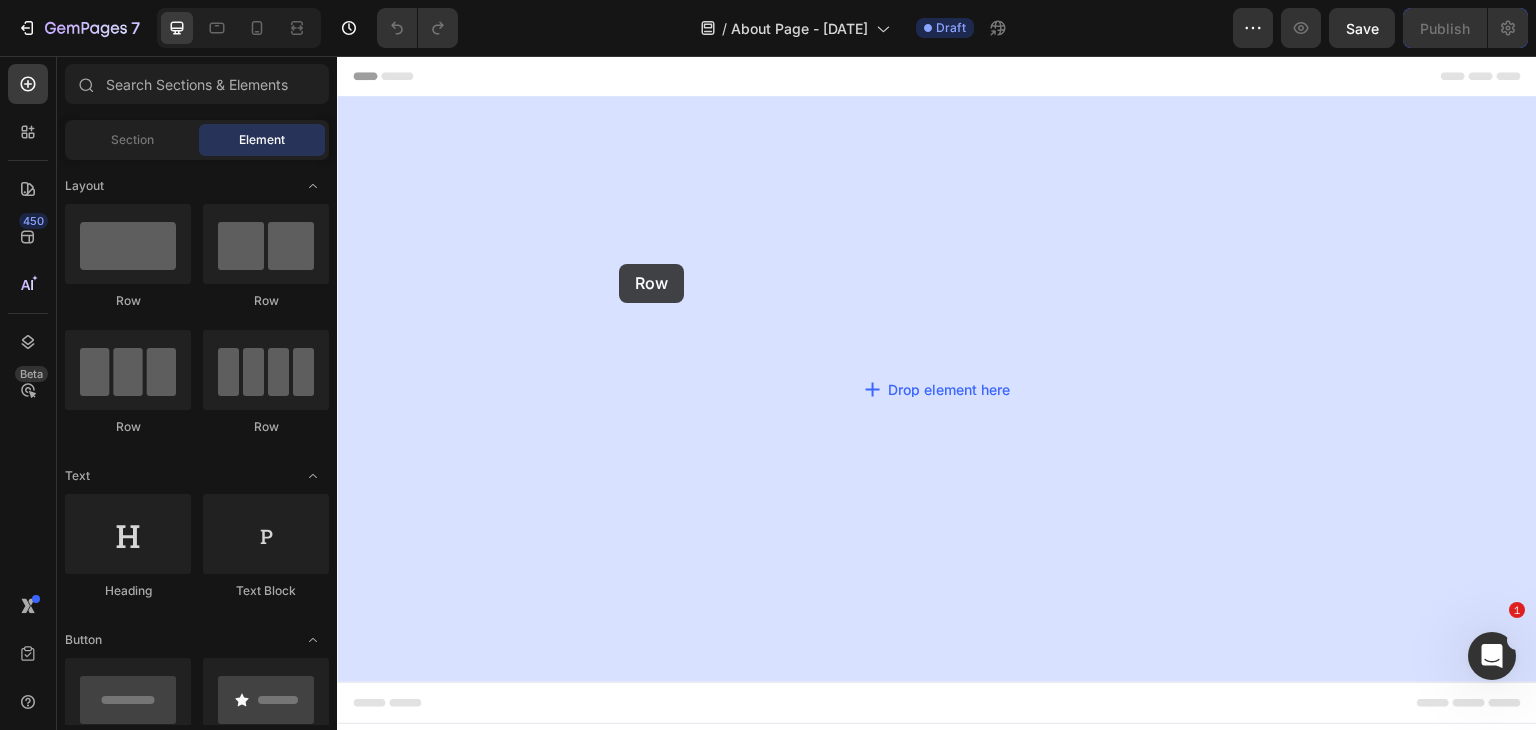 drag, startPoint x: 432, startPoint y: 317, endPoint x: 1179, endPoint y: 706, distance: 842.2173 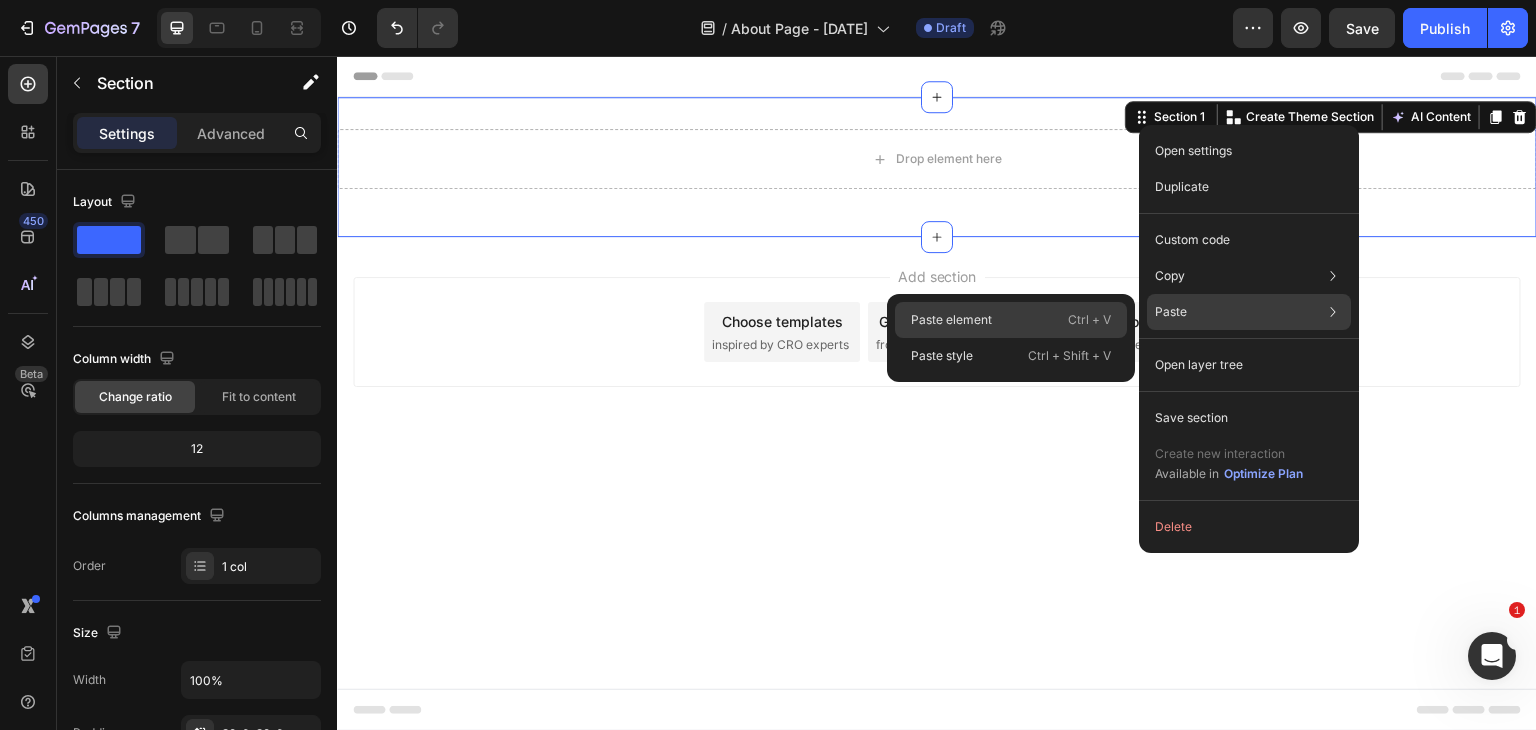 click on "Ctrl + V" at bounding box center (1089, 320) 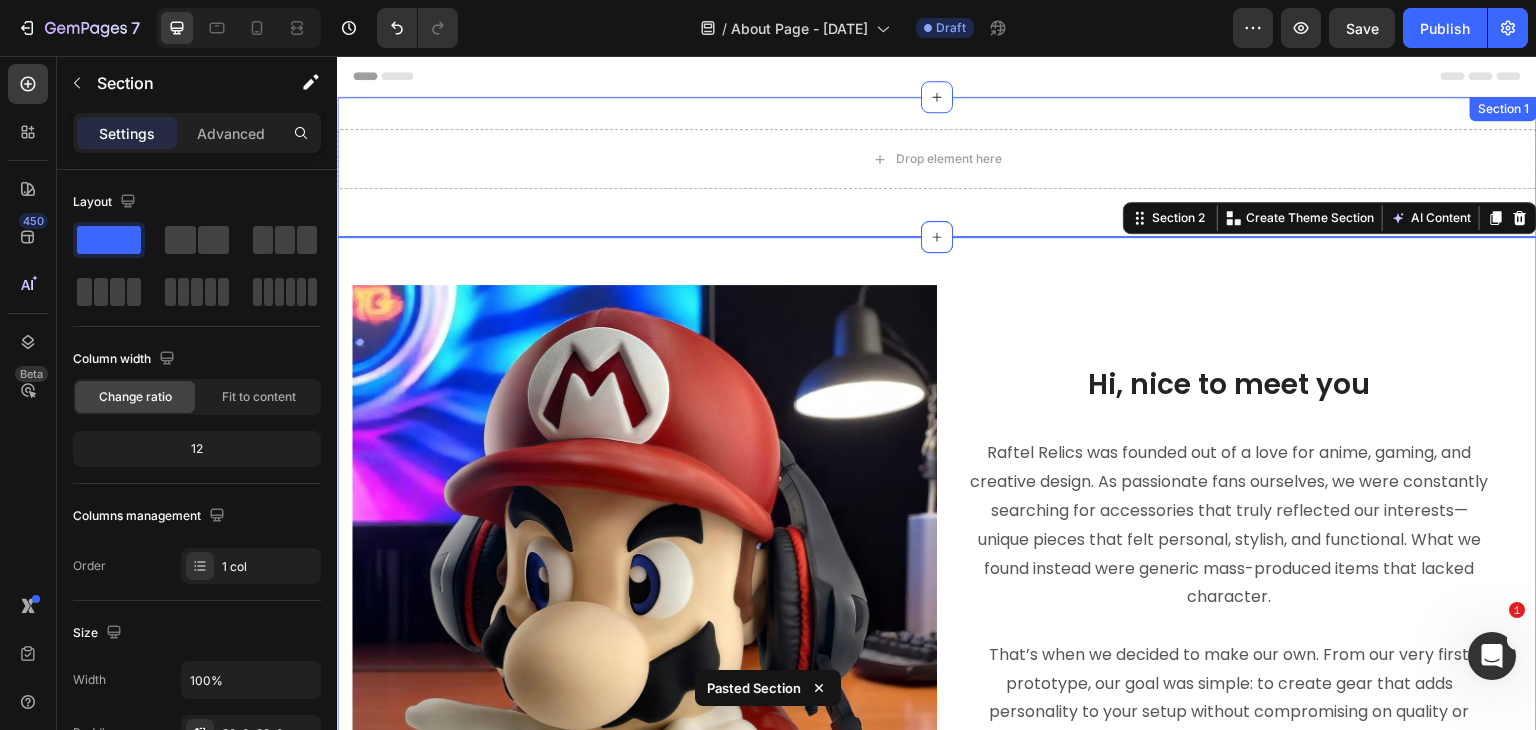 click on "Drop element here Row Section 1" at bounding box center [937, 167] 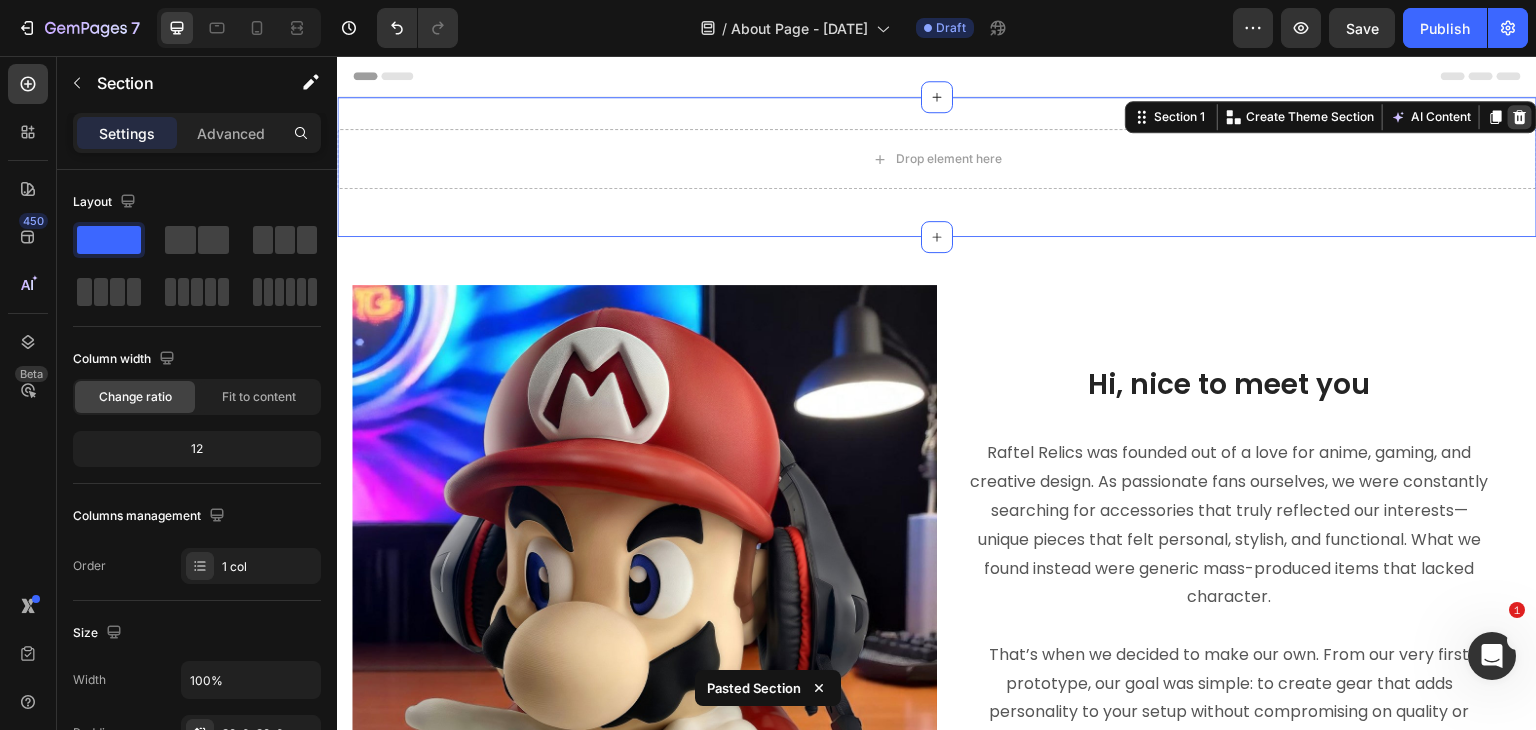 click 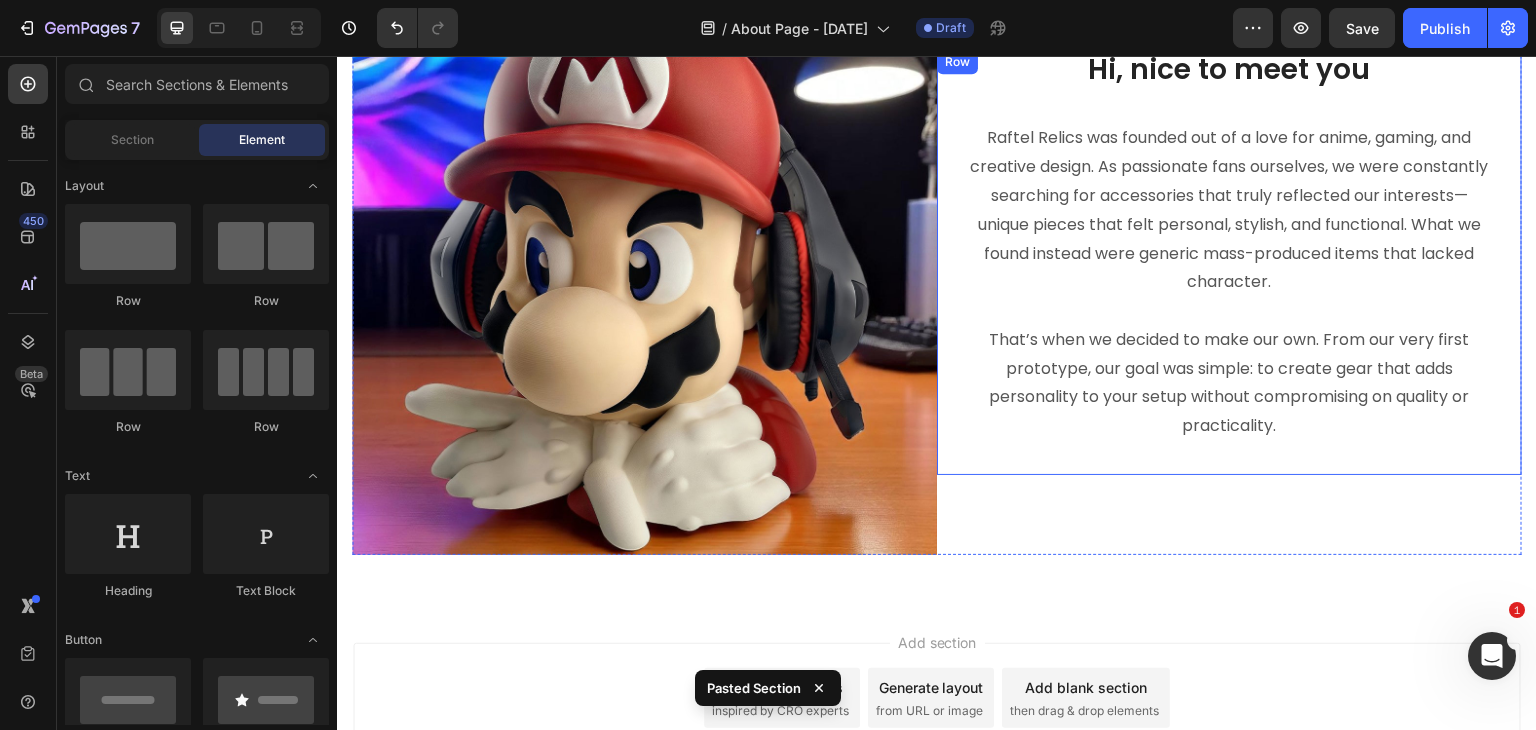 scroll, scrollTop: 327, scrollLeft: 0, axis: vertical 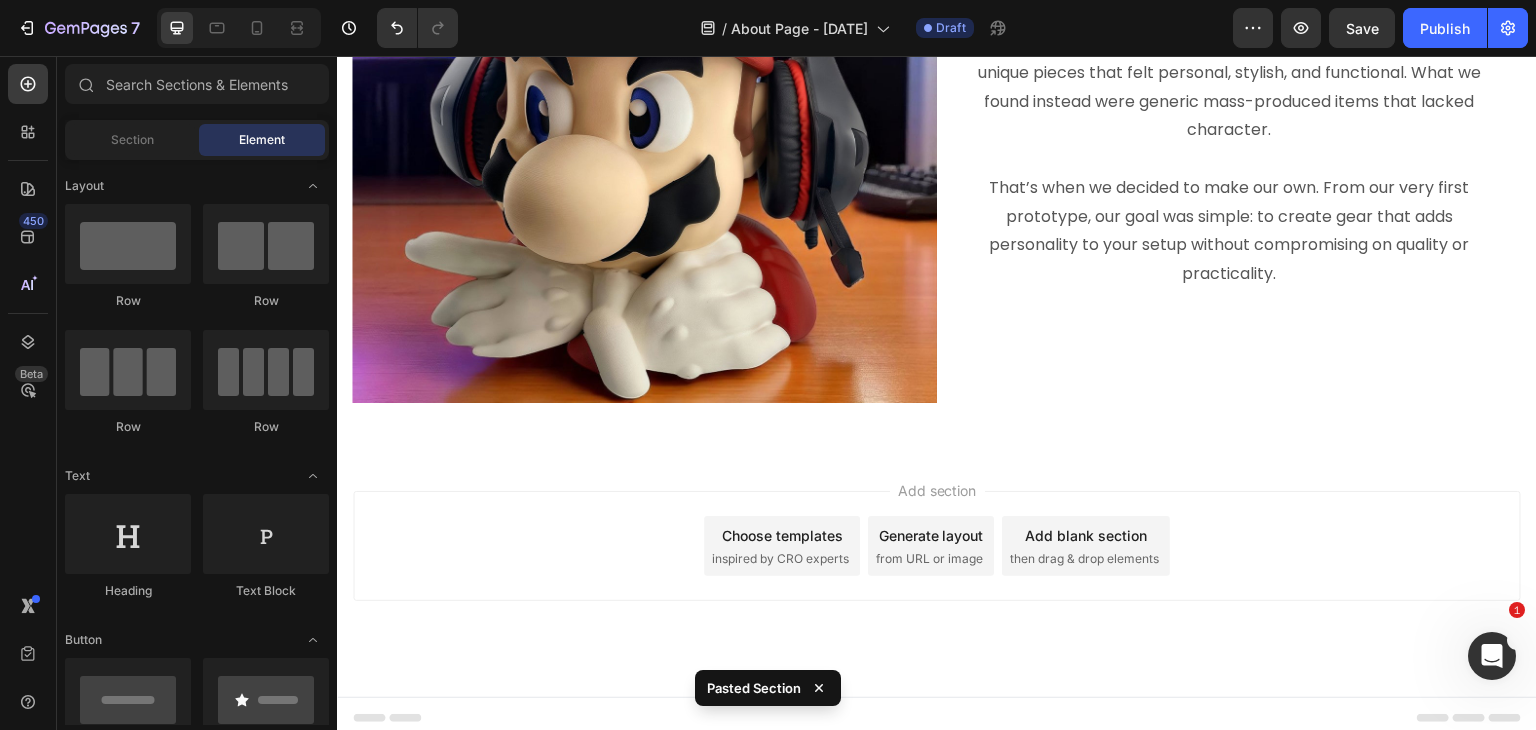 click on "Add blank section" at bounding box center [1086, 535] 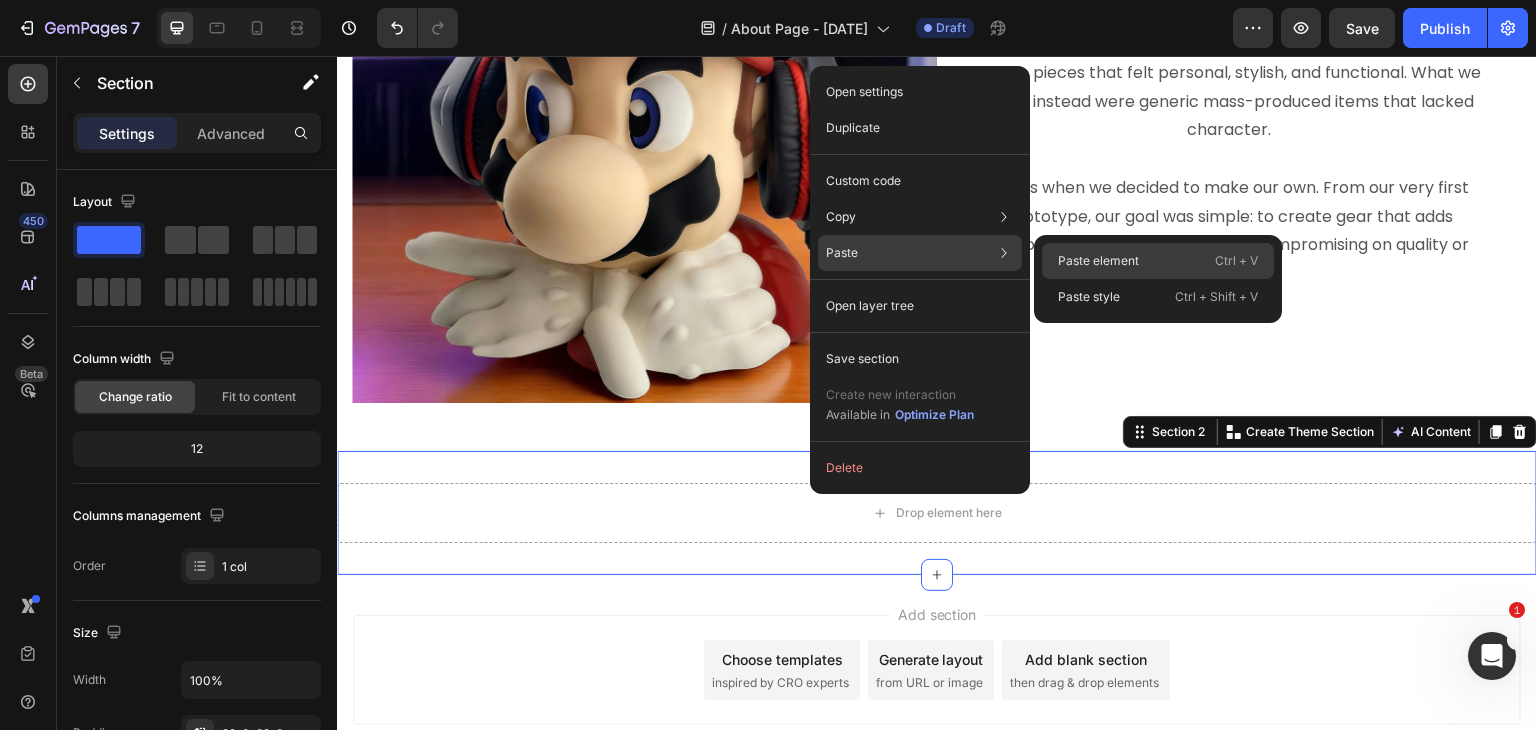 click on "Paste element" at bounding box center (1098, 261) 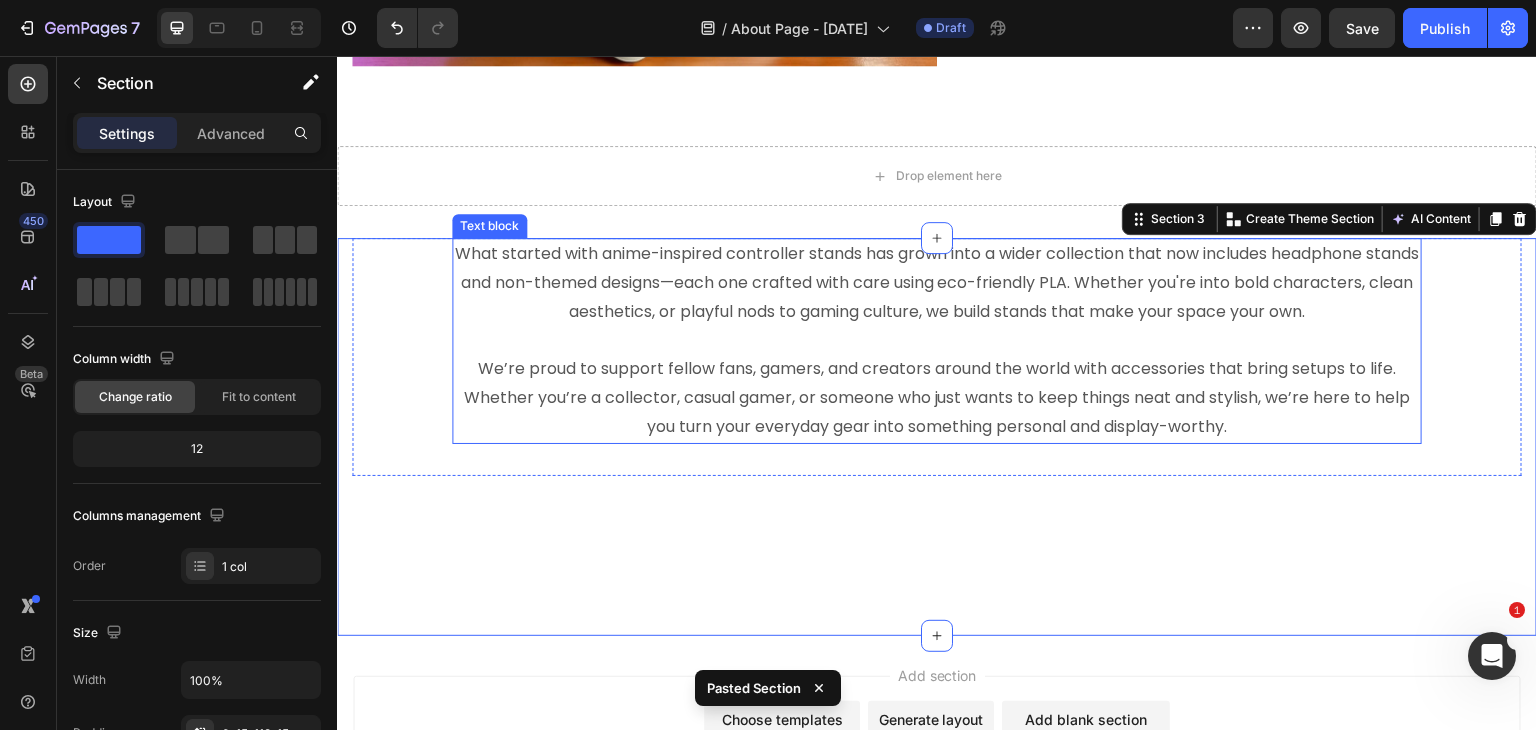 scroll, scrollTop: 601, scrollLeft: 0, axis: vertical 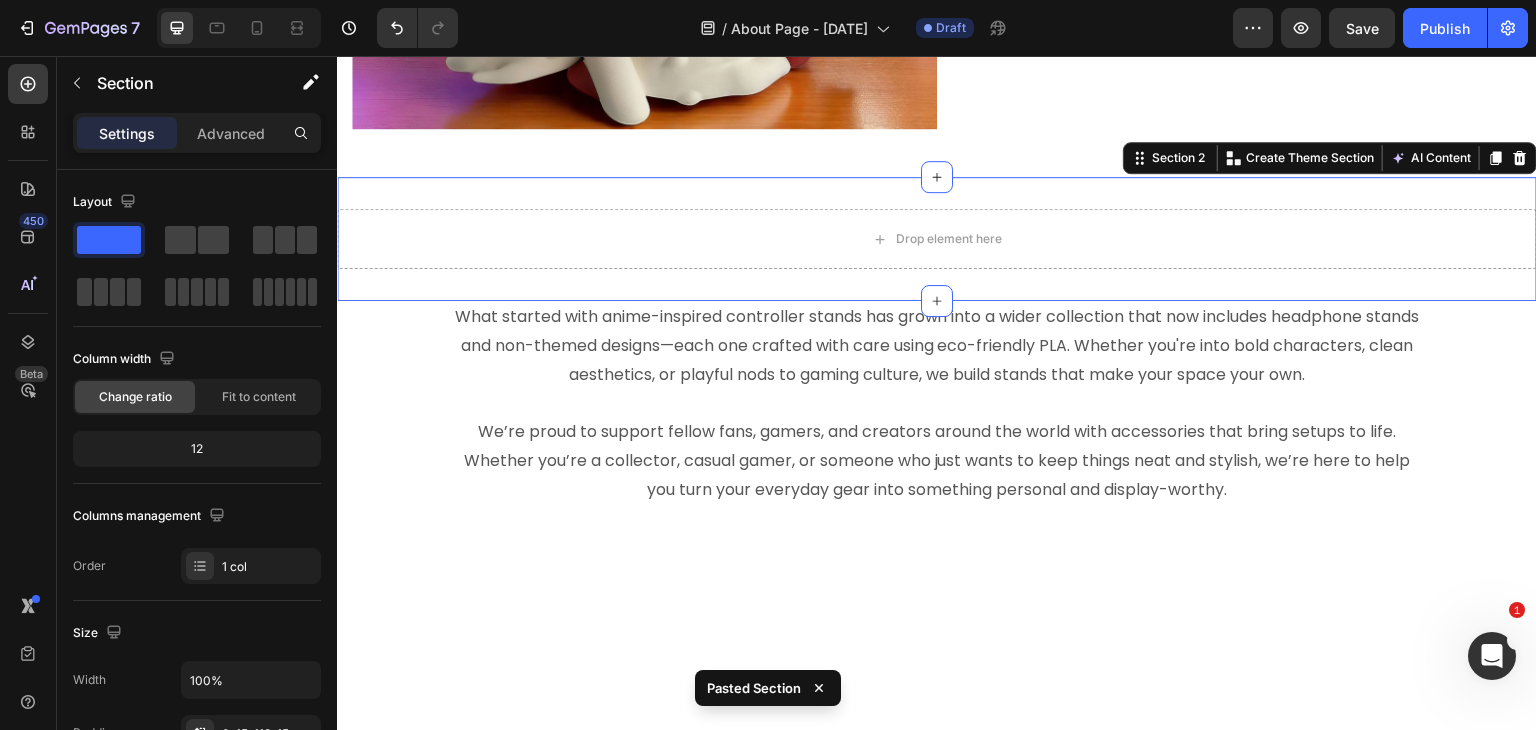 click on "Drop element here Section 2   You can create reusable sections Create Theme Section AI Content Write with GemAI What would you like to describe here? Tone and Voice Persuasive Product Dragon & Cherry Blossoms Notebook Show more Generate" at bounding box center (937, 239) 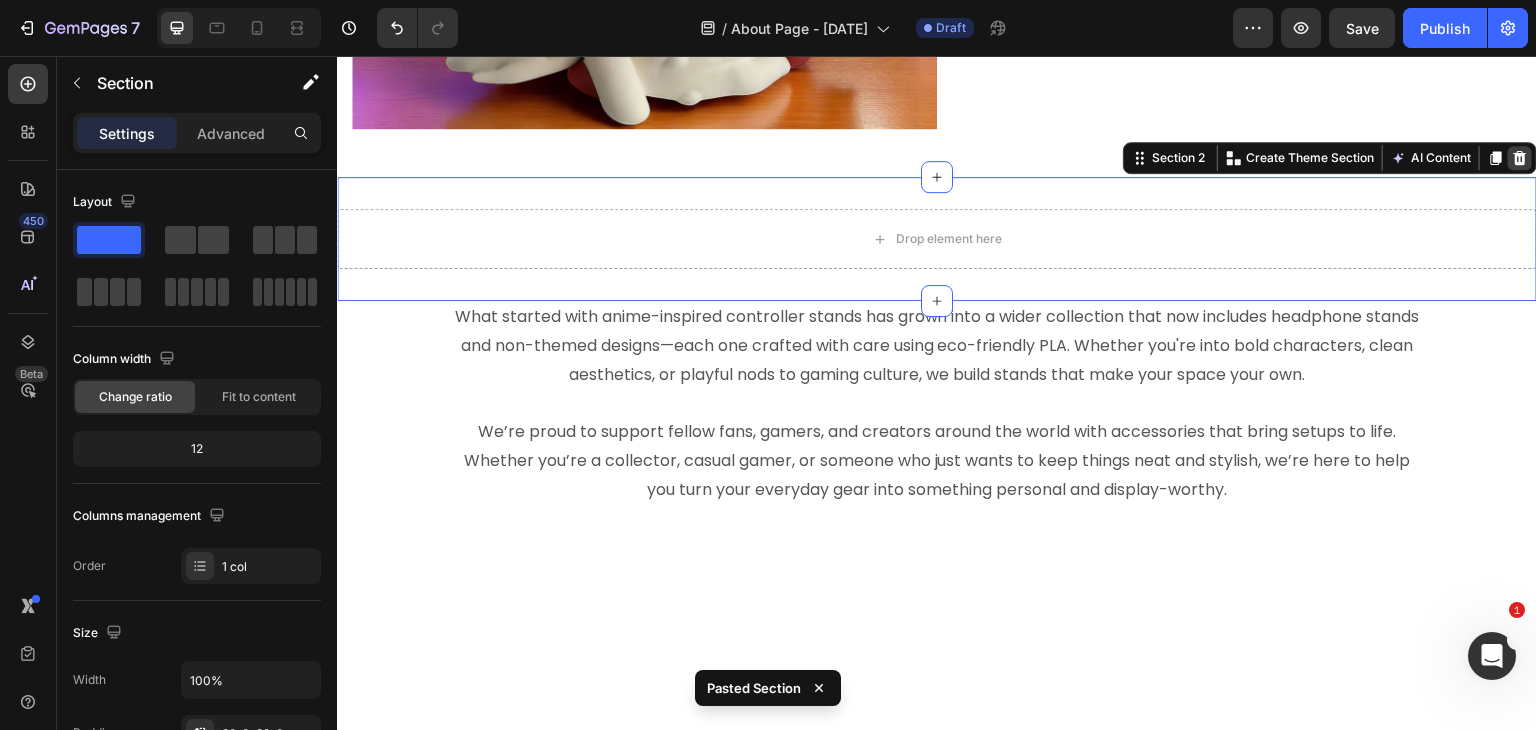 click 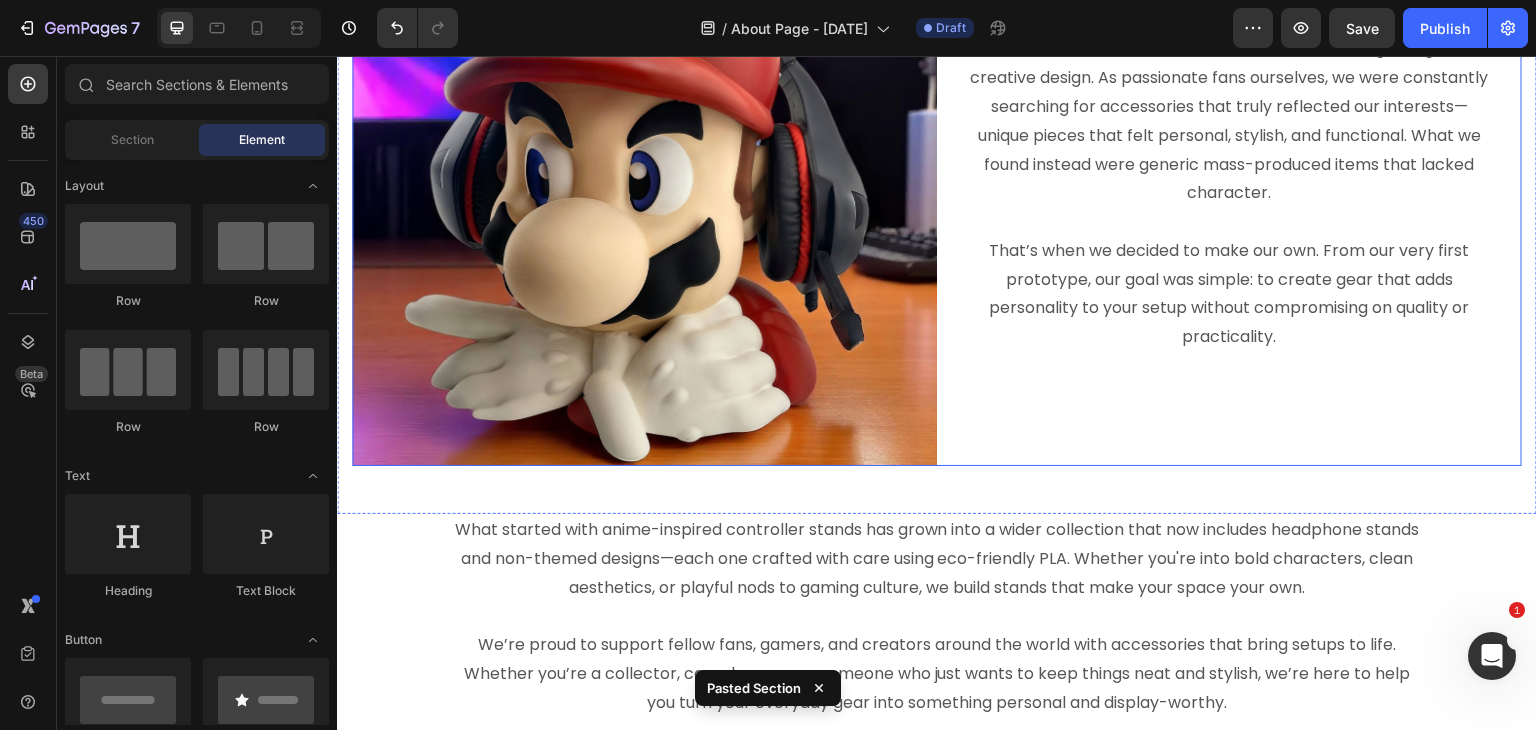 scroll, scrollTop: 101, scrollLeft: 0, axis: vertical 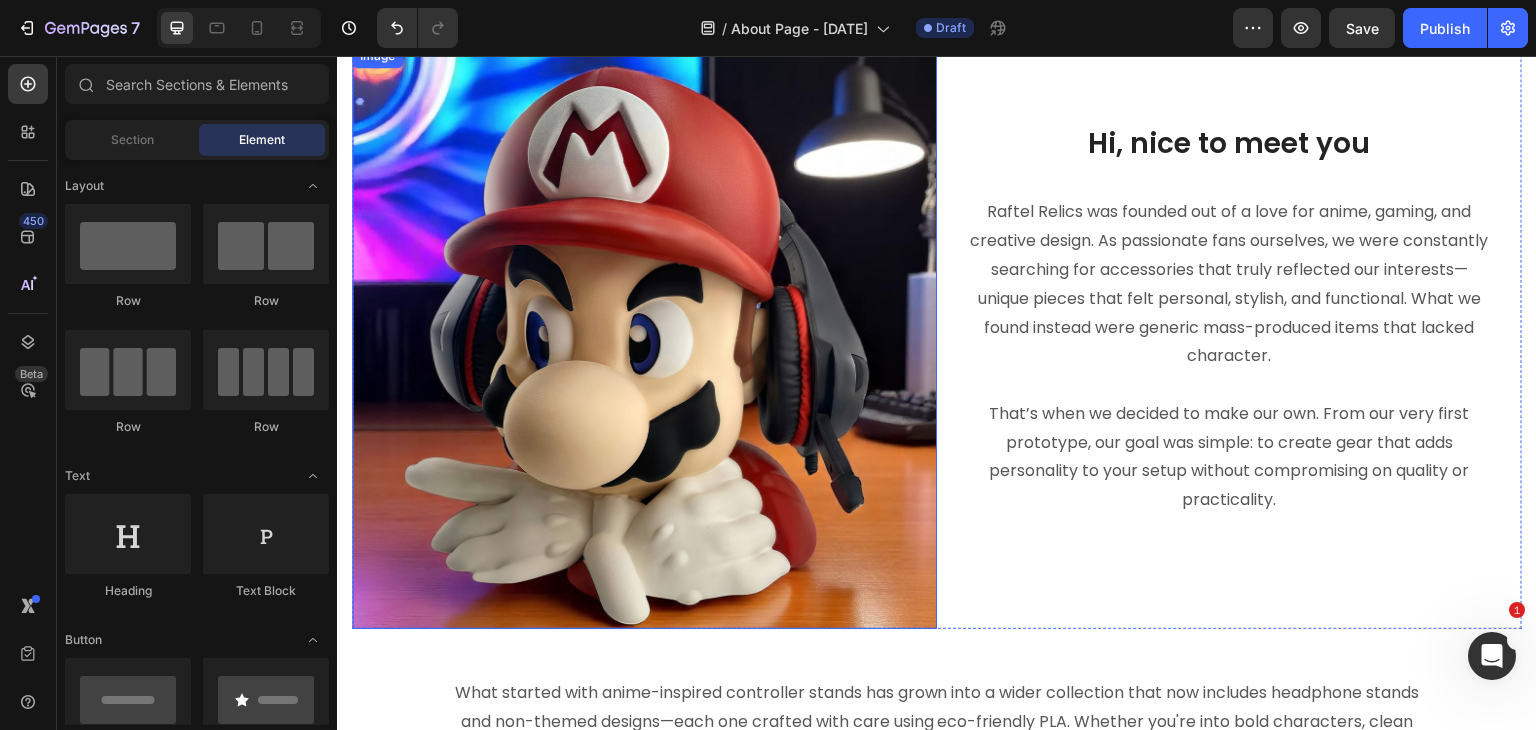click at bounding box center (644, 336) 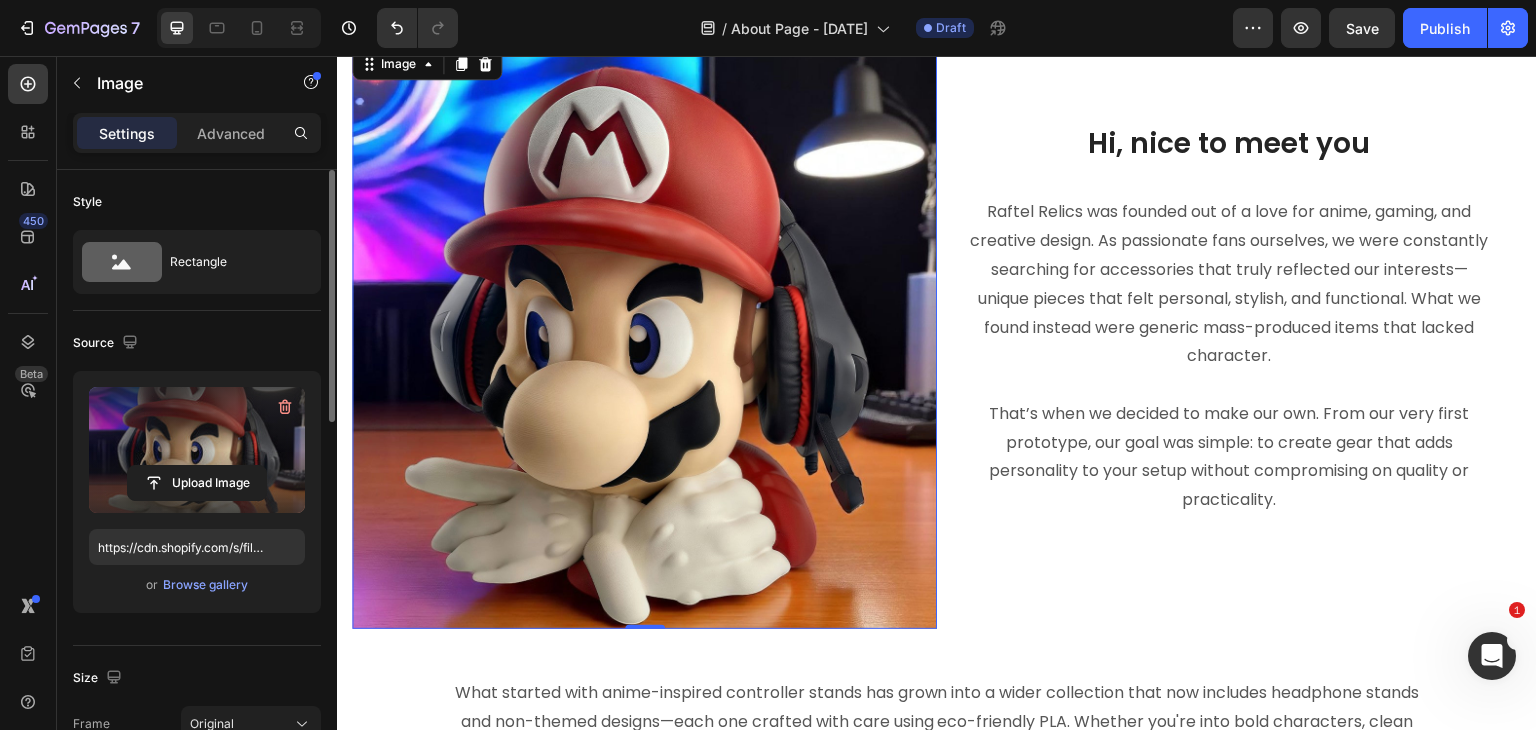 click at bounding box center (197, 450) 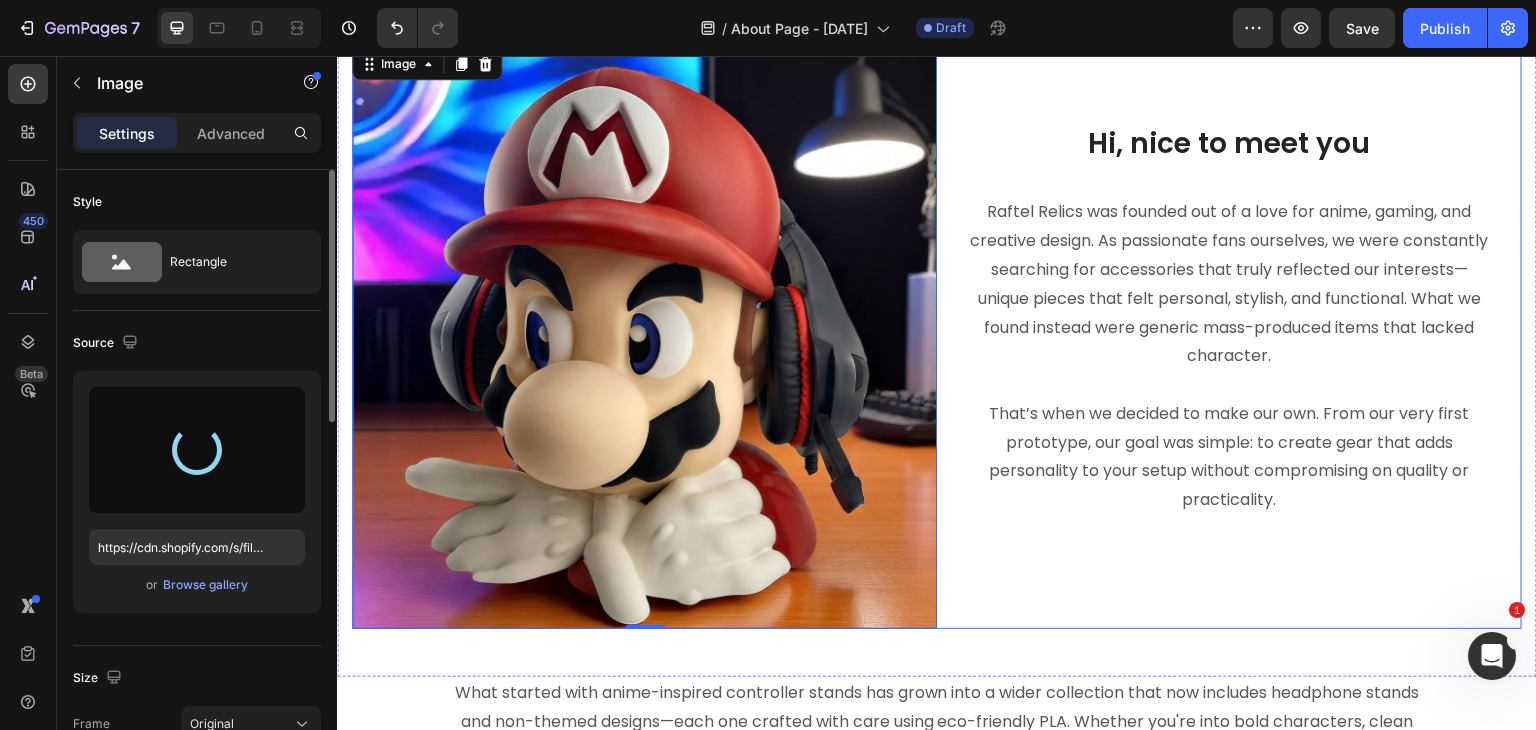 type on "https://cdn.shopify.com/s/files/1/0710/2670/4576/files/gempages_578117166604223164-d5944228-4a60-4da0-98da-1d39395f7c99.jpg" 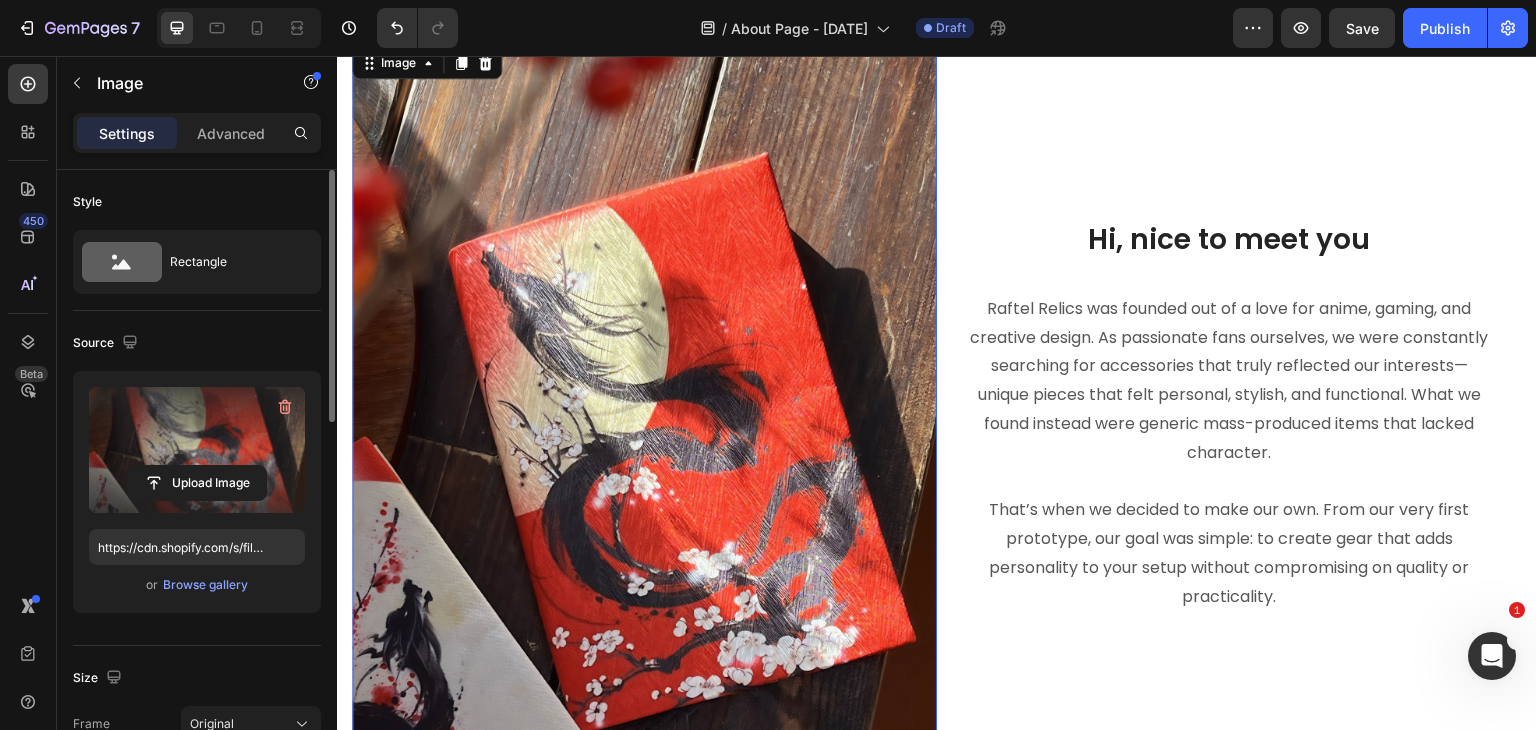 scroll, scrollTop: 0, scrollLeft: 0, axis: both 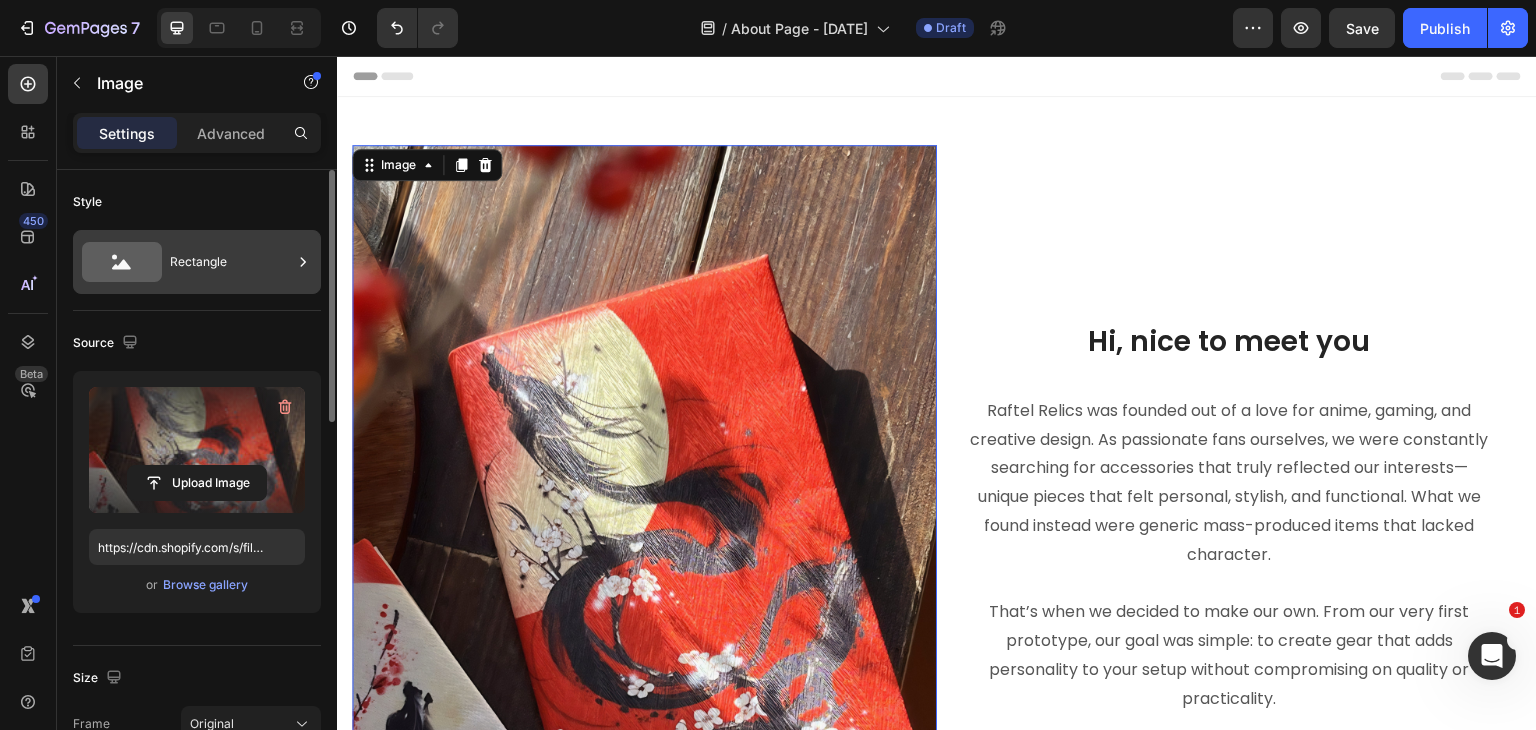 click on "Rectangle" at bounding box center (231, 262) 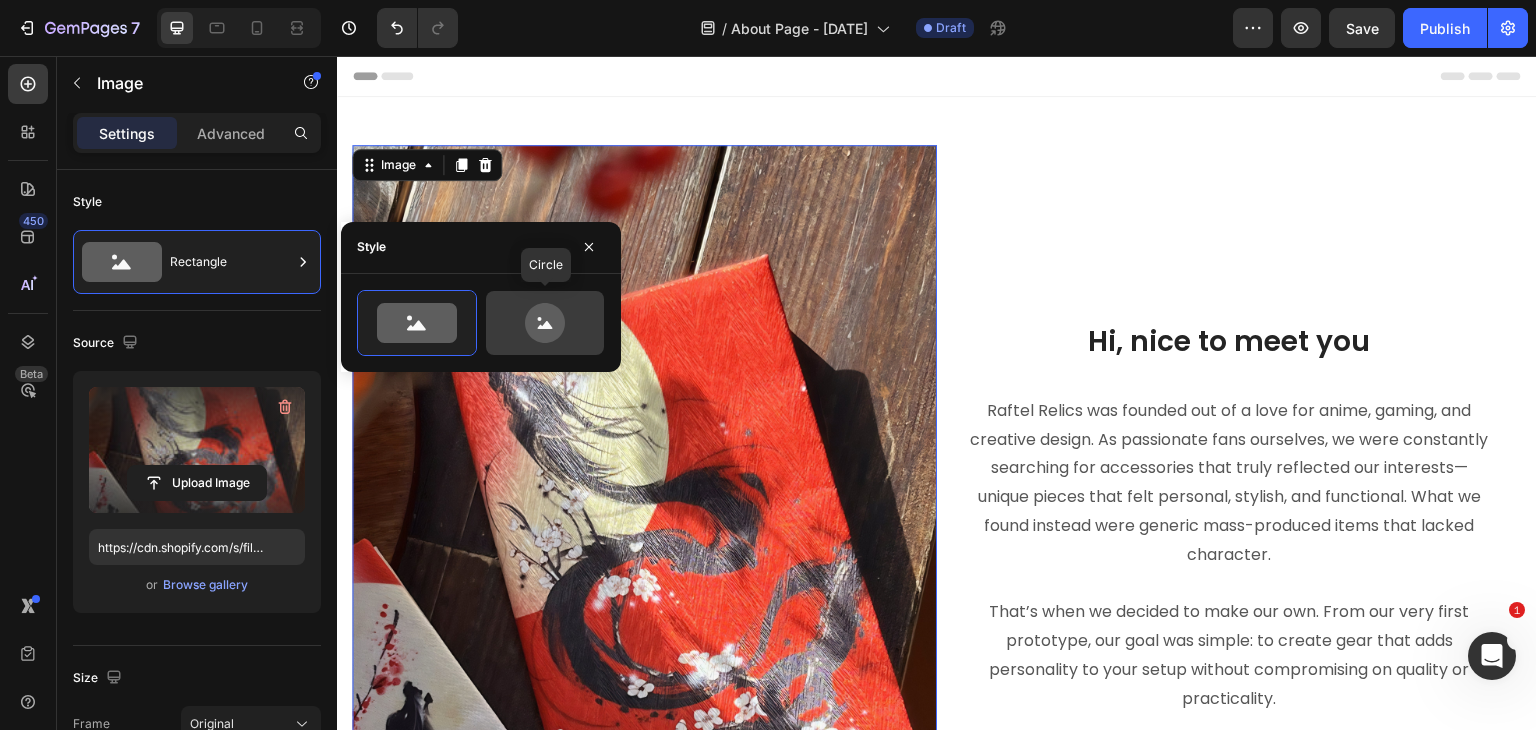 click 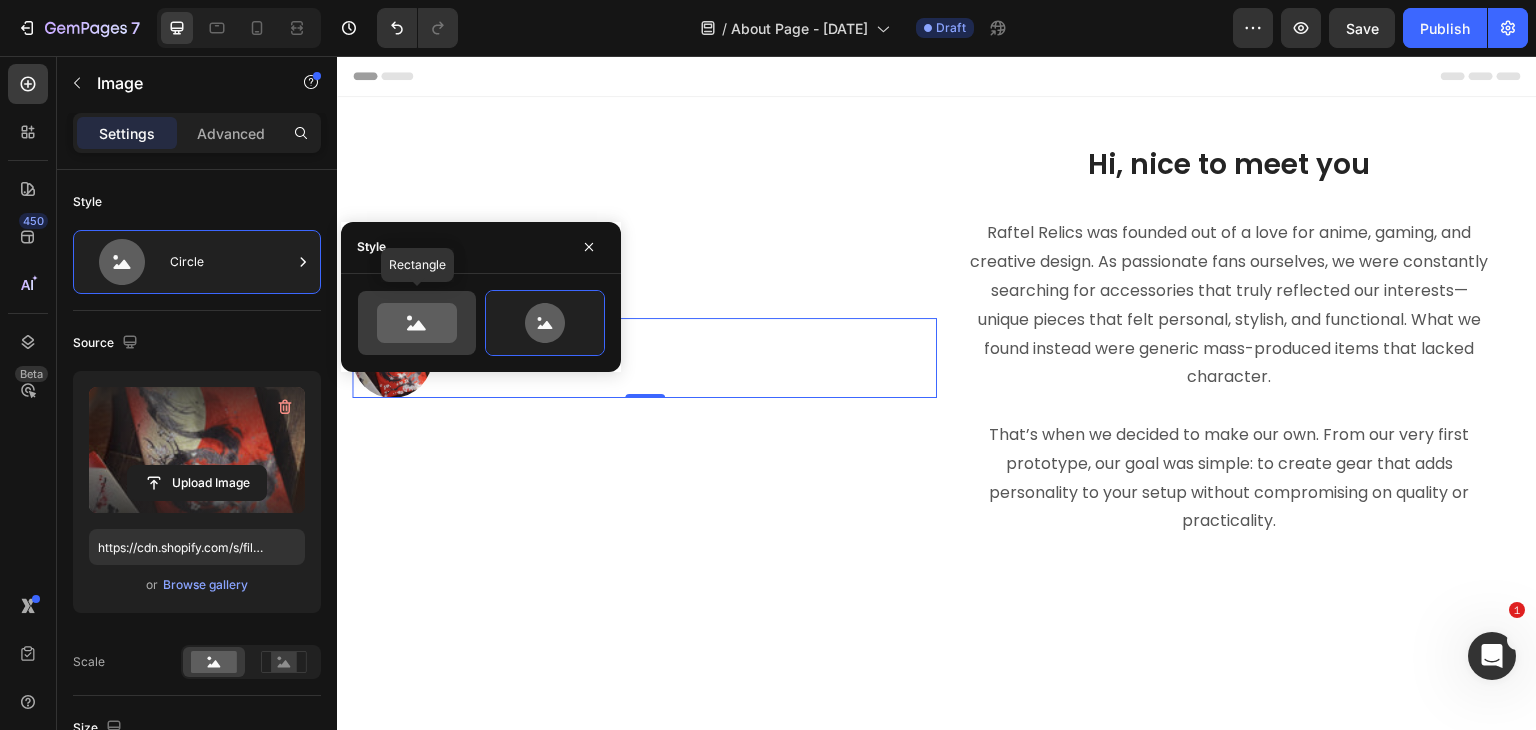 click 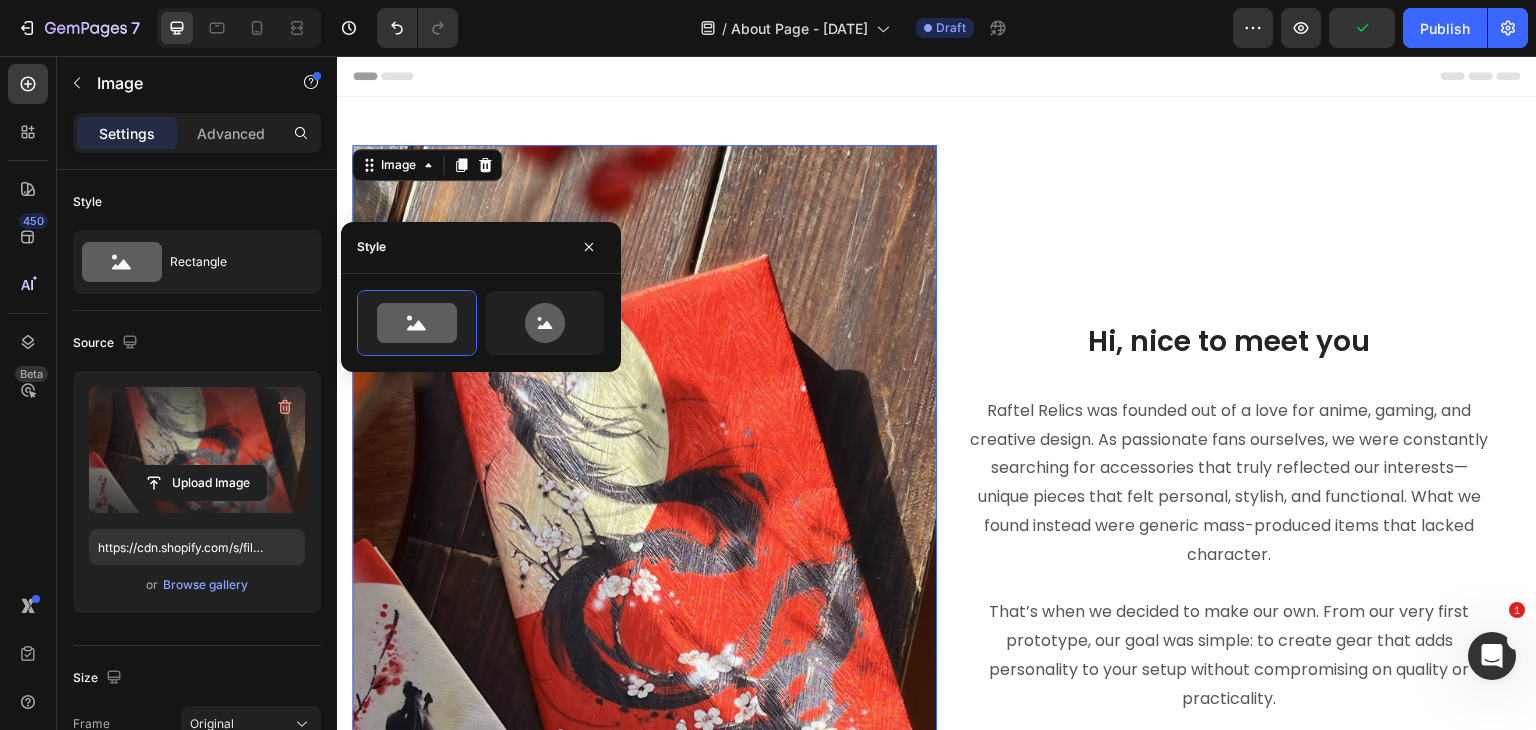 click on "Source" at bounding box center (197, 343) 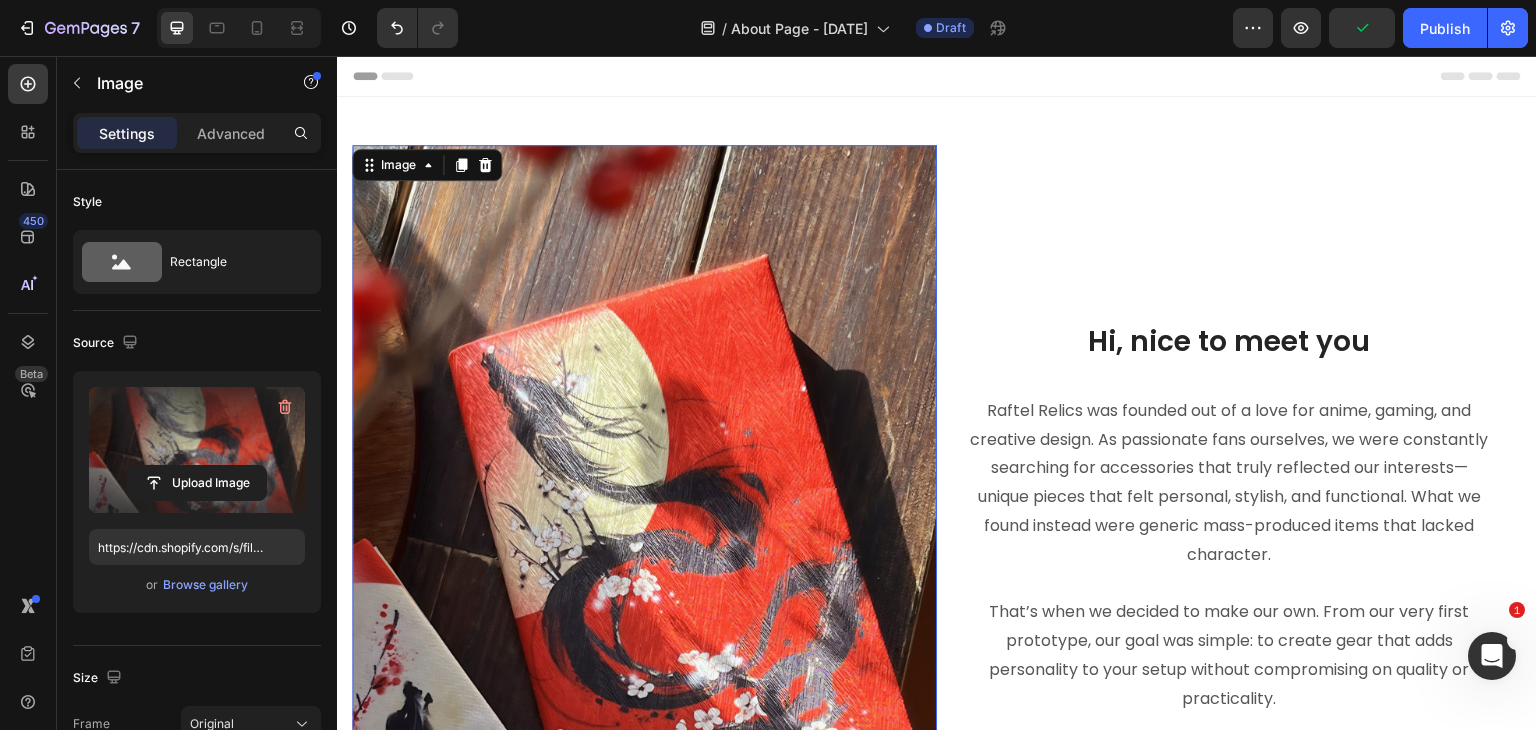 scroll, scrollTop: 332, scrollLeft: 0, axis: vertical 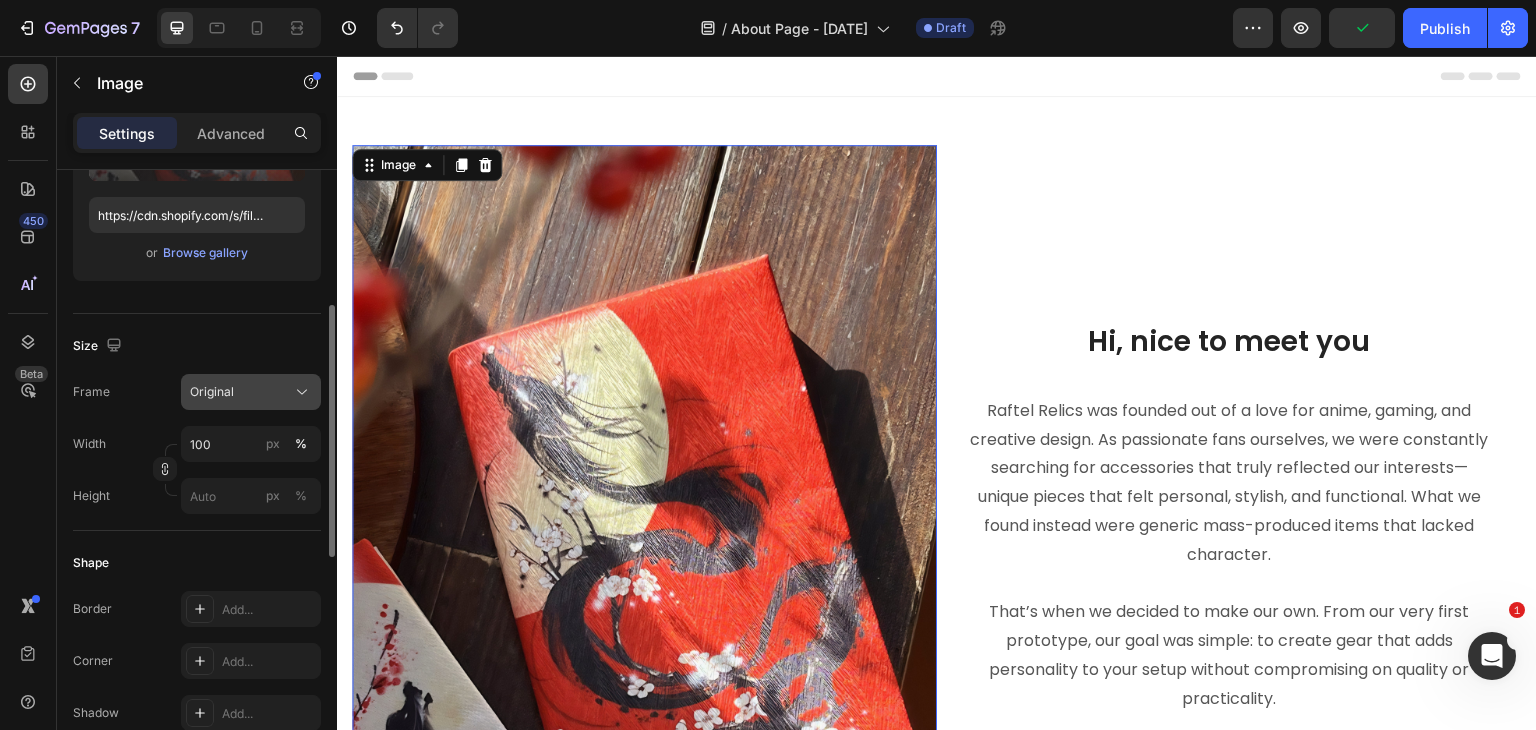 click on "Original" 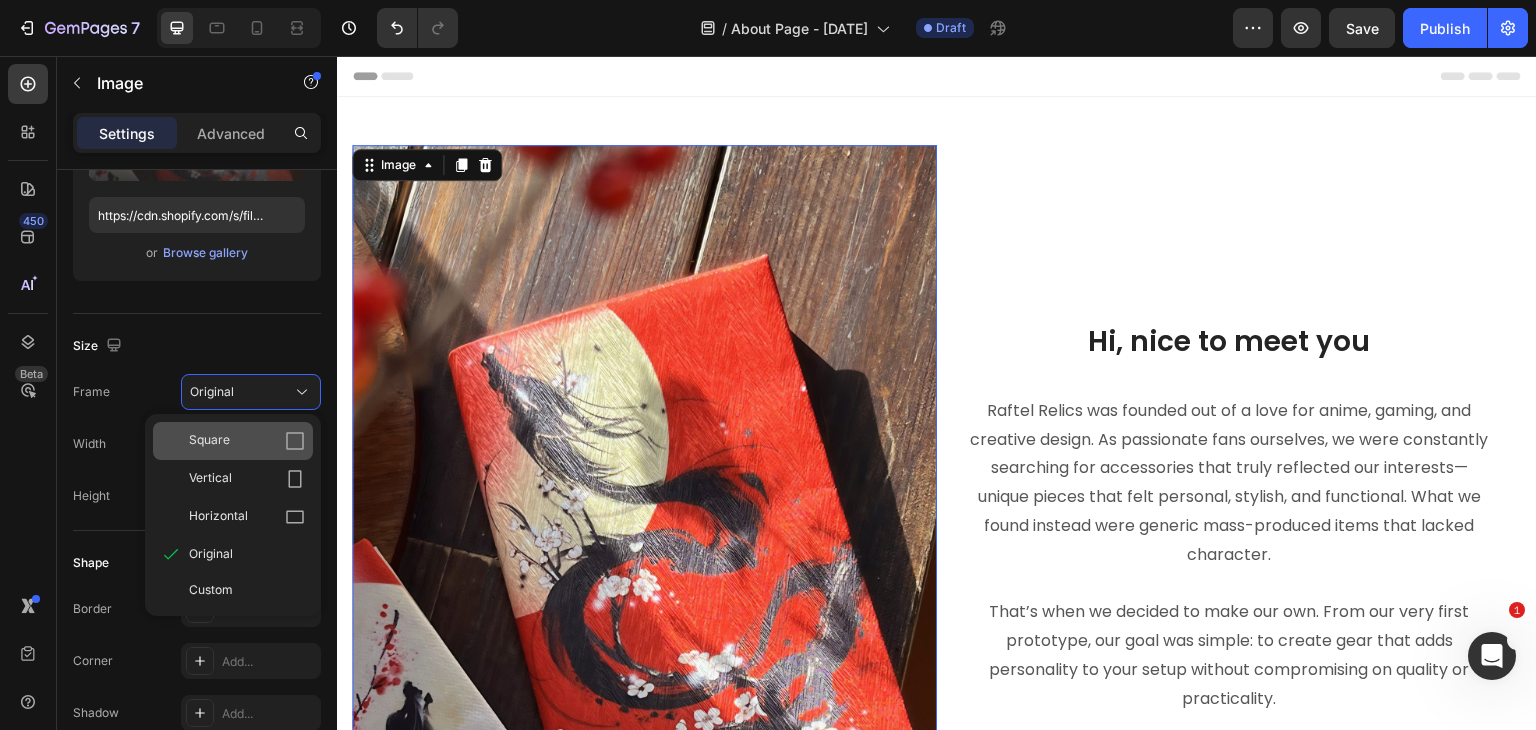 click on "Square" 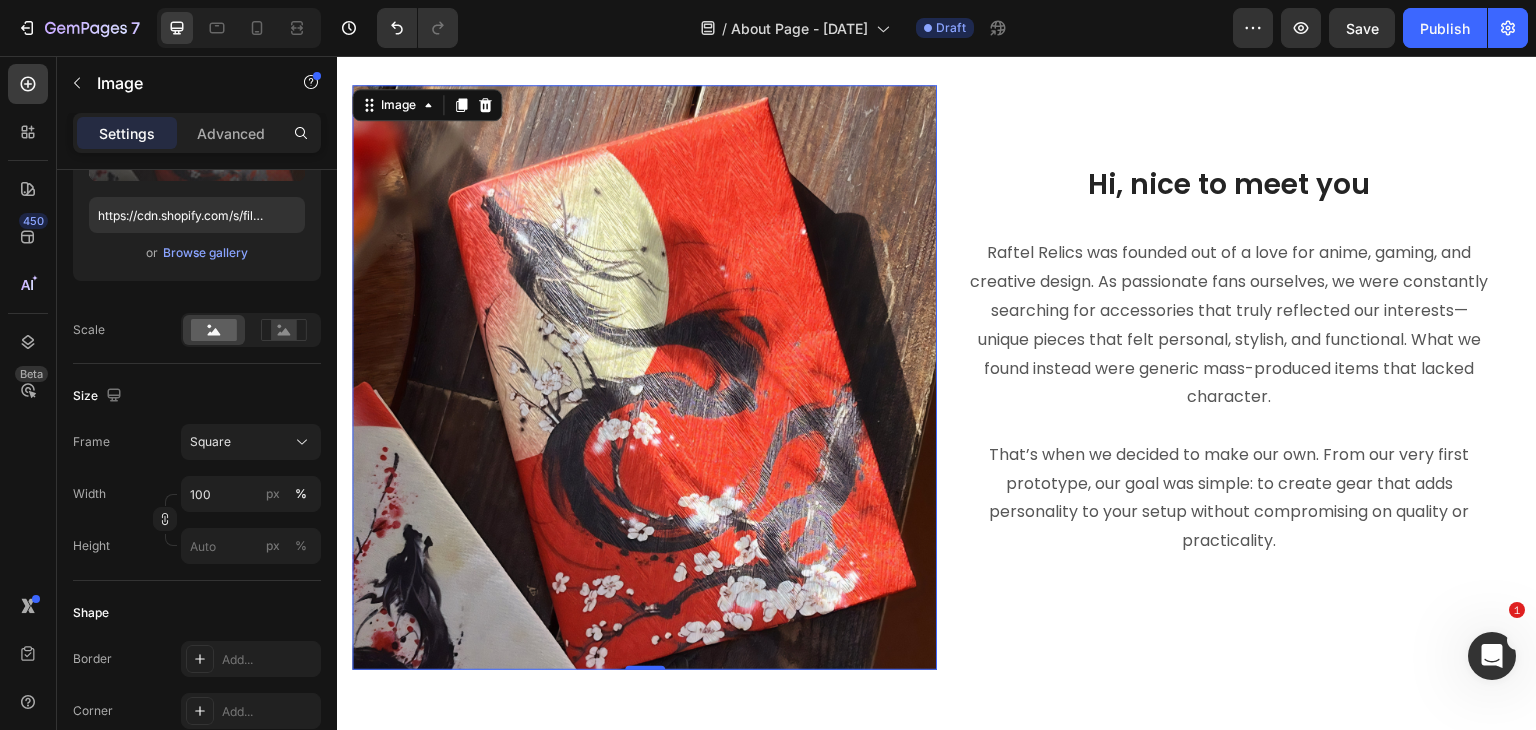scroll, scrollTop: 0, scrollLeft: 0, axis: both 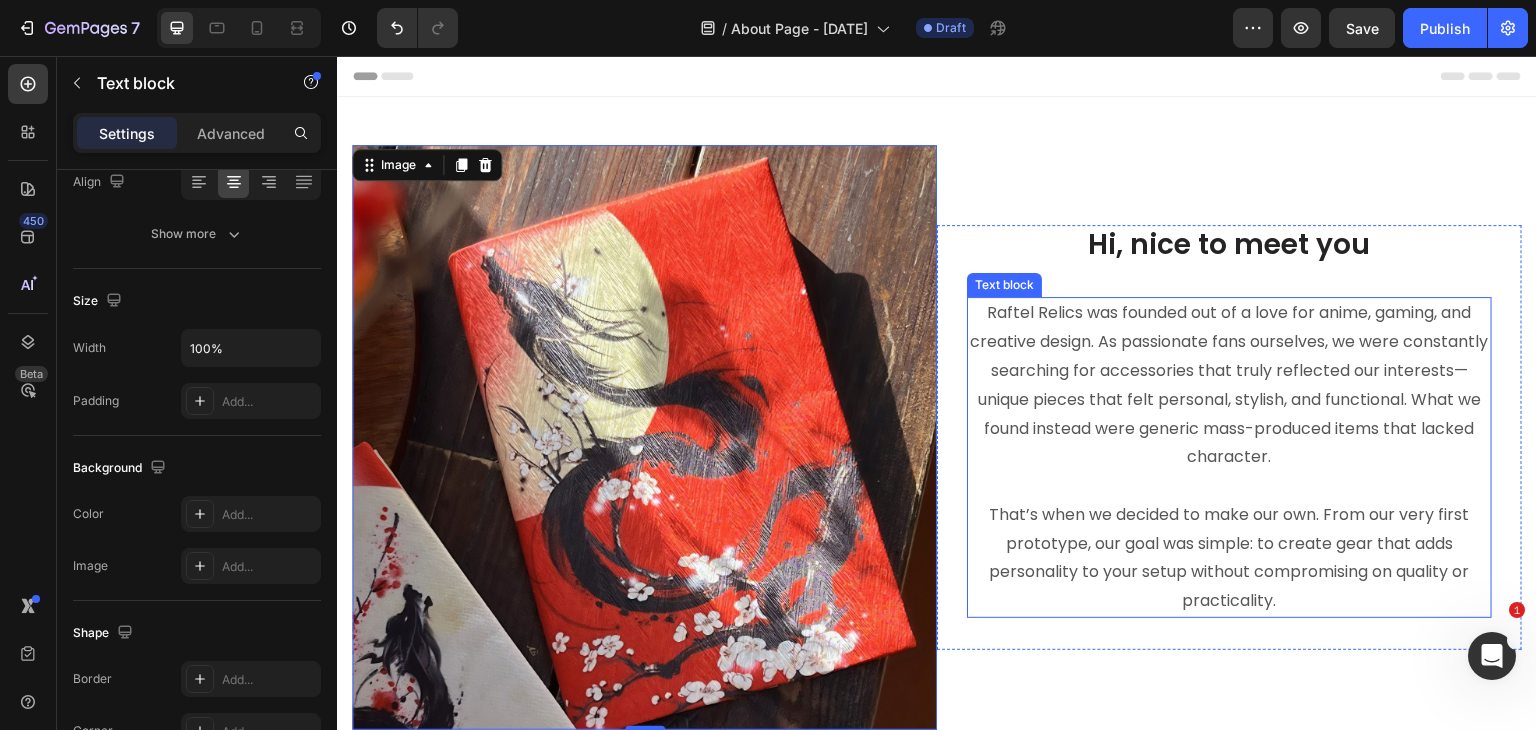 click on "Raftel Relics was founded out of a love for anime, gaming, and creative design. As passionate fans ourselves, we were constantly searching for accessories that truly reflected our interests—unique pieces that felt personal, stylish, and functional. What we found instead were generic mass-produced items that lacked character." at bounding box center (1229, 385) 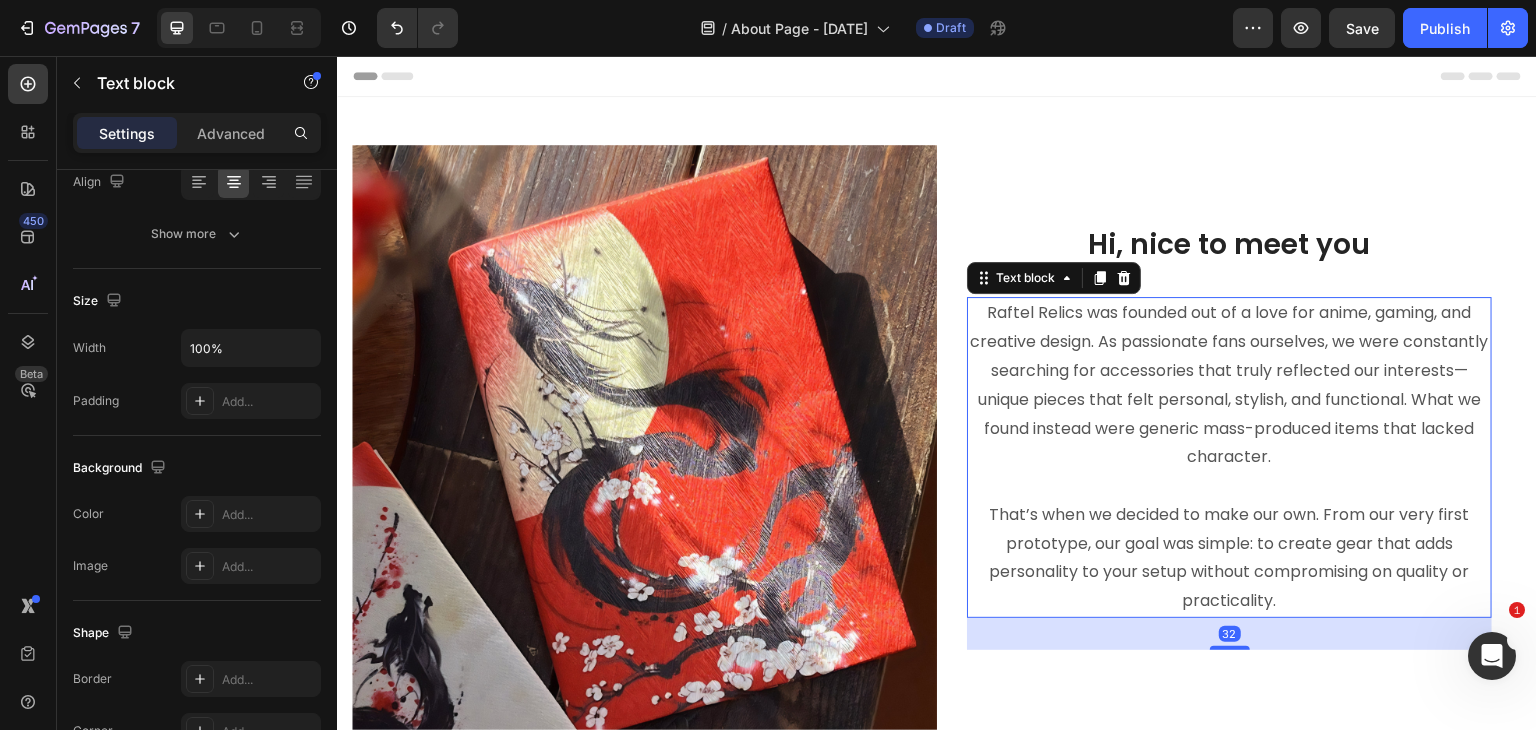 scroll, scrollTop: 0, scrollLeft: 0, axis: both 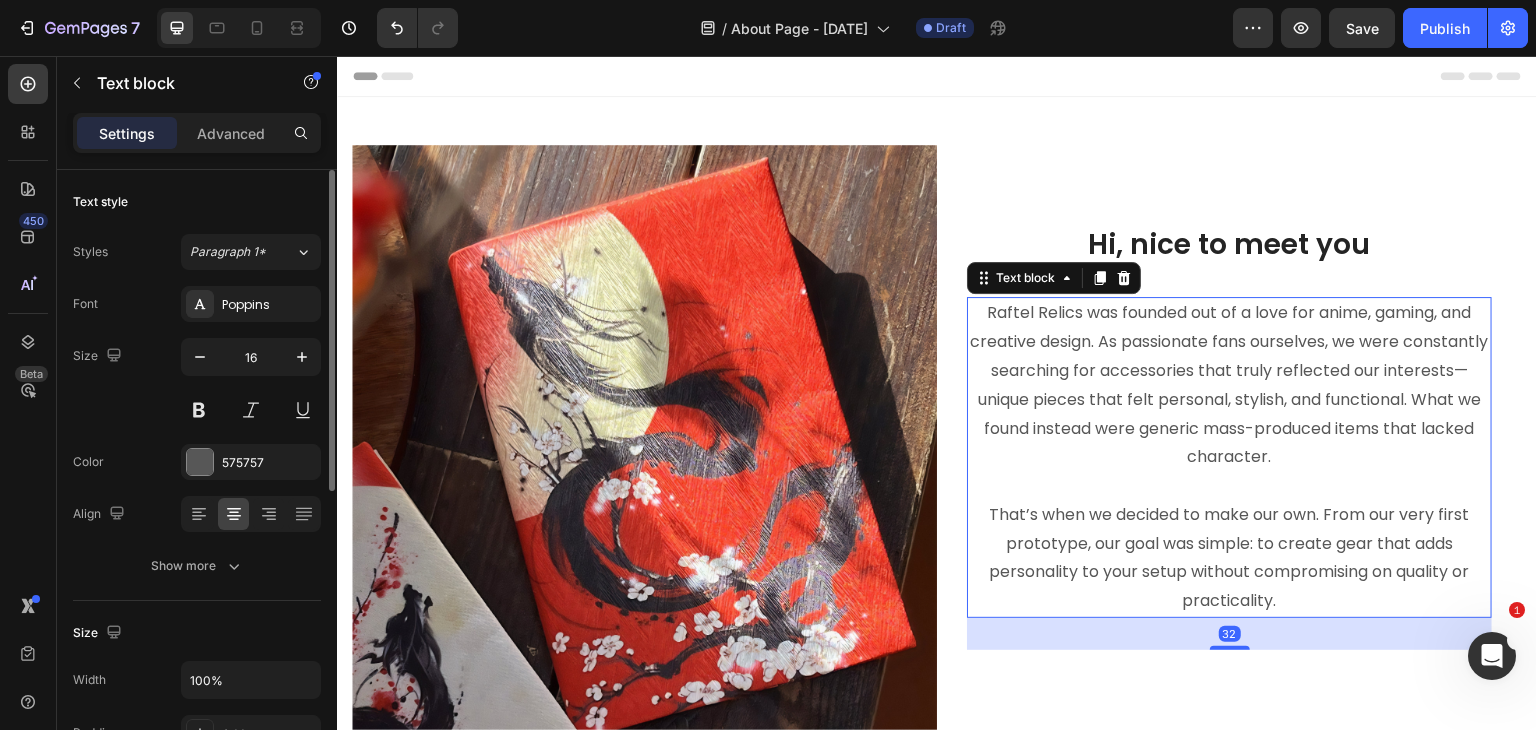 click on "Raftel Relics was founded out of a love for anime, gaming, and creative design. As passionate fans ourselves, we were constantly searching for accessories that truly reflected our interests—unique pieces that felt personal, stylish, and functional. What we found instead were generic mass-produced items that lacked character." at bounding box center (1229, 385) 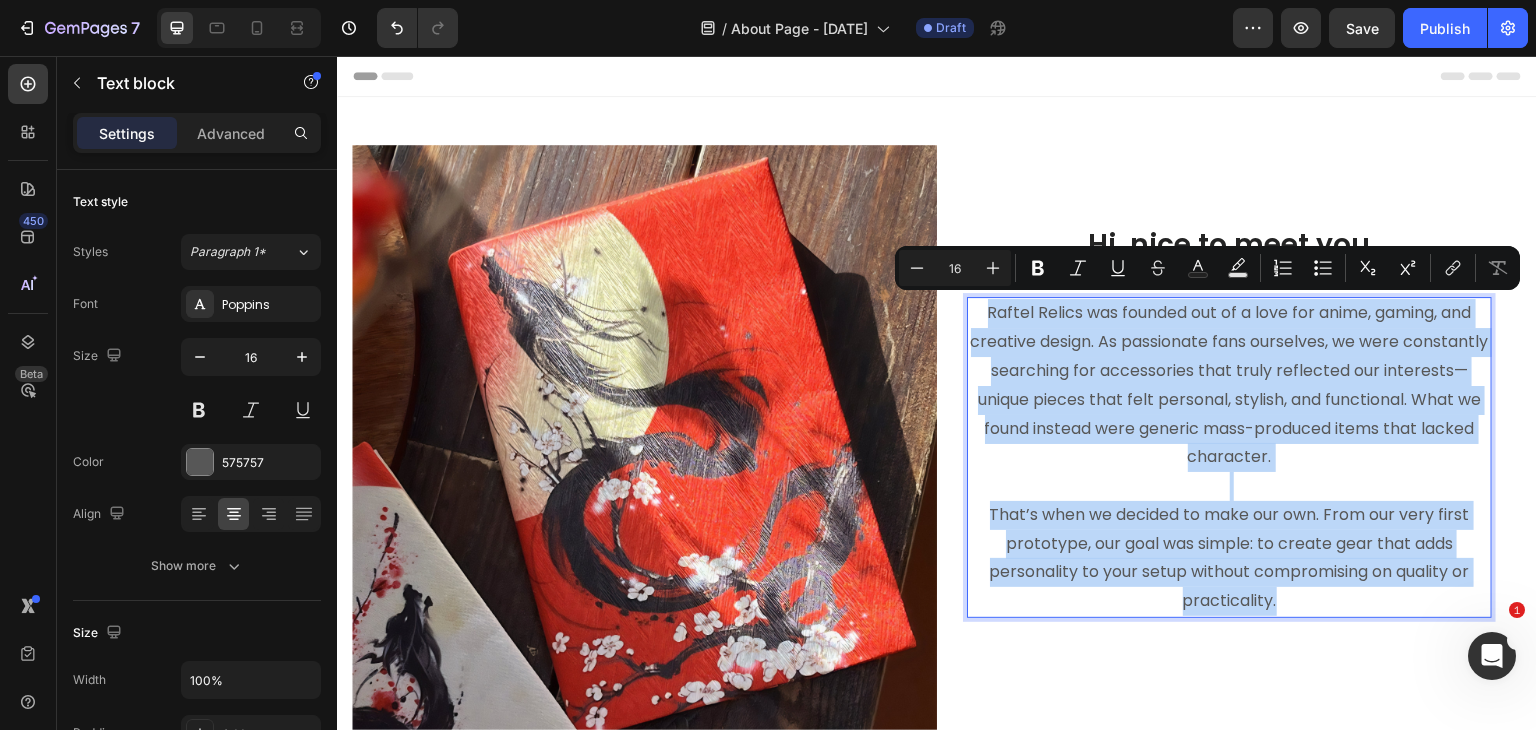 copy on "Raftel Relics was founded out of a love for anime, gaming, and creative design. As passionate fans ourselves, we were constantly searching for accessories that truly reflected our interests—unique pieces that felt personal, stylish, and functional. What we found instead were generic mass-produced items that lacked character. That’s when we decided to make our own. From our very first prototype, our goal was simple: to create gear that adds personality to your setup without compromising on quality or practicality." 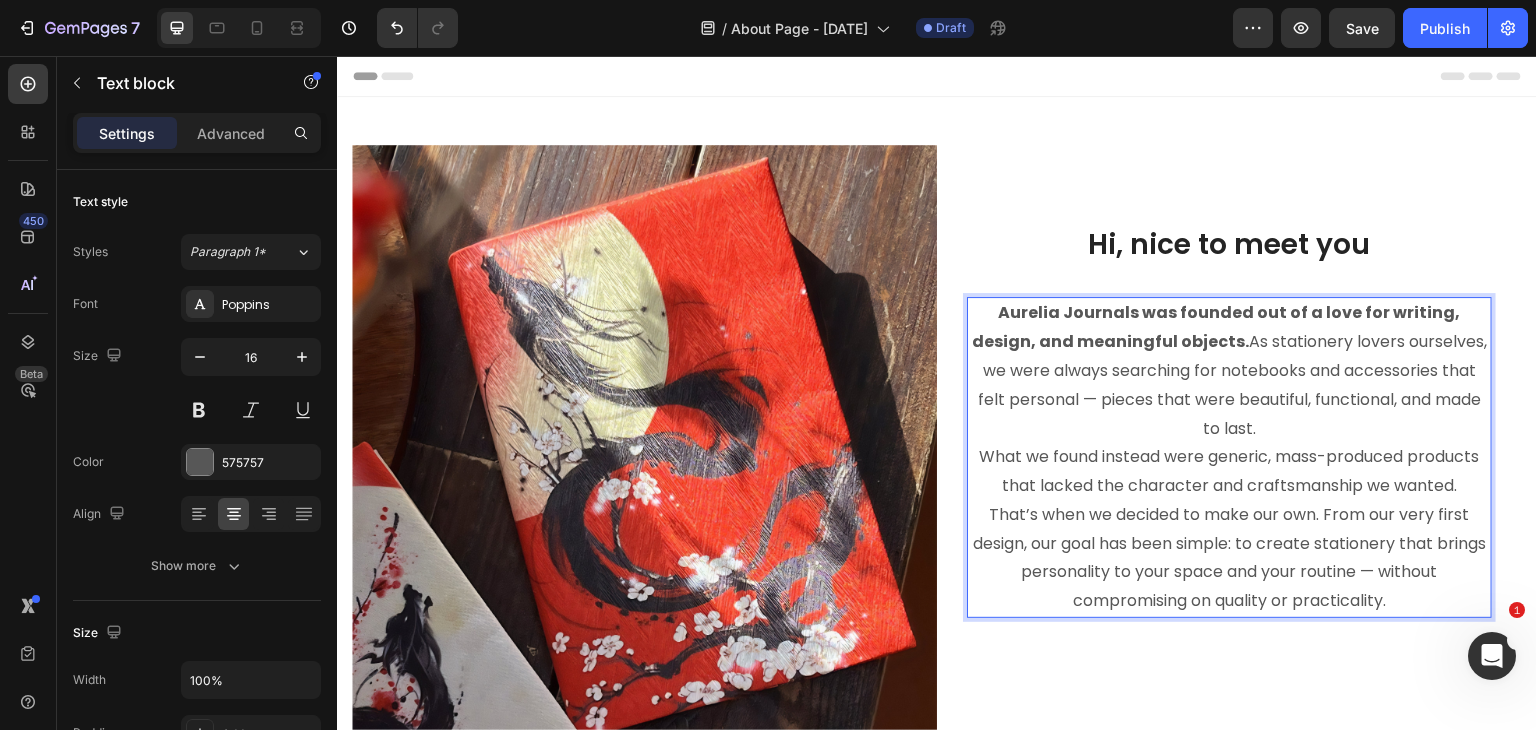 click on "What we found instead were generic, mass-produced products that lacked the character and craftsmanship we wanted." at bounding box center (1229, 472) 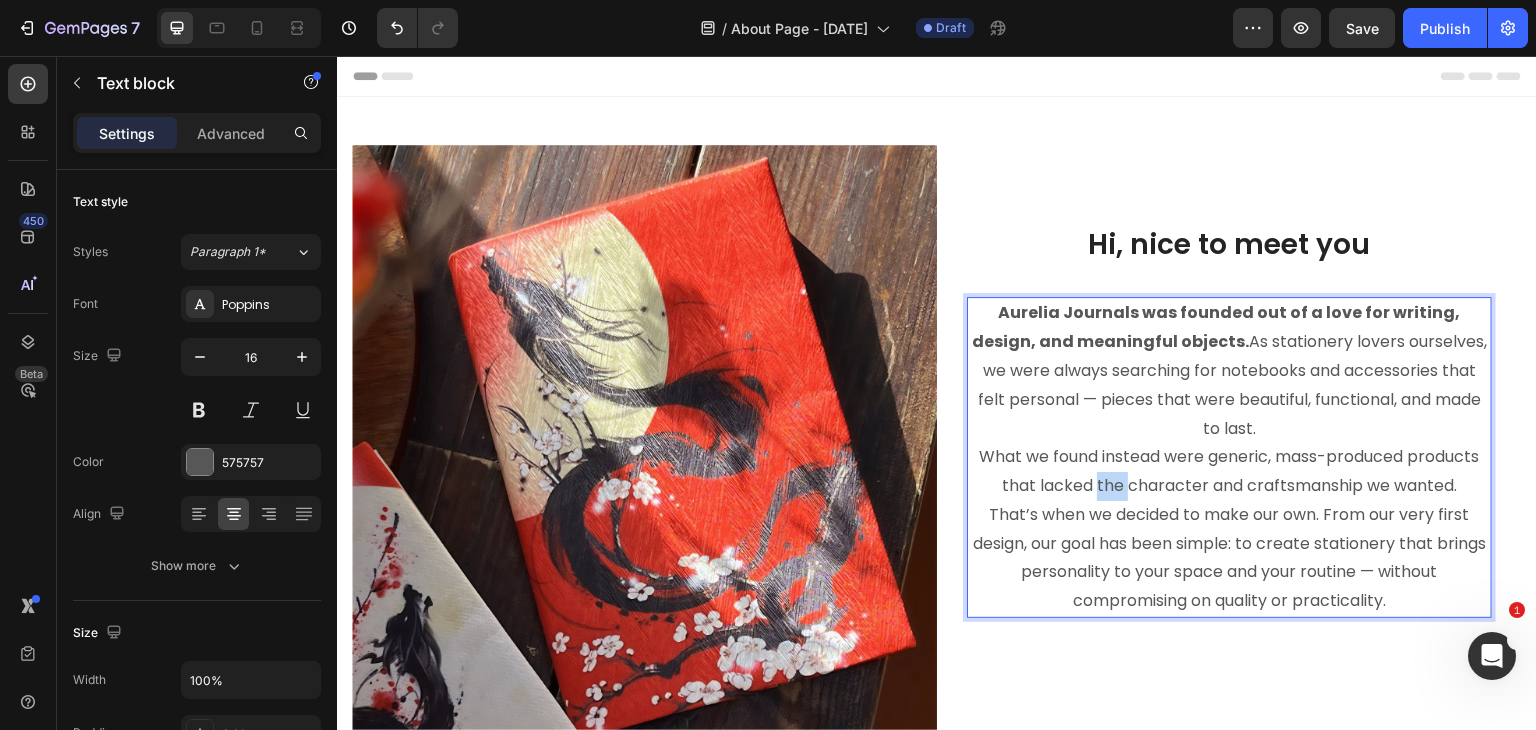 click on "What we found instead were generic, mass-produced products that lacked the character and craftsmanship we wanted." at bounding box center (1229, 472) 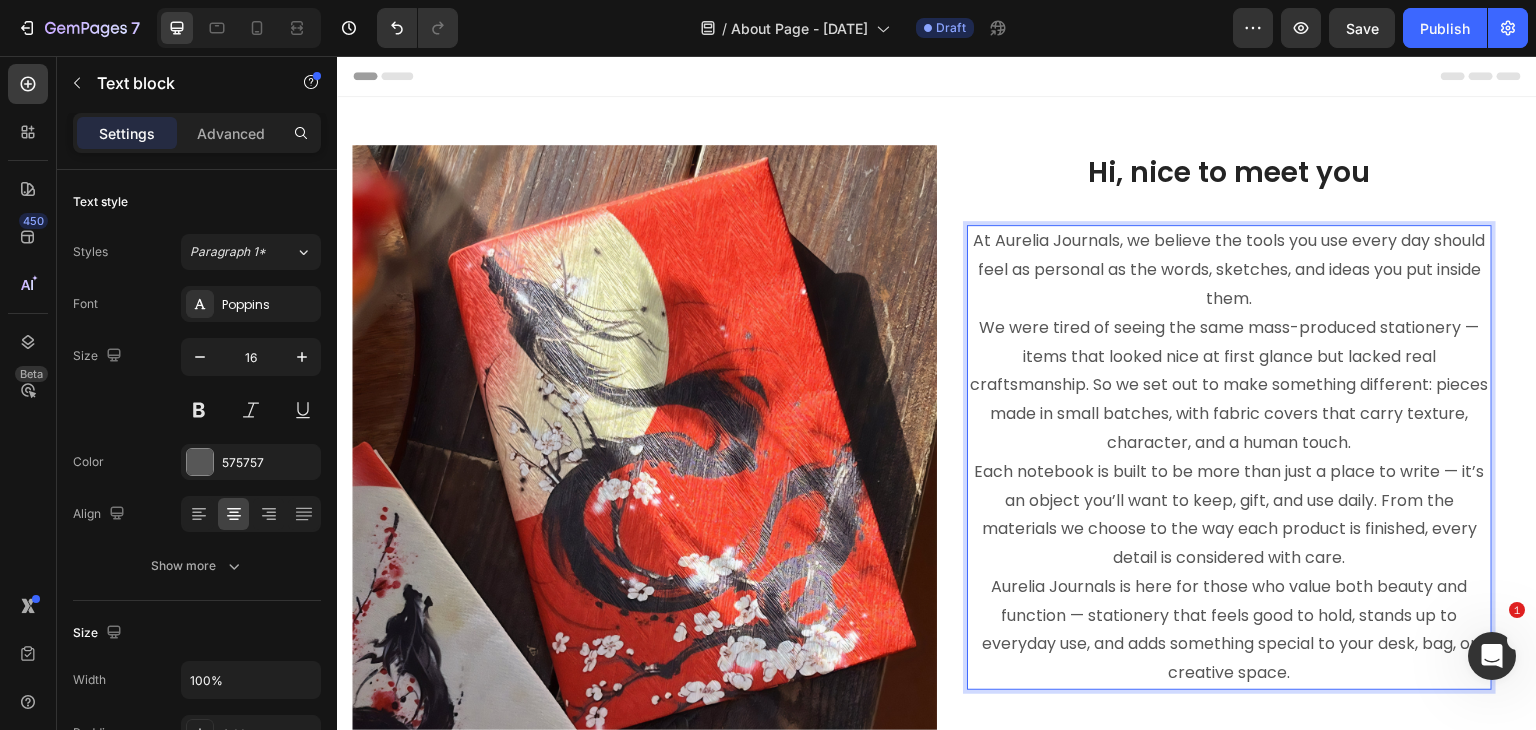 click on "At Aurelia Journals, we believe the tools you use every day should feel as personal as the words, sketches, and ideas you put inside them." at bounding box center [1229, 270] 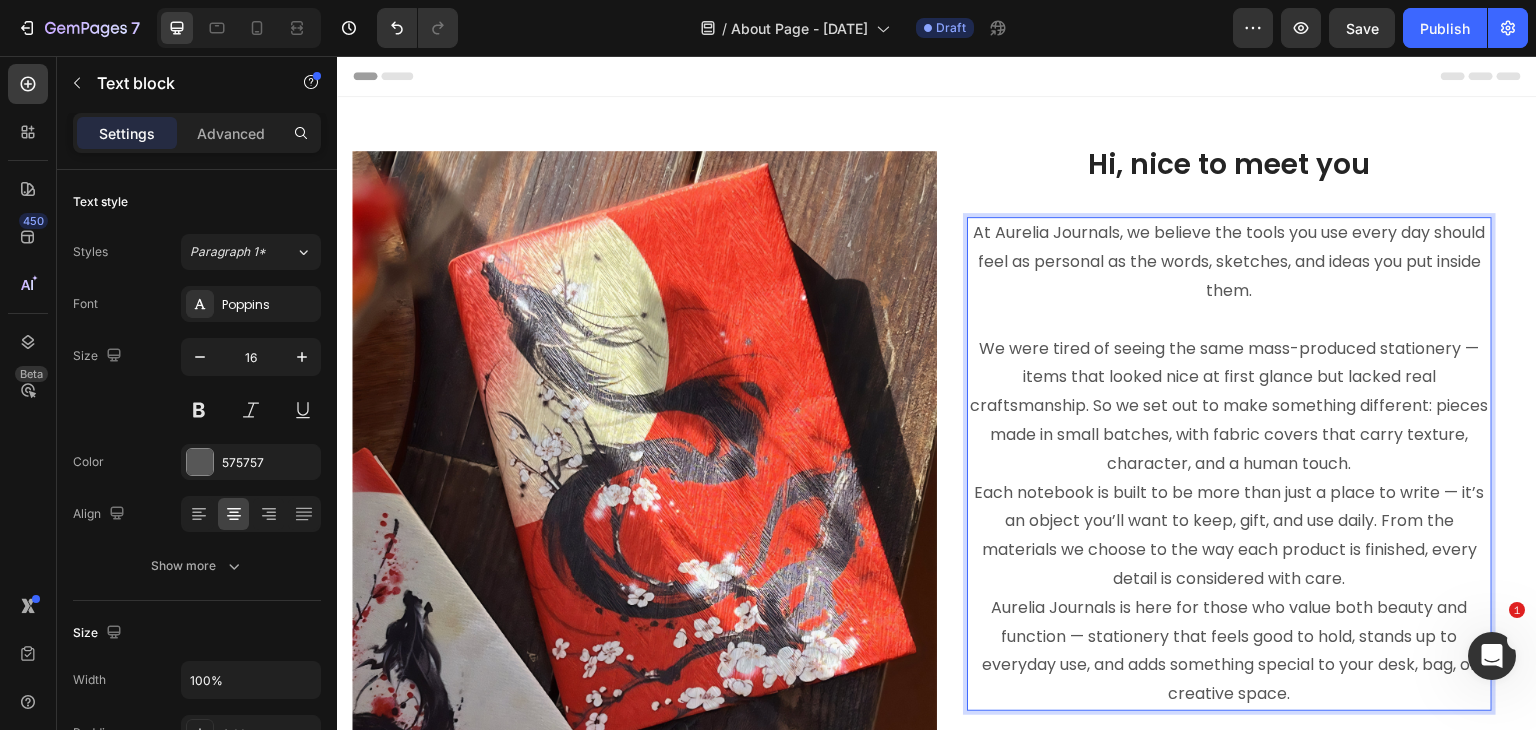 click on "We were tired of seeing the same mass-produced stationery — items that looked nice at first glance but lacked real craftsmanship. So we set out to make something different: pieces made in small batches, with fabric covers that carry texture, character, and a human touch." at bounding box center [1229, 407] 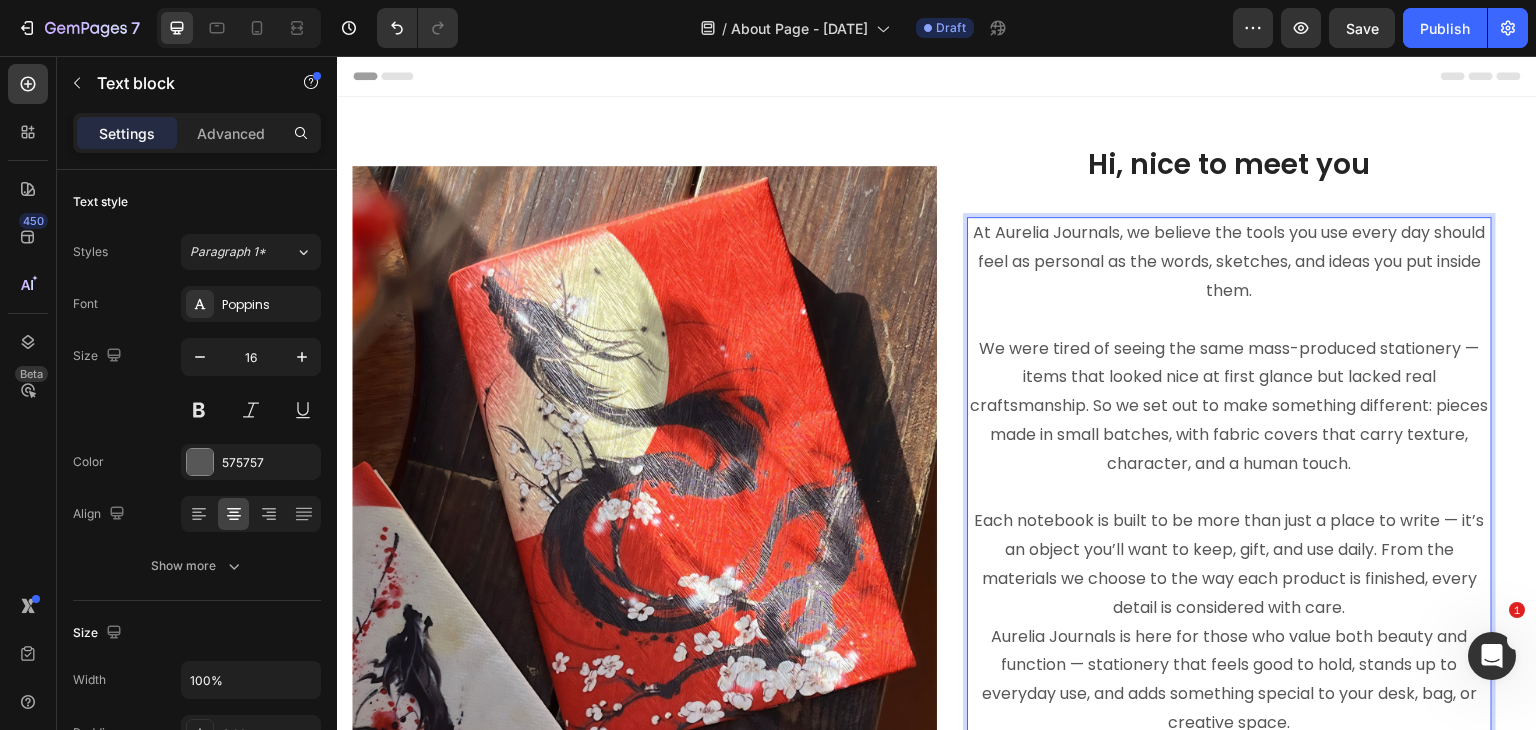 click on "Each notebook is built to be more than just a place to write — it’s an object you’ll want to keep, gift, and use daily. From the materials we choose to the way each product is finished, every detail is considered with care." at bounding box center (1229, 564) 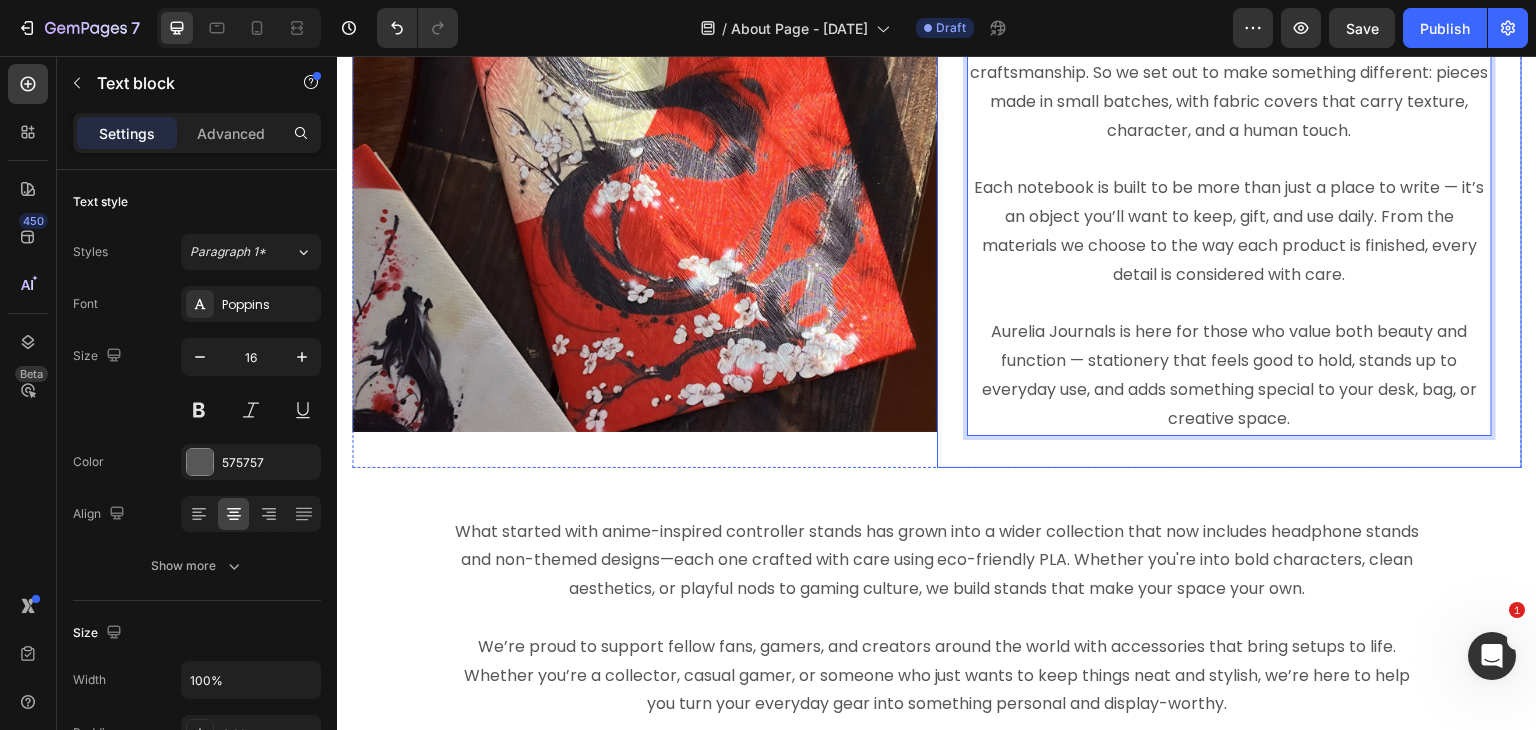 scroll, scrollTop: 166, scrollLeft: 0, axis: vertical 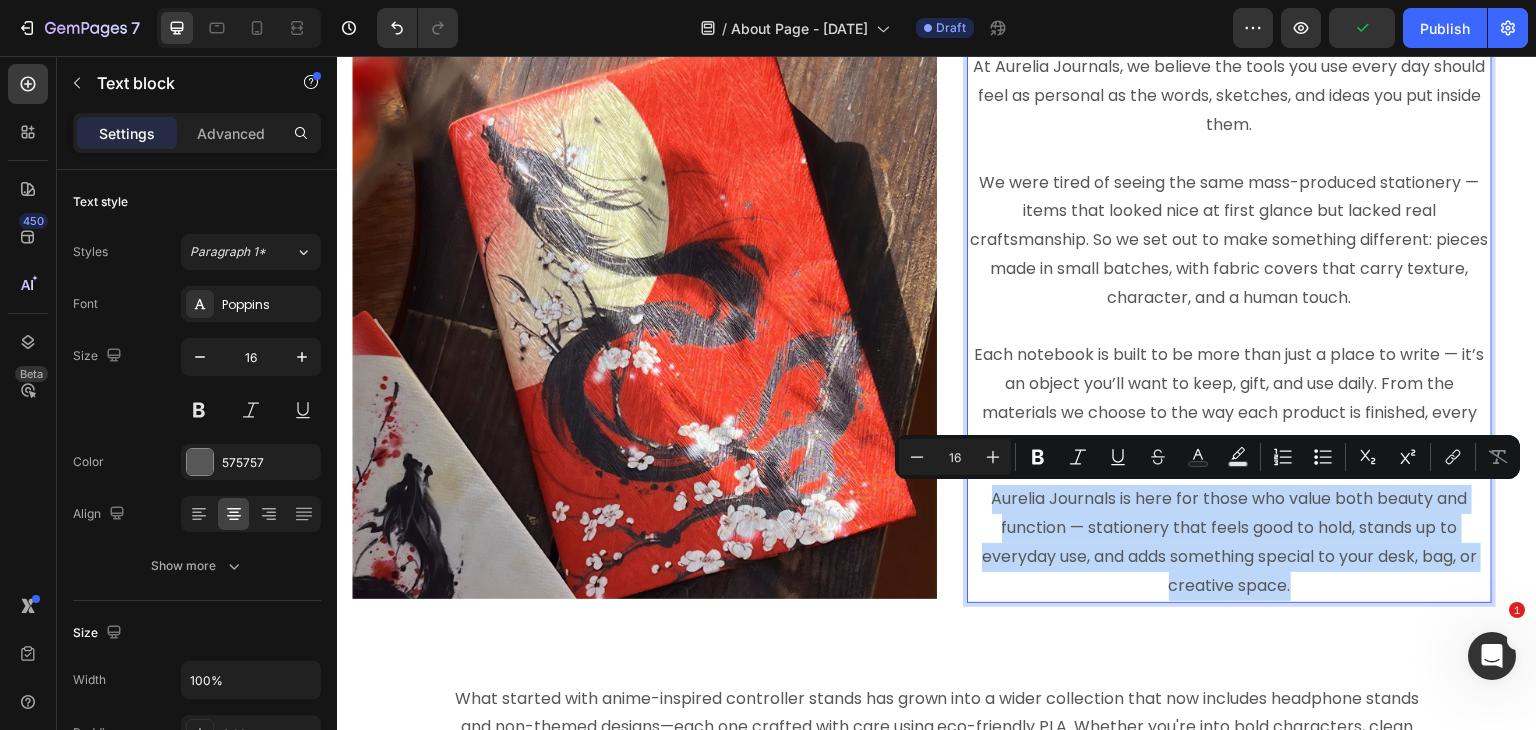 drag, startPoint x: 1312, startPoint y: 587, endPoint x: 972, endPoint y: 486, distance: 354.68436 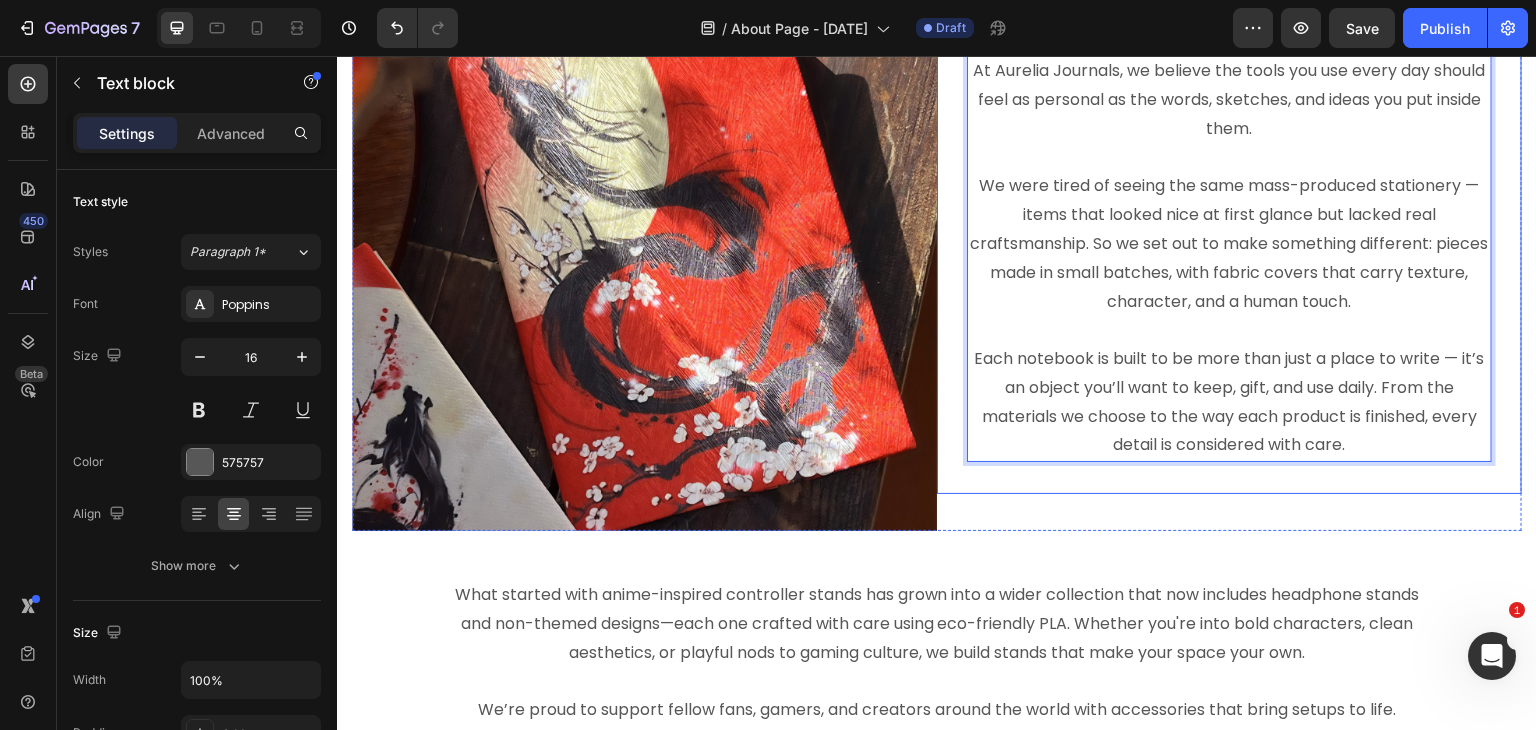 scroll, scrollTop: 366, scrollLeft: 0, axis: vertical 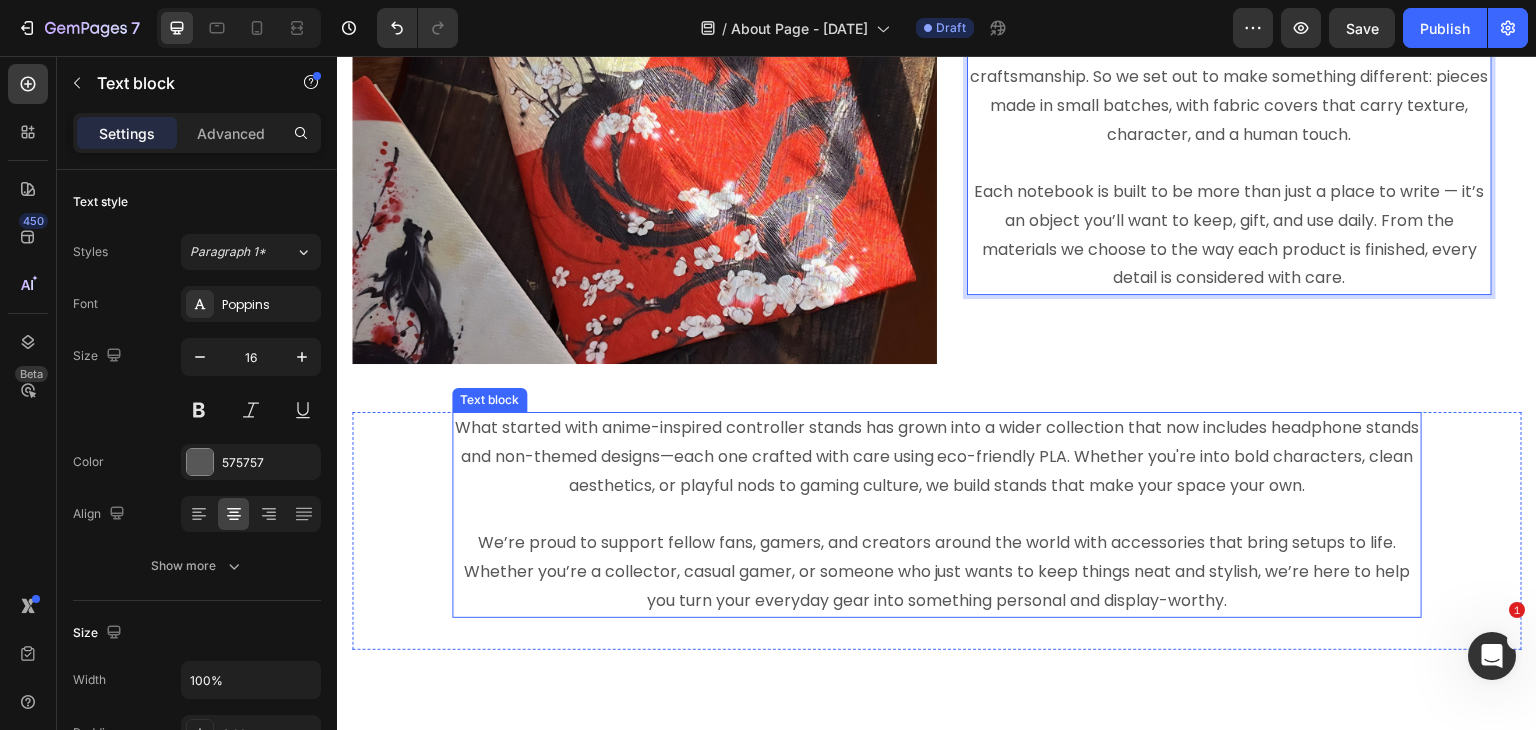click on "What started with anime-inspired controller stands has grown into a wider collection that now includes headphone stands and non-themed designs—each one crafted with care using eco-friendly PLA. Whether you're into bold characters, clean aesthetics, or playful nods to gaming culture, we build stands that make your space your own." at bounding box center (937, 457) 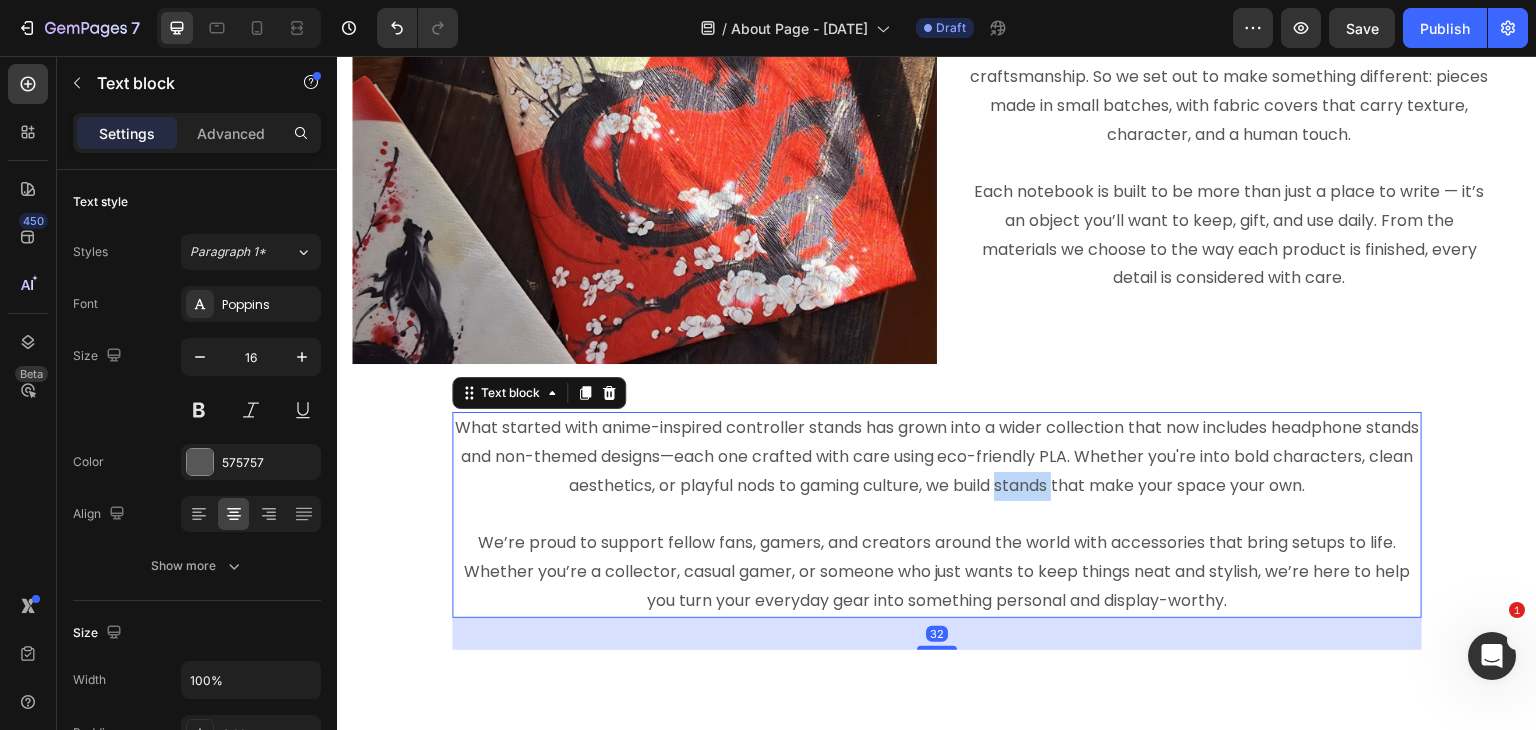 click on "What started with anime-inspired controller stands has grown into a wider collection that now includes headphone stands and non-themed designs—each one crafted with care using eco-friendly PLA. Whether you're into bold characters, clean aesthetics, or playful nods to gaming culture, we build stands that make your space your own." at bounding box center [937, 457] 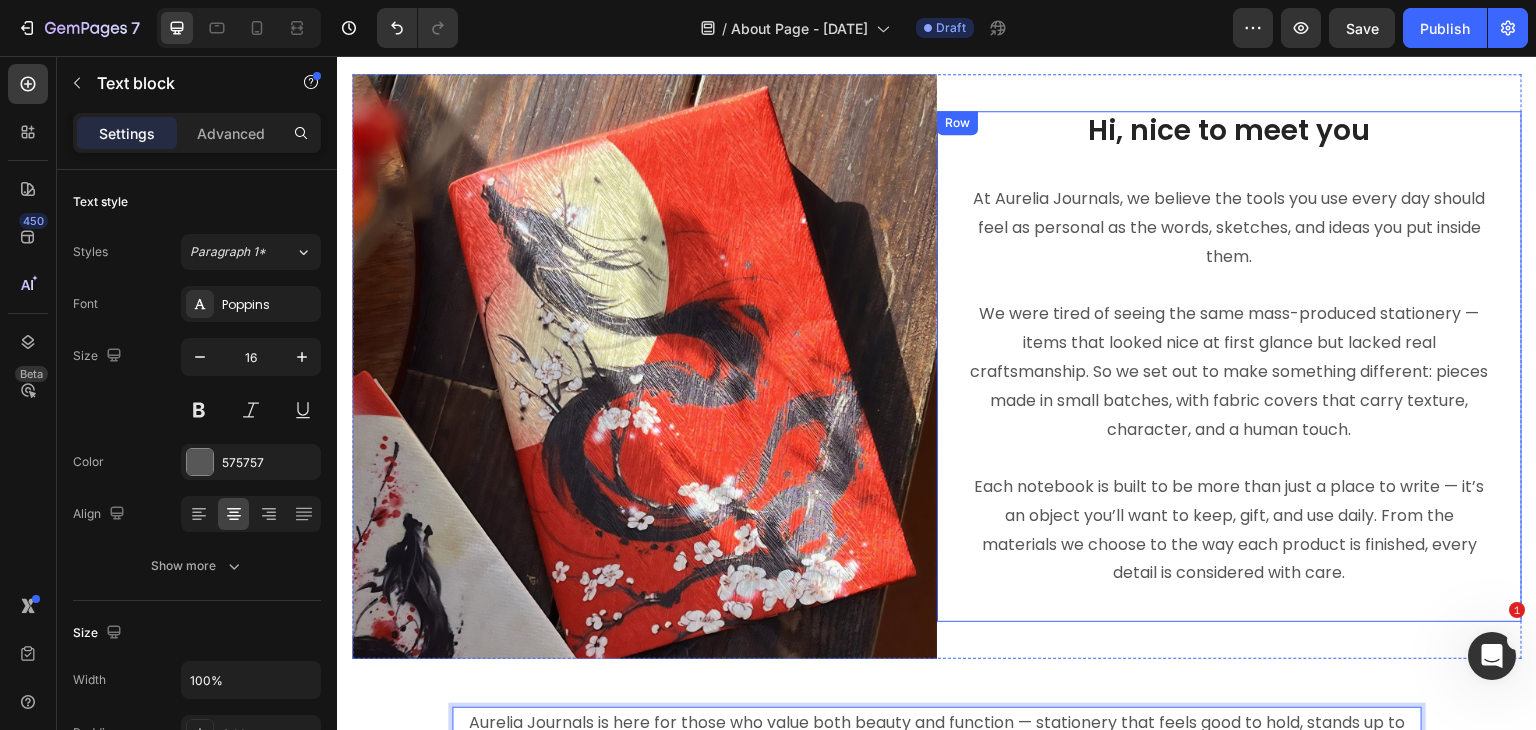 scroll, scrollTop: 32, scrollLeft: 0, axis: vertical 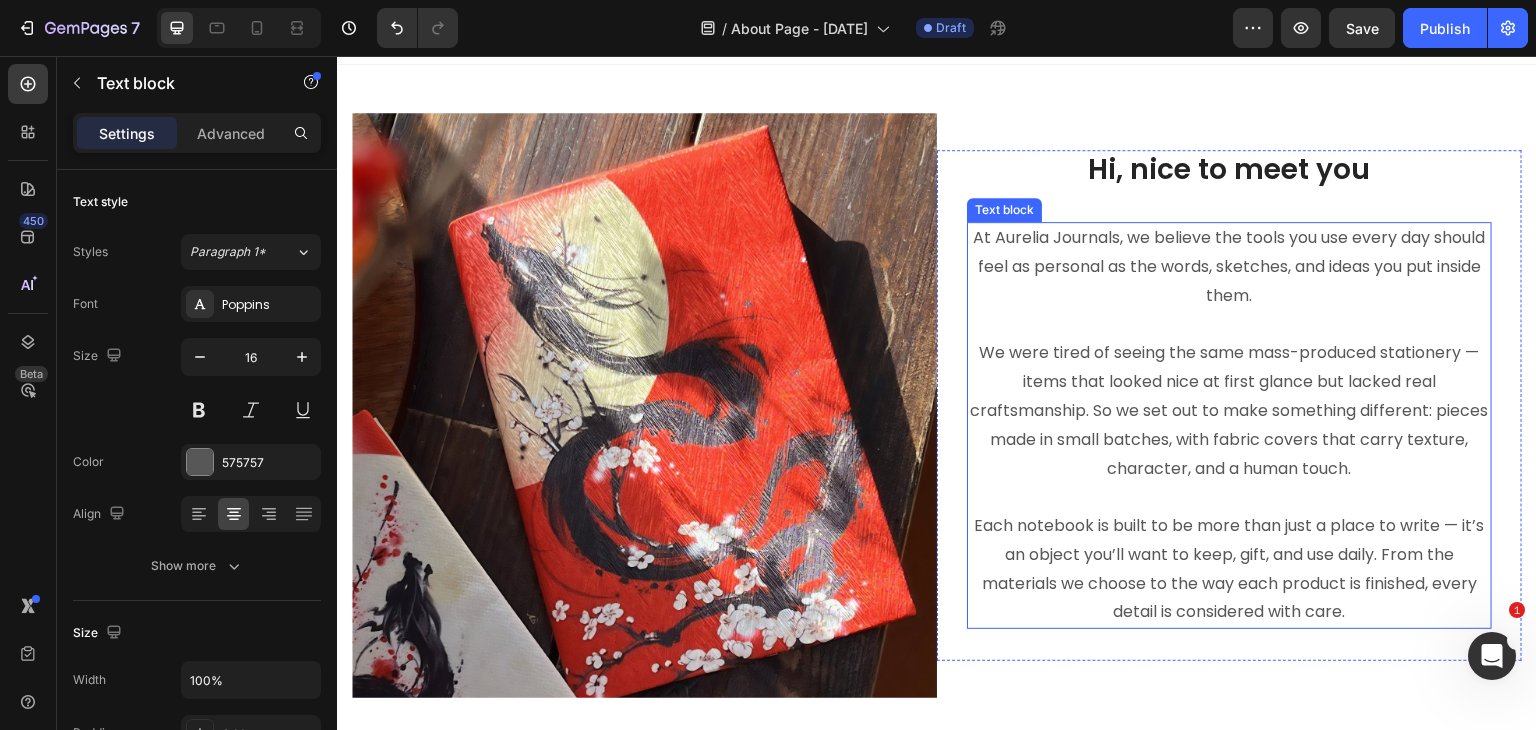 click on "Each notebook is built to be more than just a place to write — it’s an object you’ll want to keep, gift, and use daily. From the materials we choose to the way each product is finished, every detail is considered with care." at bounding box center [1229, 569] 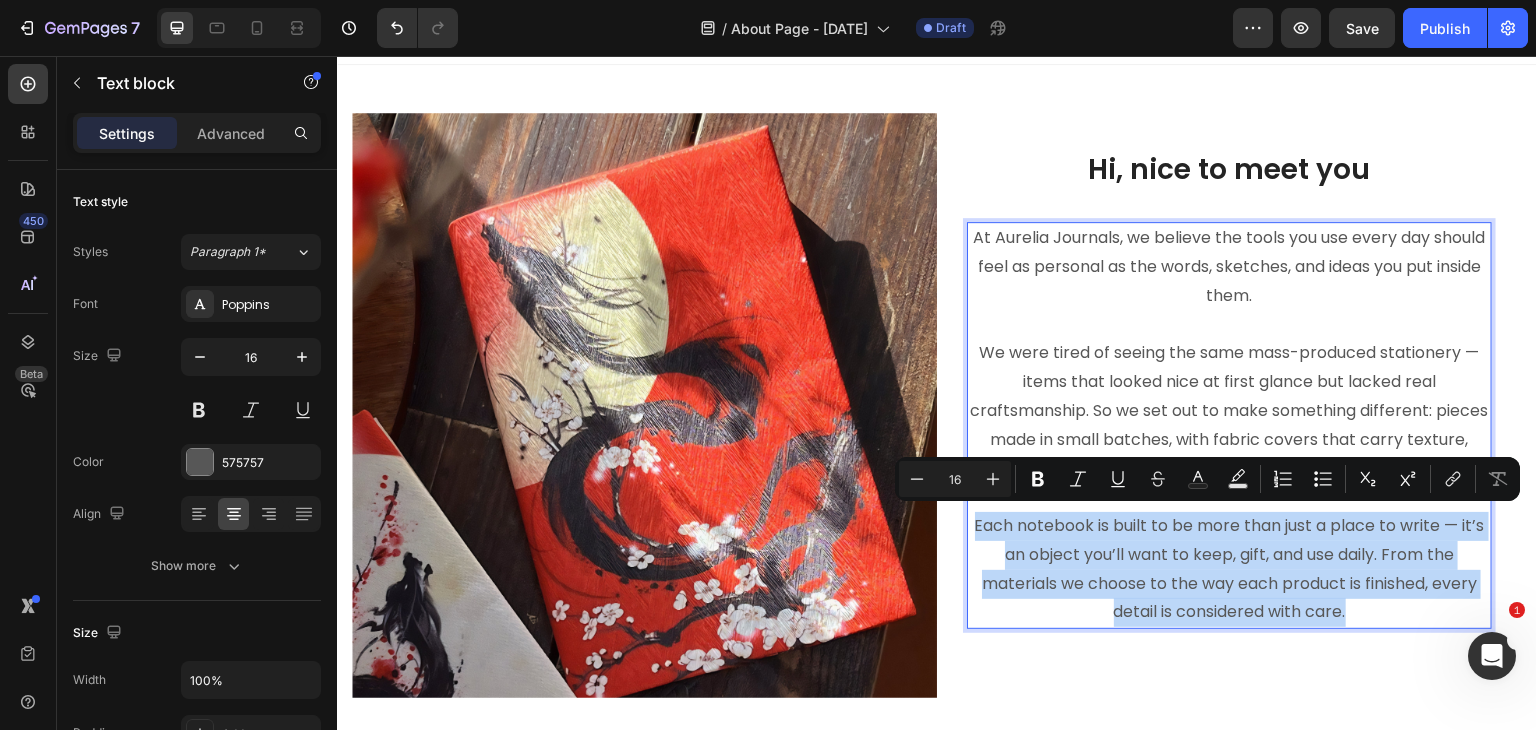 drag, startPoint x: 1350, startPoint y: 615, endPoint x: 960, endPoint y: 534, distance: 398.32272 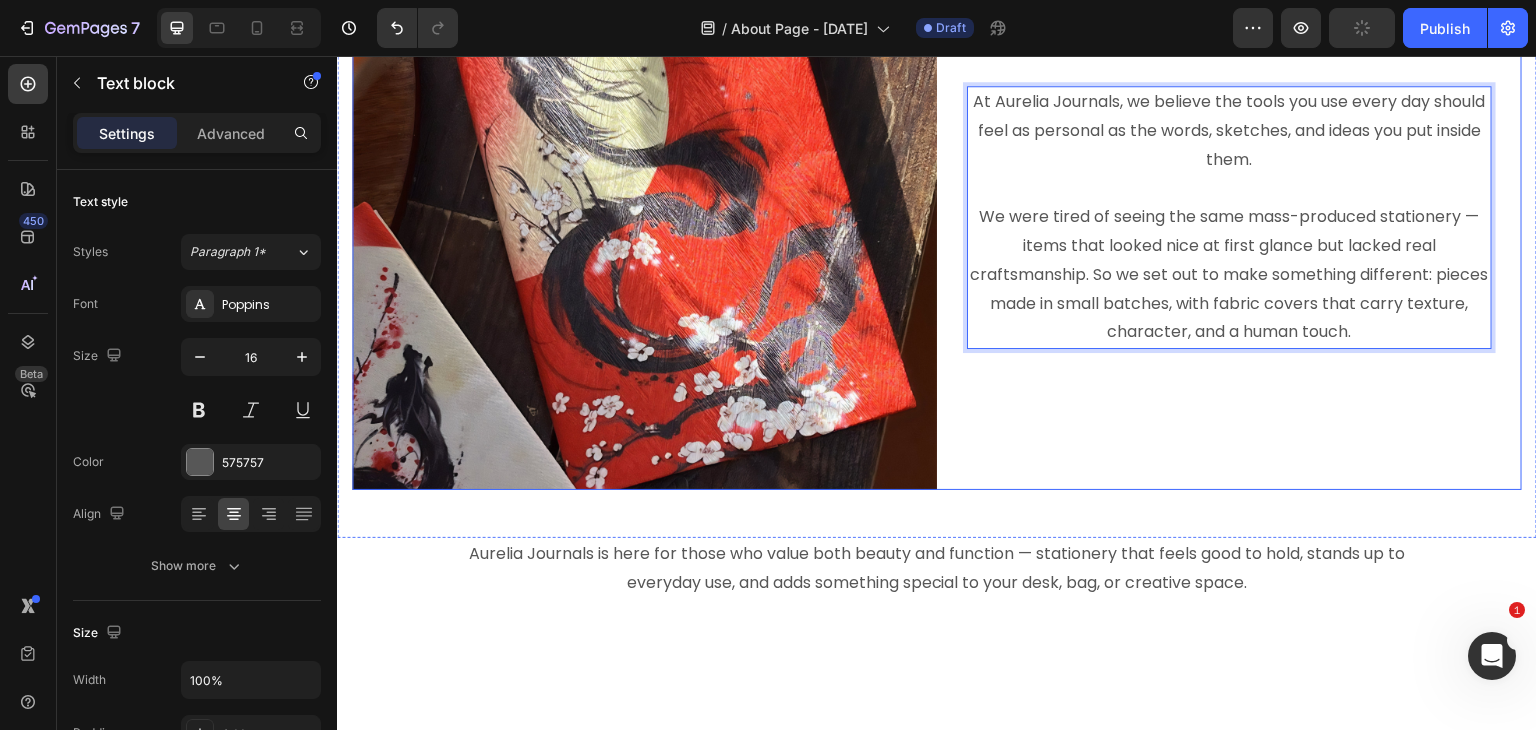 scroll, scrollTop: 271, scrollLeft: 0, axis: vertical 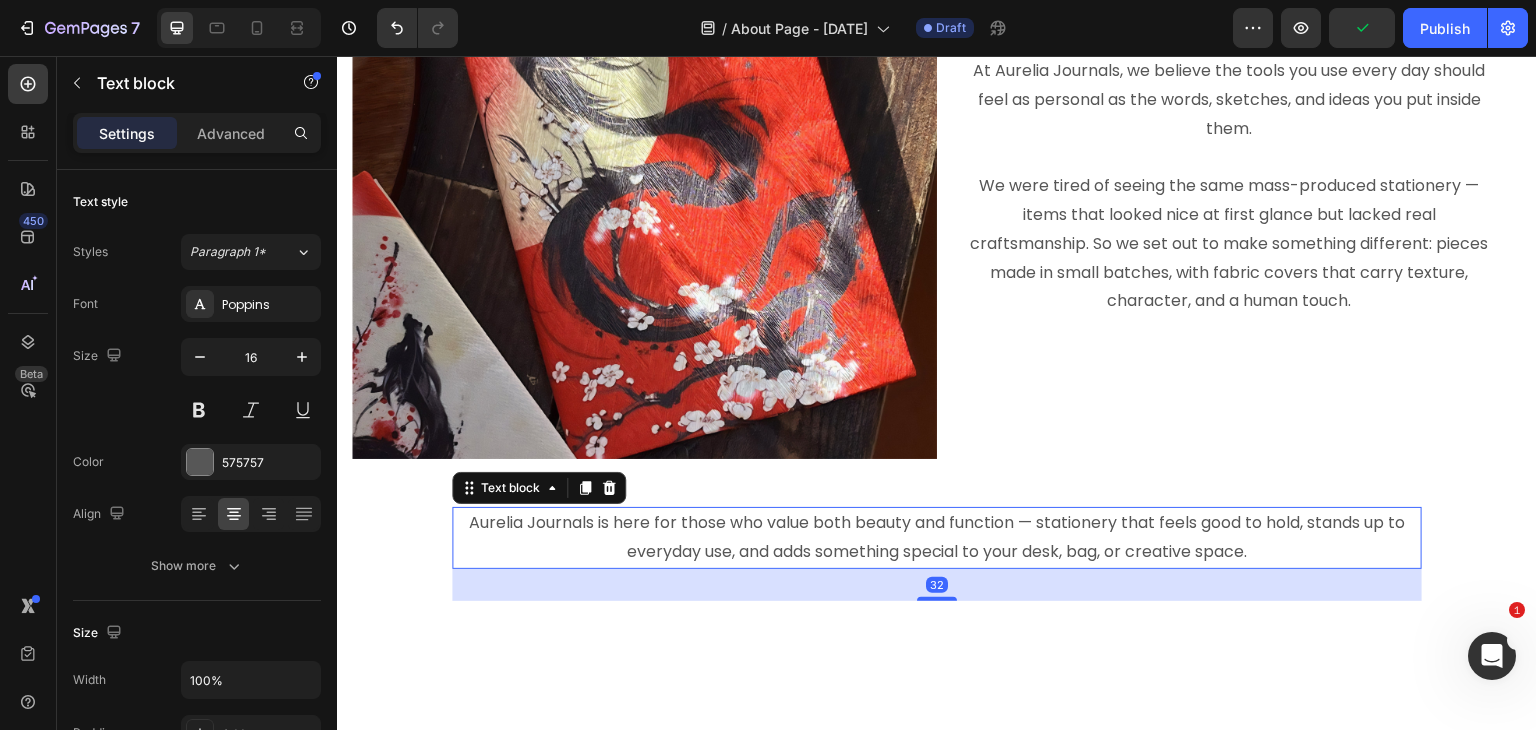 click on "Aurelia Journals is here for those who value both beauty and function — stationery that feels good to hold, stands up to everyday use, and adds something special to your desk, bag, or creative space." at bounding box center [937, 538] 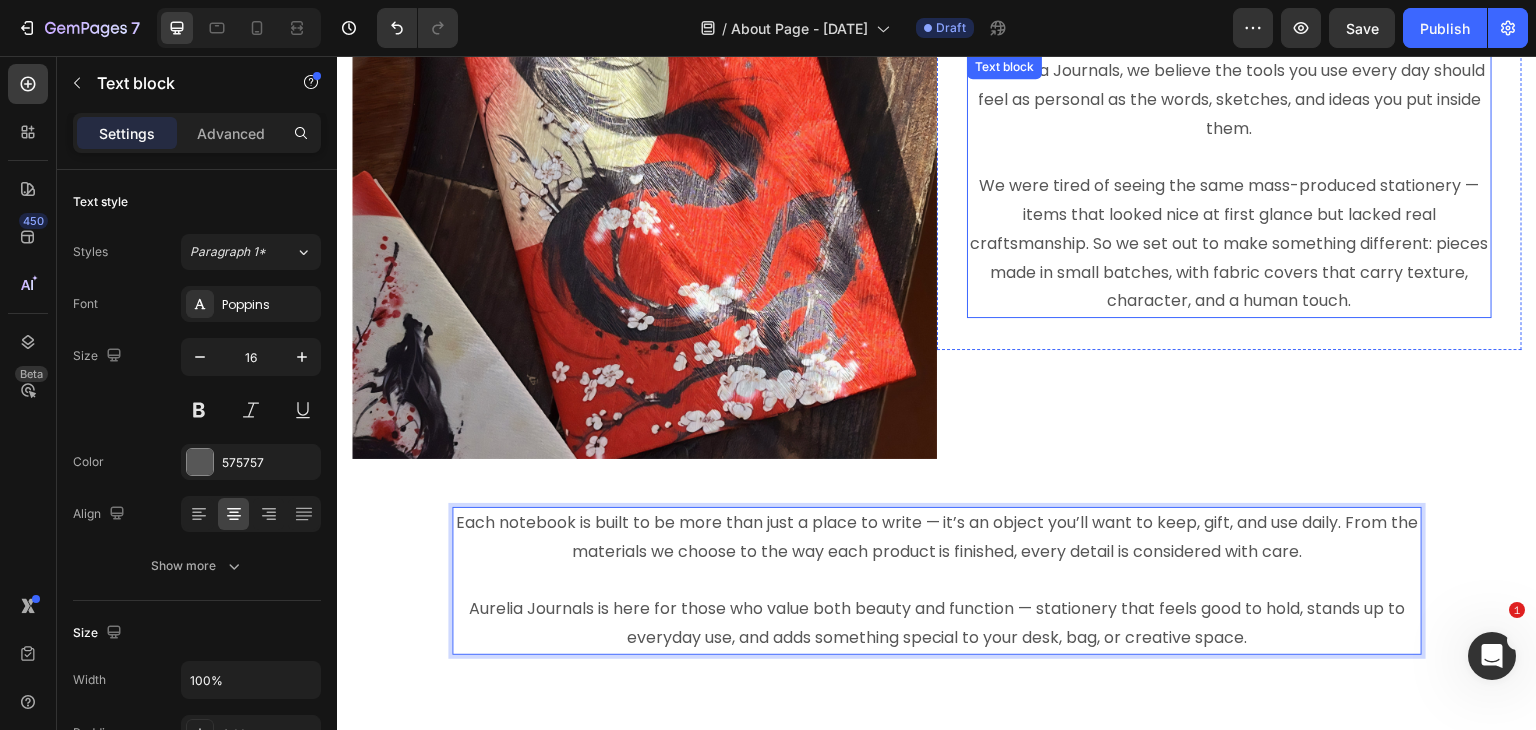 click on "We were tired of seeing the same mass-produced stationery — items that looked nice at first glance but lacked real craftsmanship. So we set out to make something different: pieces made in small batches, with fabric covers that carry texture, character, and a human touch." at bounding box center [1229, 244] 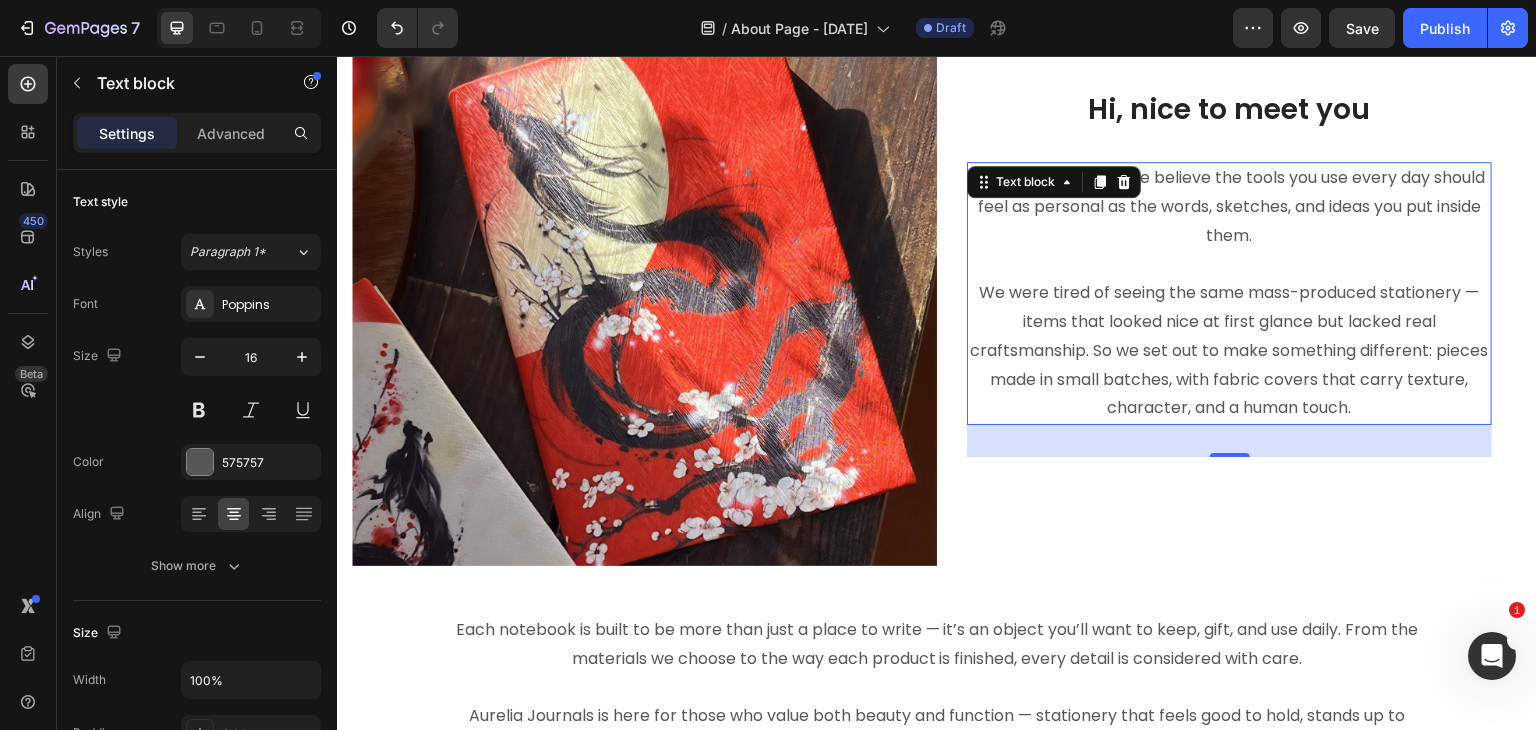 scroll, scrollTop: 166, scrollLeft: 0, axis: vertical 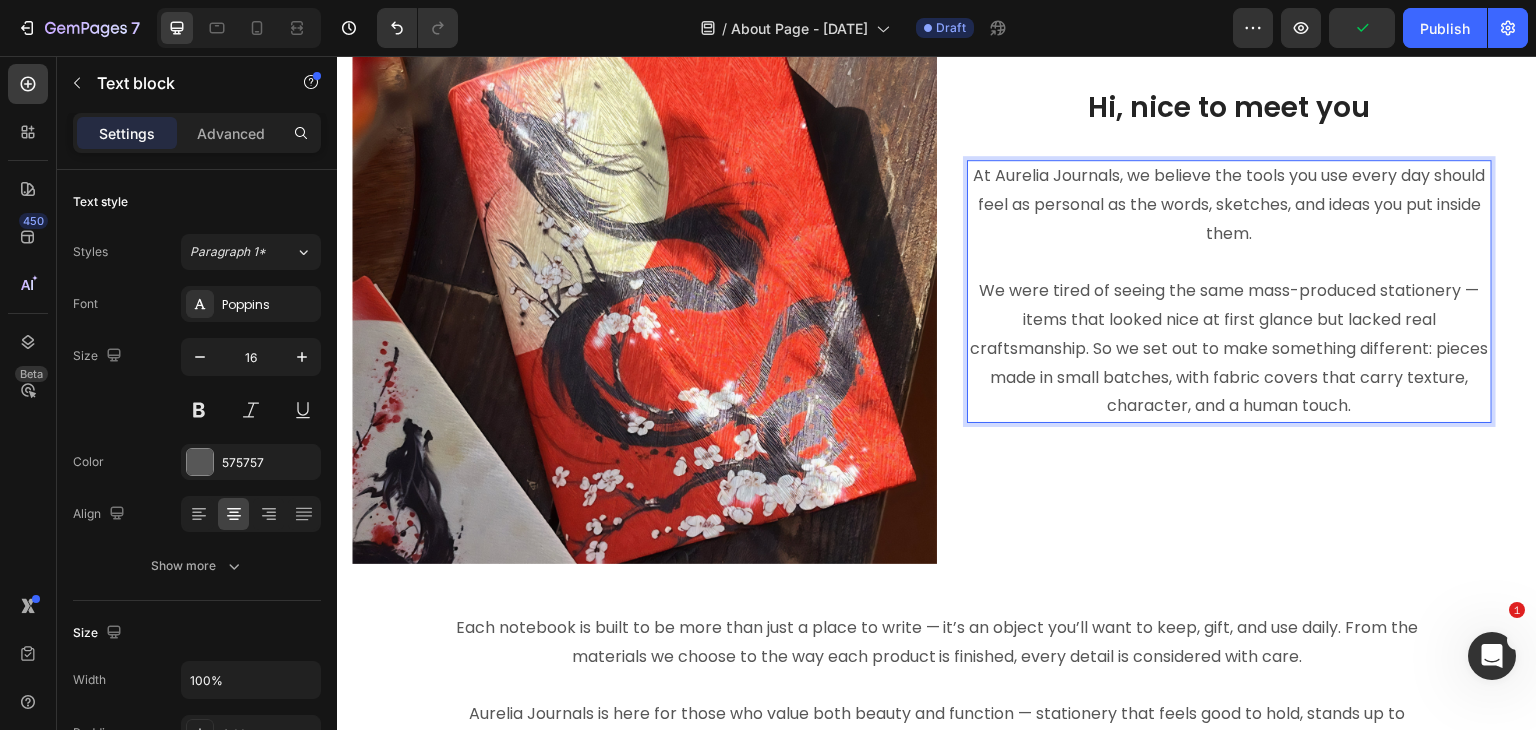click on "We were tired of seeing the same mass-produced stationery — items that looked nice at first glance but lacked real craftsmanship. So we set out to make something different: pieces made in small batches, with fabric covers that carry texture, character, and a human touch." at bounding box center (1229, 349) 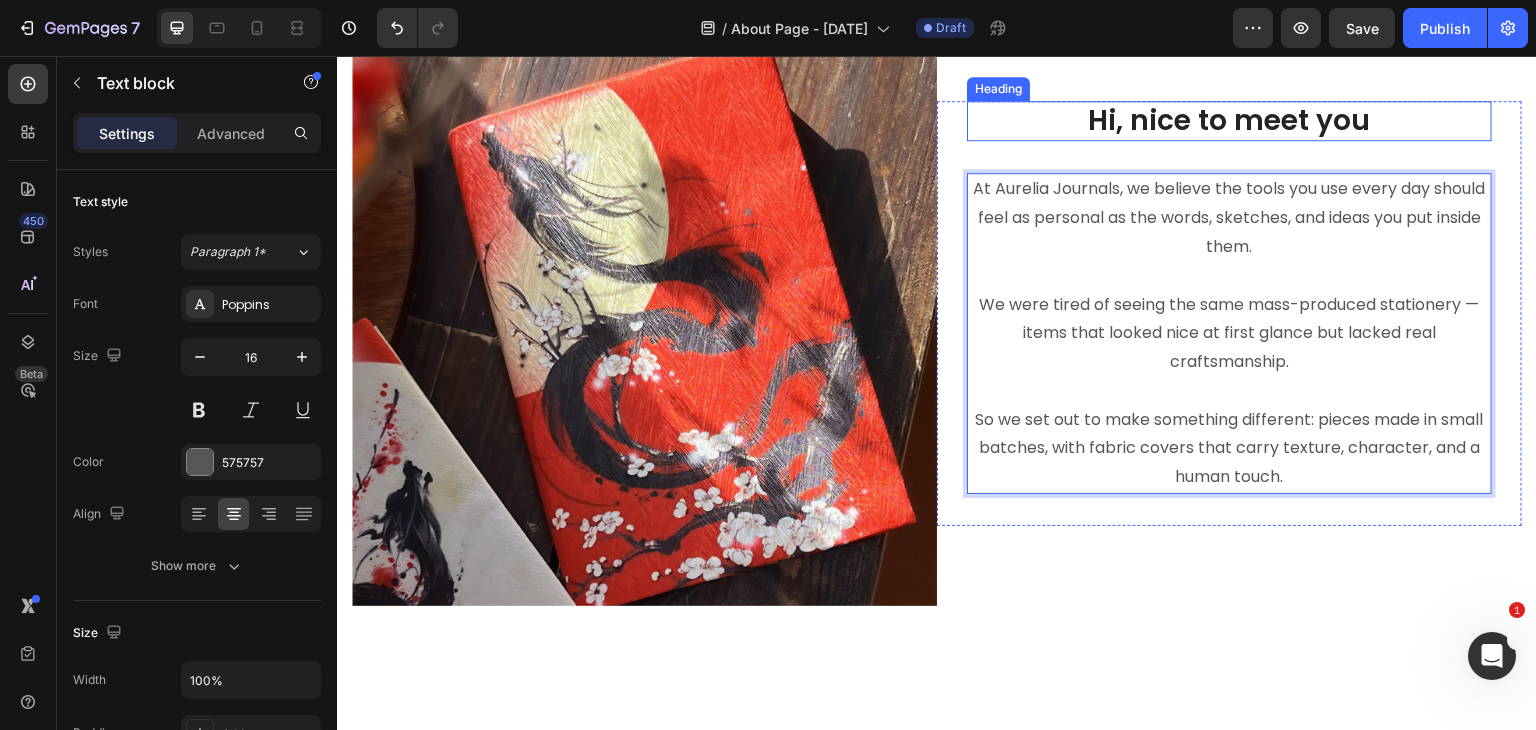 scroll, scrollTop: 0, scrollLeft: 0, axis: both 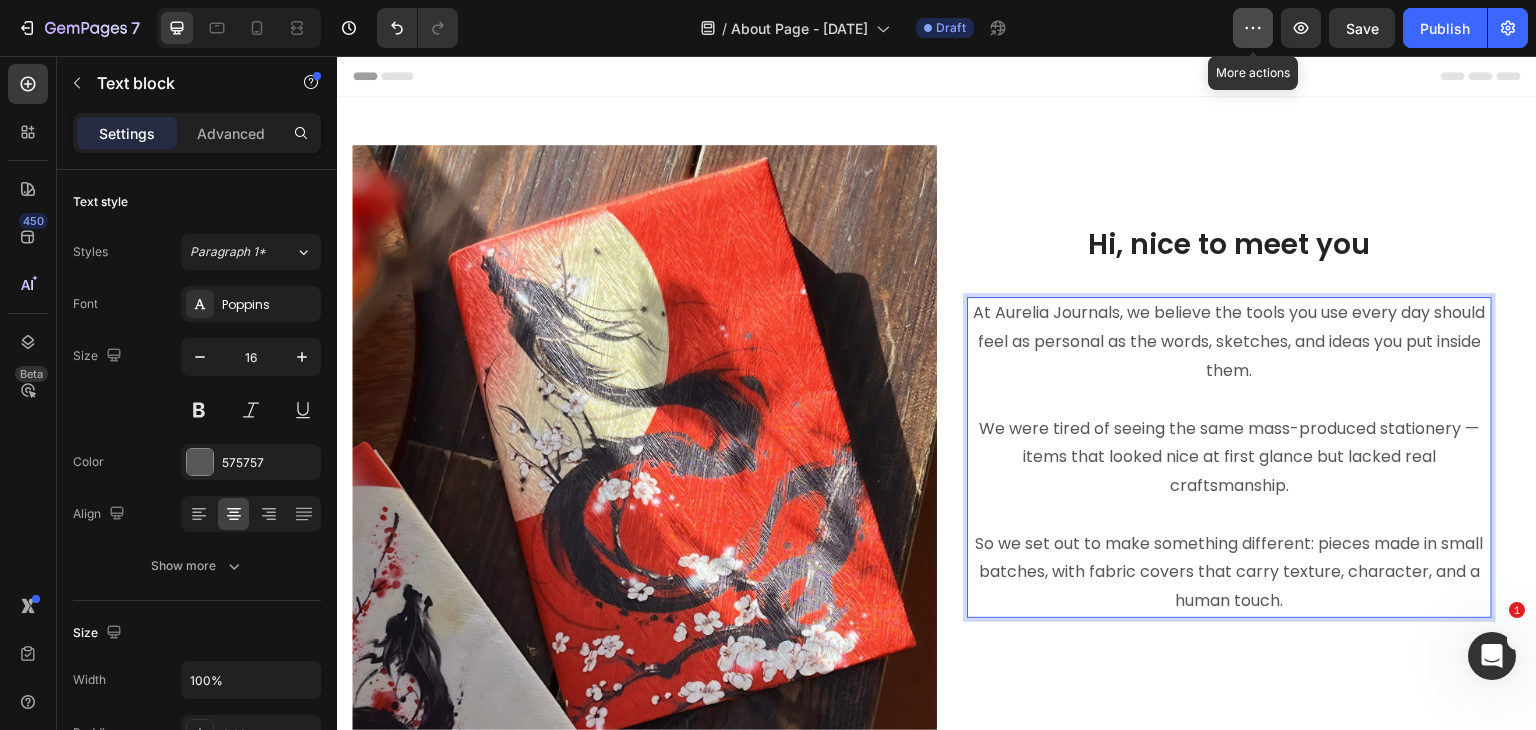 click 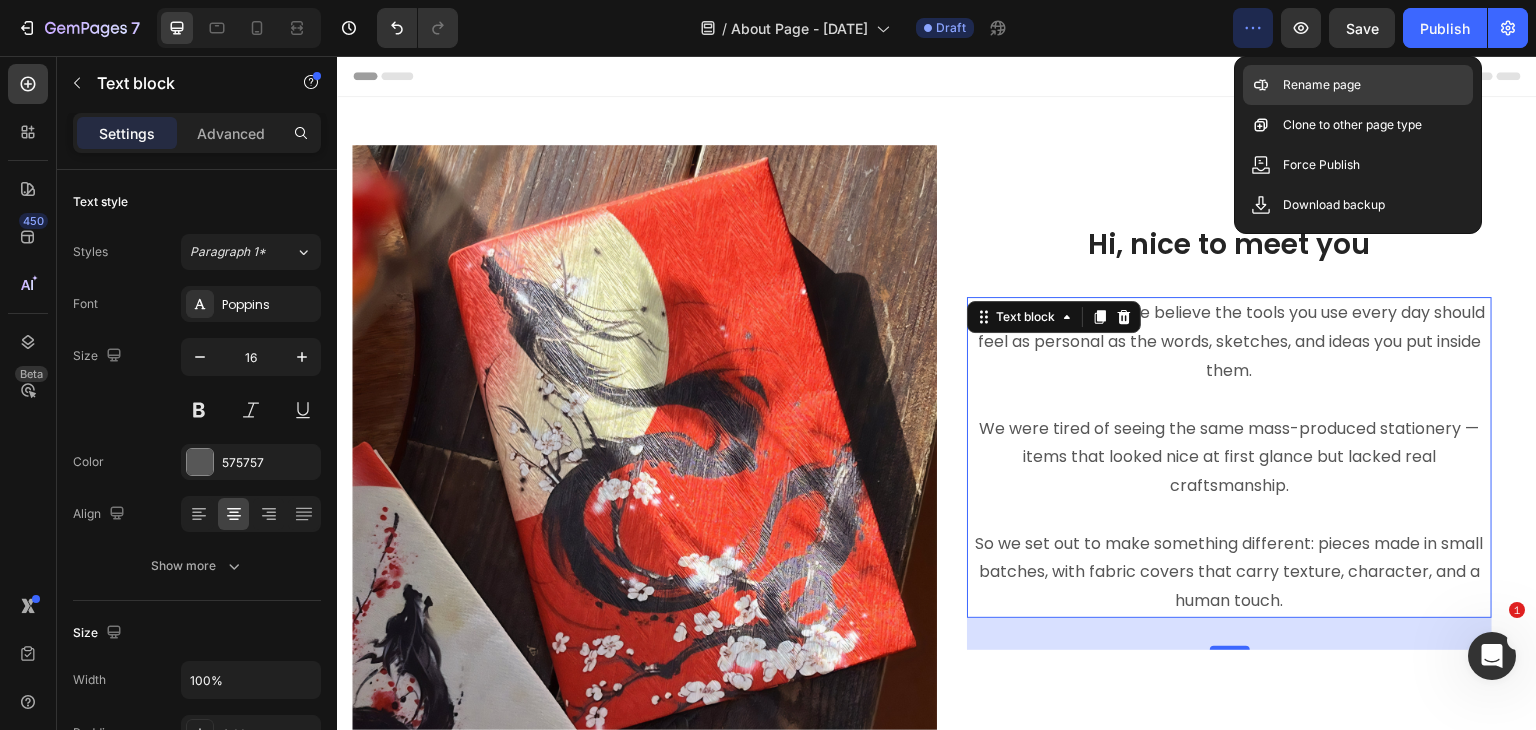 click on "Rename page" 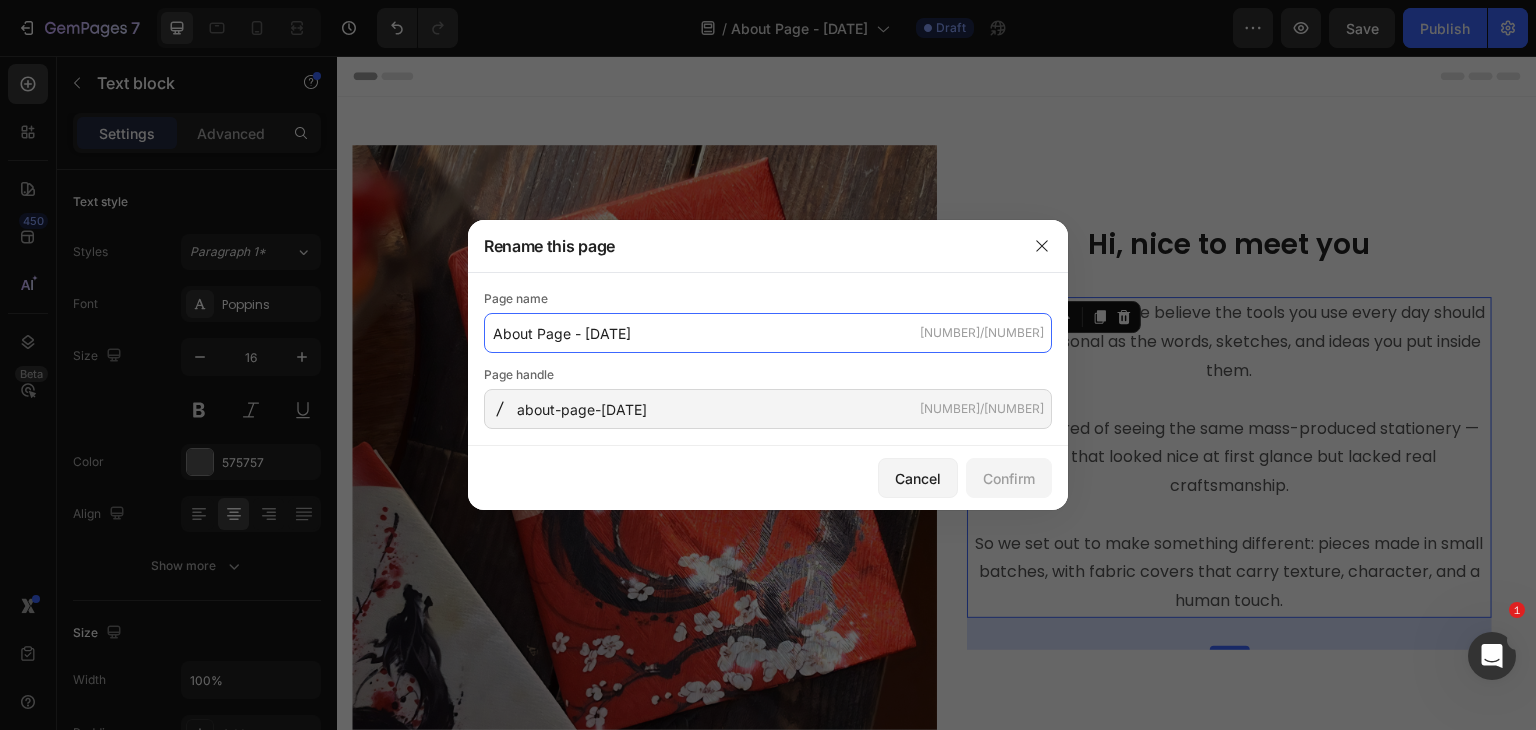 click on "About Page - [DATE]" 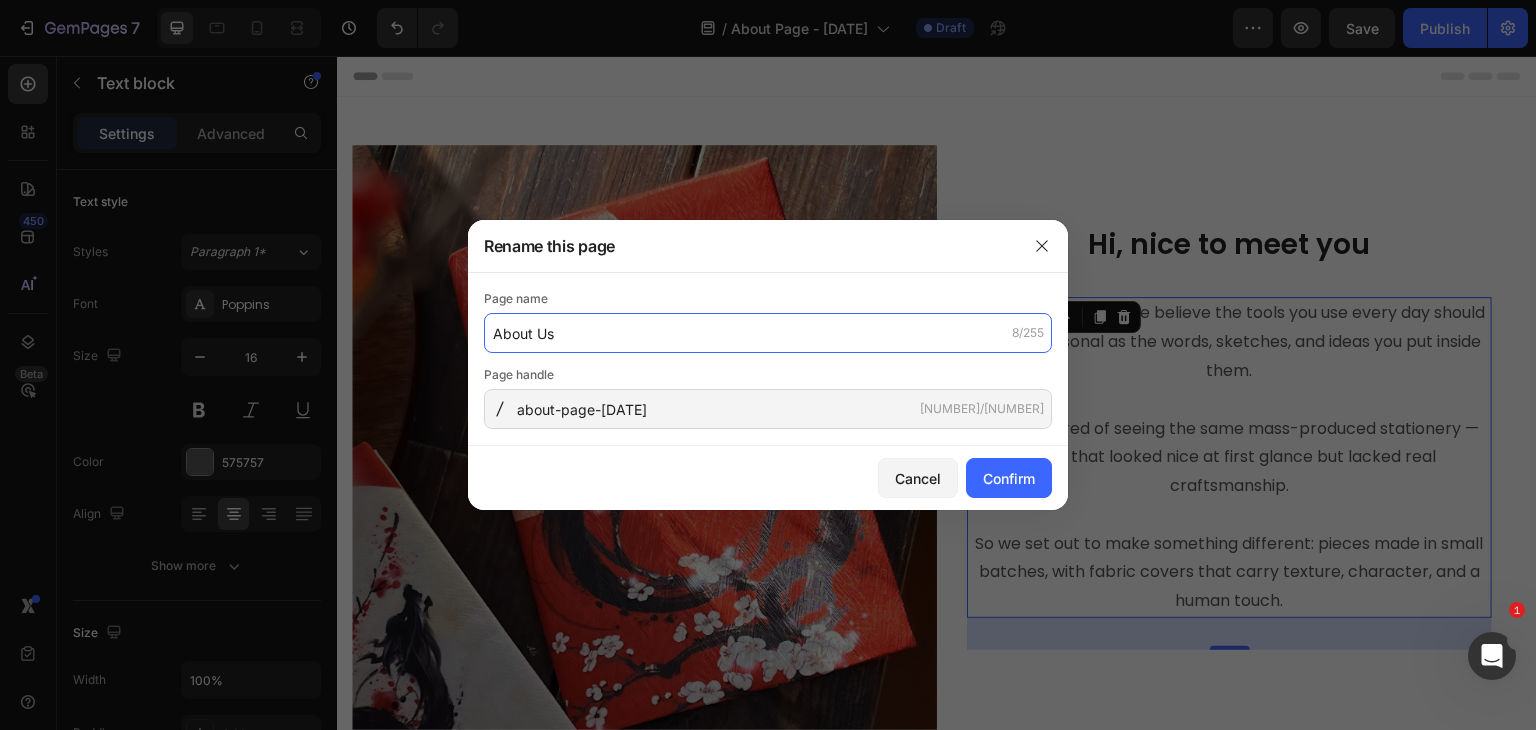 type on "About Us" 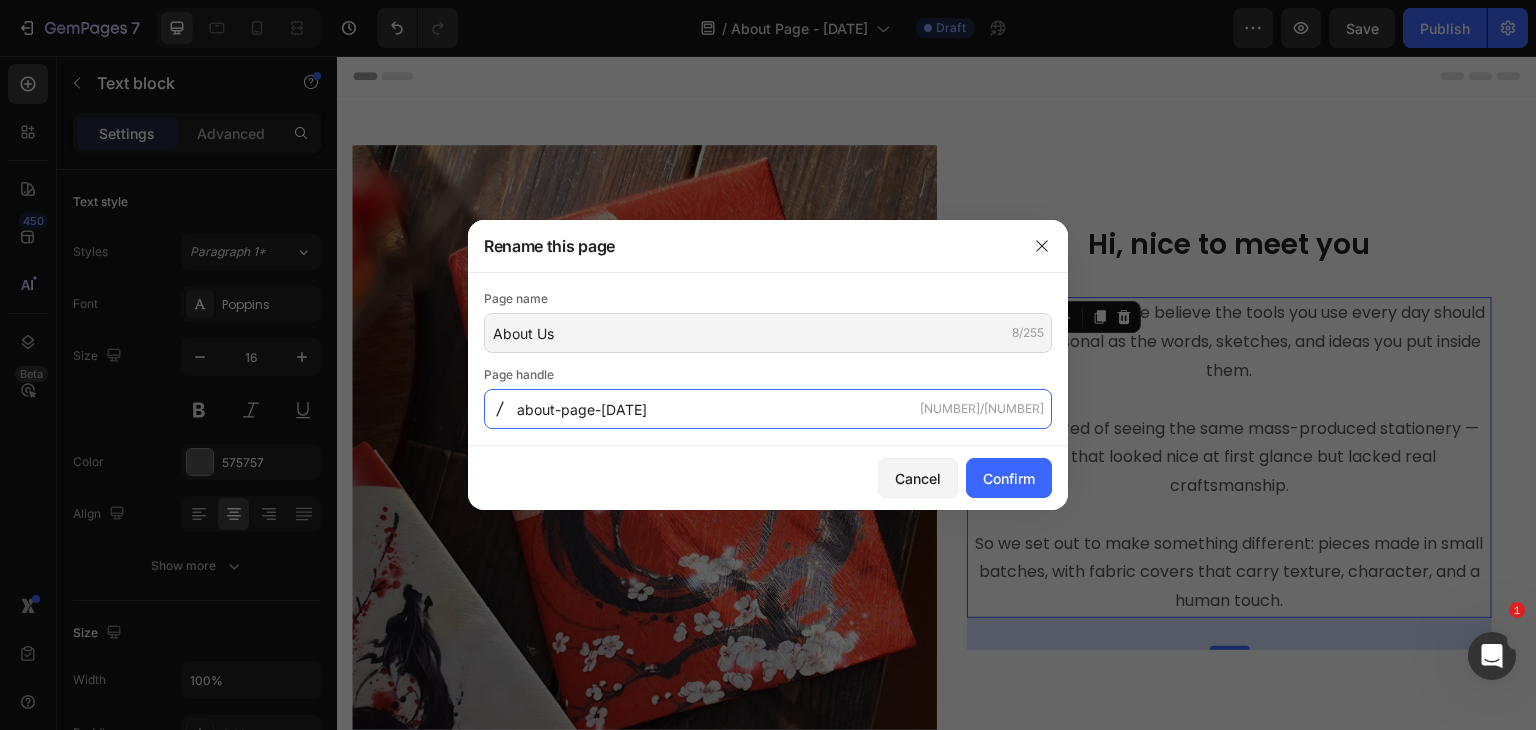 click on "about-page-[DATE]" 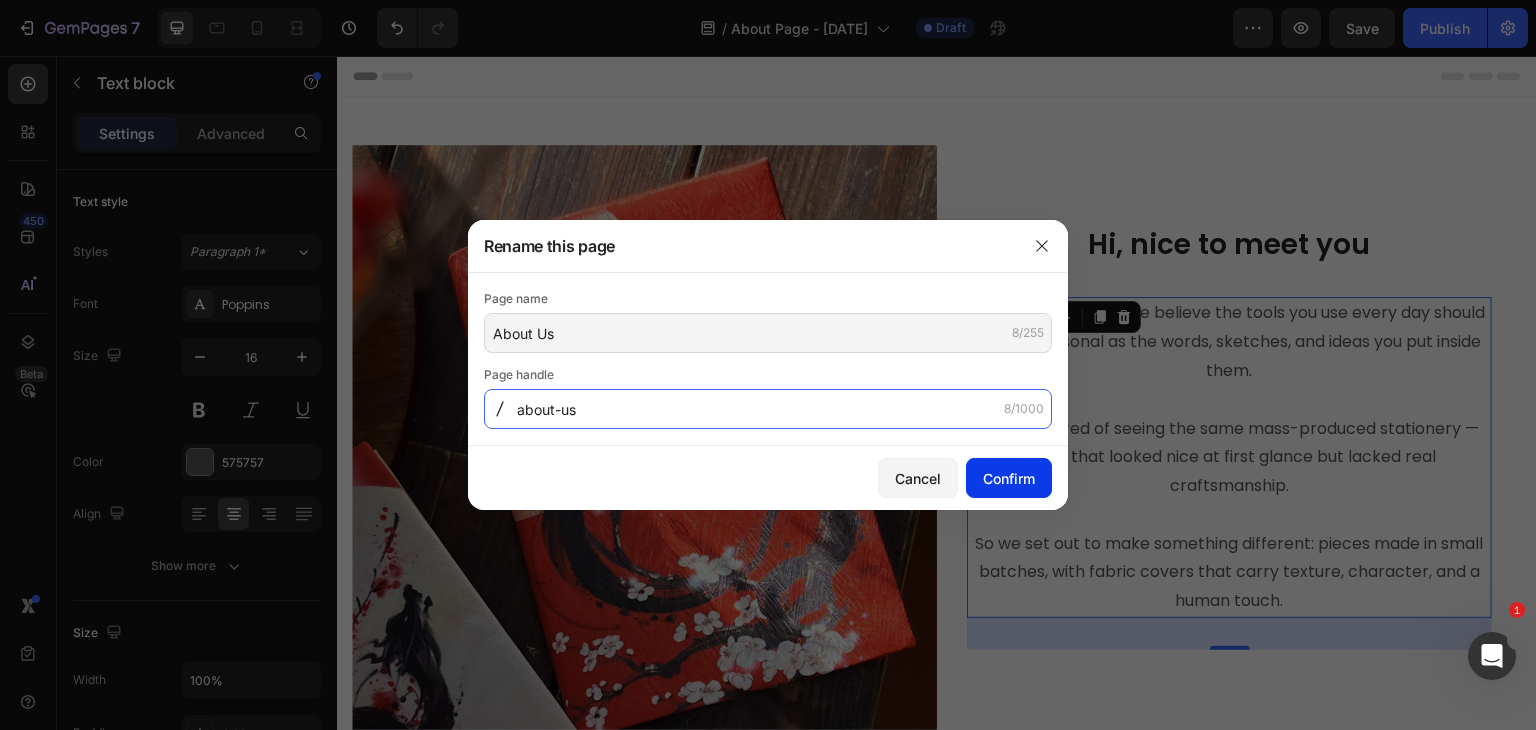 type on "about-us" 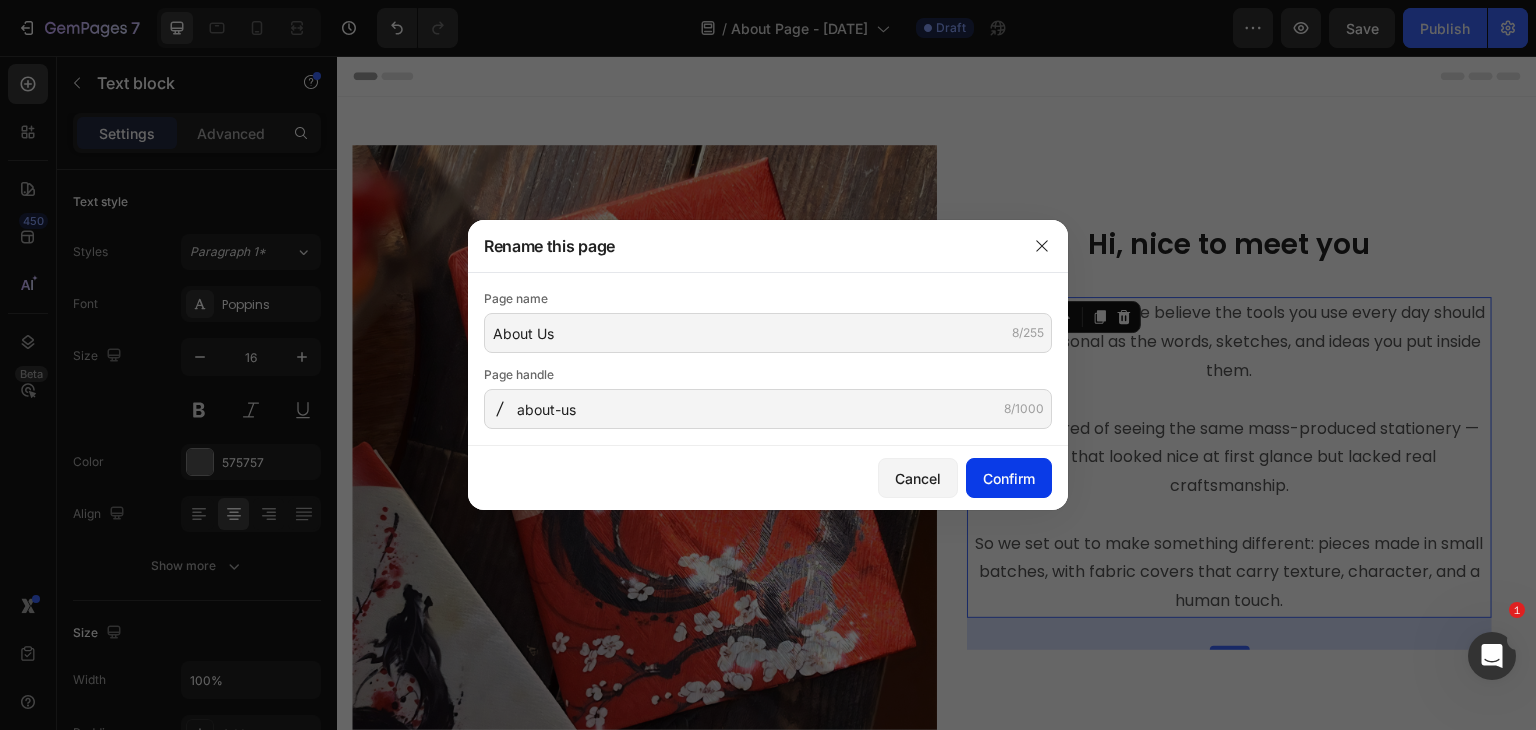 click on "Confirm" at bounding box center [1009, 478] 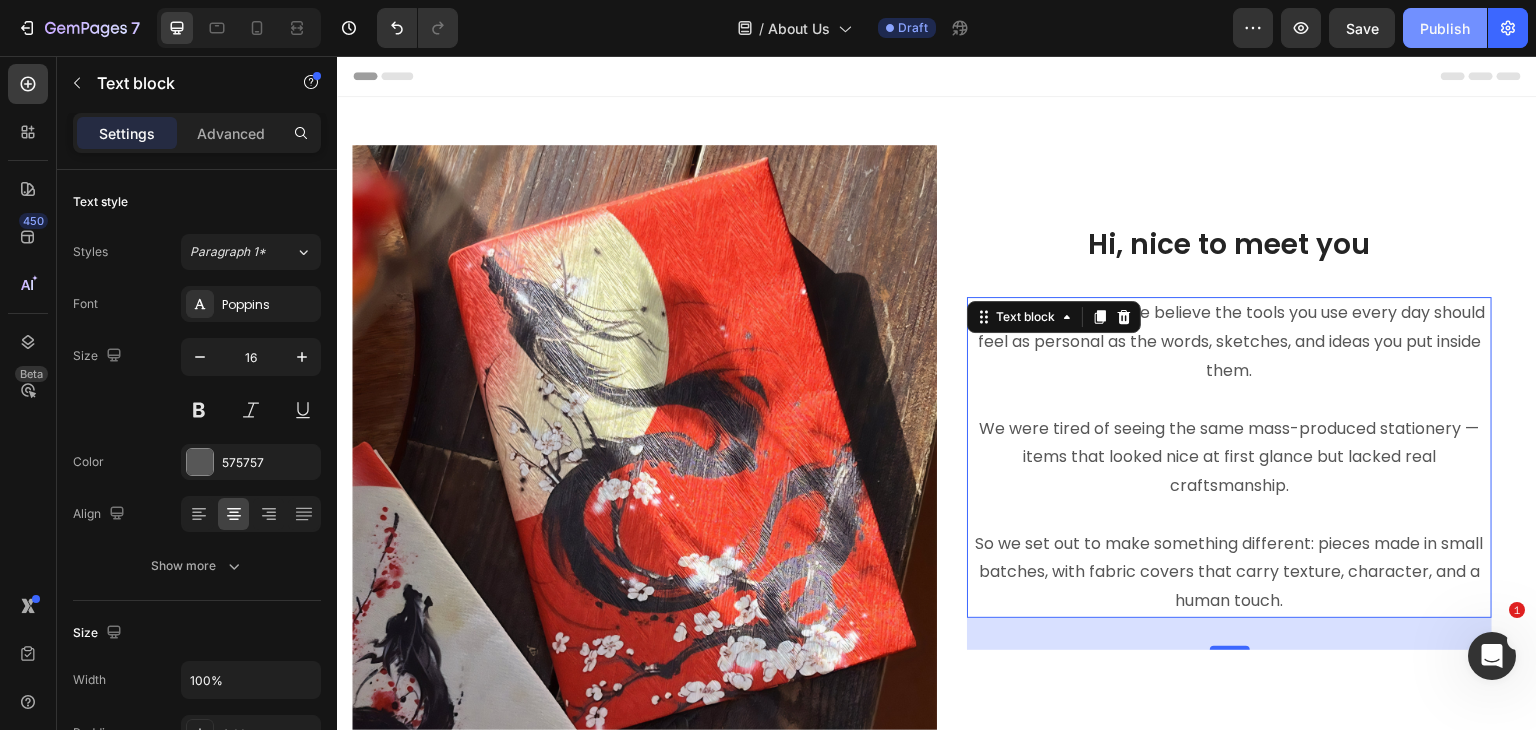 click on "Publish" at bounding box center (1445, 28) 